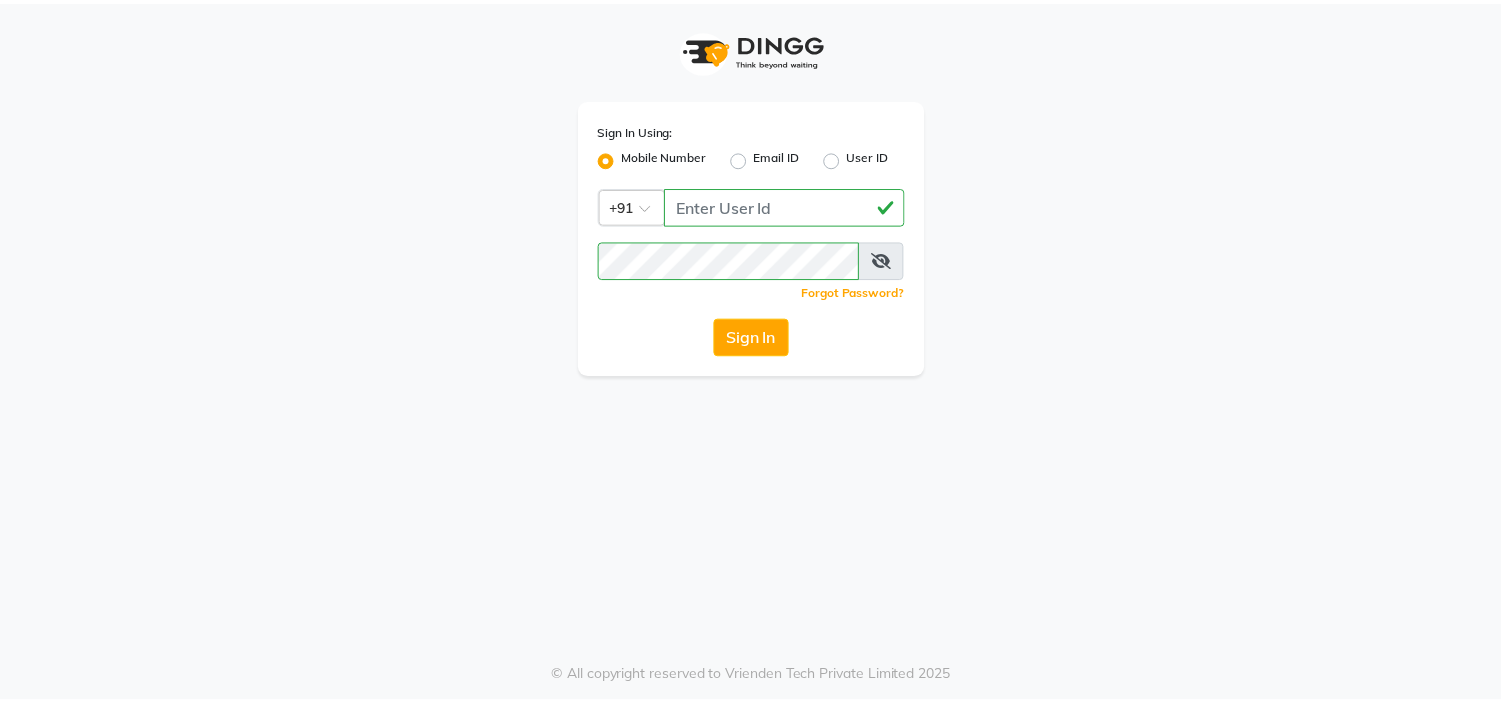 scroll, scrollTop: 0, scrollLeft: 0, axis: both 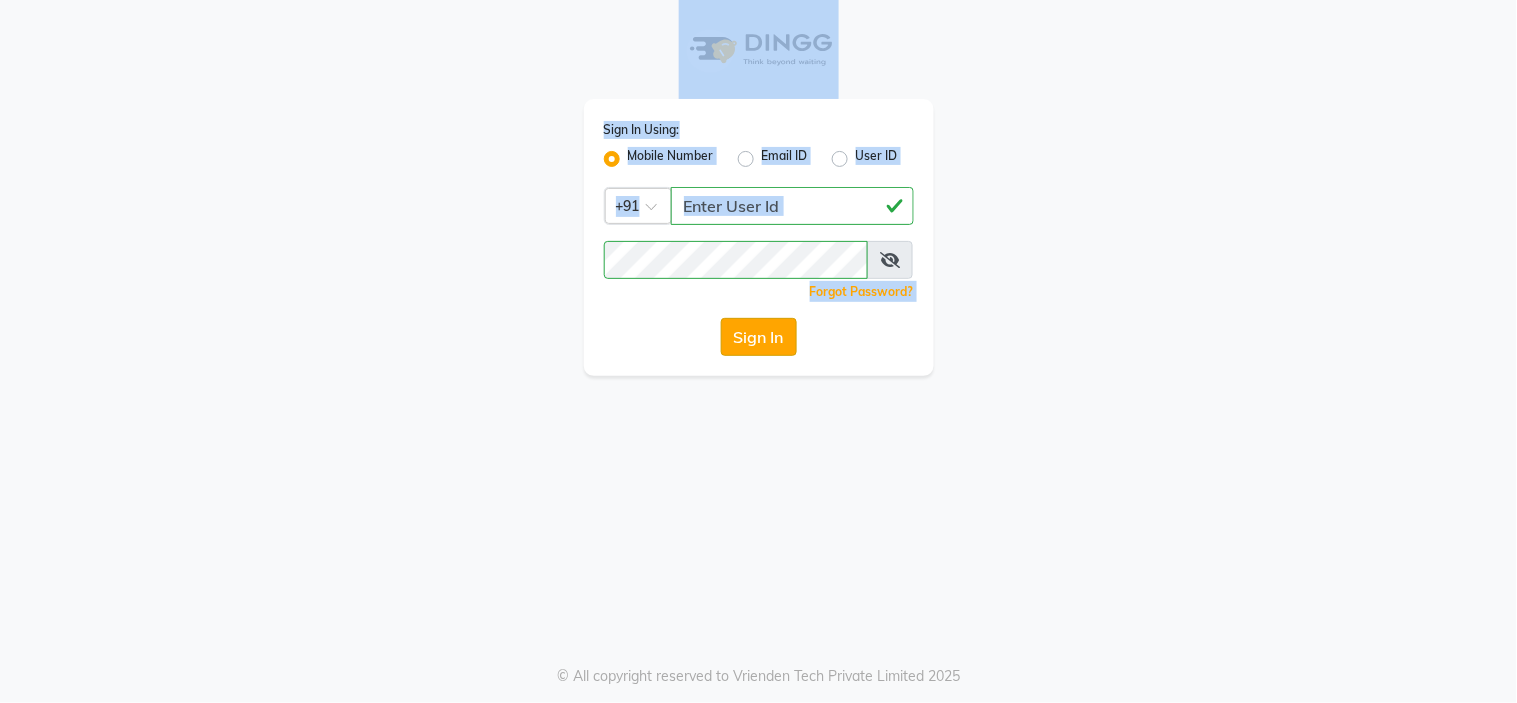 click on "Sign In" 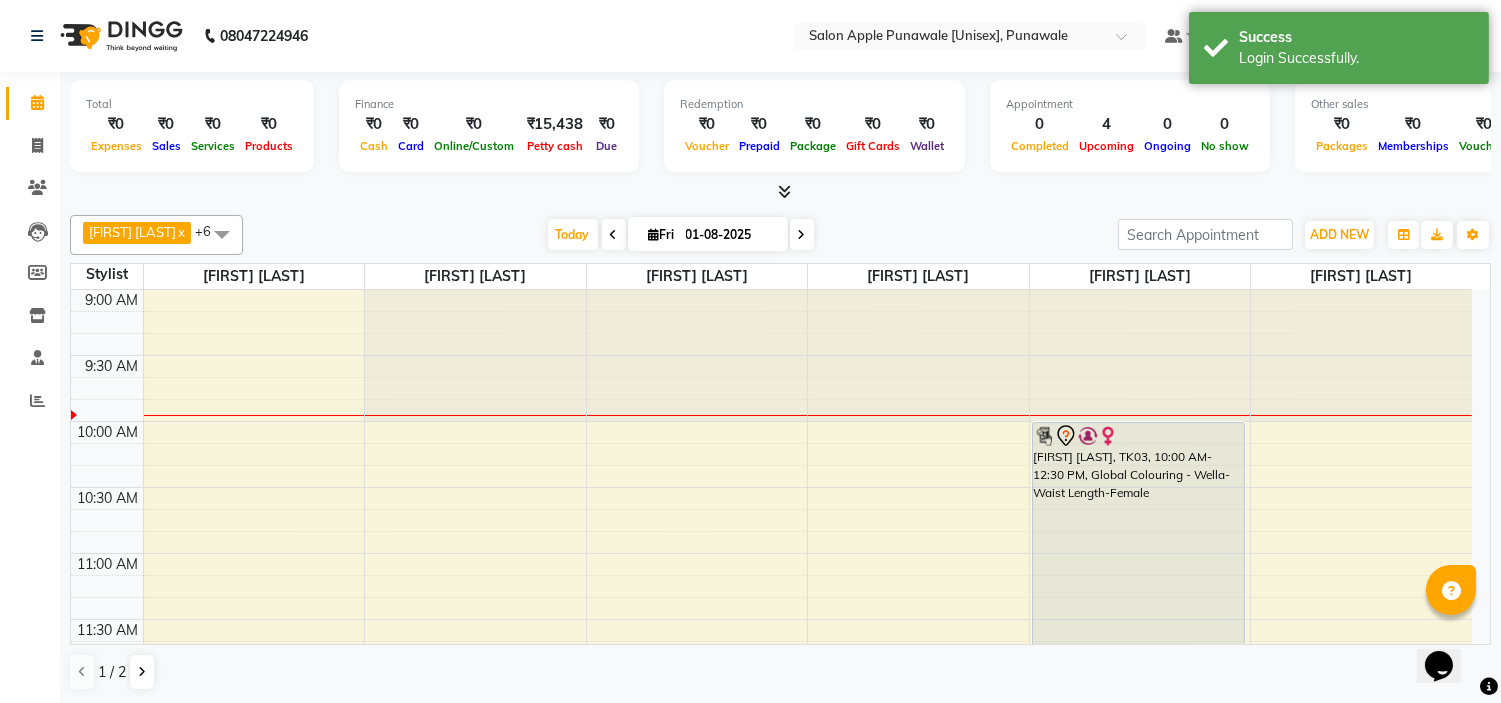 scroll, scrollTop: 0, scrollLeft: 0, axis: both 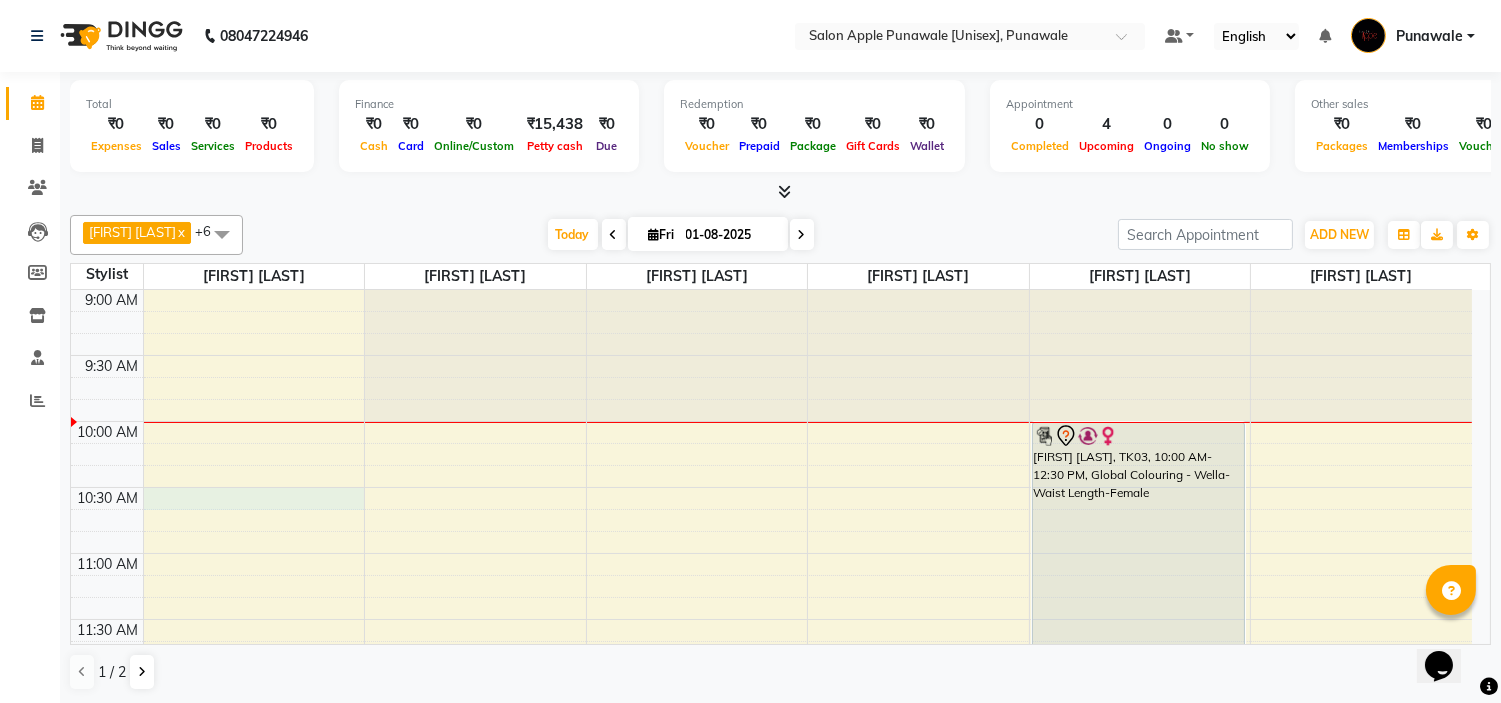 click on "9:00 AM 9:30 AM 10:00 AM 10:30 AM 11:00 AM 11:30 AM 12:00 PM 12:30 PM 1:00 PM 1:30 PM 2:00 PM 2:30 PM 3:00 PM 3:30 PM 4:00 PM 4:30 PM 5:00 PM 5:30 PM 6:00 PM 6:30 PM 7:00 PM 7:30 PM 8:00 PM 8:30 PM 9:00 PM 9:30 PM 10:00 PM 10:30 PM             [FIRST] [LAST], TK01, 01:00 PM-02:00 PM, Biotop Spa - midback length - Female             [FIRST] [LAST], TK01, 02:00 PM-03:00 PM, Scalf Treatment - dandruff treatment (SCALP) - Female             [FIRST] [LAST], TK03, 10:00 AM-12:30 PM, Global Colouring - Wella-Waist Length-Female" at bounding box center [771, 1213] 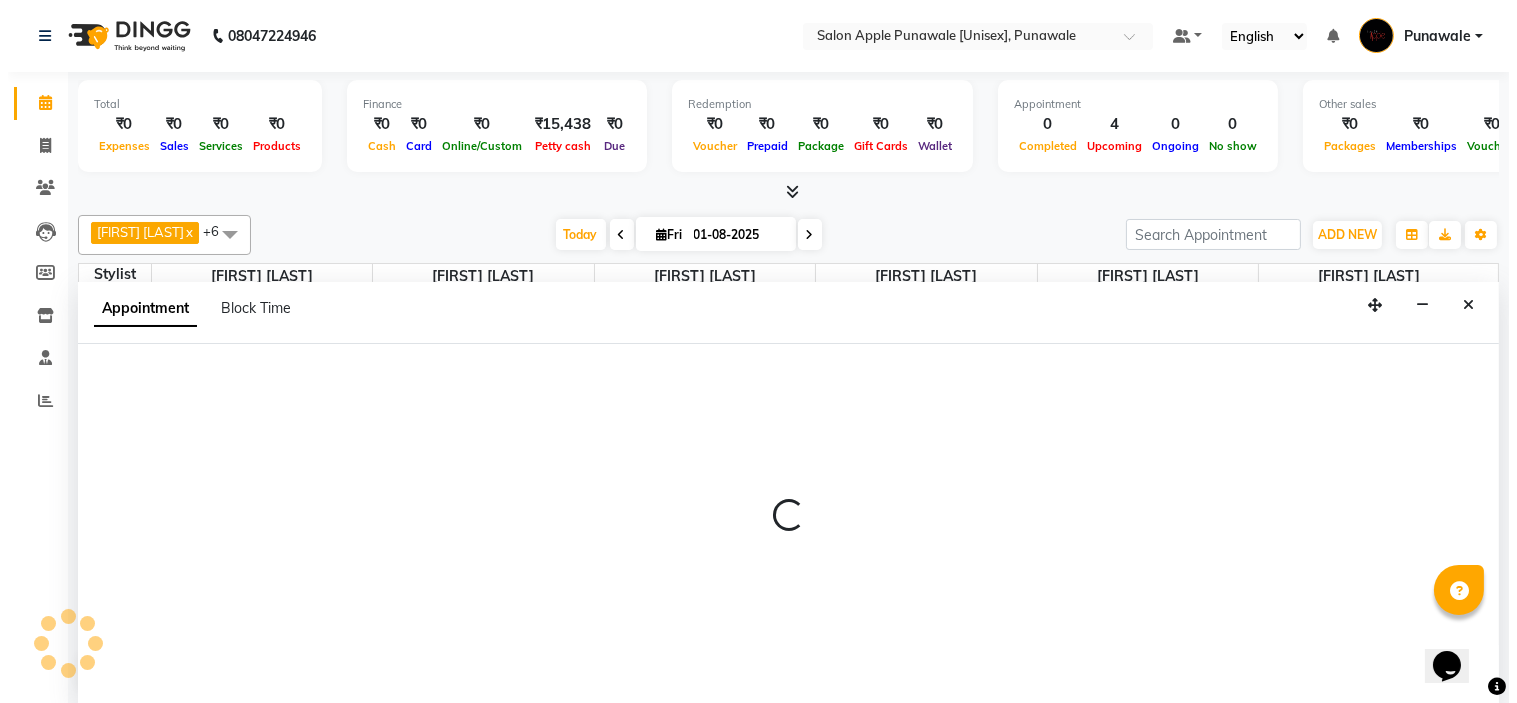 scroll, scrollTop: 1, scrollLeft: 0, axis: vertical 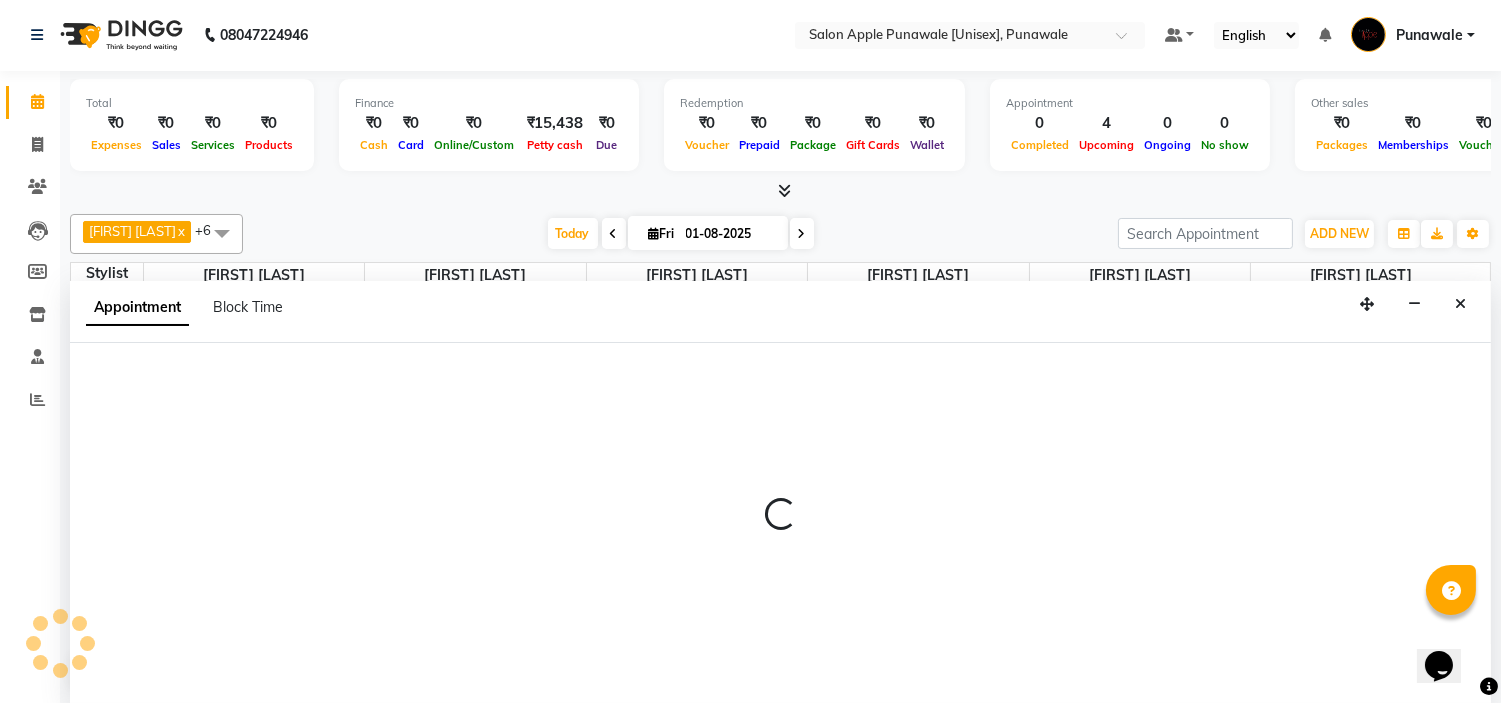 select on "37252" 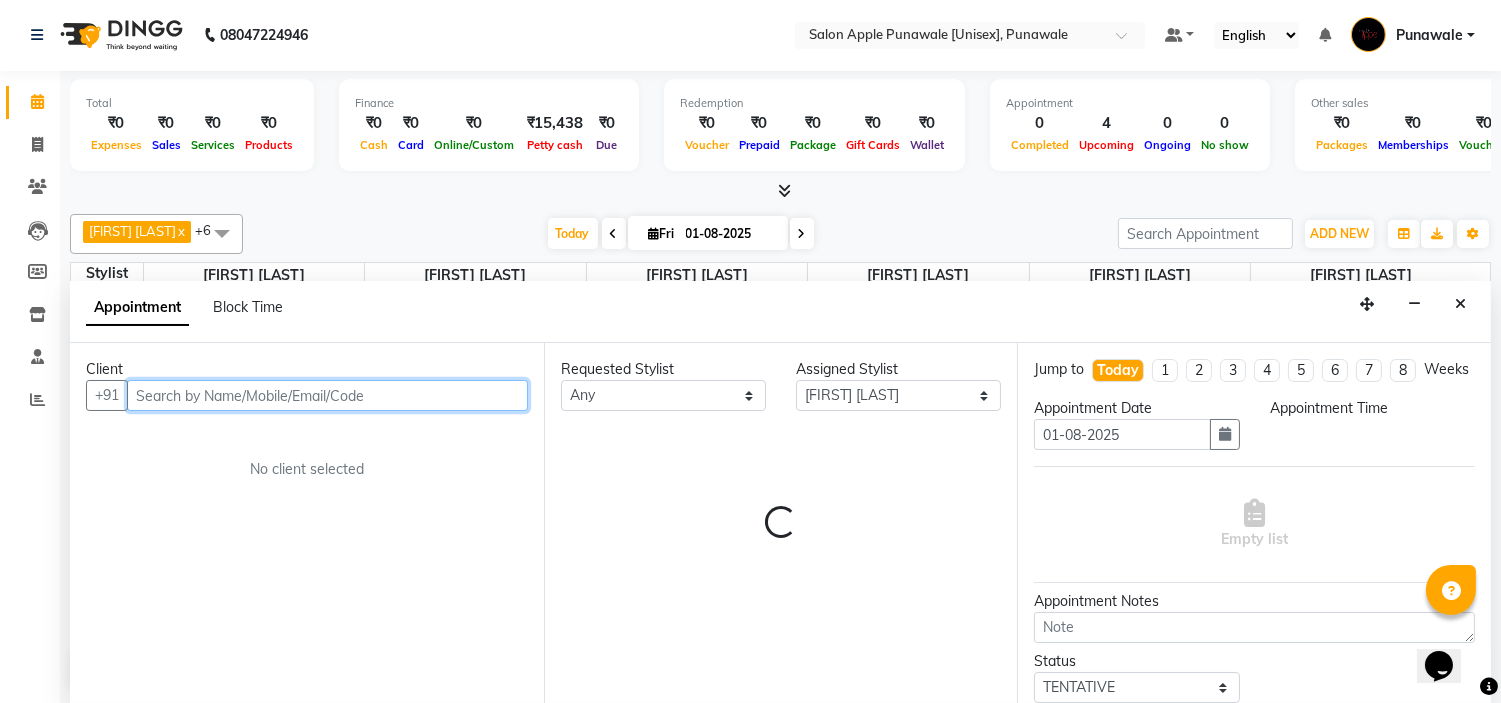 select on "630" 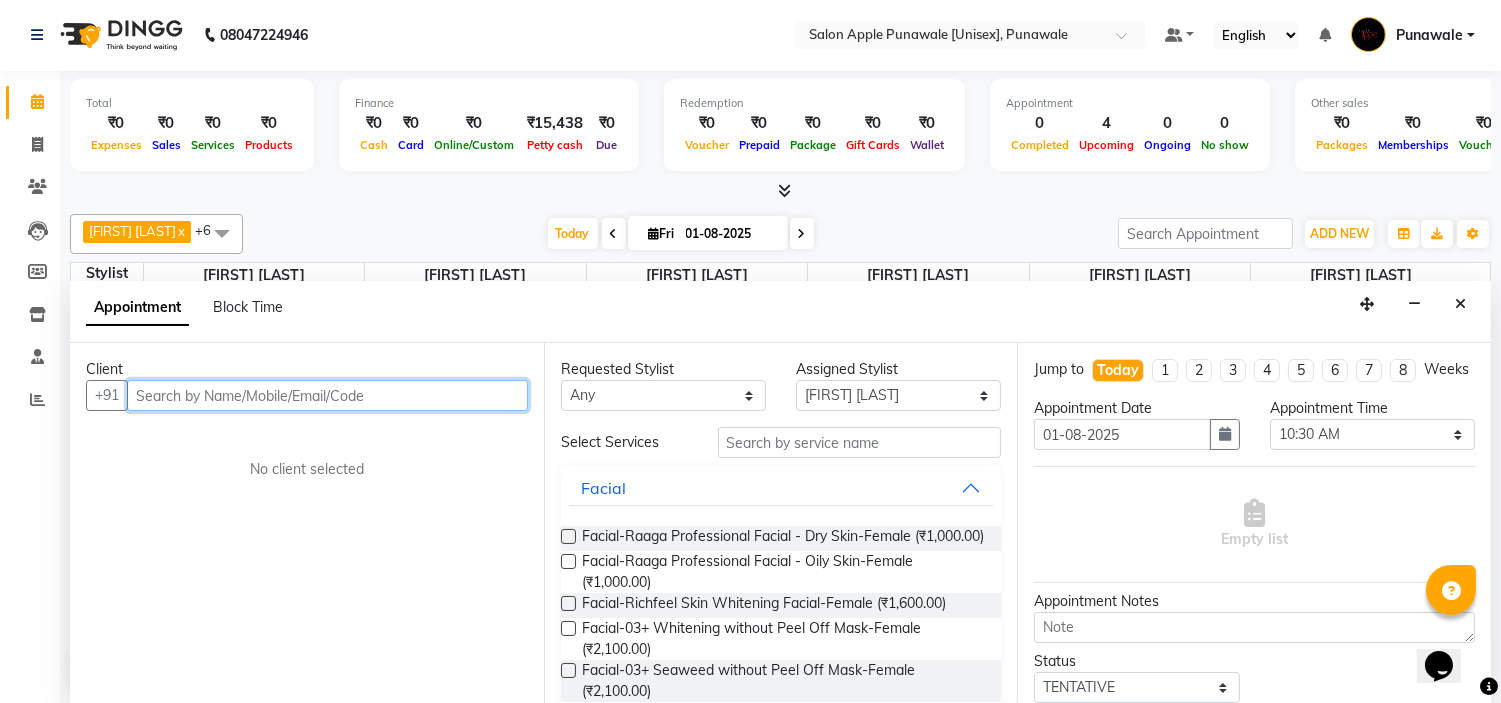 click at bounding box center [327, 395] 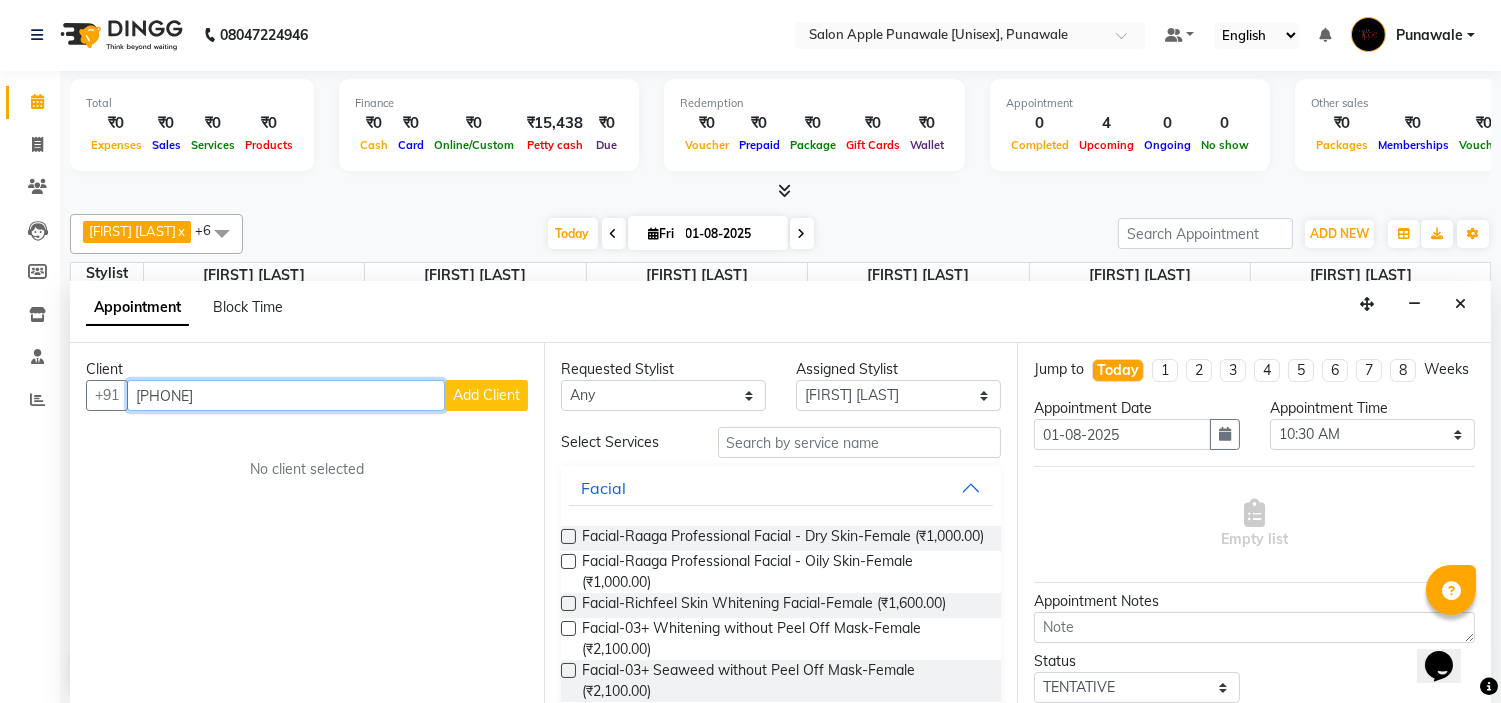 type on "[PHONE]" 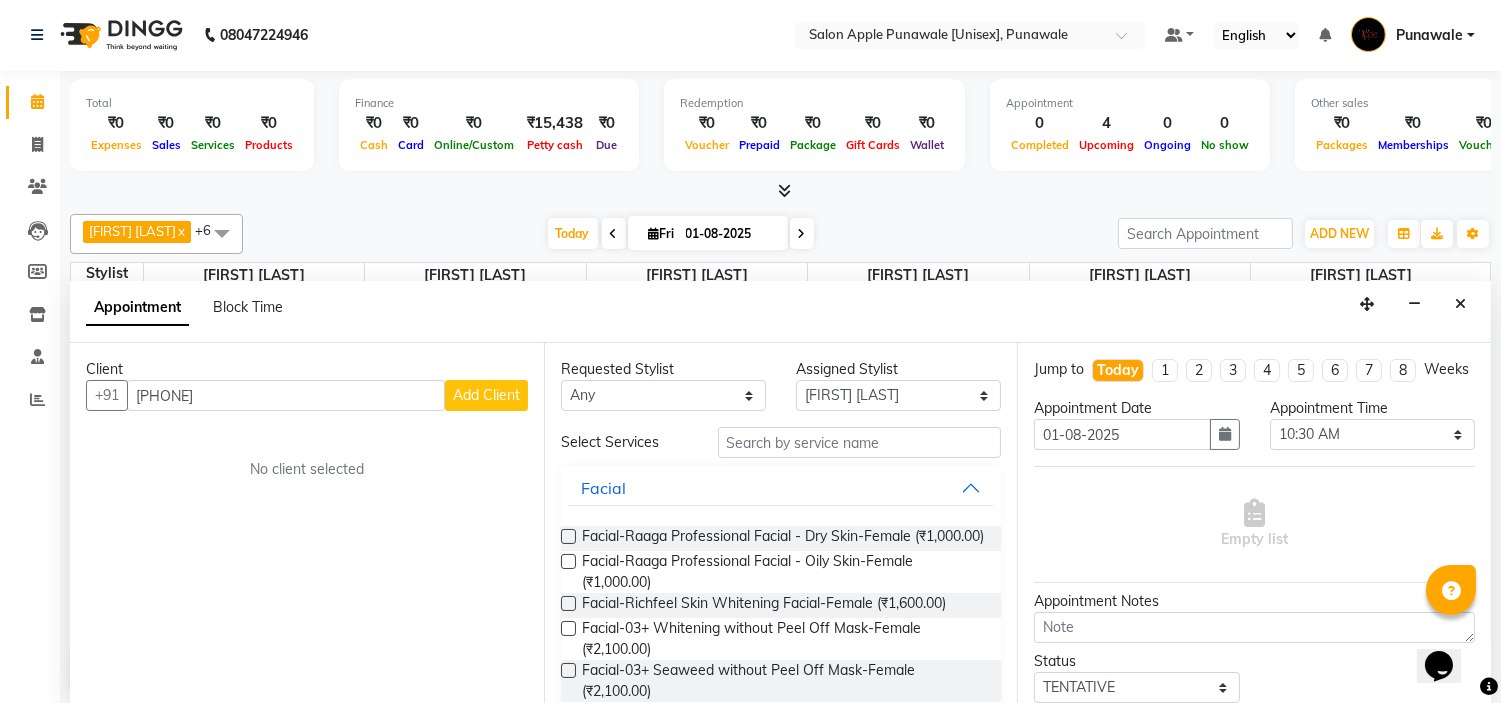 click on "Add Client" at bounding box center [486, 395] 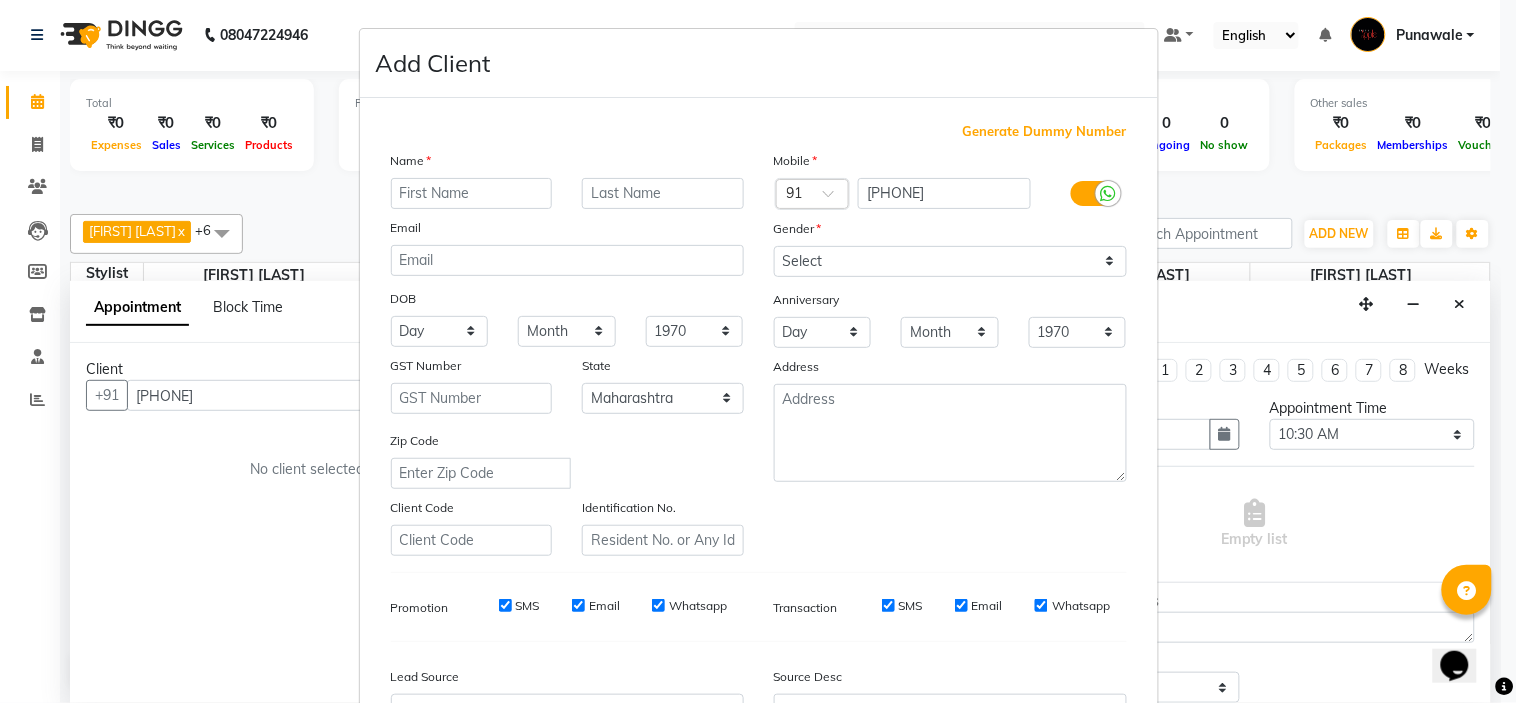 click at bounding box center (472, 193) 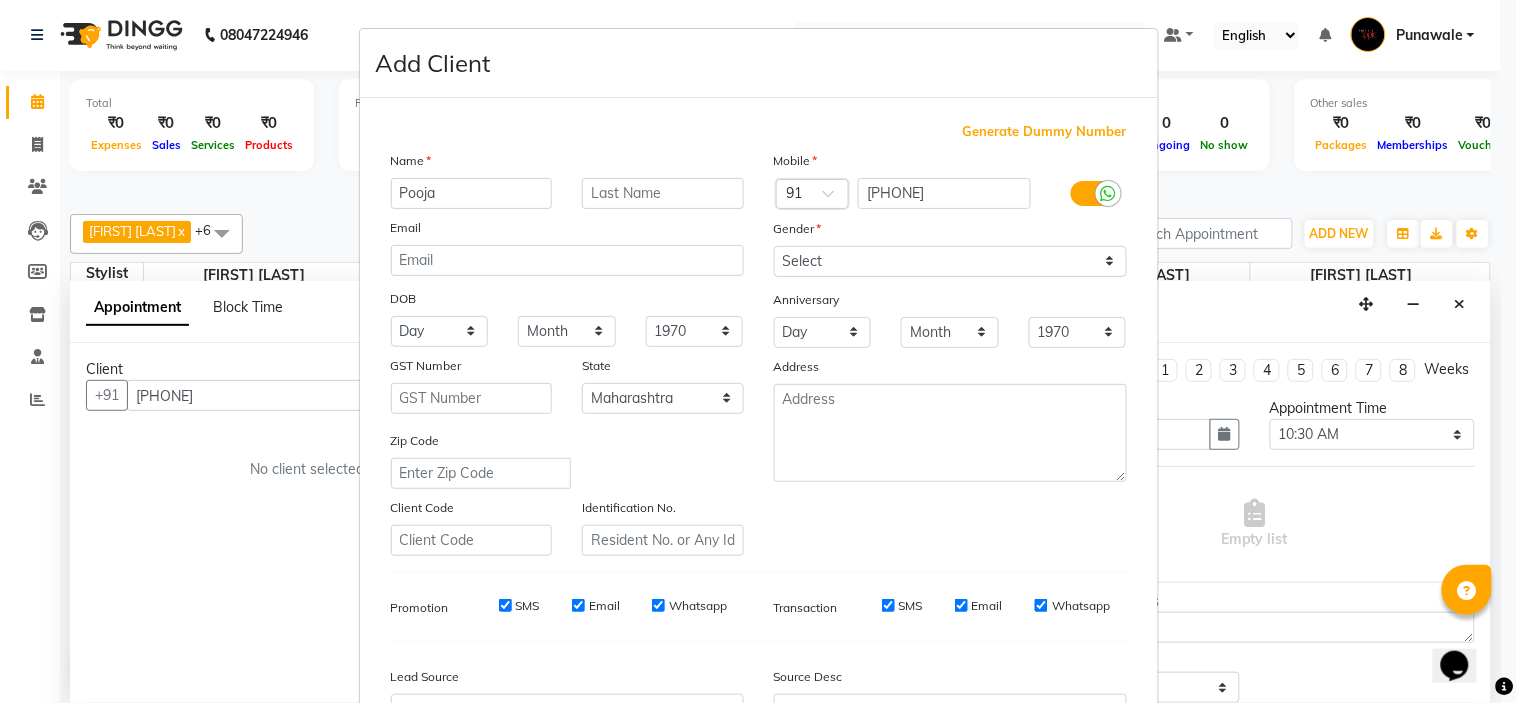 type on "Pooja" 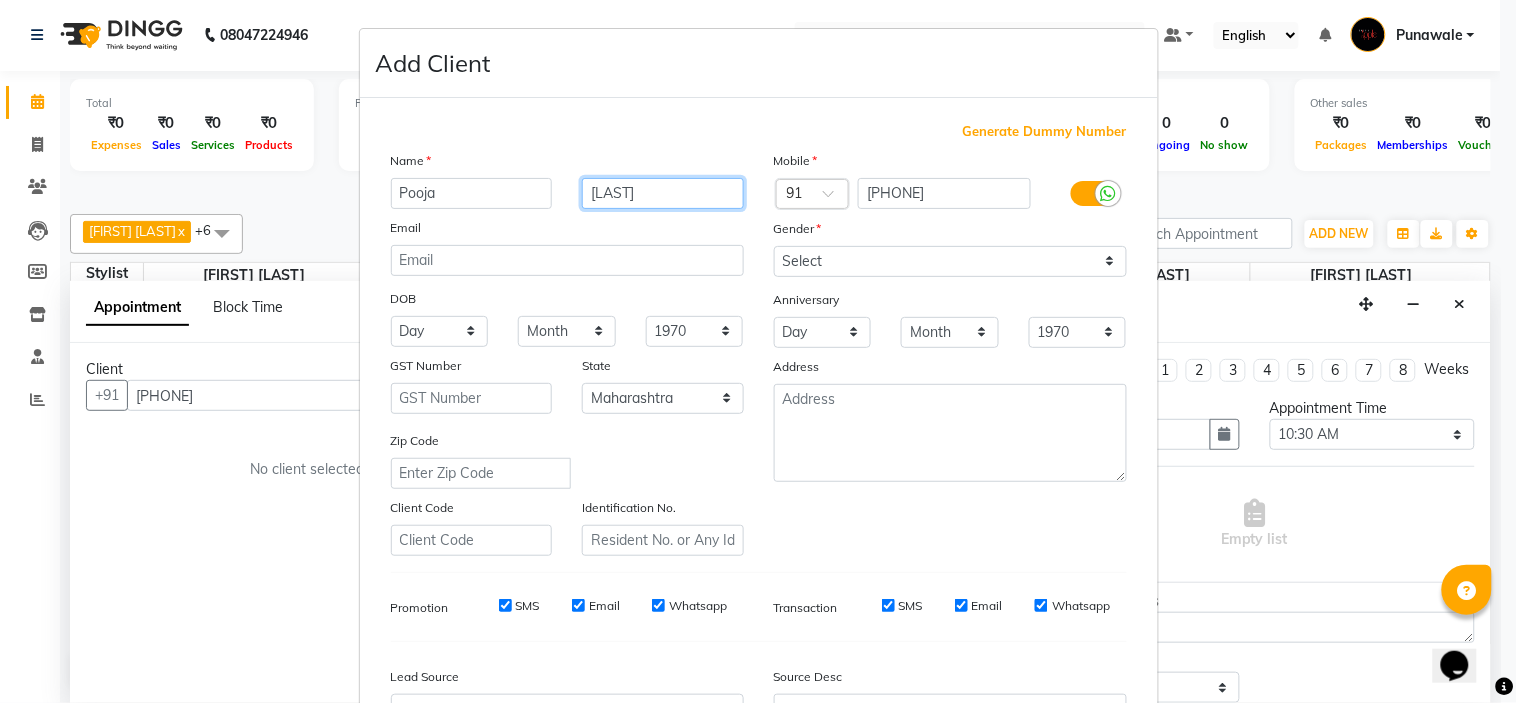 type on "[LAST]" 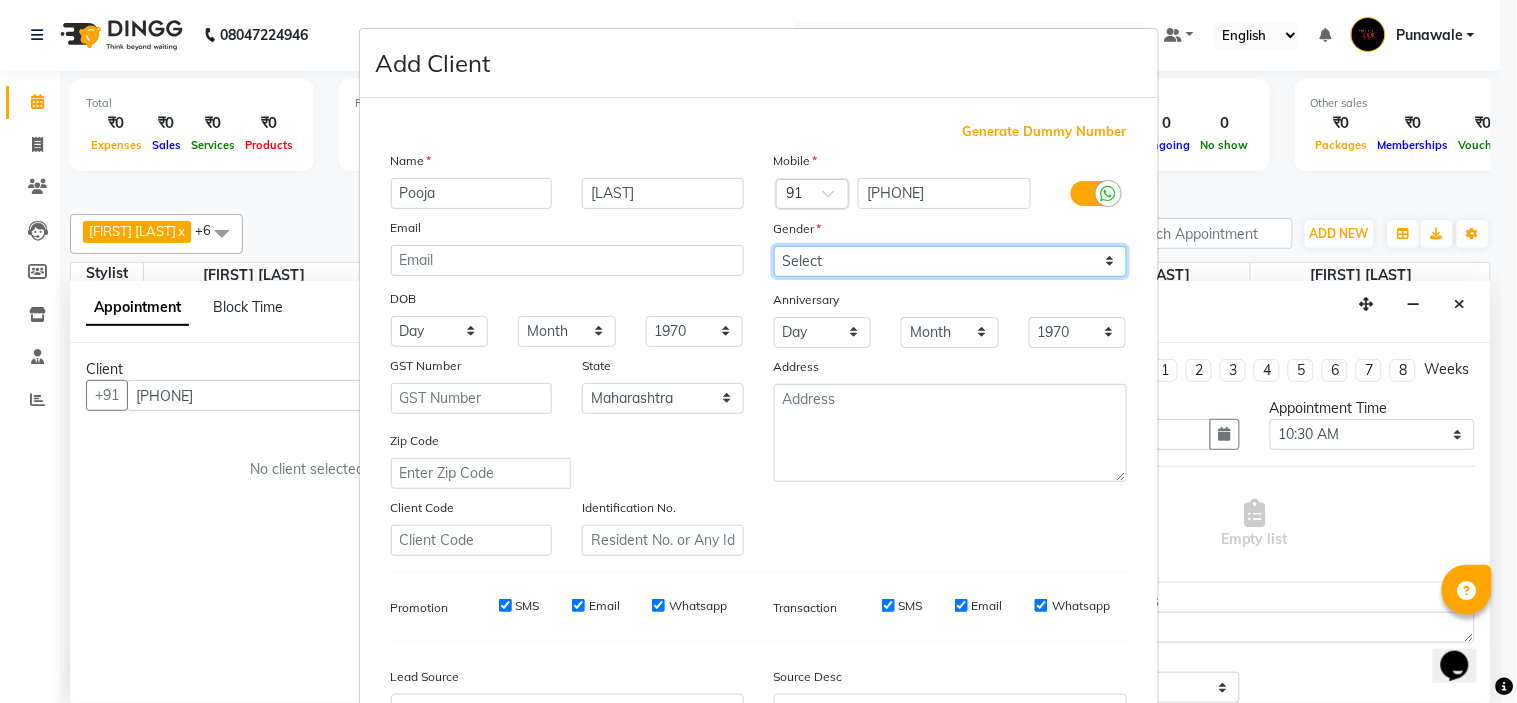 click on "Select Male Female Other Prefer Not To Say" at bounding box center [950, 261] 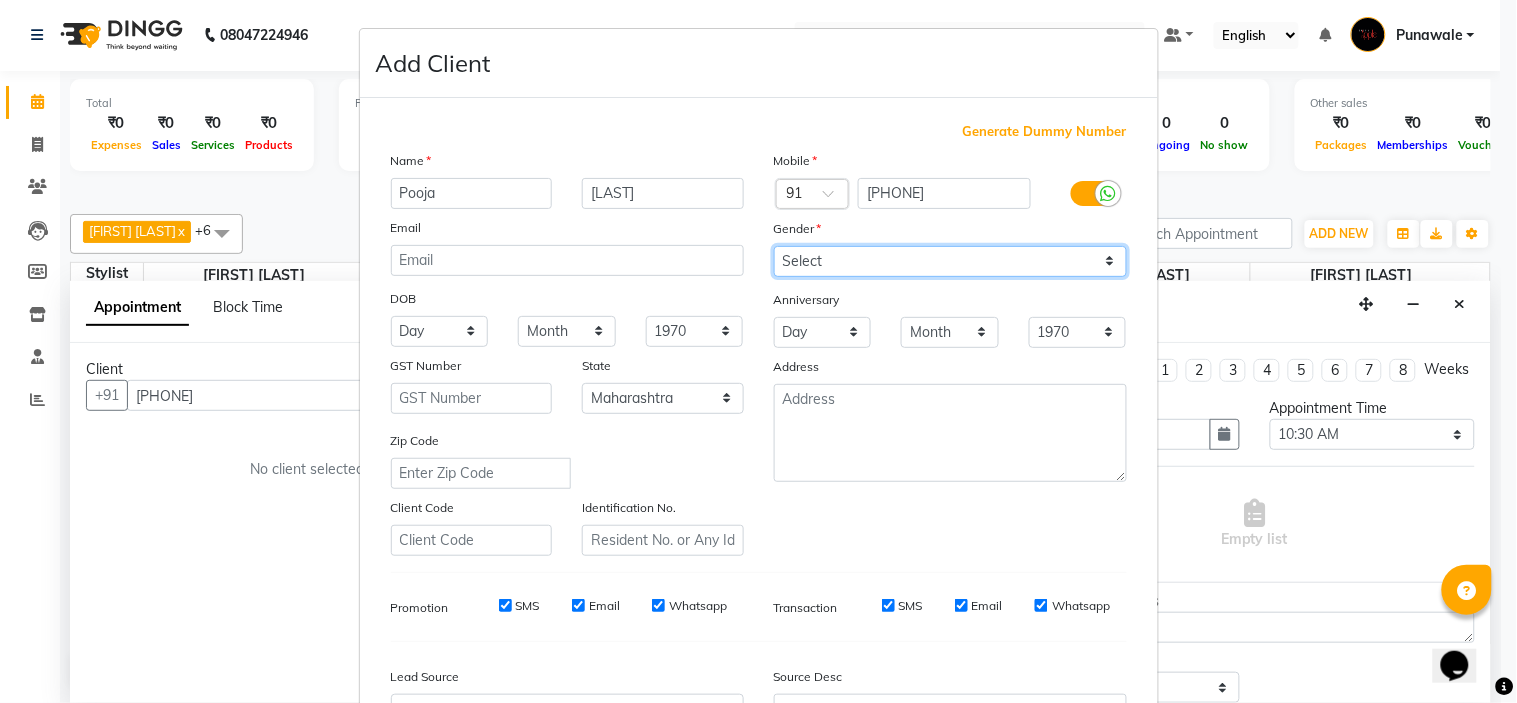 select on "female" 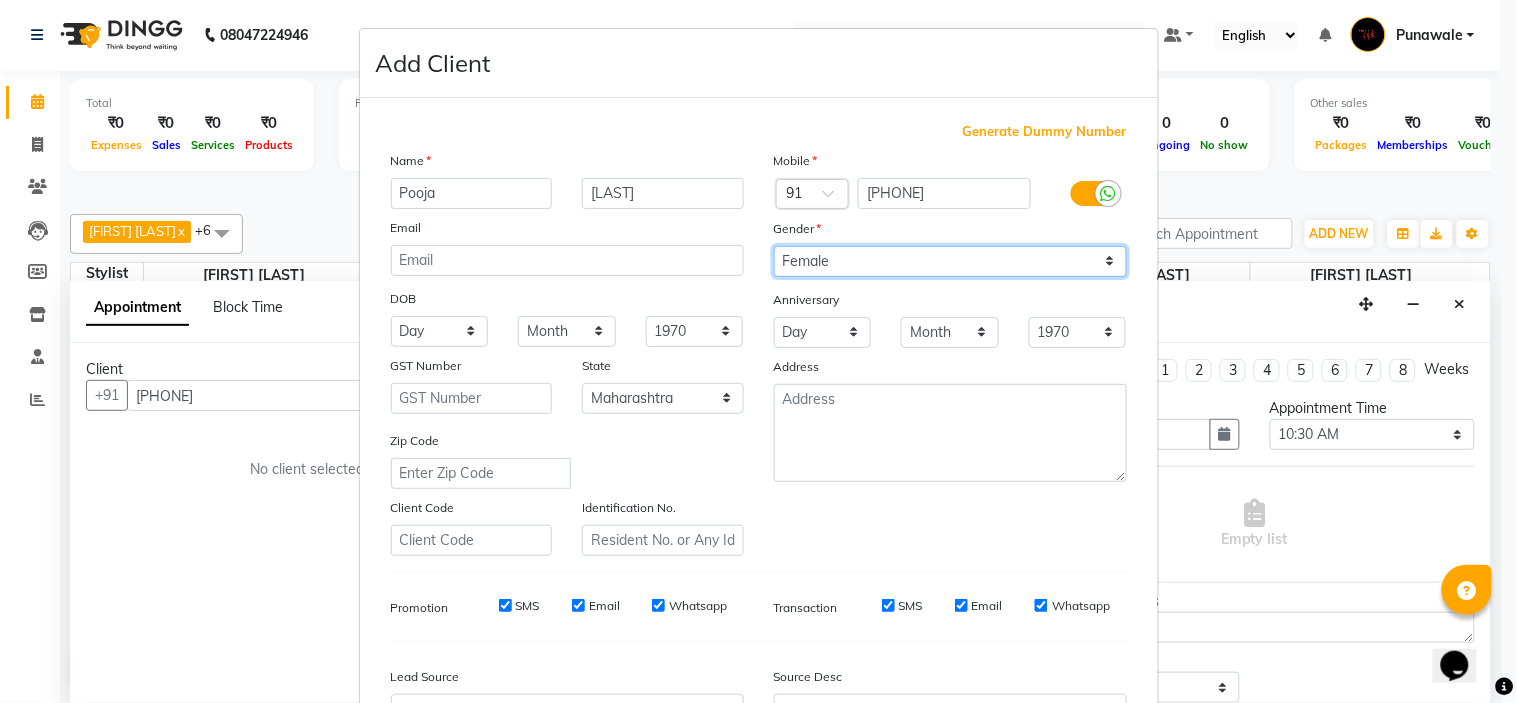 click on "Select Male Female Other Prefer Not To Say" at bounding box center (950, 261) 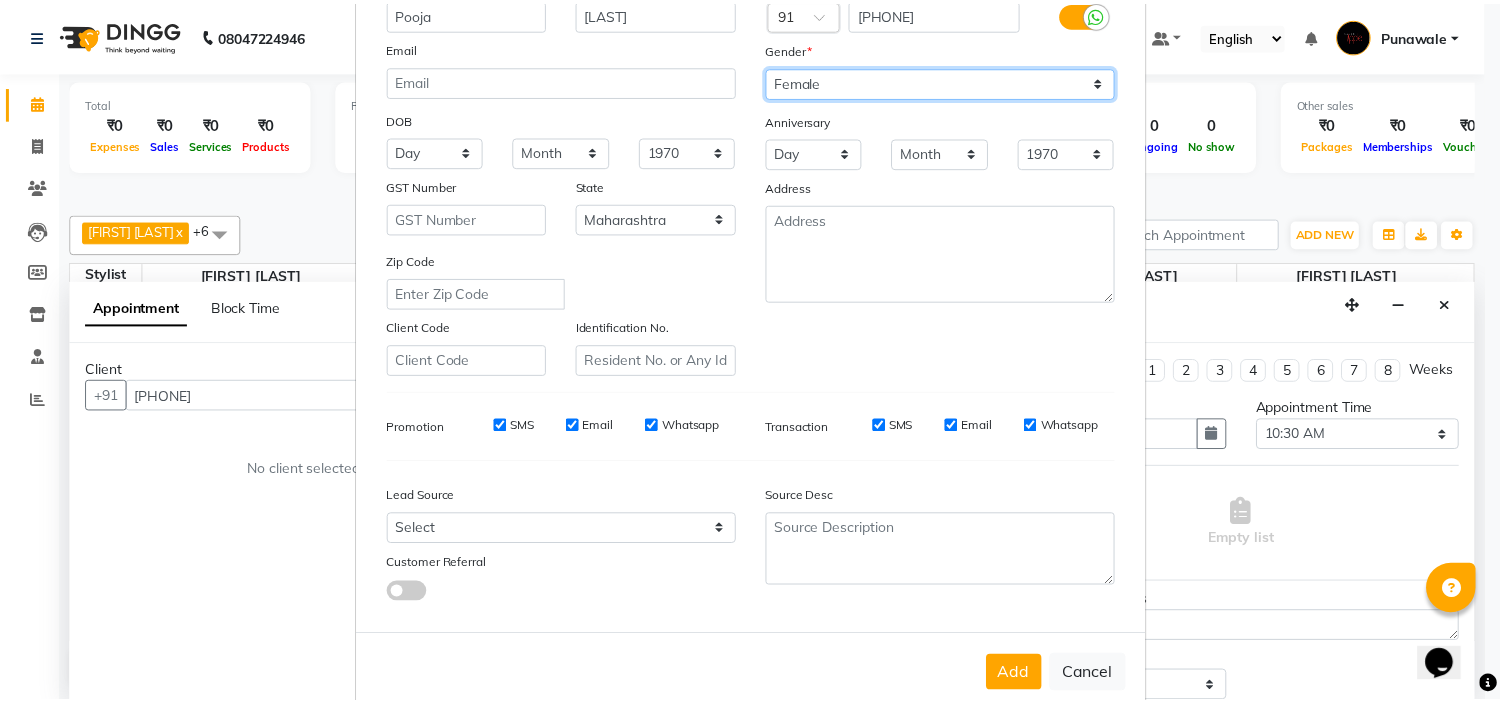 scroll, scrollTop: 221, scrollLeft: 0, axis: vertical 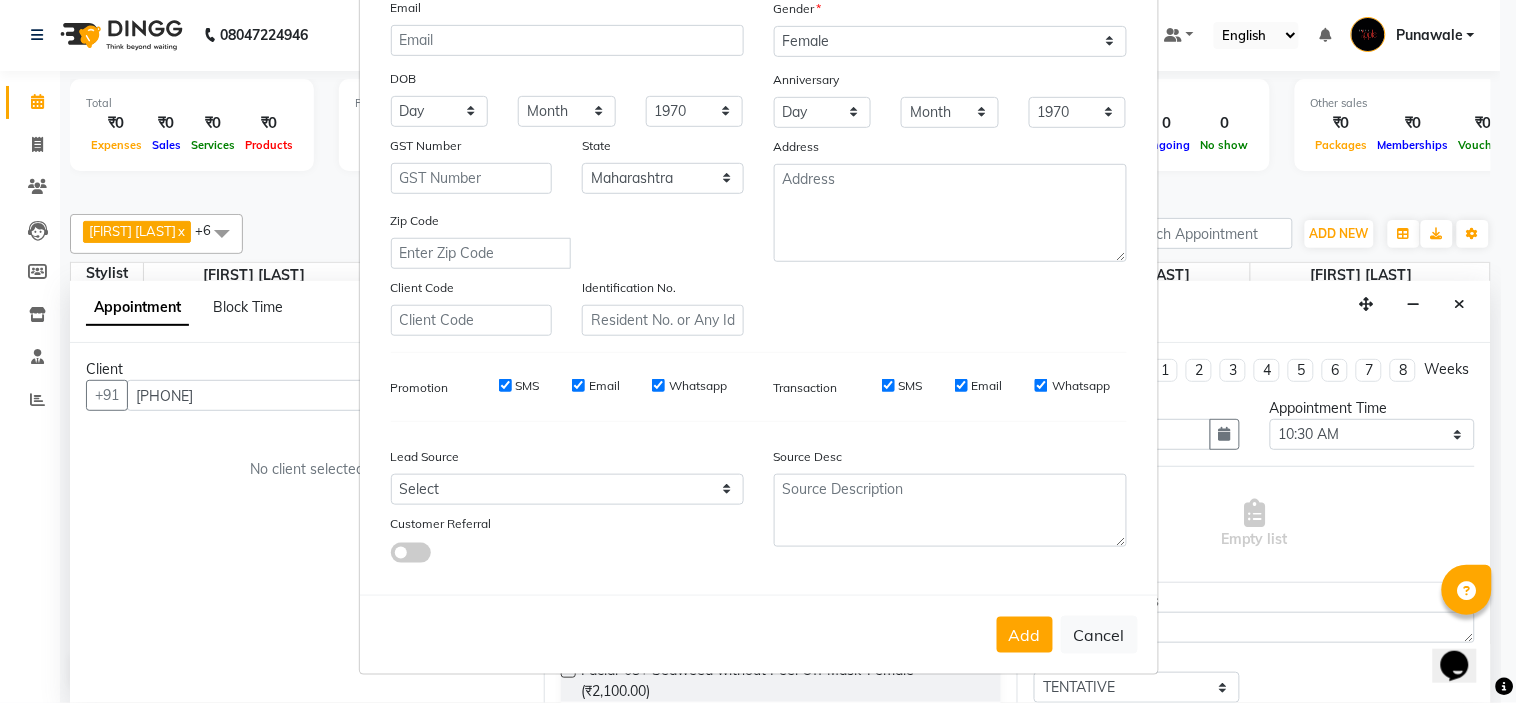 click on "Add" at bounding box center (1025, 635) 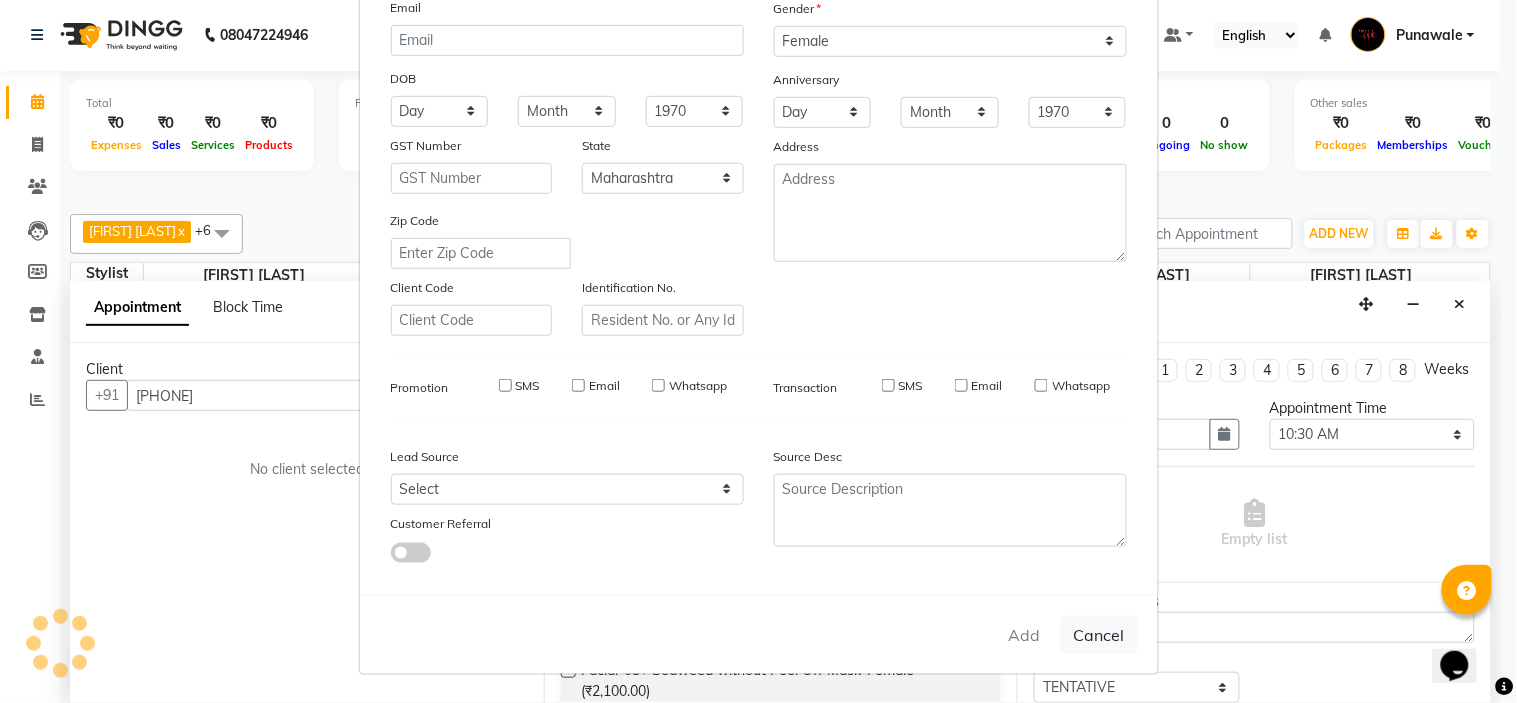 type 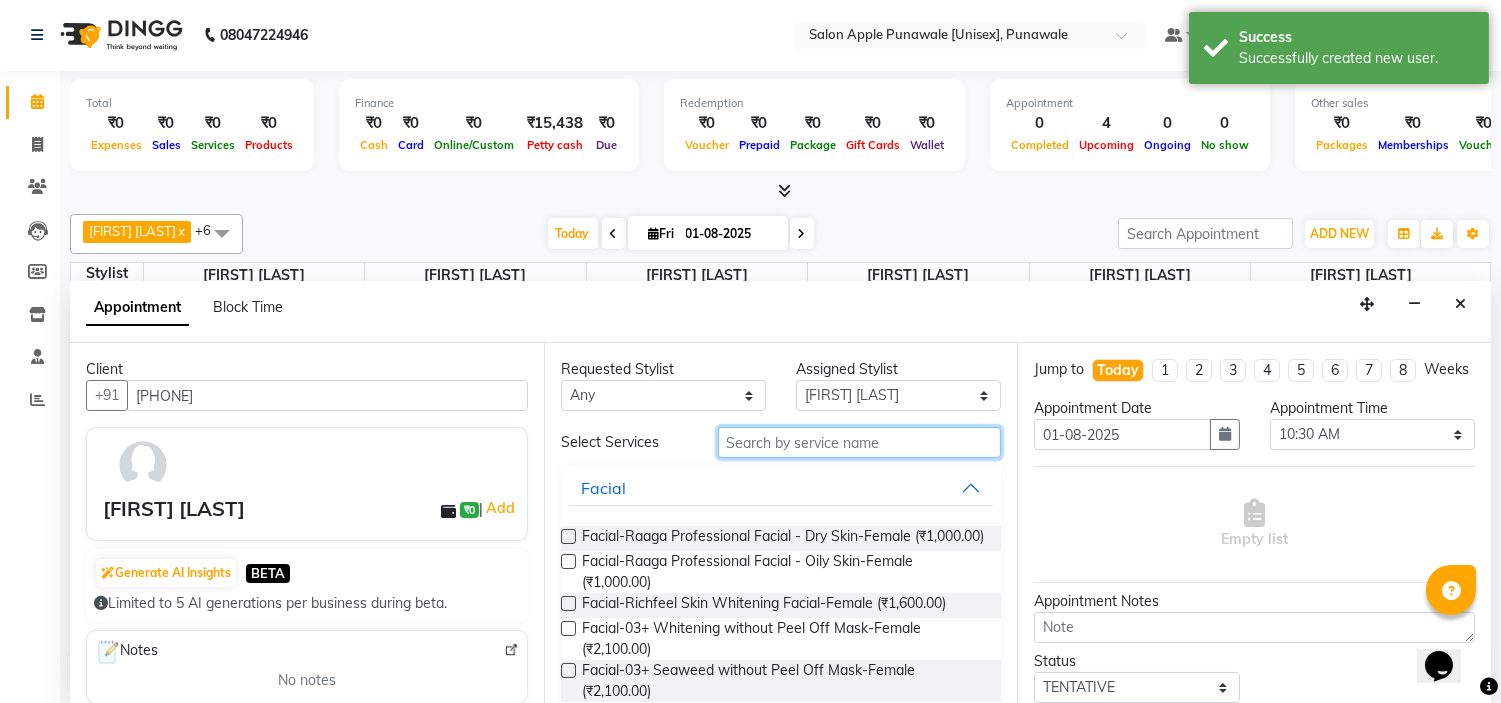 click at bounding box center (860, 442) 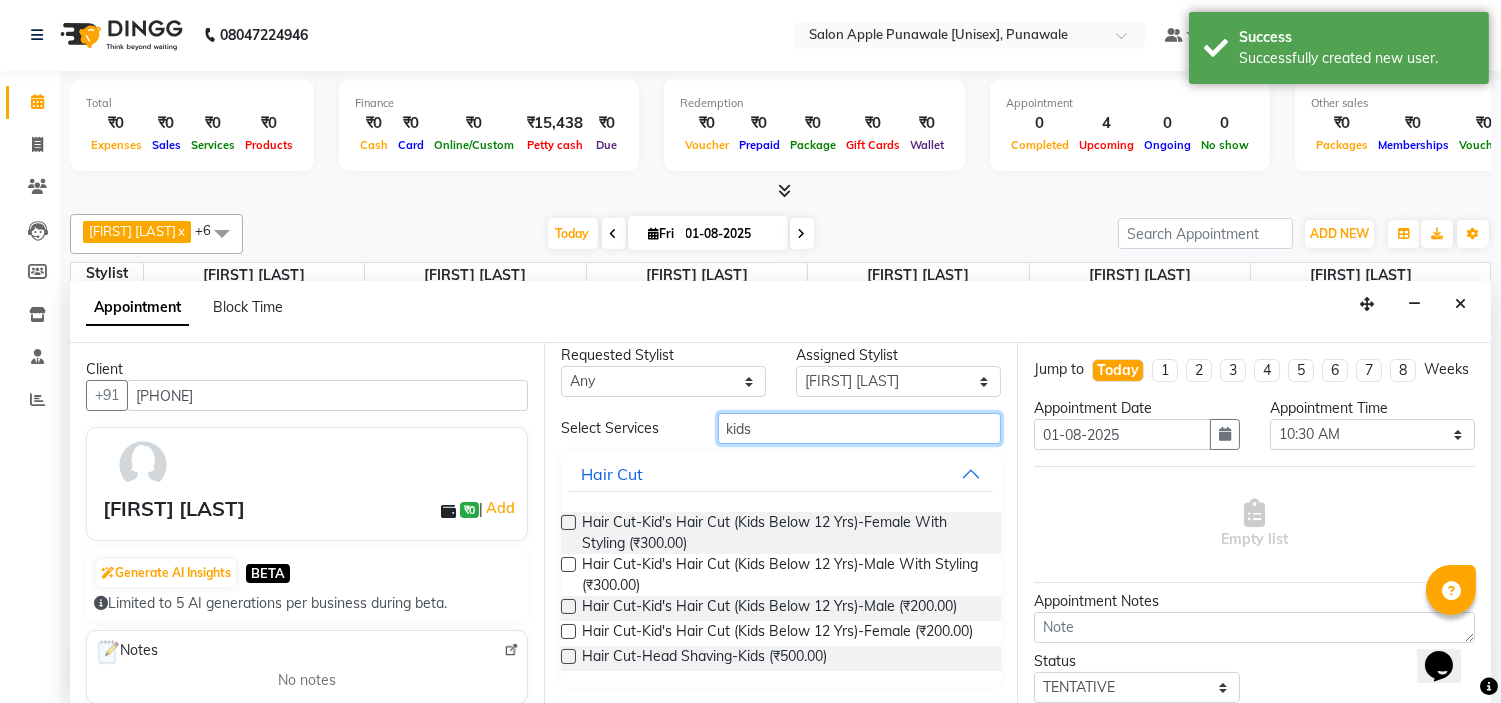 scroll, scrollTop: 30, scrollLeft: 0, axis: vertical 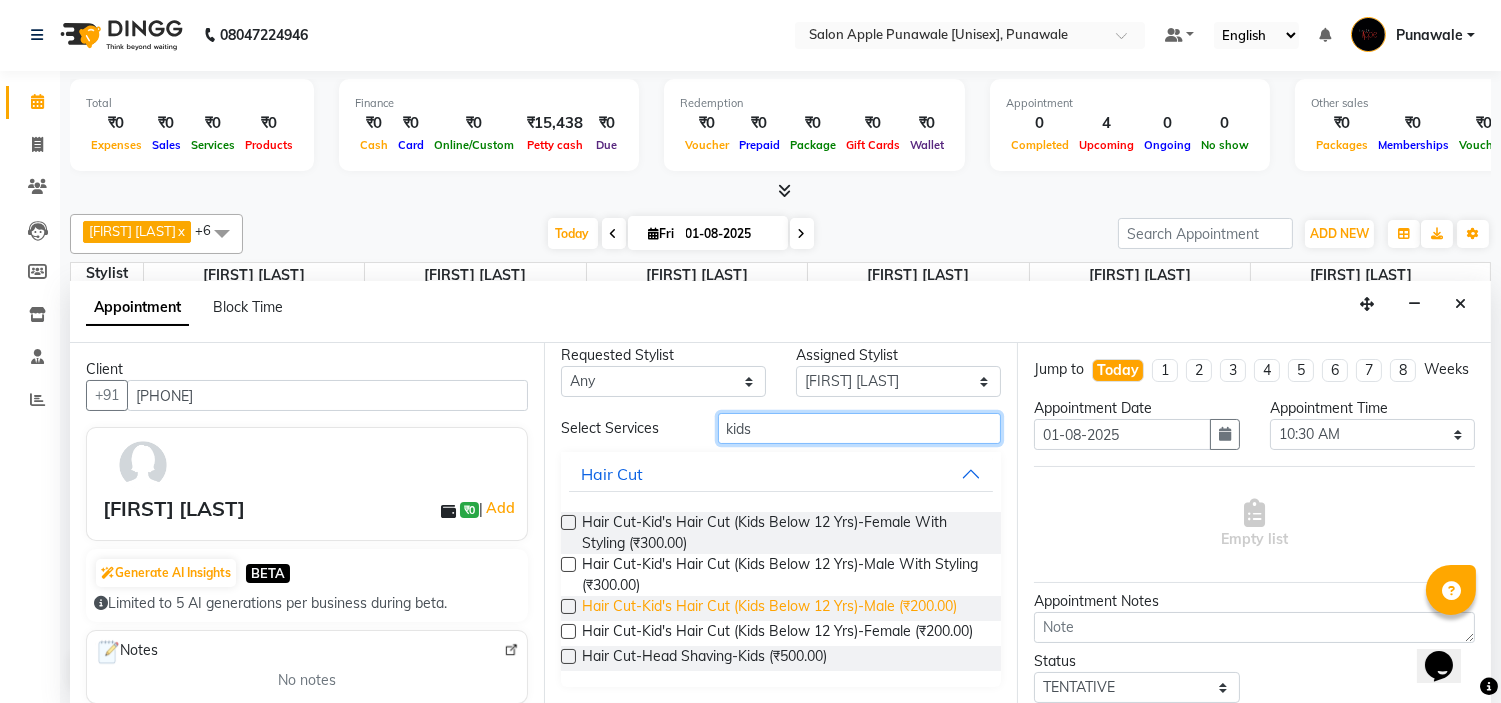 type on "kids" 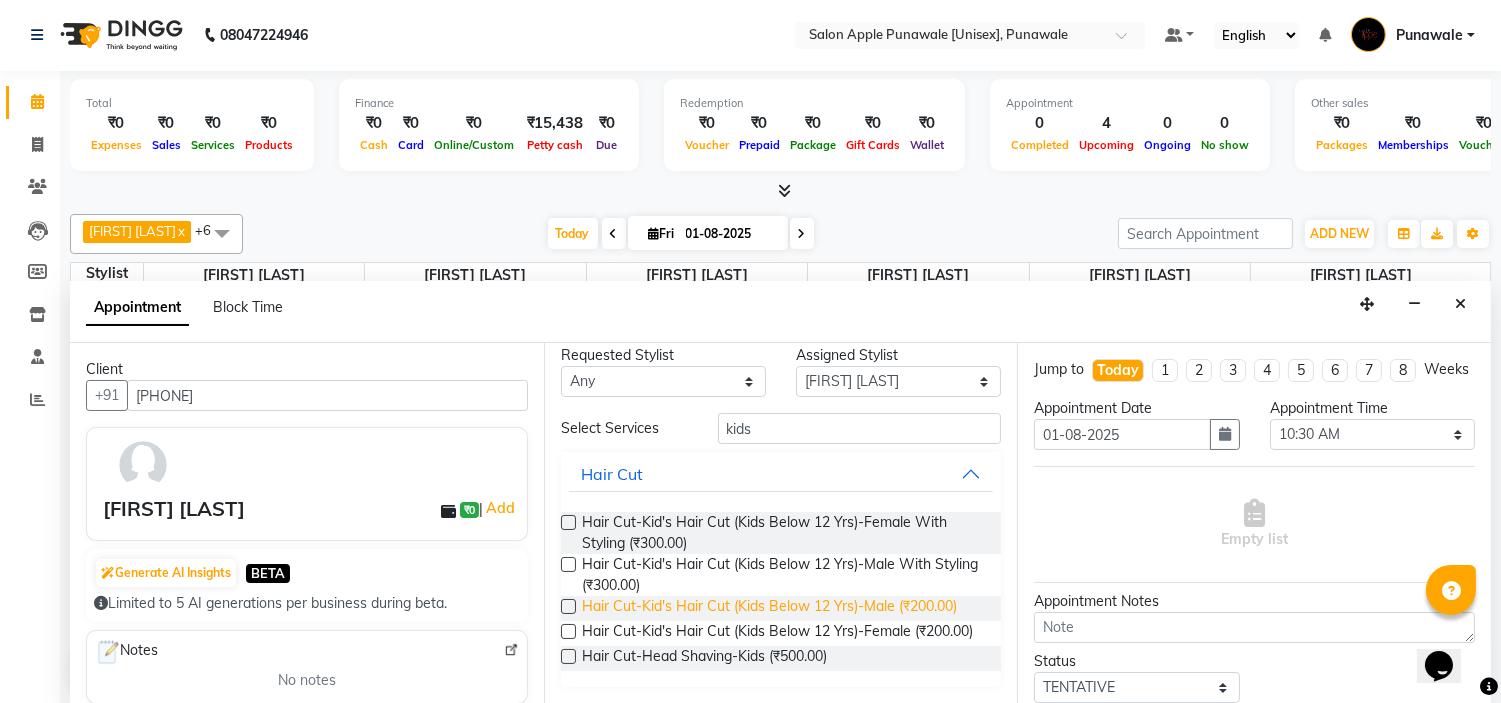click on "Hair Cut-Kid's Hair Cut (Kids Below 12 Yrs)-Male (₹200.00)" at bounding box center (769, 608) 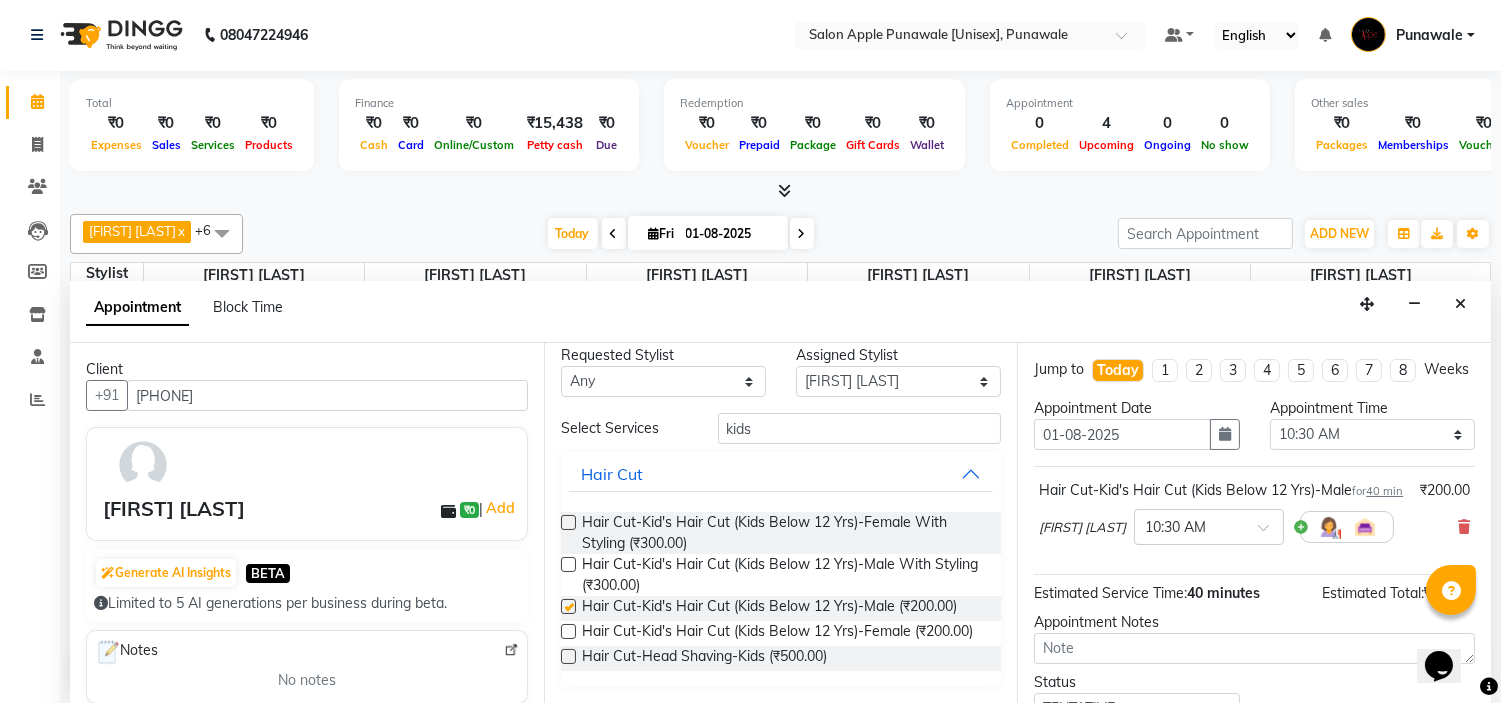 checkbox on "false" 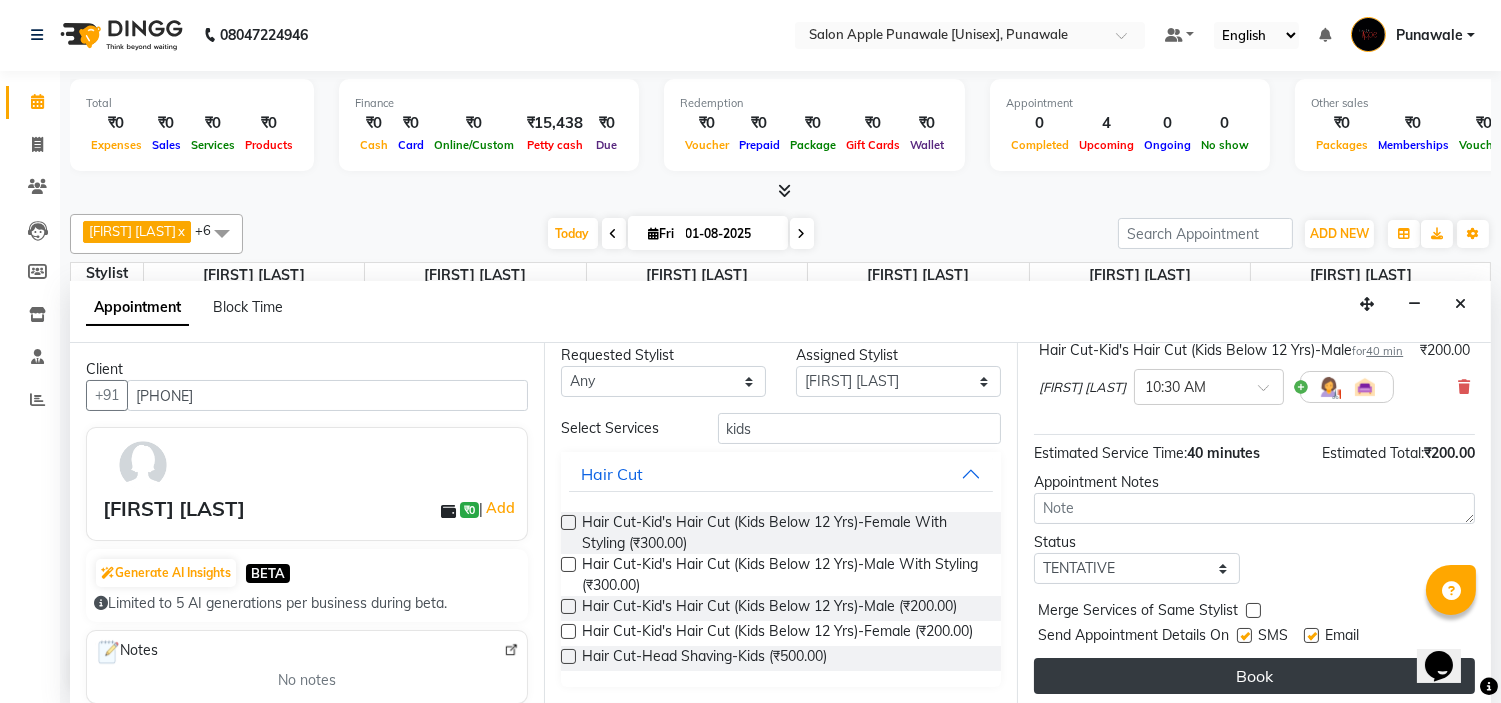 scroll, scrollTop: 186, scrollLeft: 0, axis: vertical 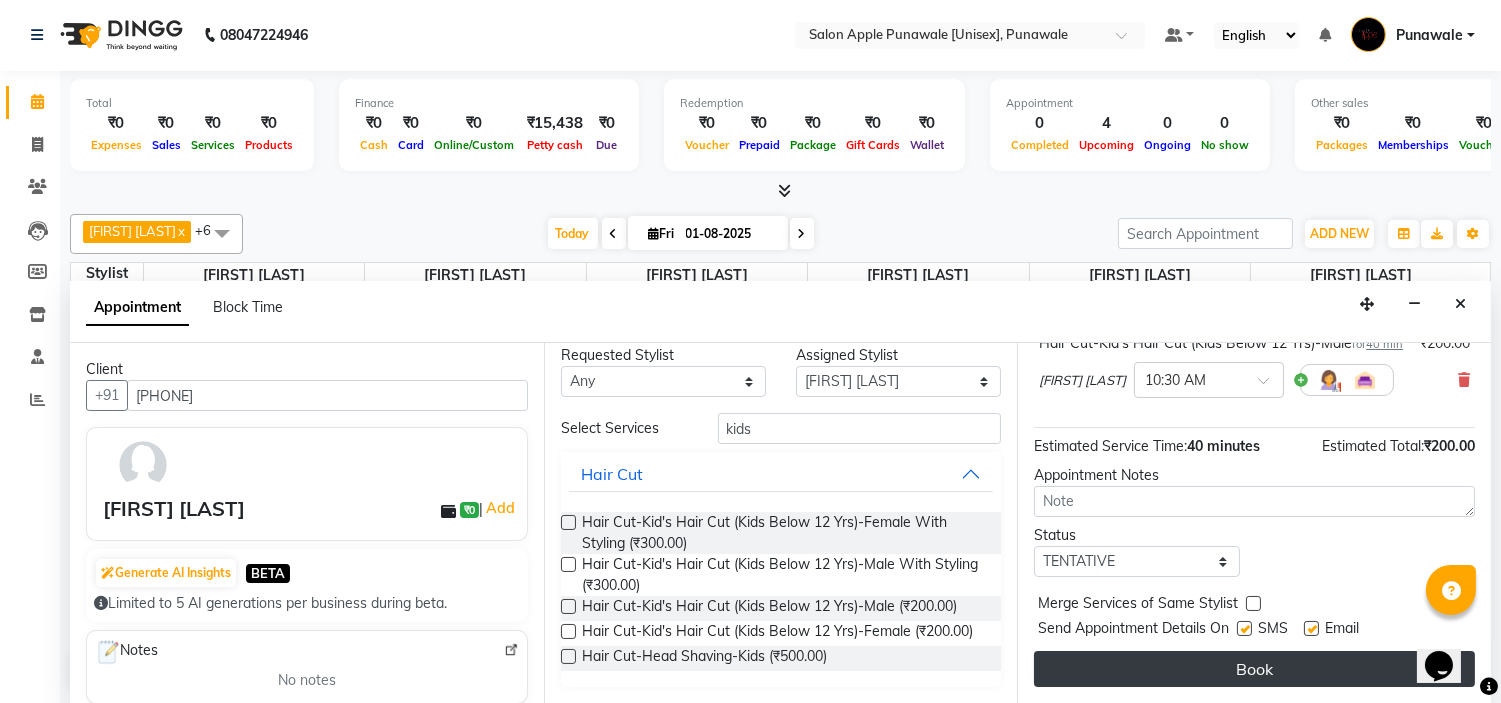 click on "Book" at bounding box center (1254, 669) 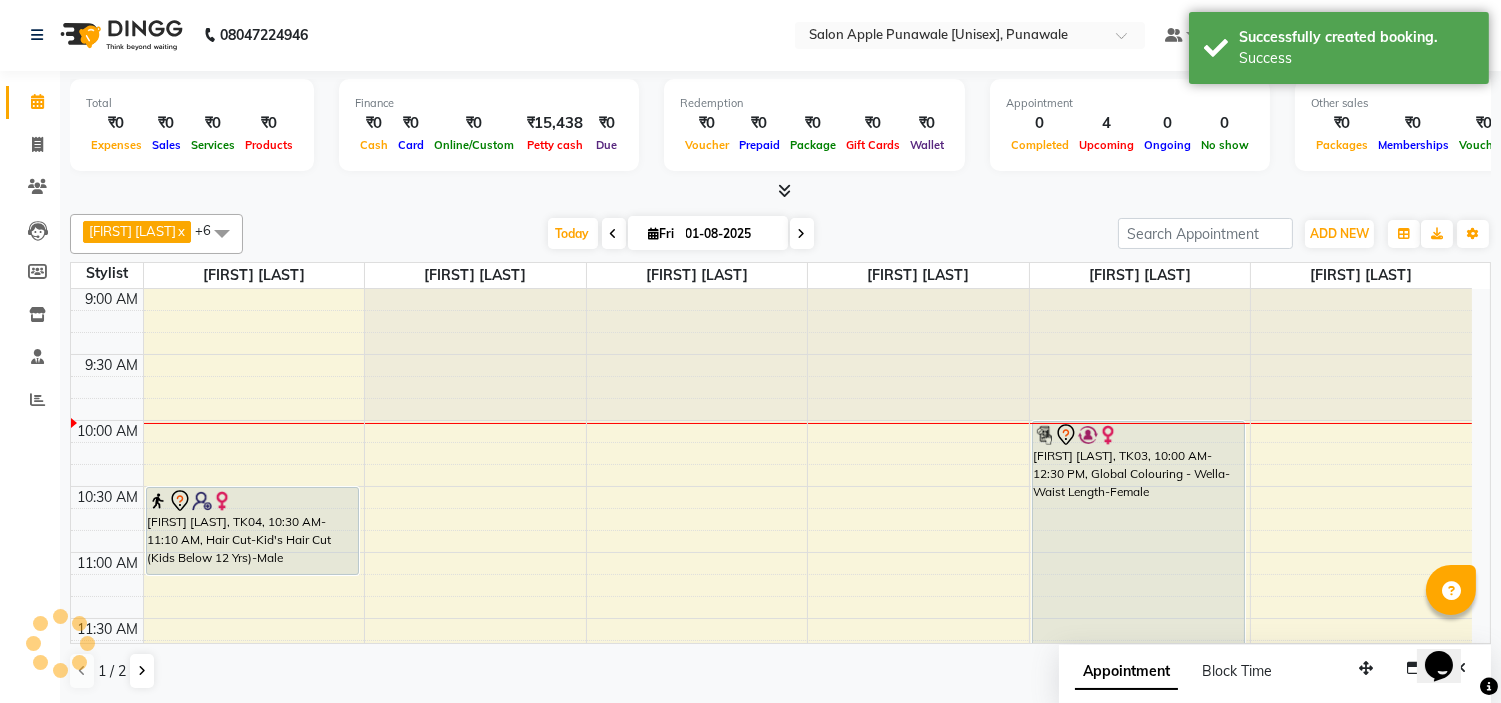 scroll, scrollTop: 0, scrollLeft: 0, axis: both 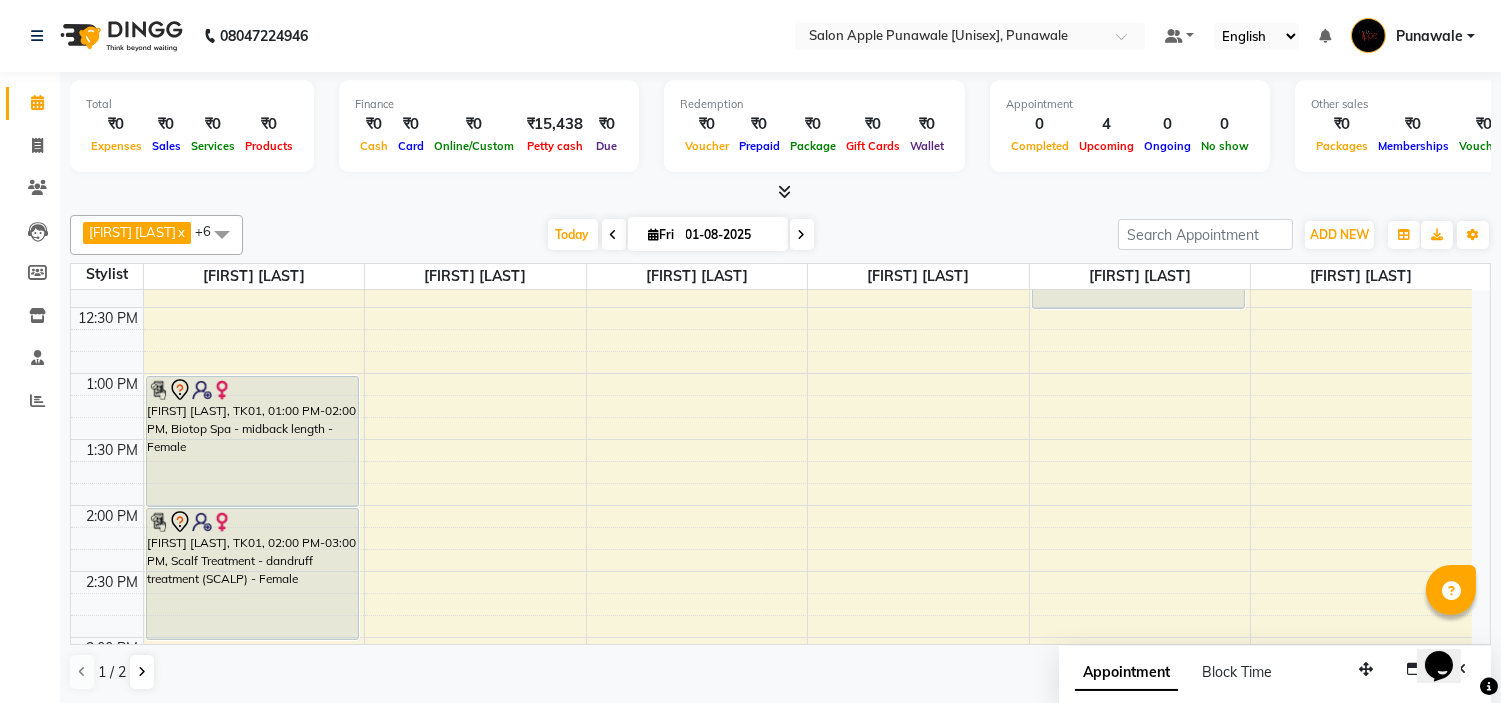 click at bounding box center [802, 234] 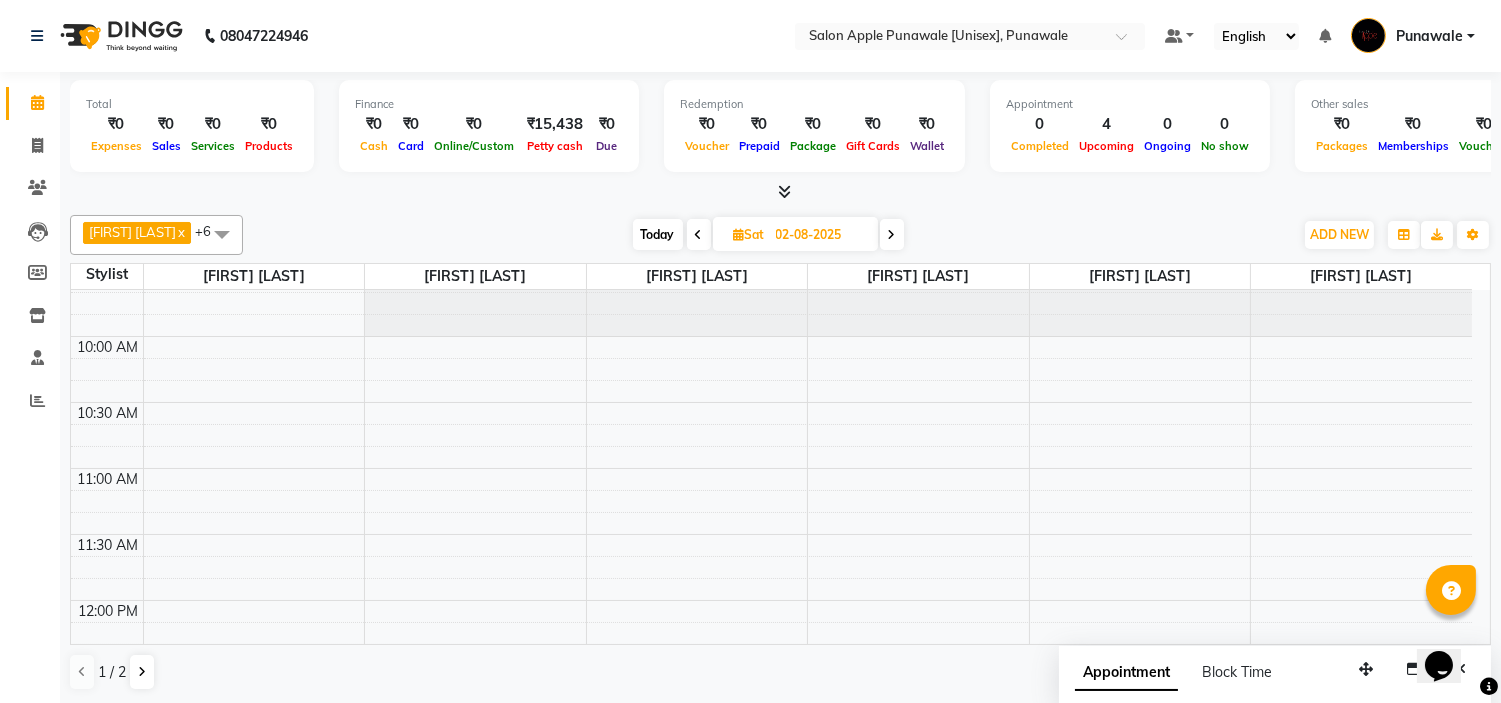 scroll, scrollTop: 222, scrollLeft: 0, axis: vertical 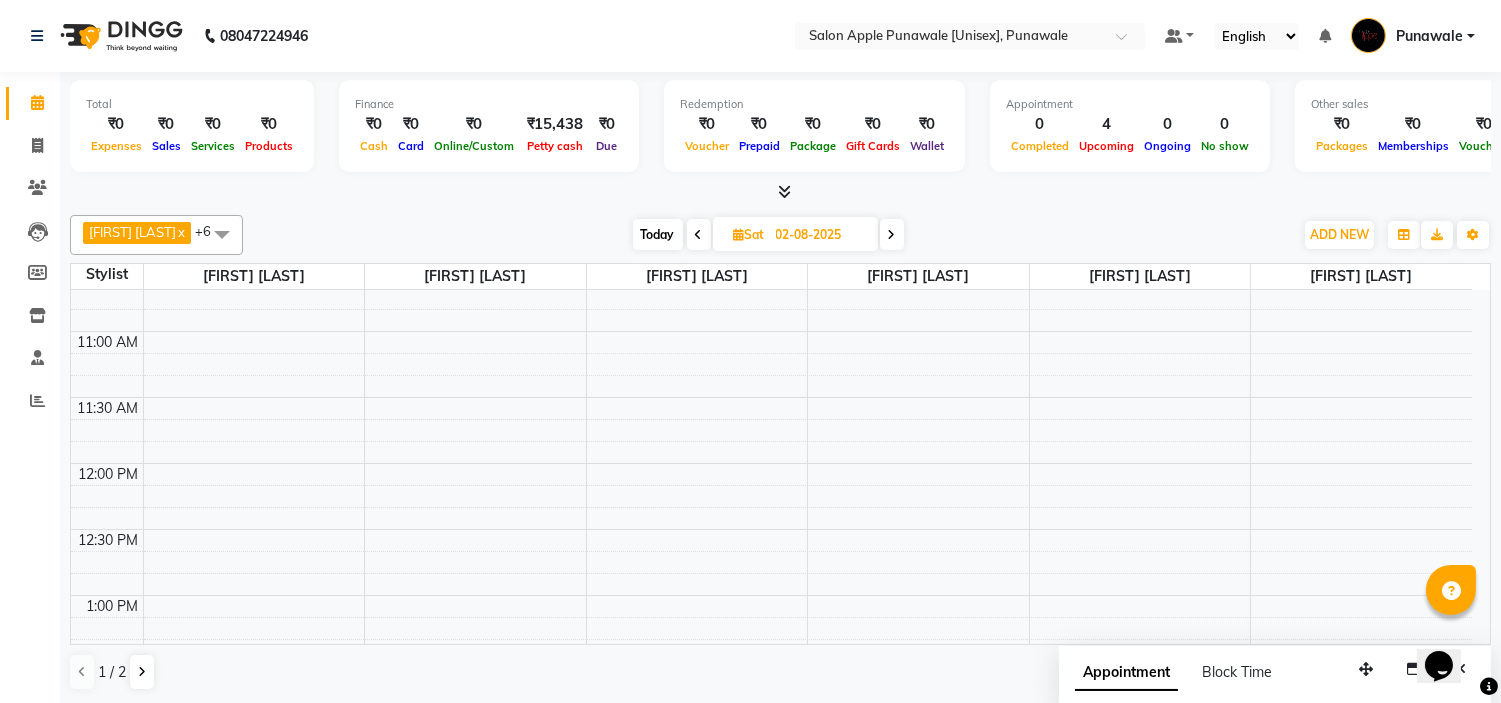 click at bounding box center (699, 235) 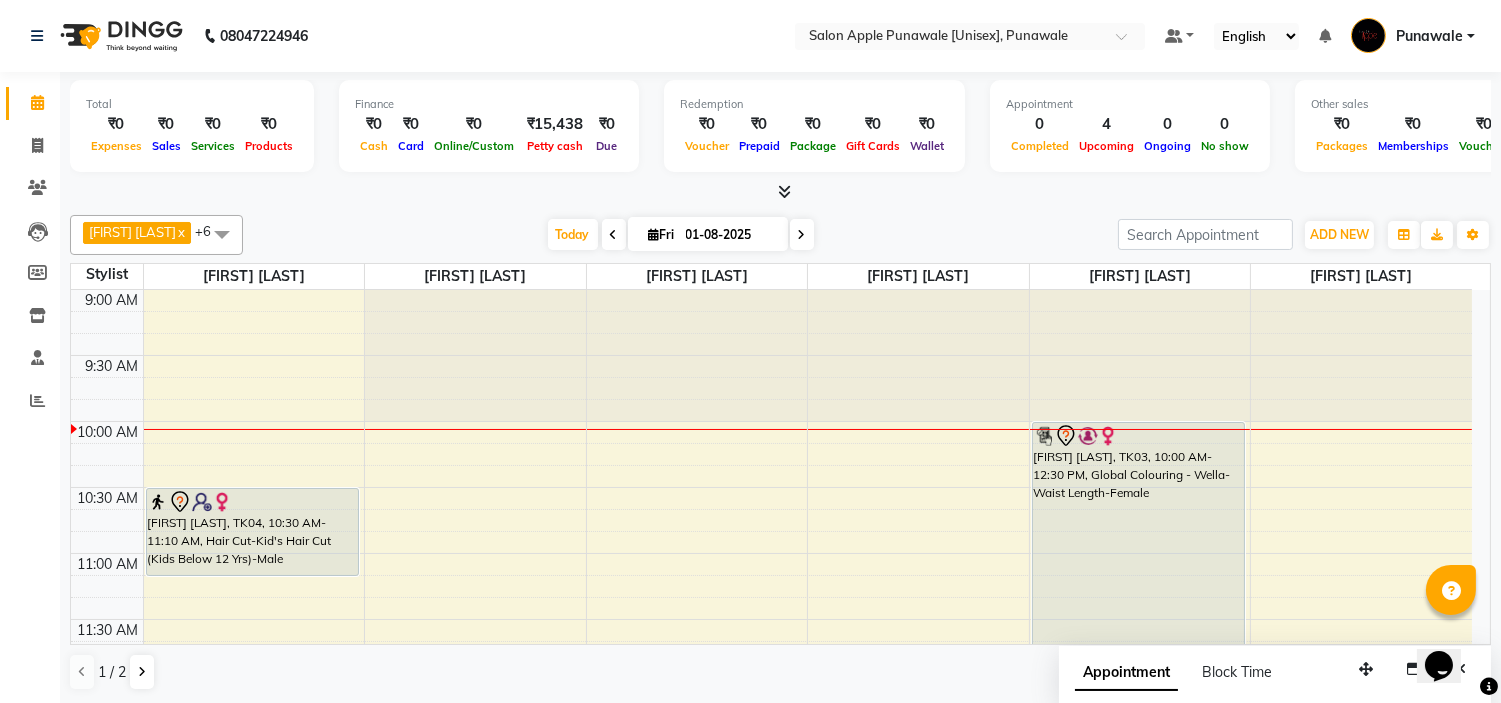 scroll, scrollTop: 444, scrollLeft: 0, axis: vertical 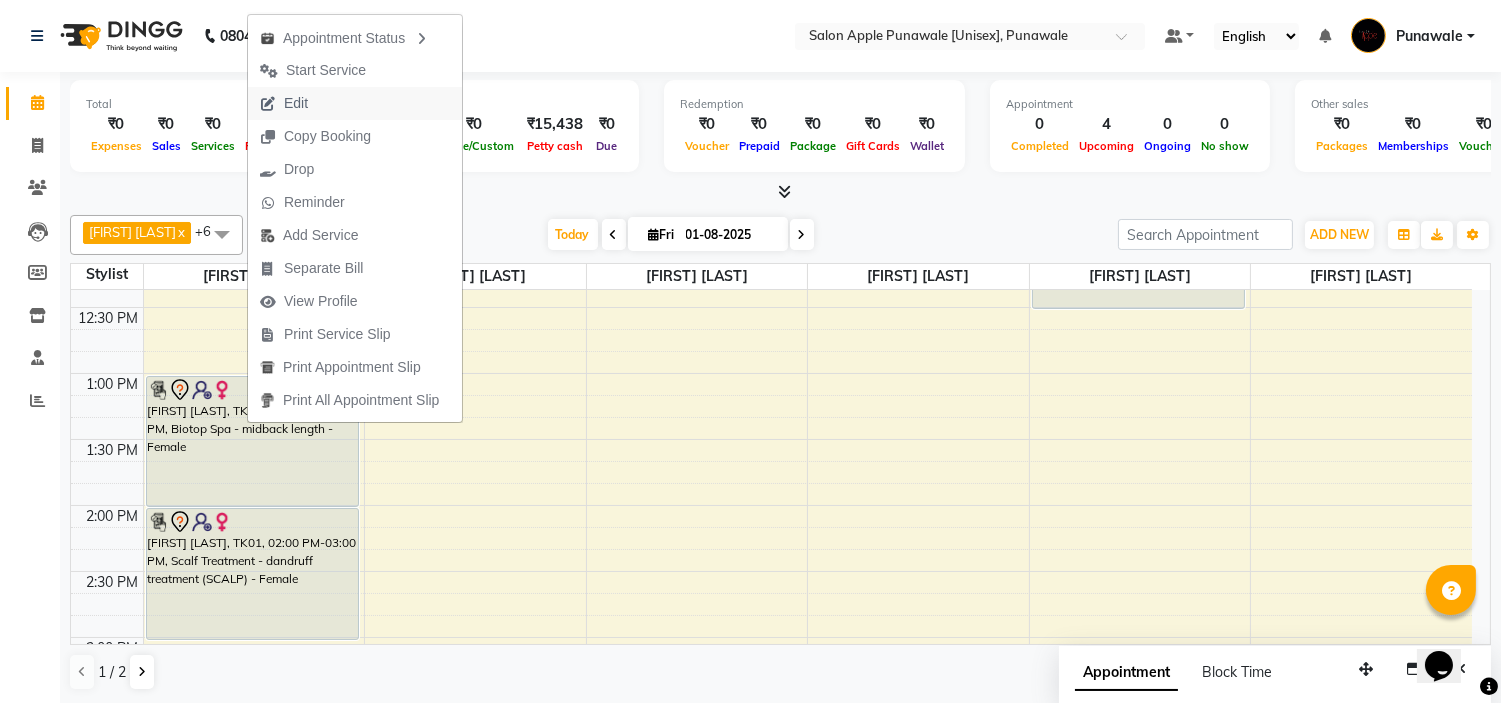 click on "Edit" at bounding box center [355, 103] 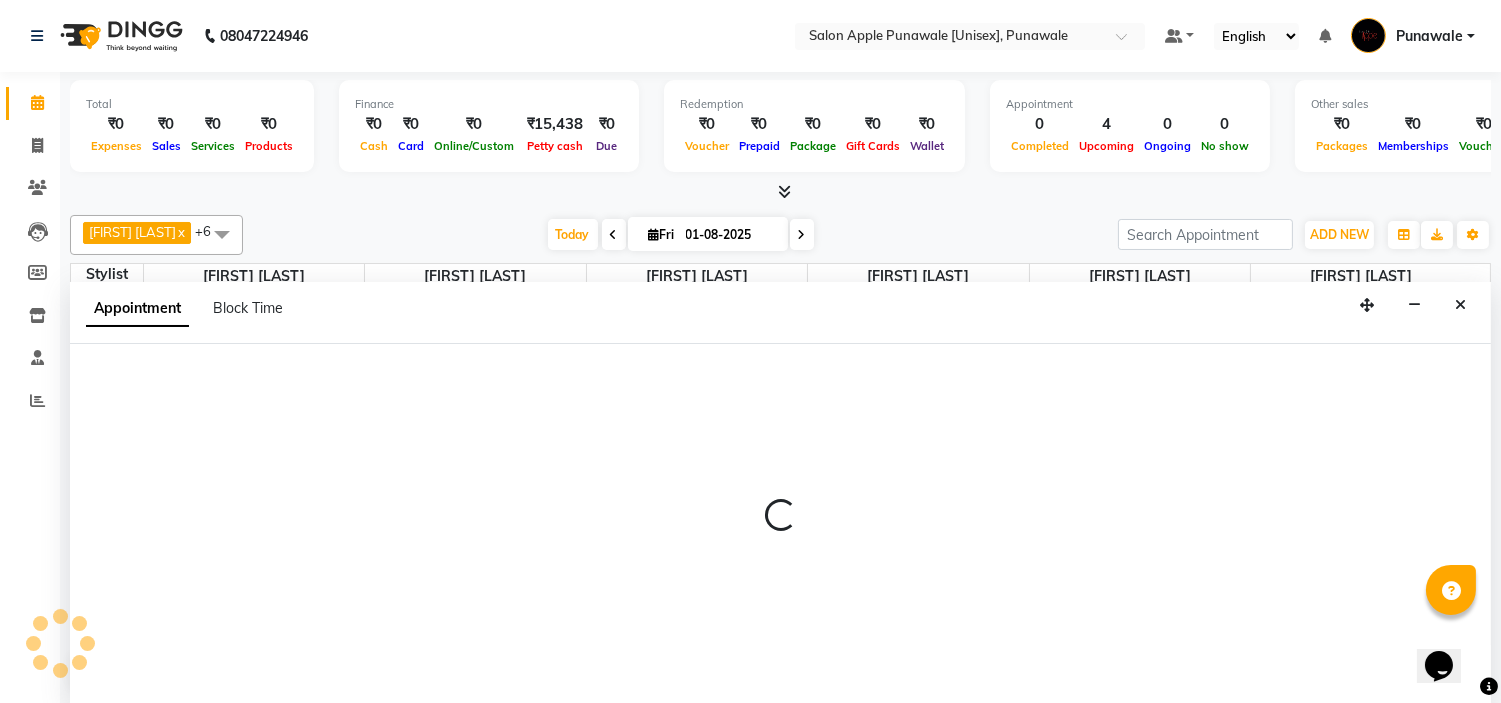 scroll, scrollTop: 1, scrollLeft: 0, axis: vertical 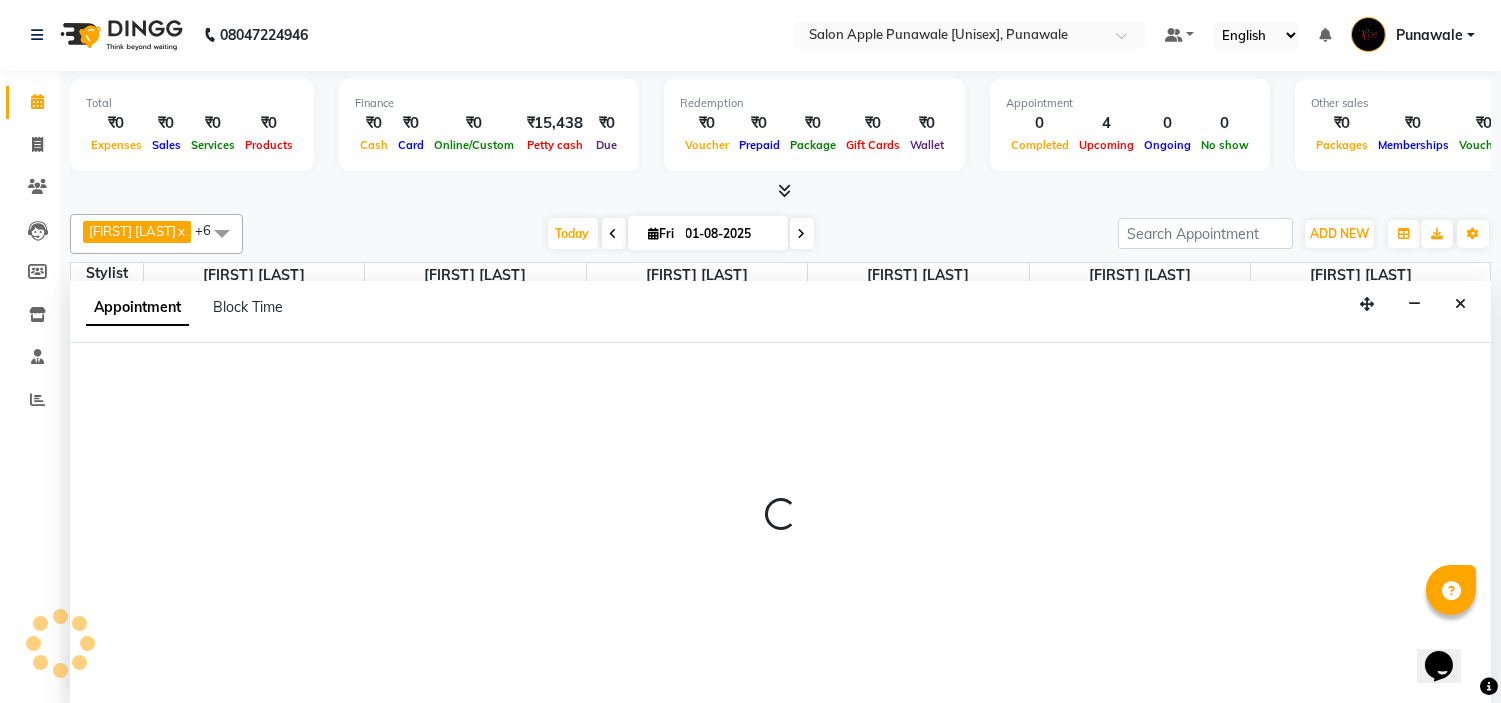 select on "780" 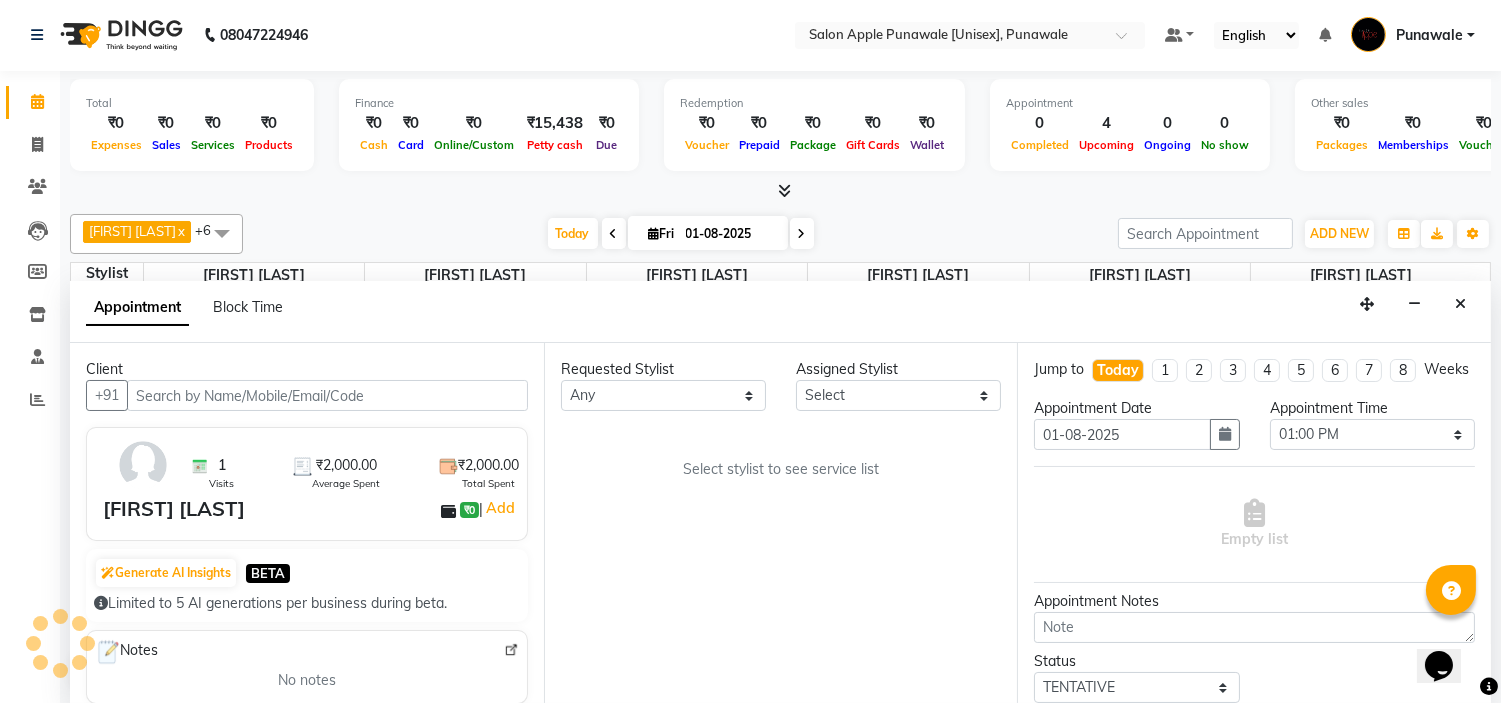 select on "37252" 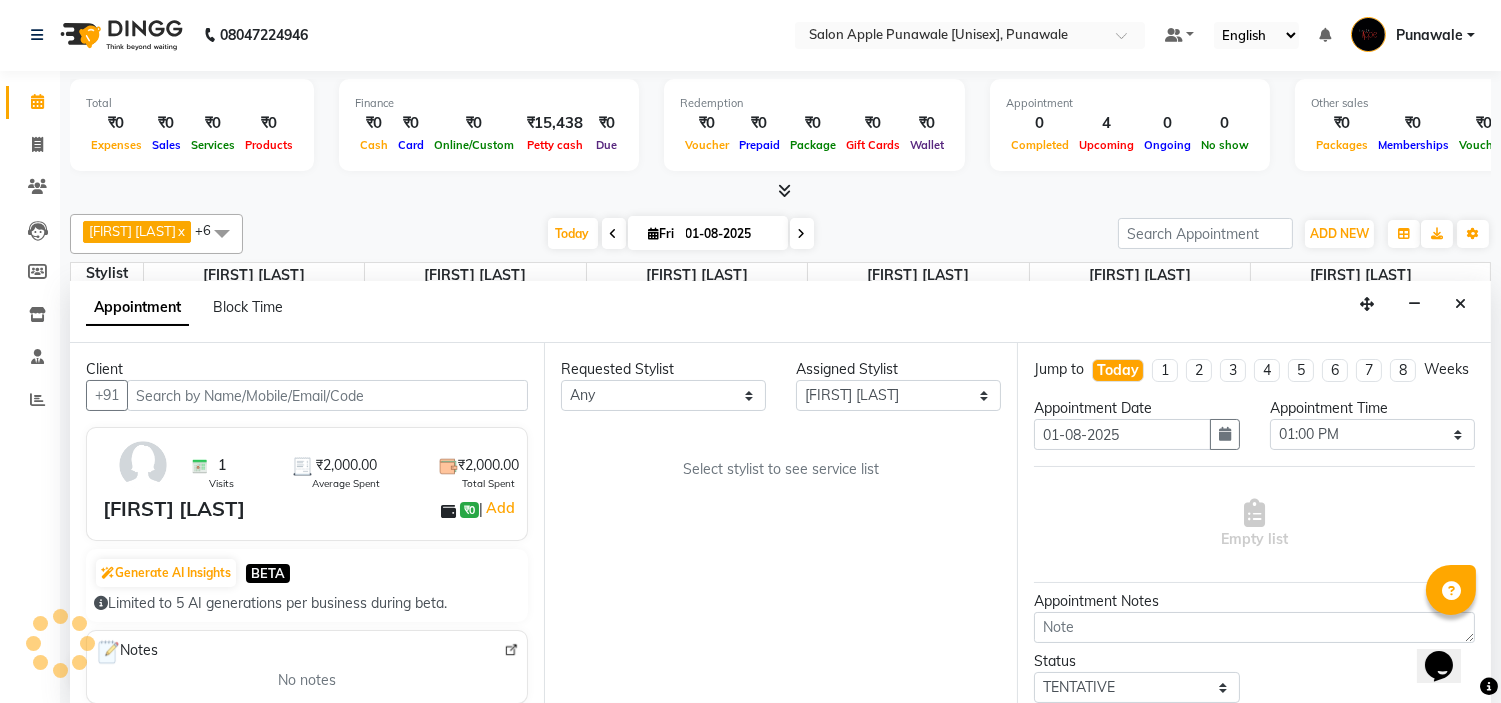 select on "3137" 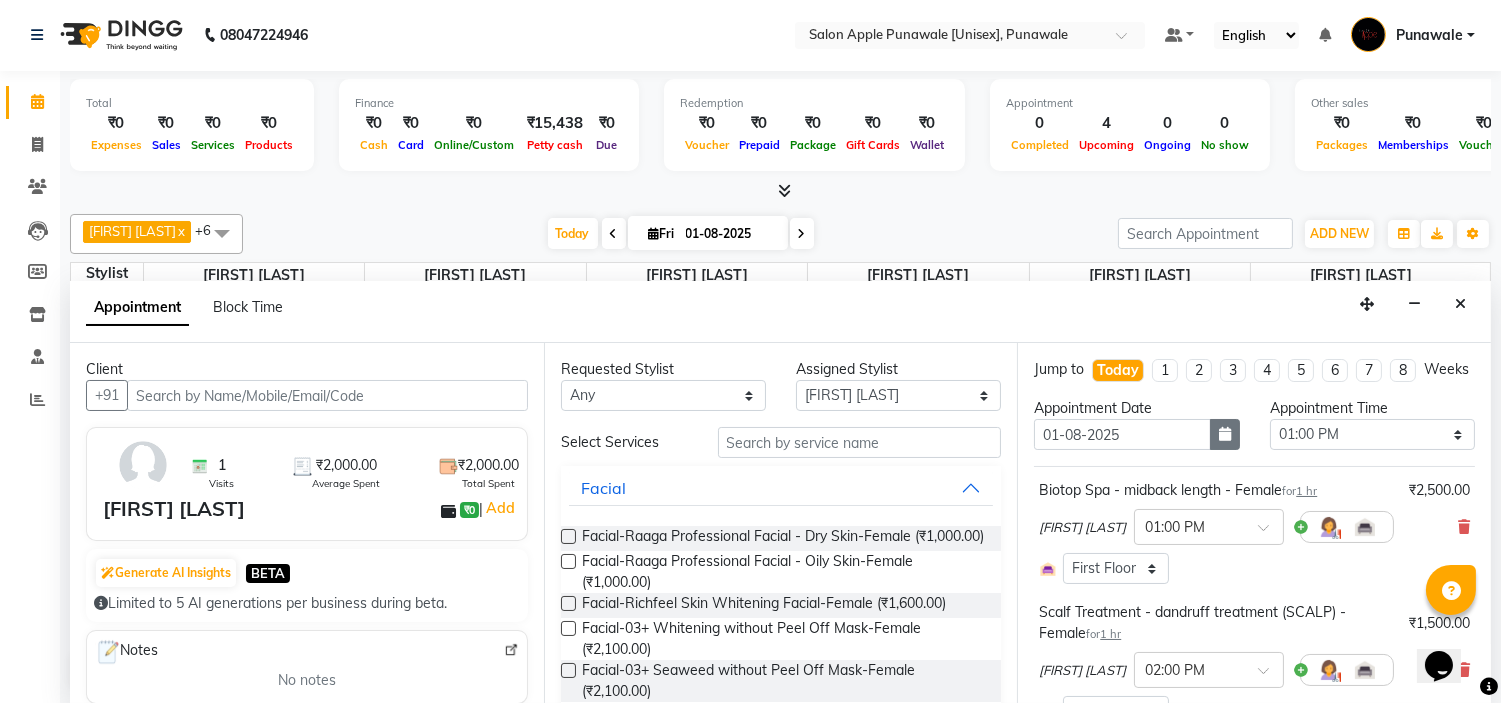 click at bounding box center (1225, 434) 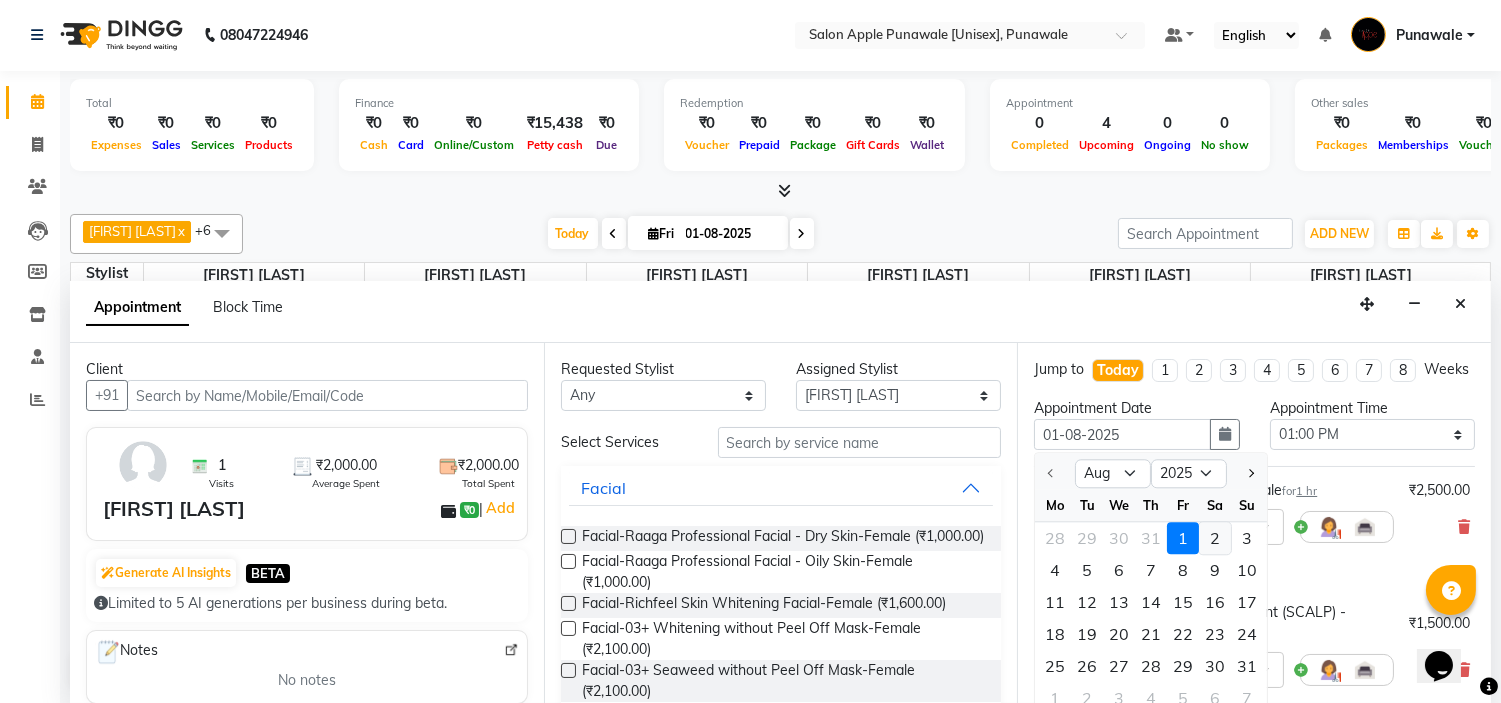 click on "2" at bounding box center (1215, 539) 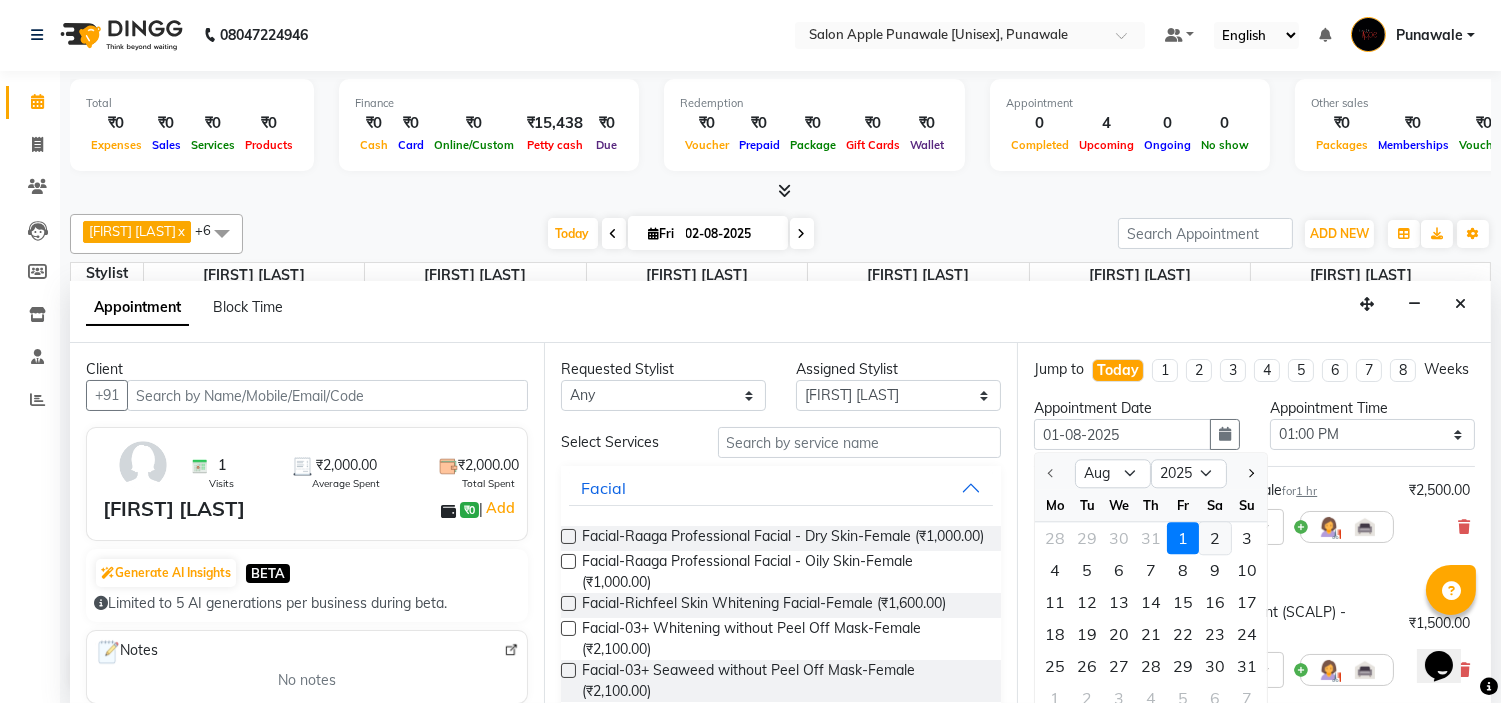type on "02-08-2025" 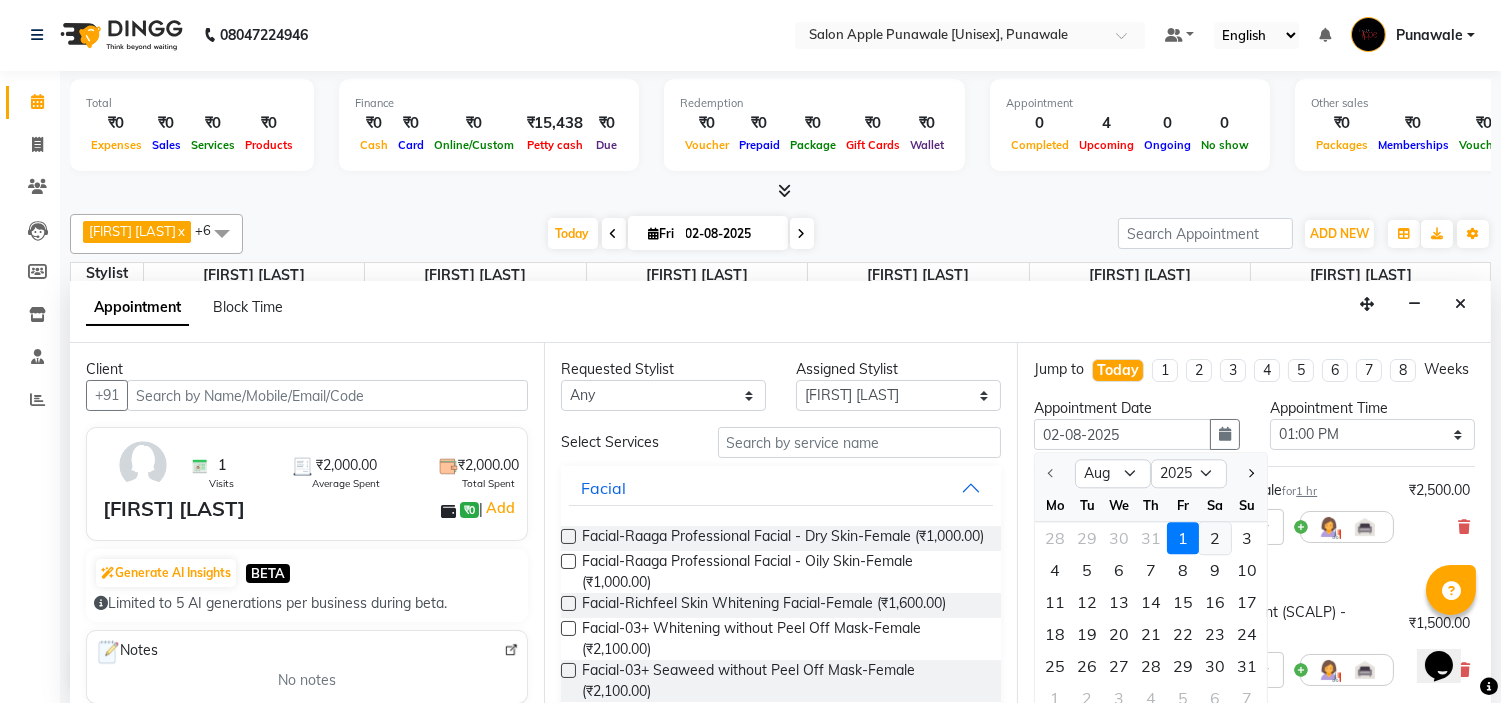 scroll, scrollTop: 134, scrollLeft: 0, axis: vertical 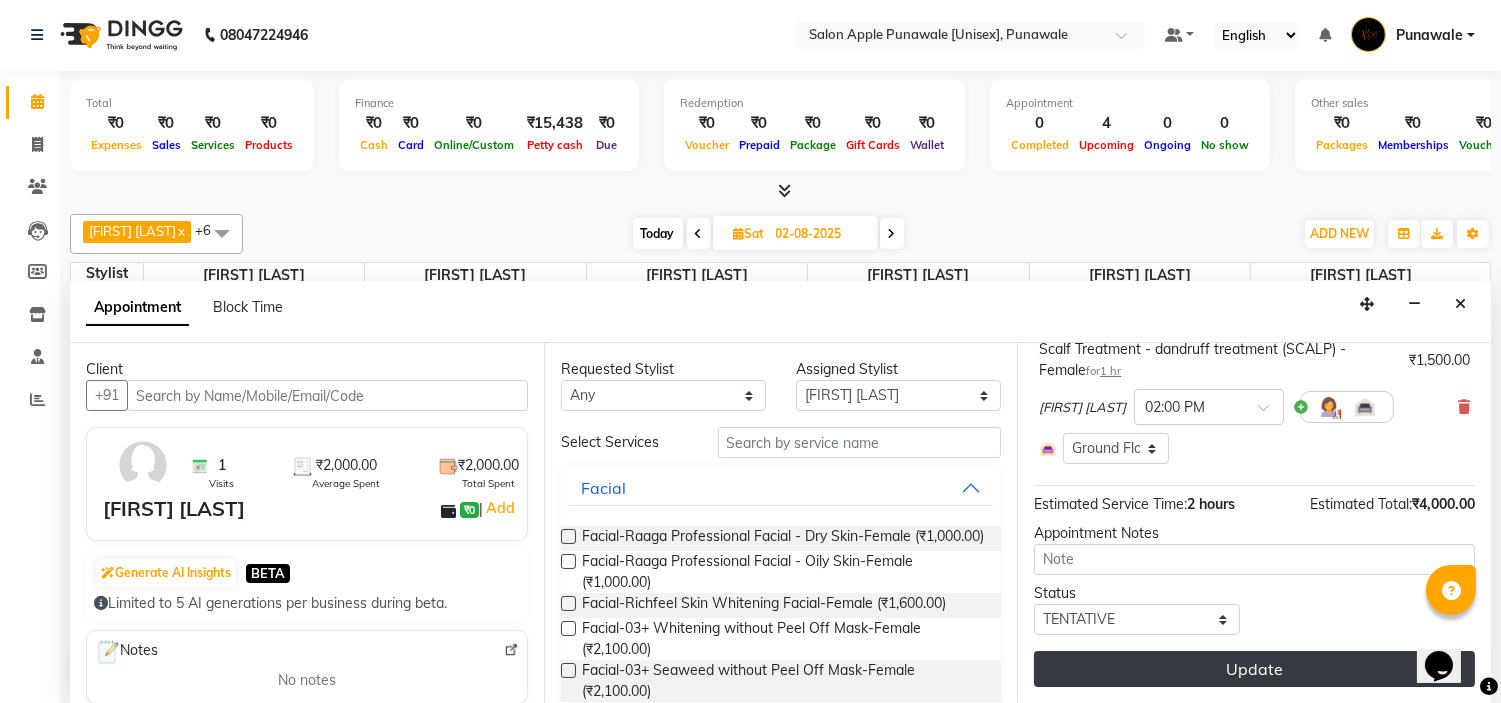 click on "Update" at bounding box center [1254, 669] 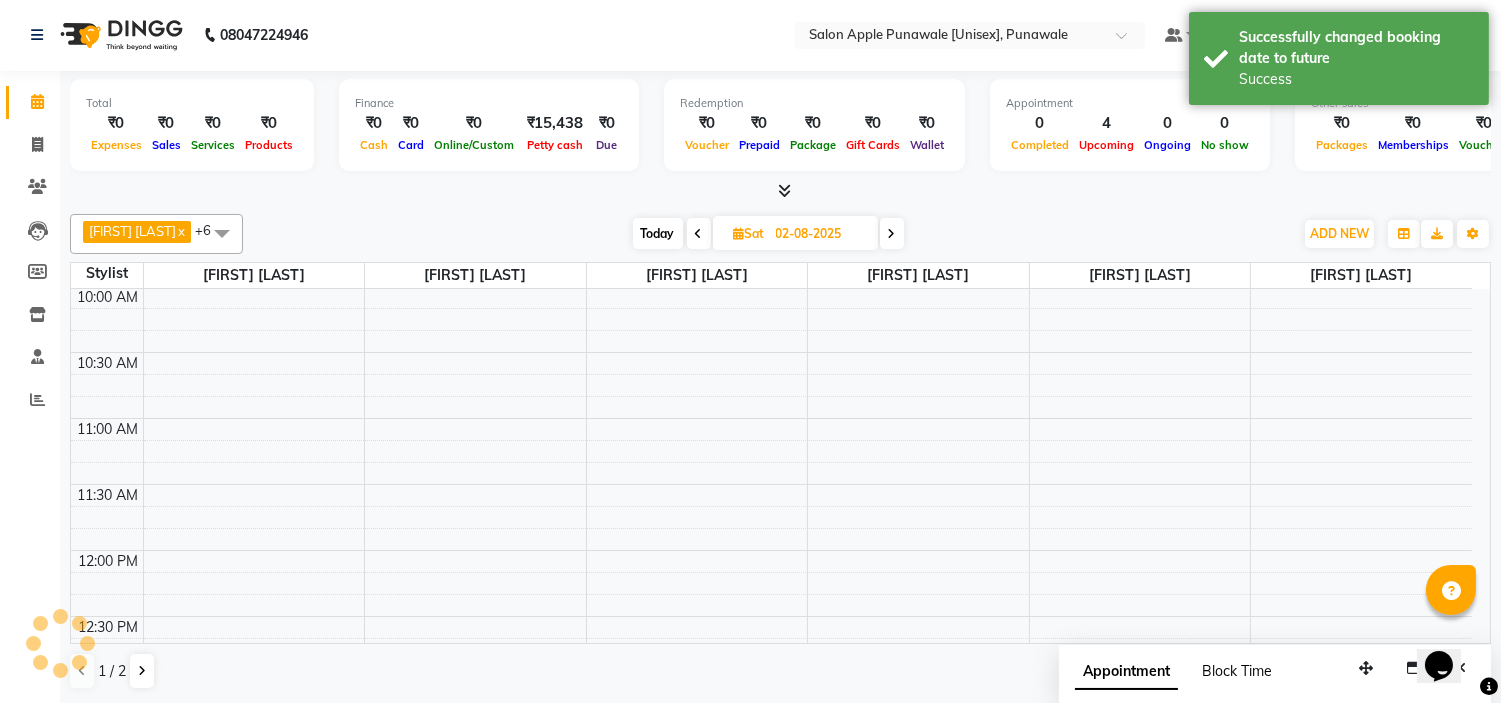 scroll, scrollTop: 0, scrollLeft: 0, axis: both 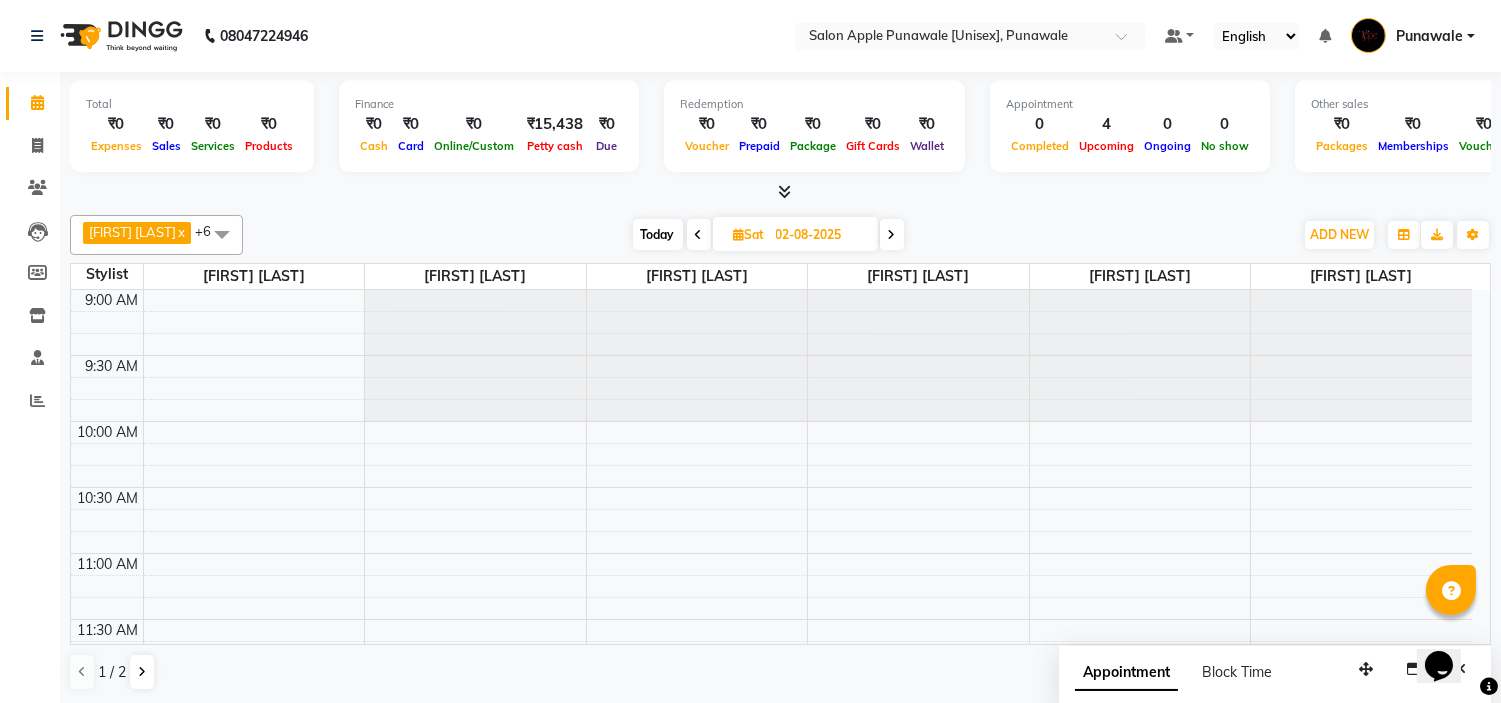 click at bounding box center [699, 235] 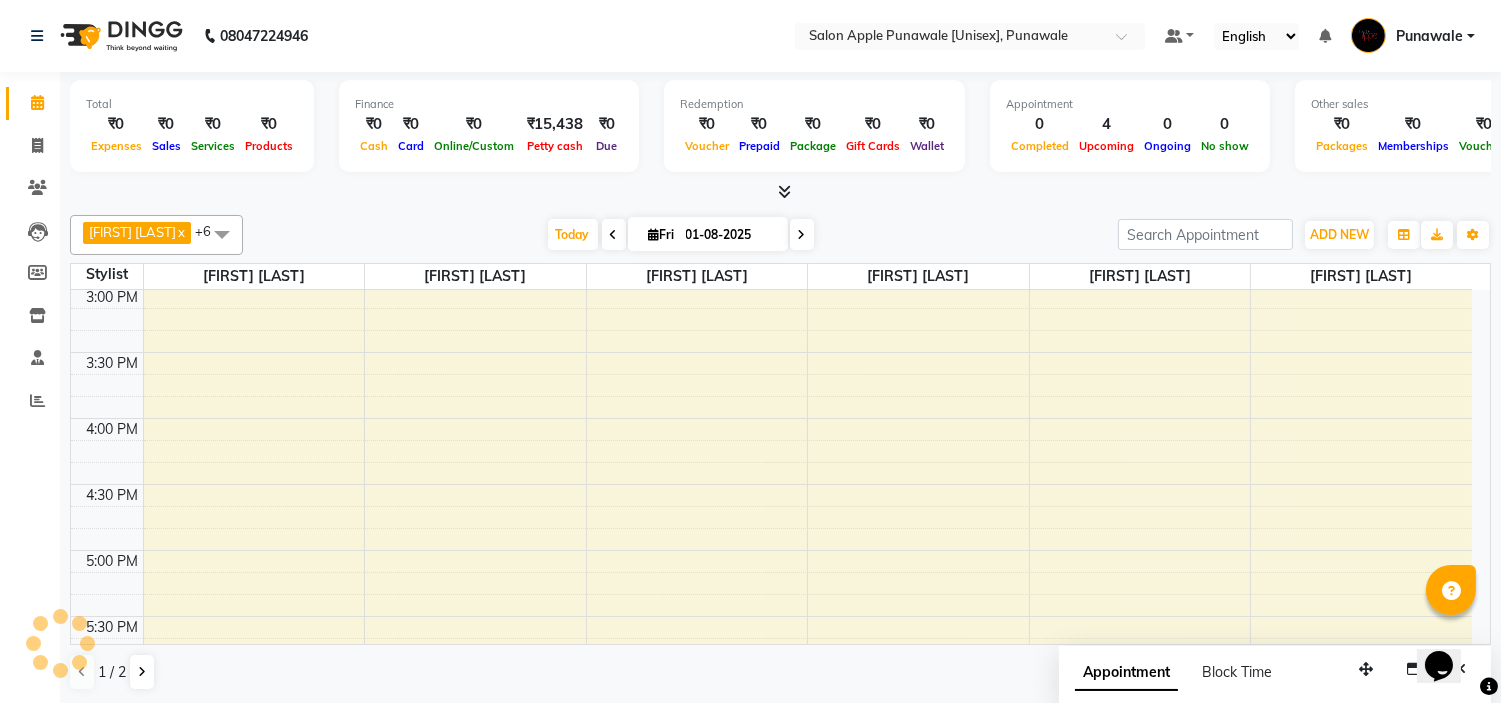 scroll, scrollTop: 777, scrollLeft: 0, axis: vertical 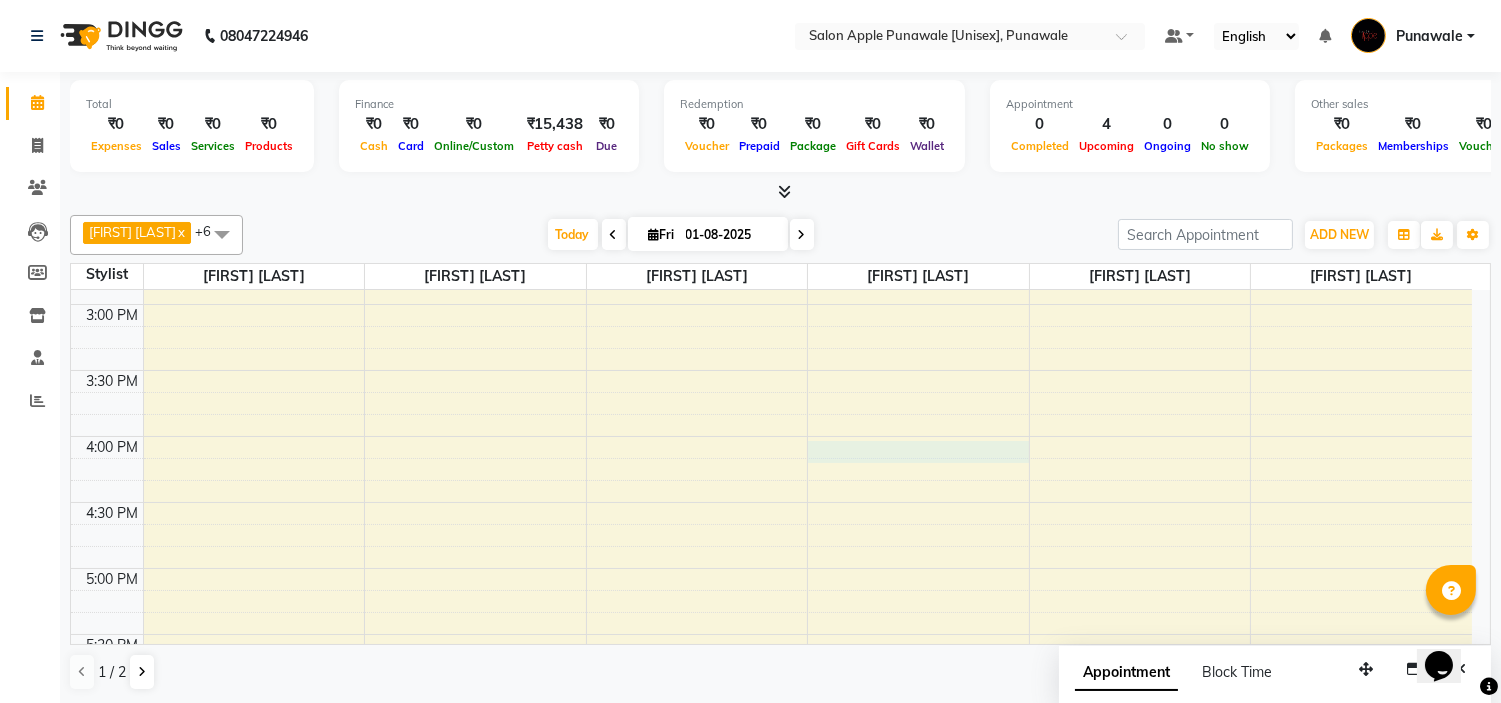 click on "[FIRST] [LAST], TK04, [TIME]-[TIME], Hair Cut-Kid's Hair Cut (Kids Below 12 Yrs)-Male             [FIRST] [LAST], TK03, [TIME]-[TIME], Global Colouring - Wella-Waist Length-Female" at bounding box center (771, 436) 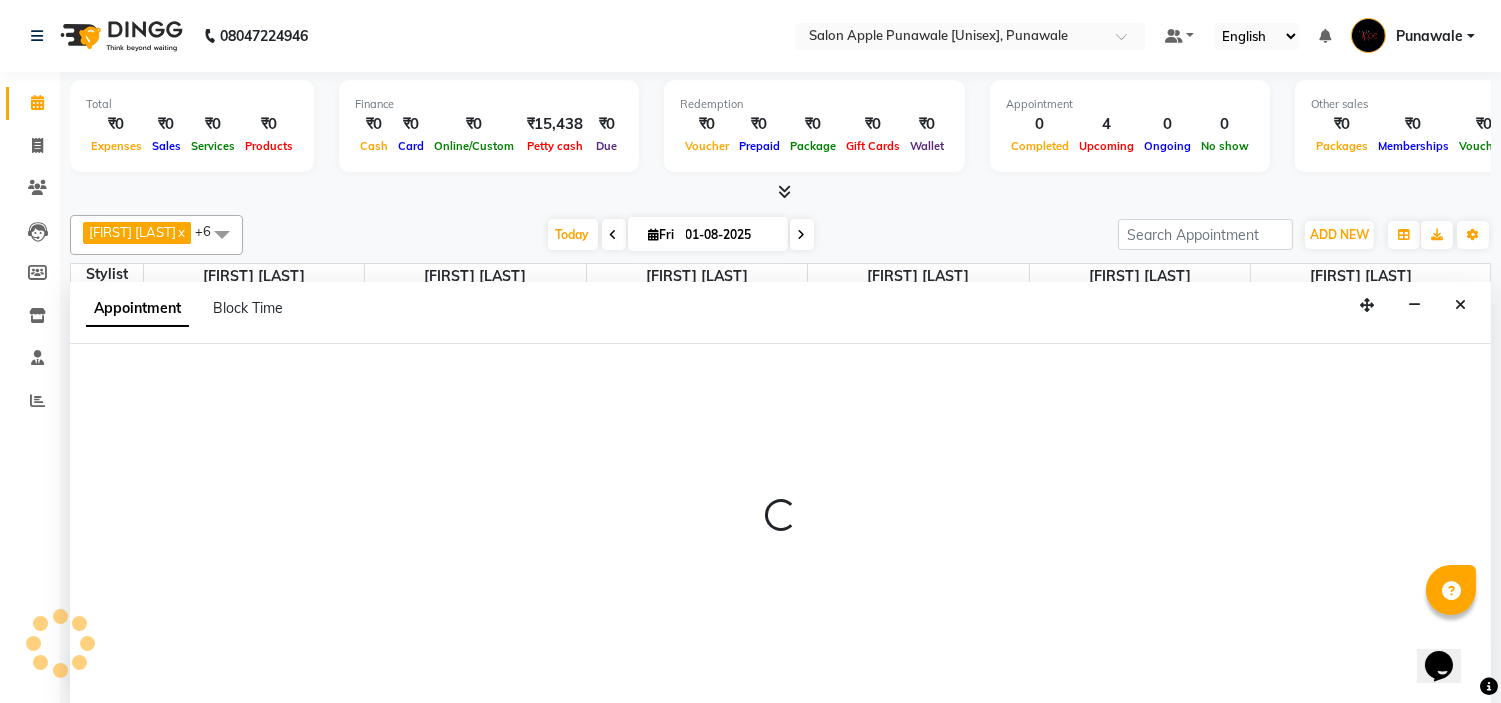 scroll, scrollTop: 1, scrollLeft: 0, axis: vertical 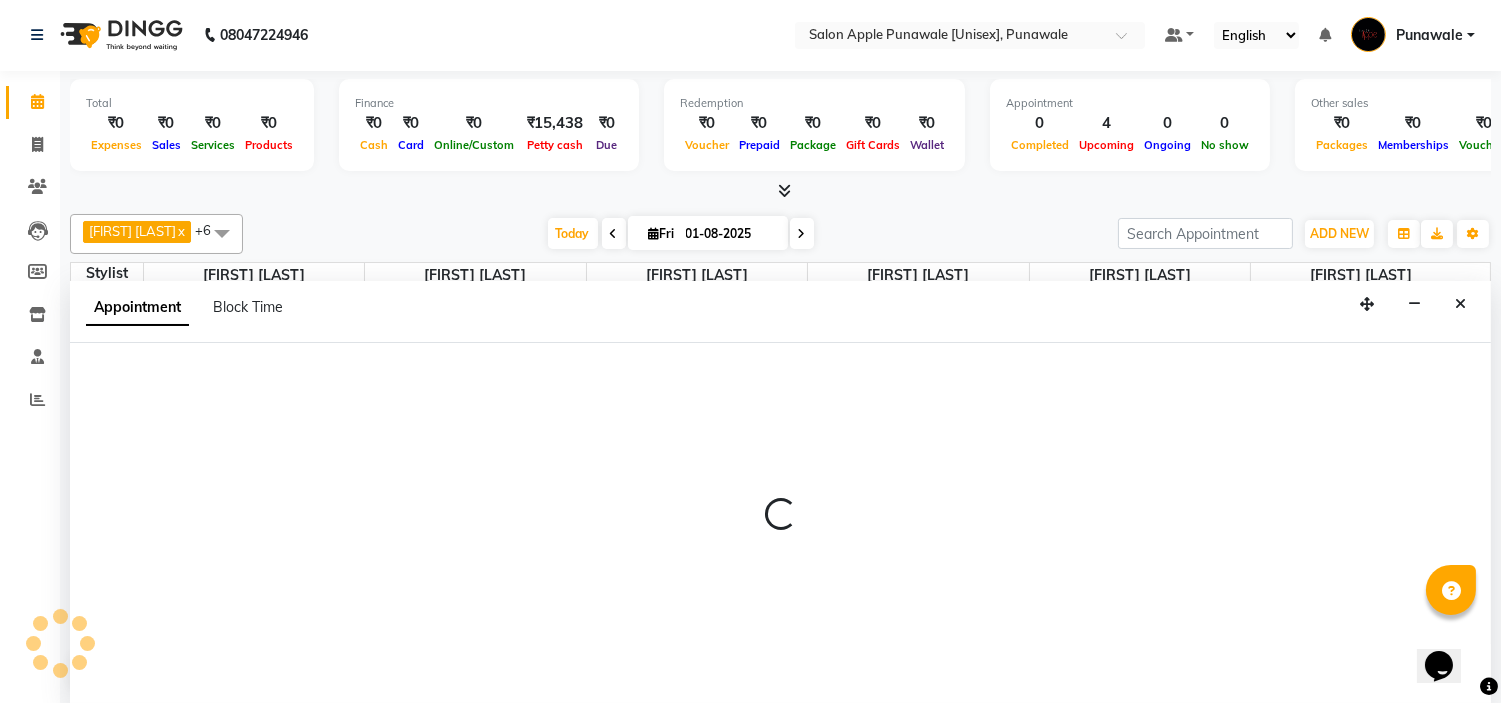 select on "63297" 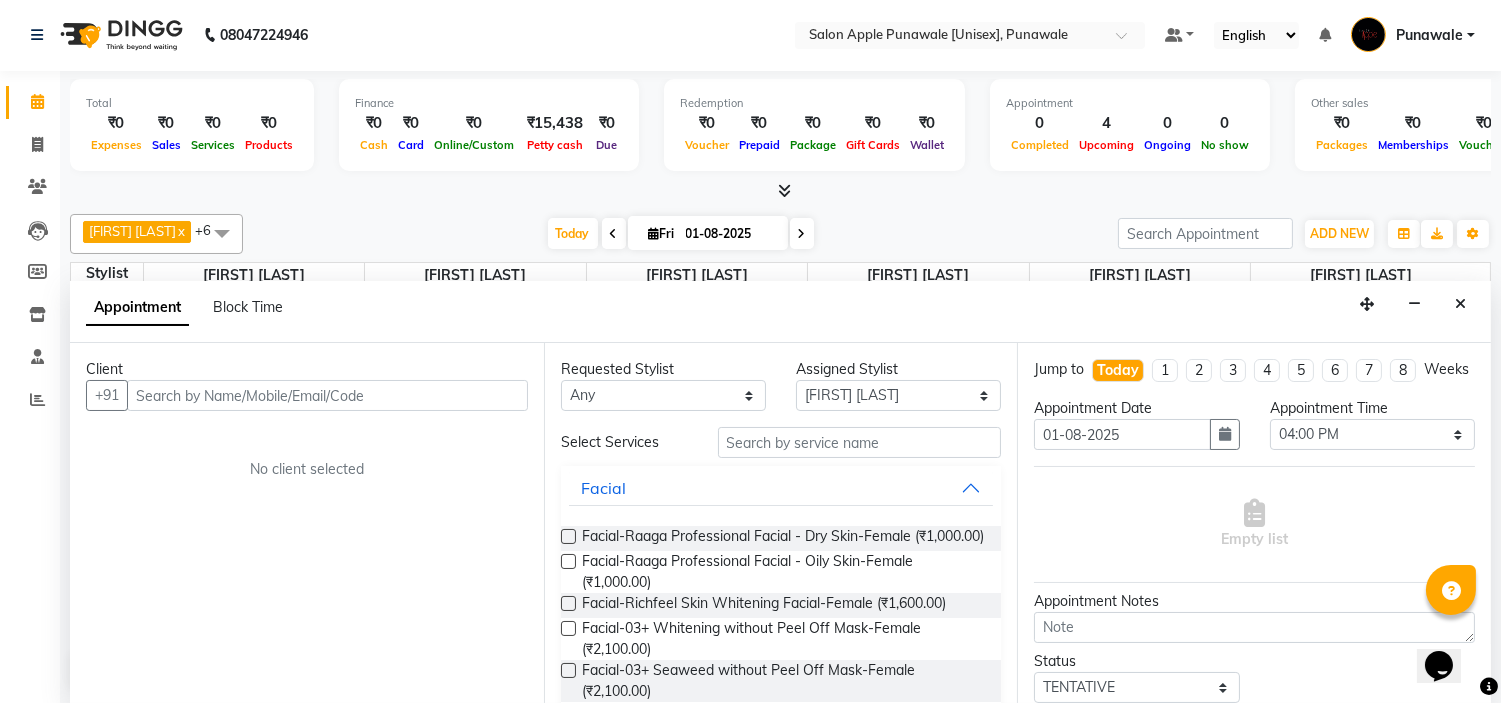 click on "Client" at bounding box center [307, 369] 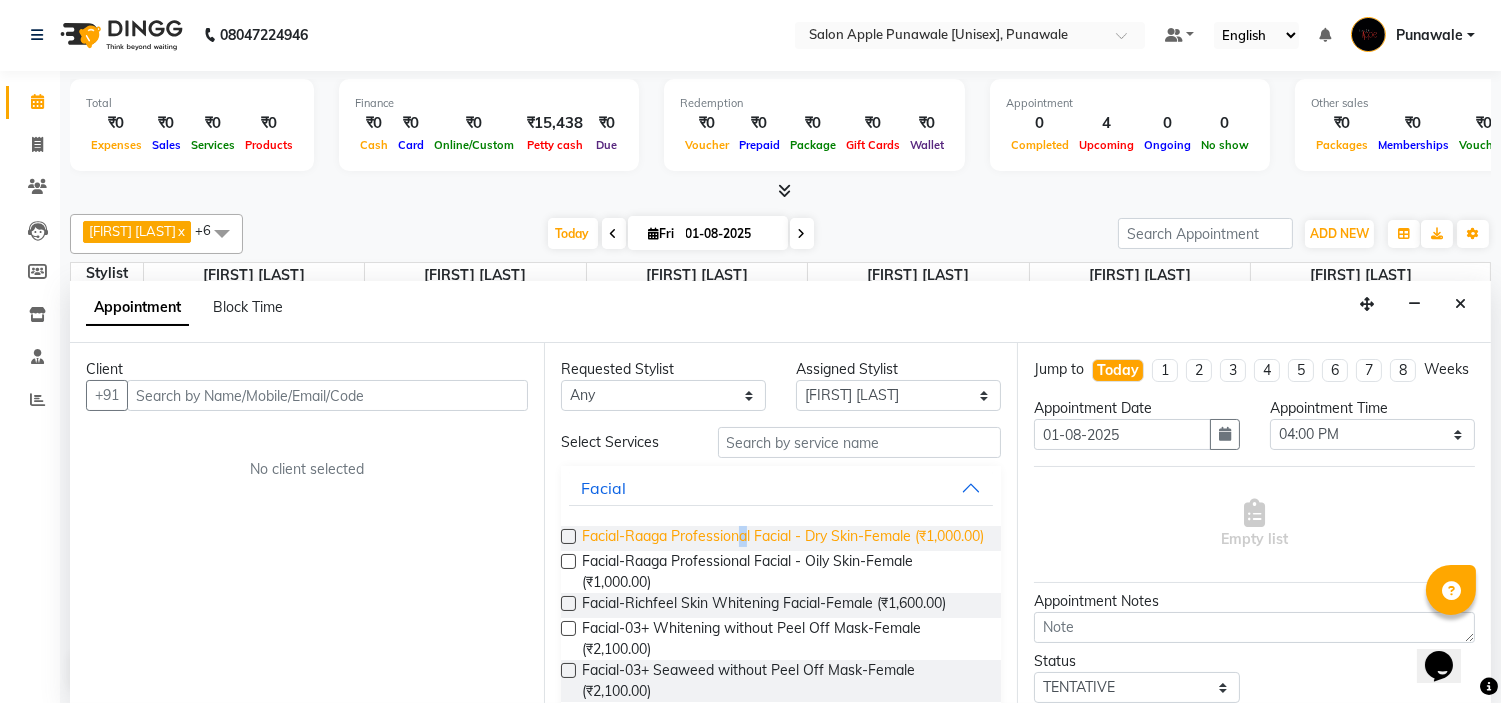 click on "Facial-Raaga Professional Facial - Dry Skin-Female (₹1,000.00)" at bounding box center [783, 538] 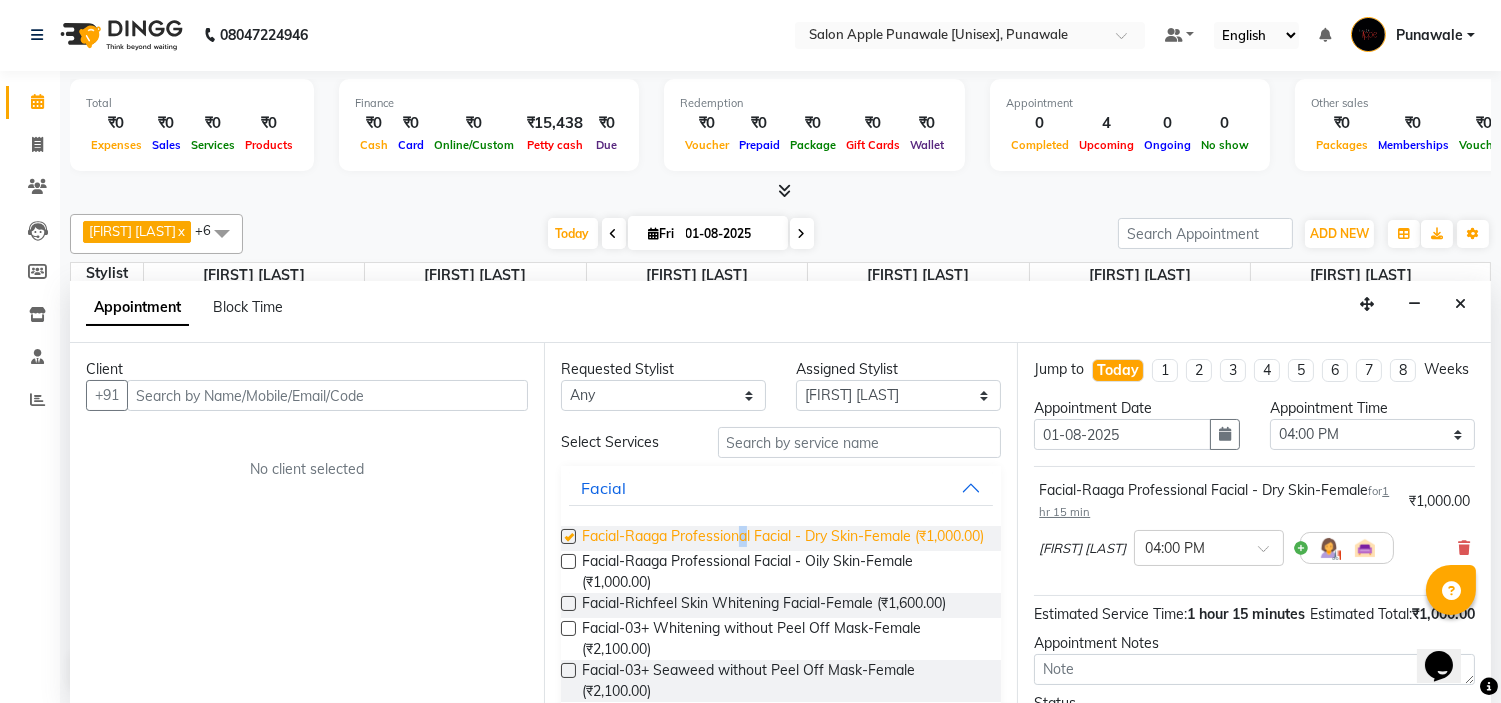 checkbox on "false" 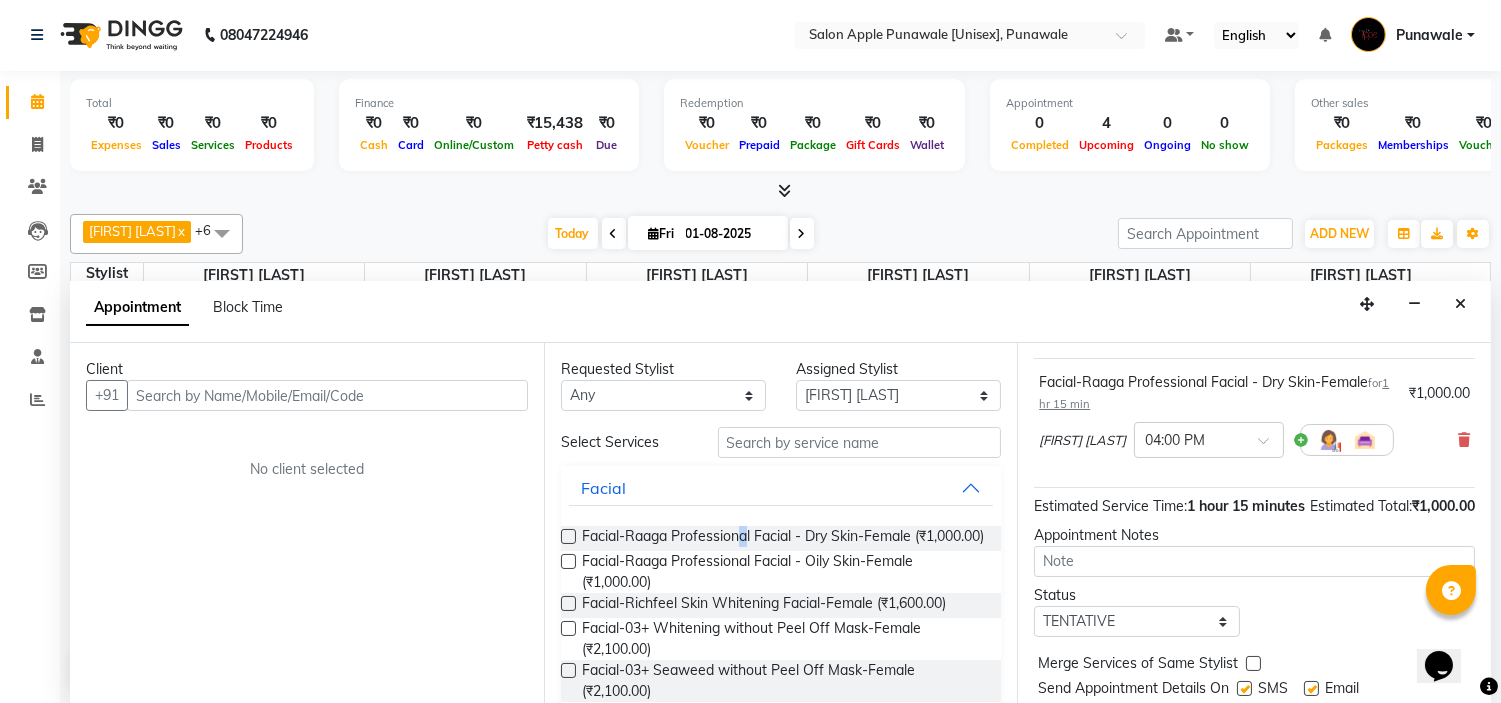 scroll, scrollTop: 210, scrollLeft: 0, axis: vertical 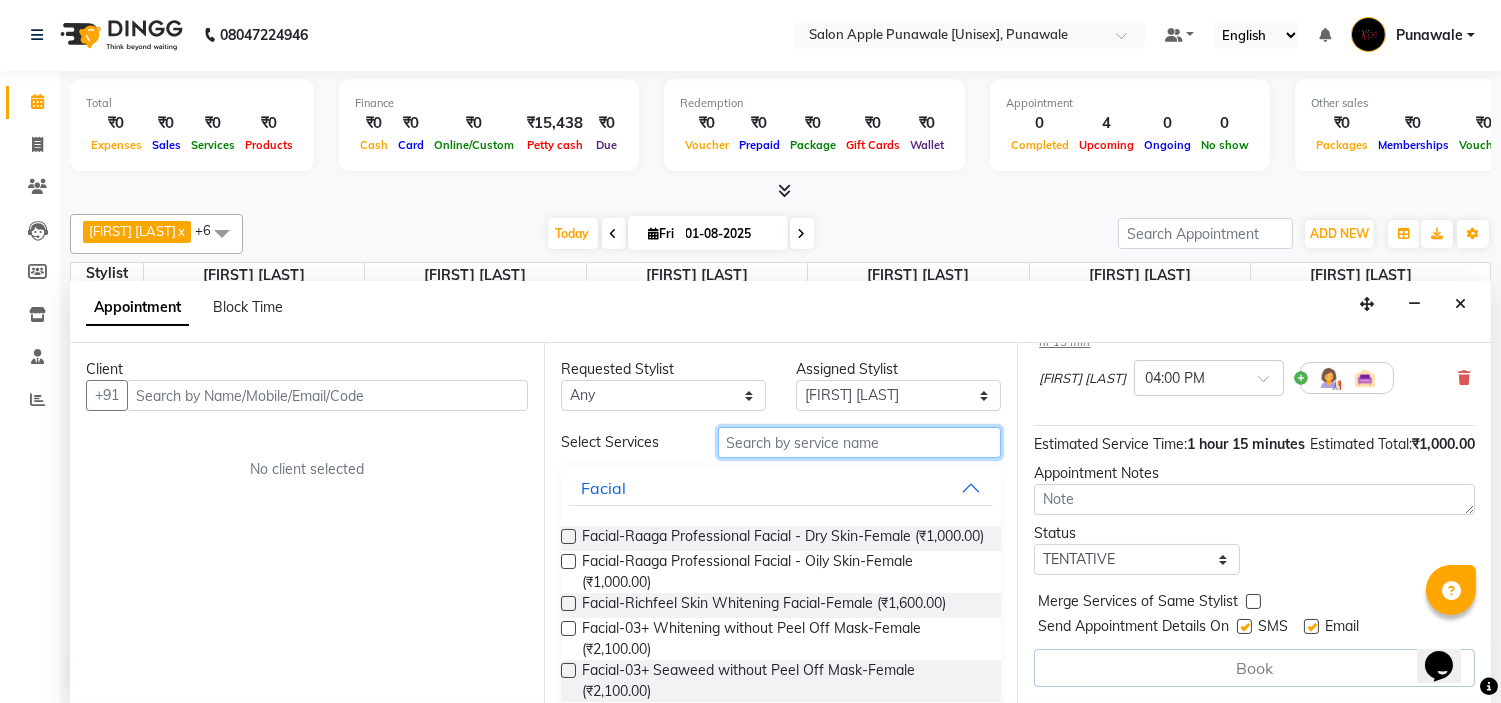 drag, startPoint x: 844, startPoint y: 432, endPoint x: 845, endPoint y: 451, distance: 19.026299 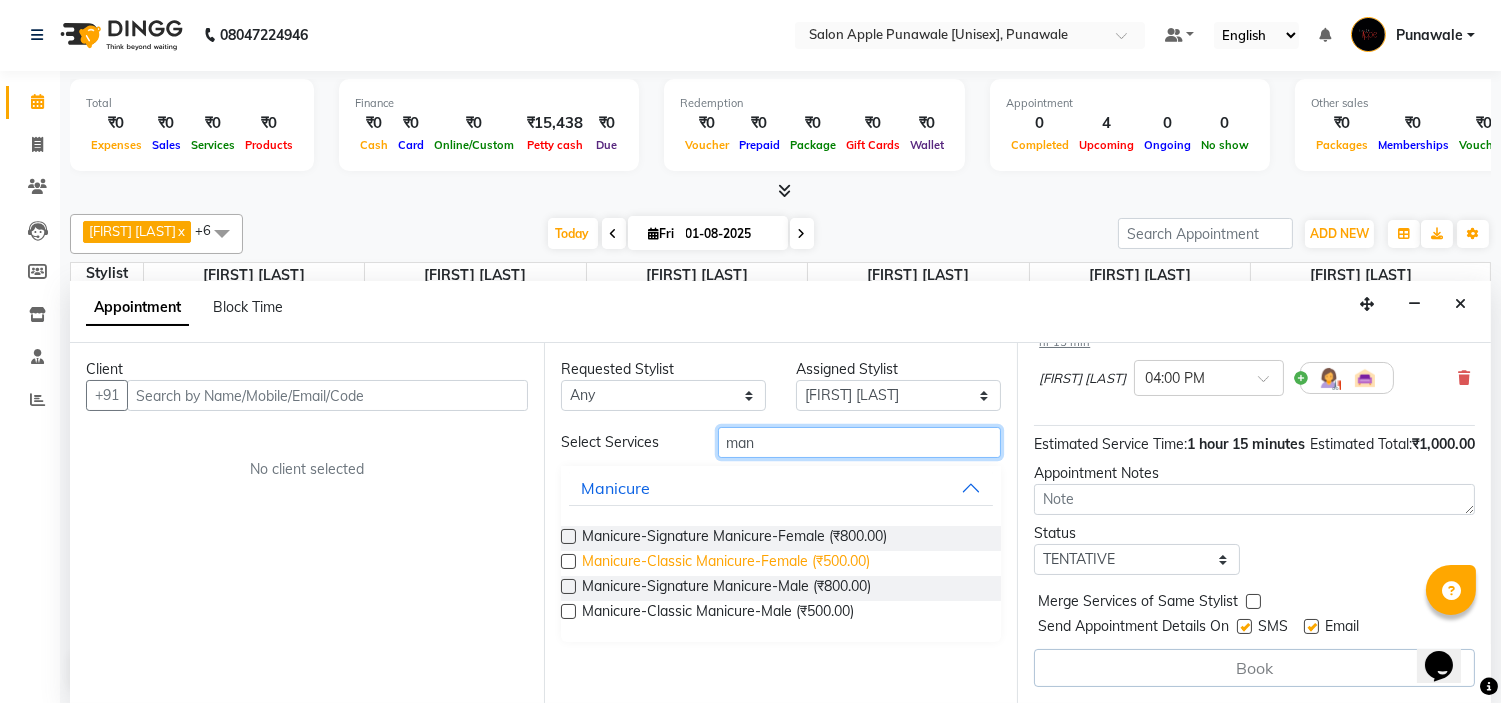 type on "man" 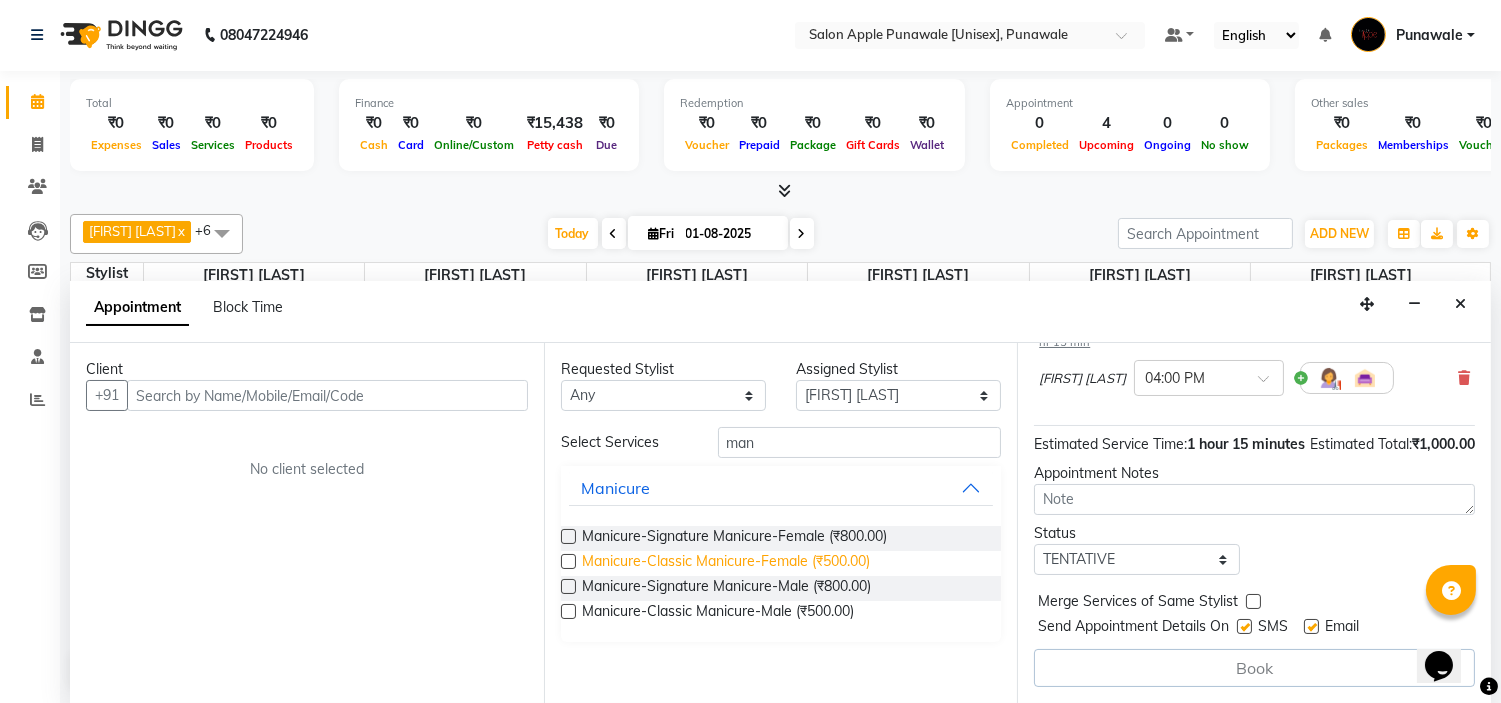 click on "Manicure-Classic  Manicure-Female (₹500.00)" at bounding box center (726, 563) 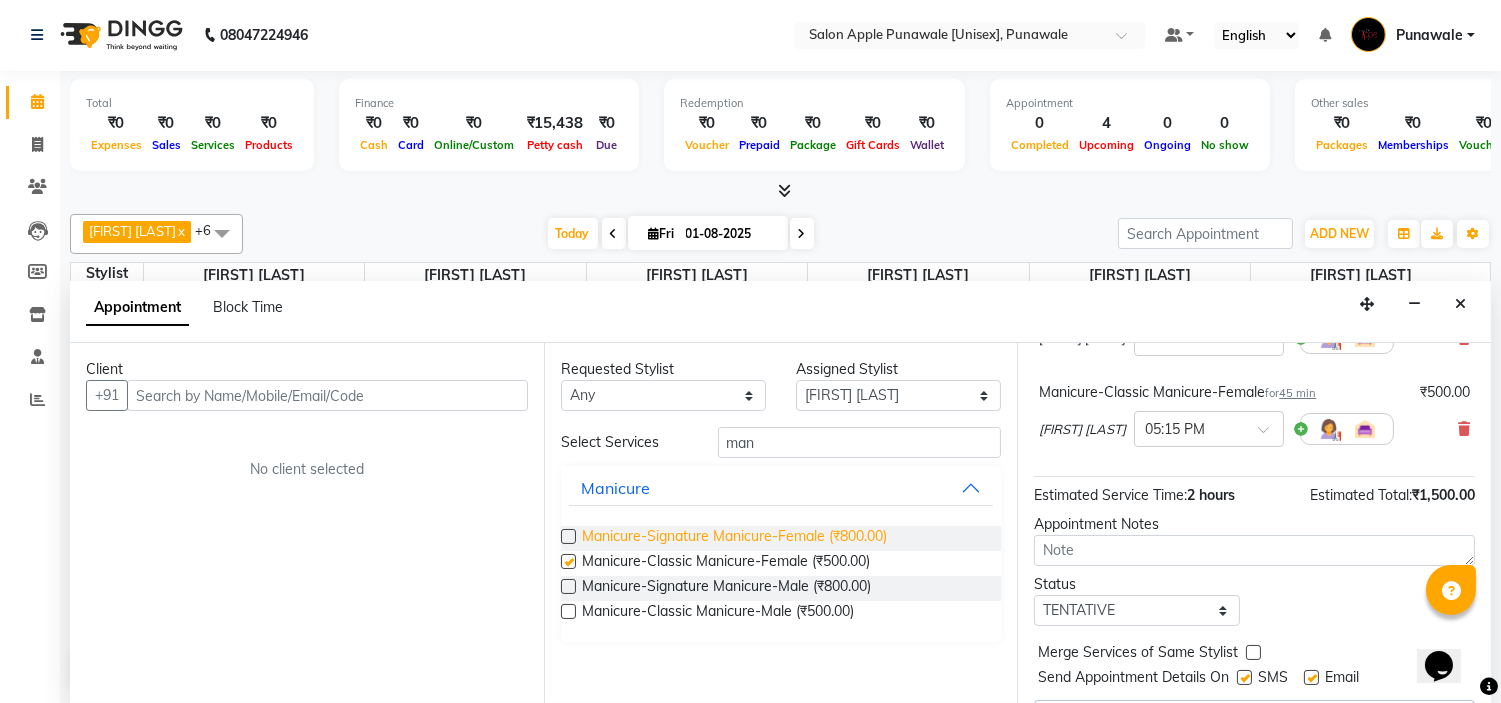 checkbox on "false" 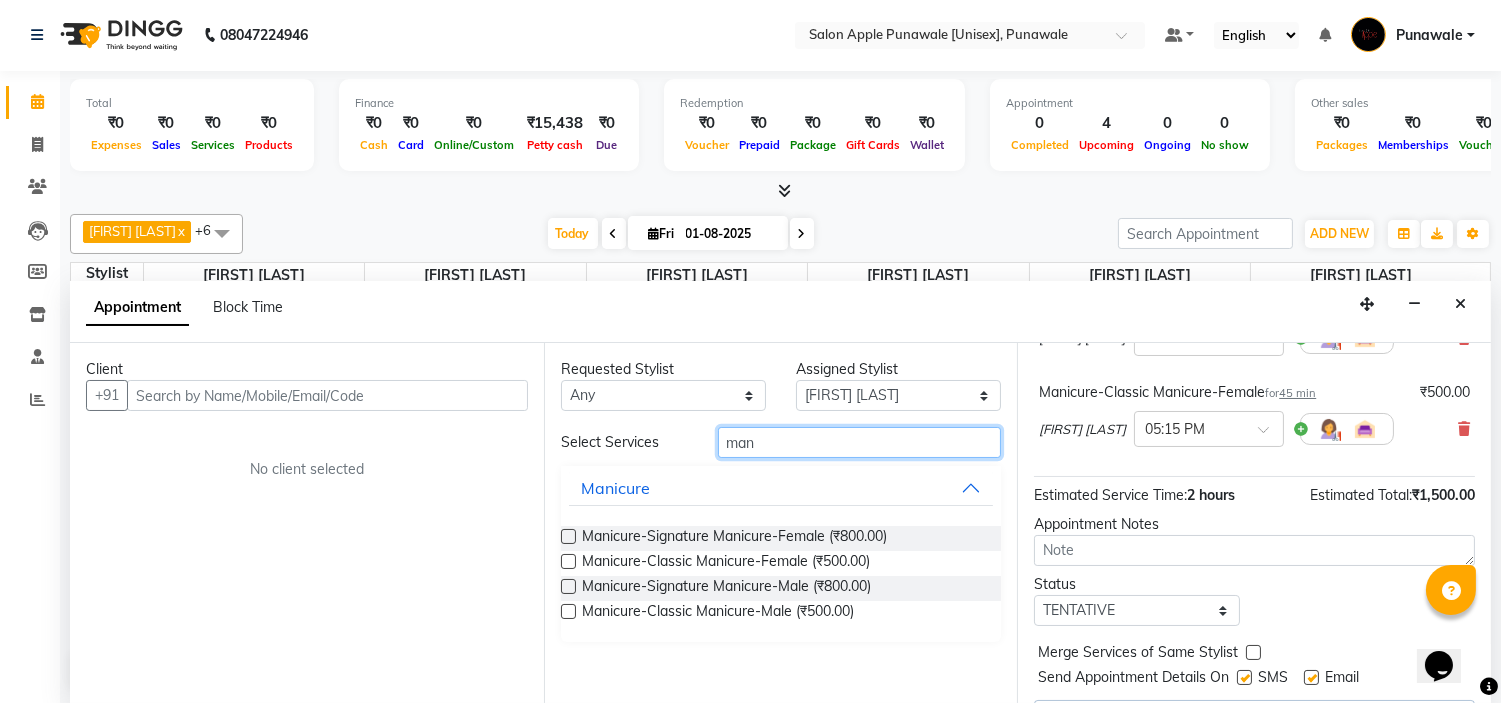 click on "man" at bounding box center [860, 442] 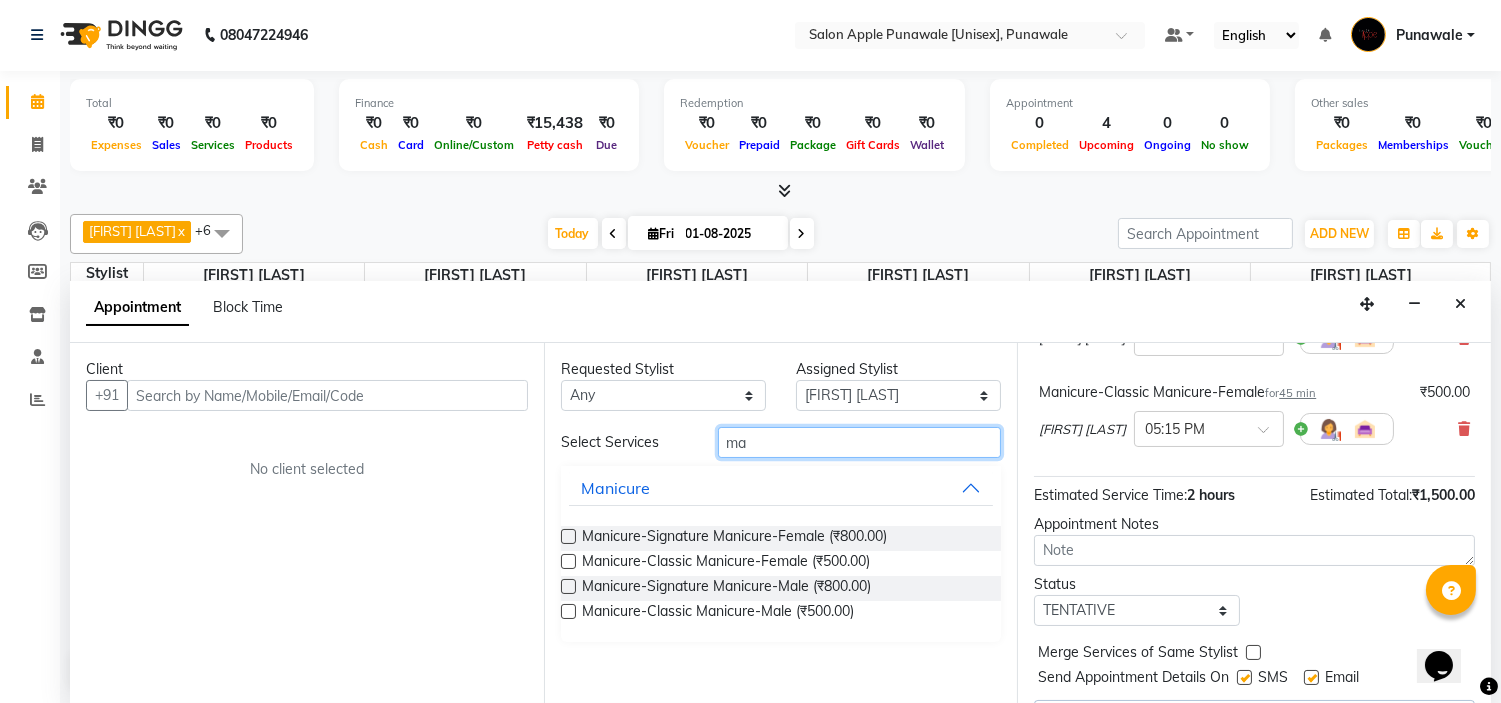 type on "m" 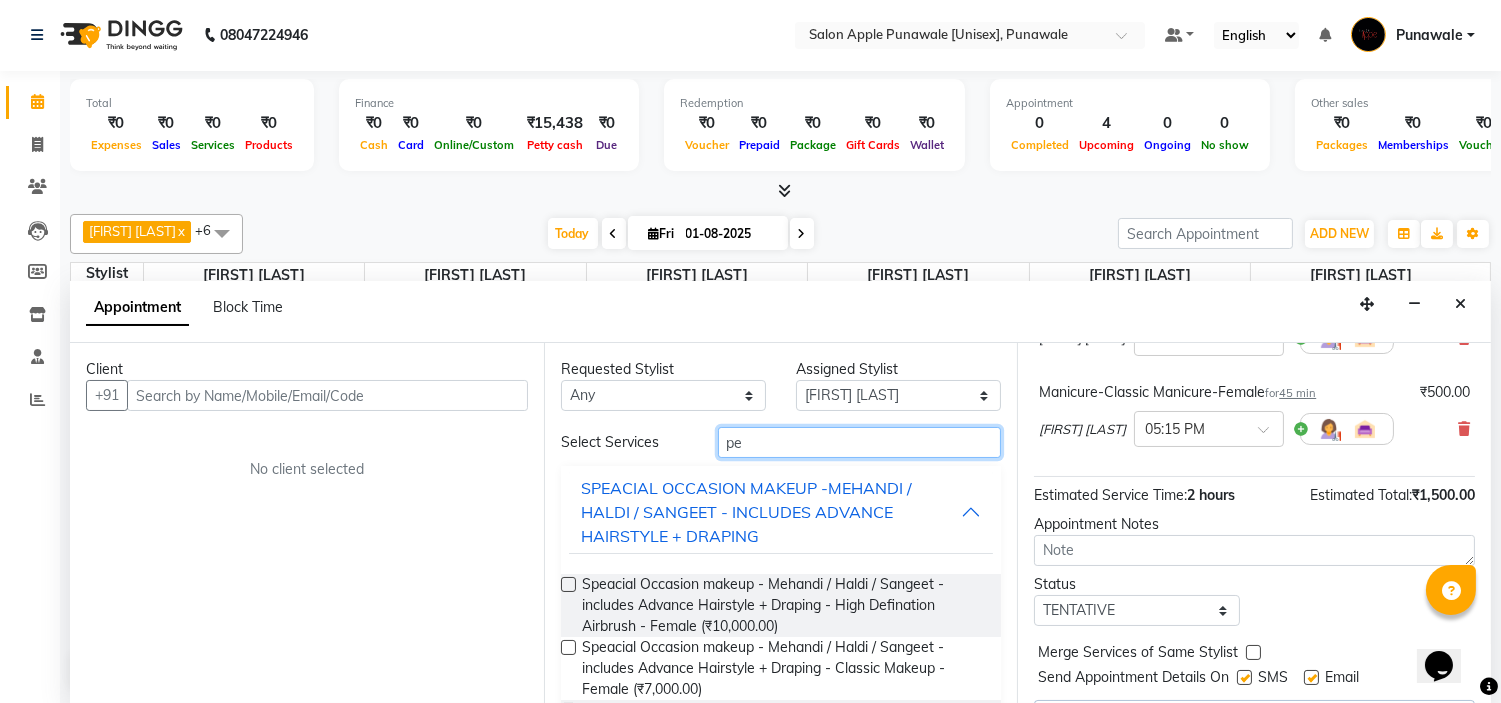 type on "p" 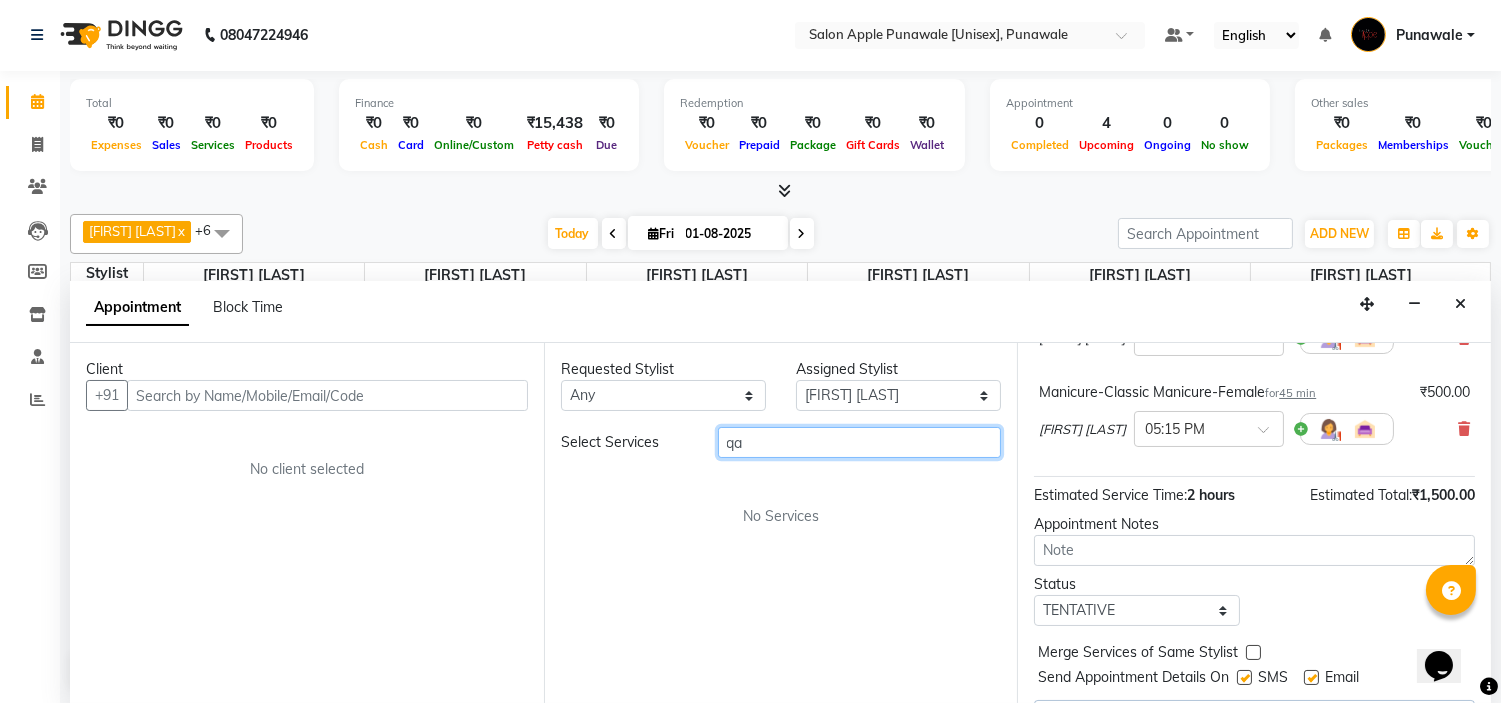 type on "q" 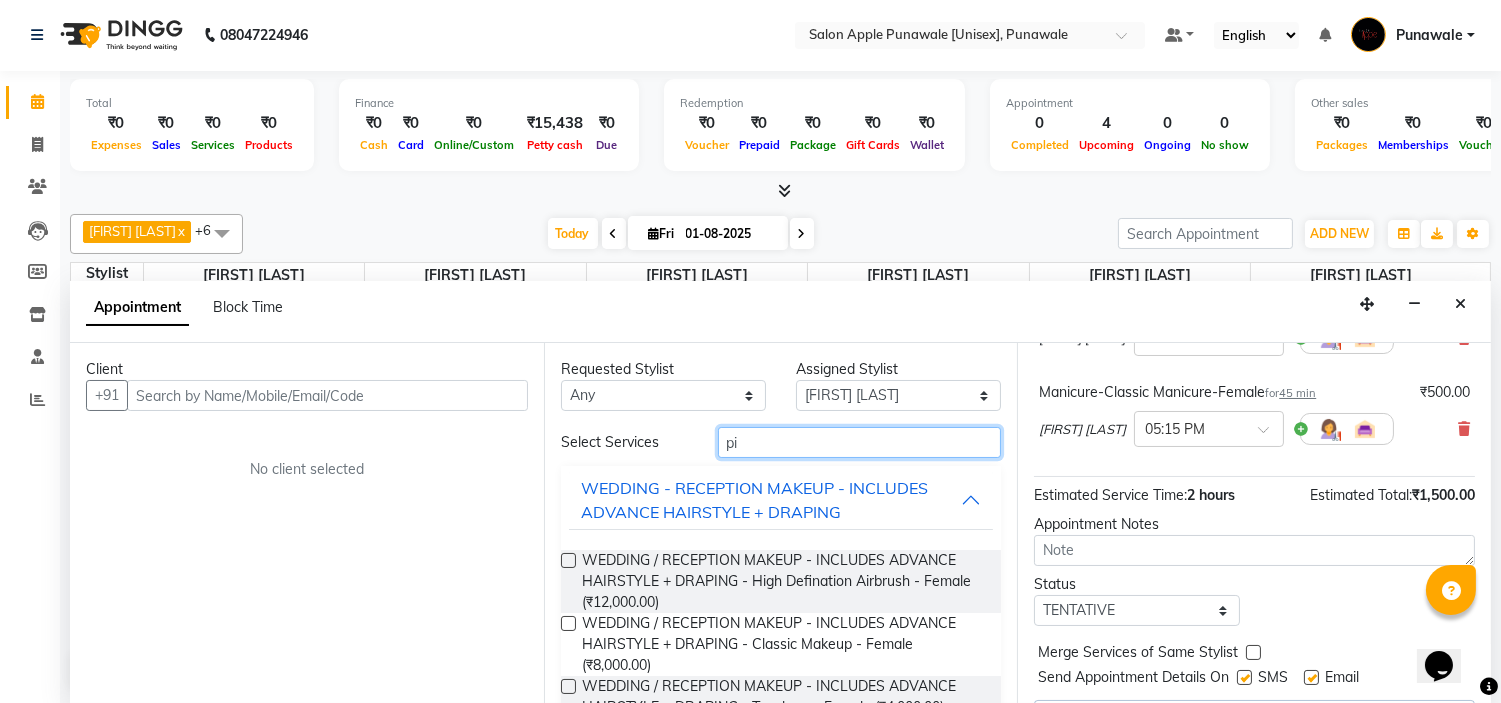 type on "p" 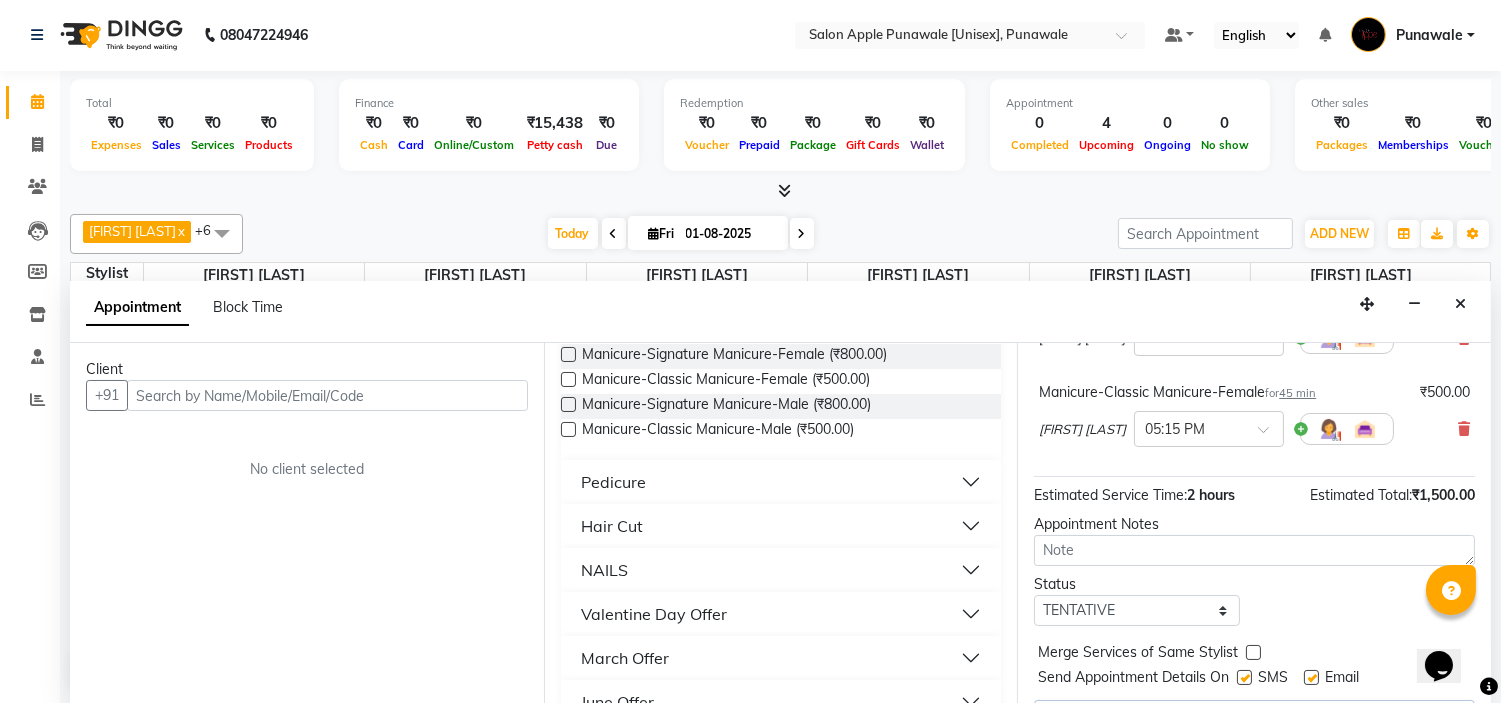 scroll, scrollTop: 218, scrollLeft: 0, axis: vertical 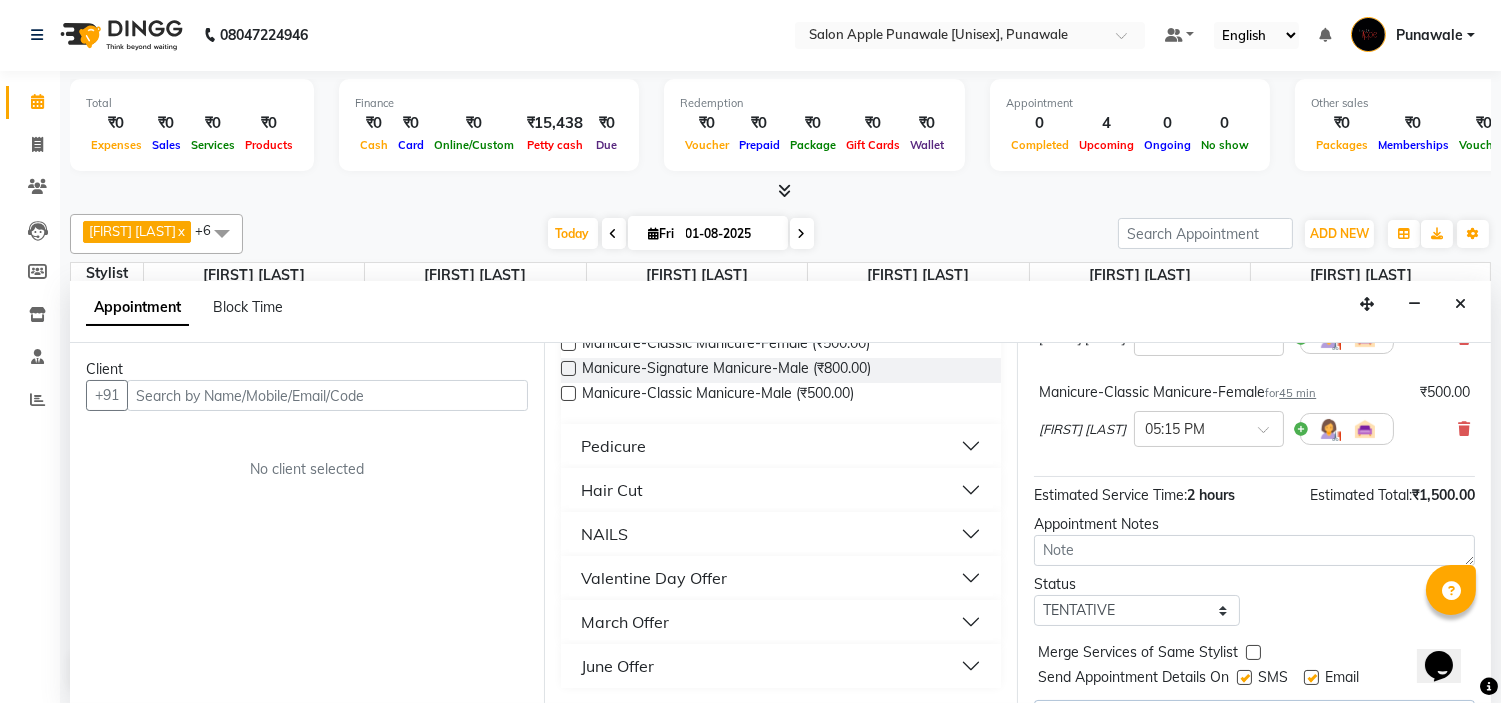 type on "cu" 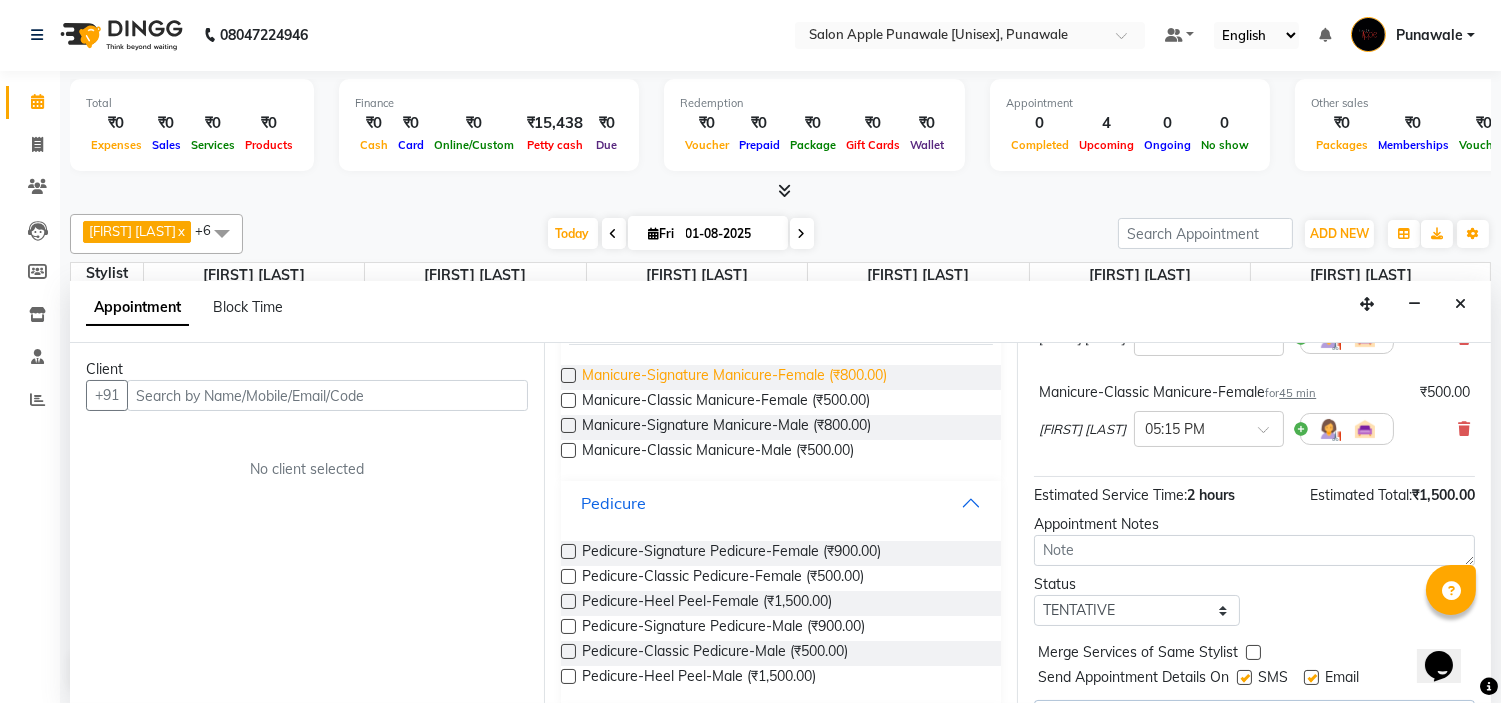 scroll, scrollTop: 107, scrollLeft: 0, axis: vertical 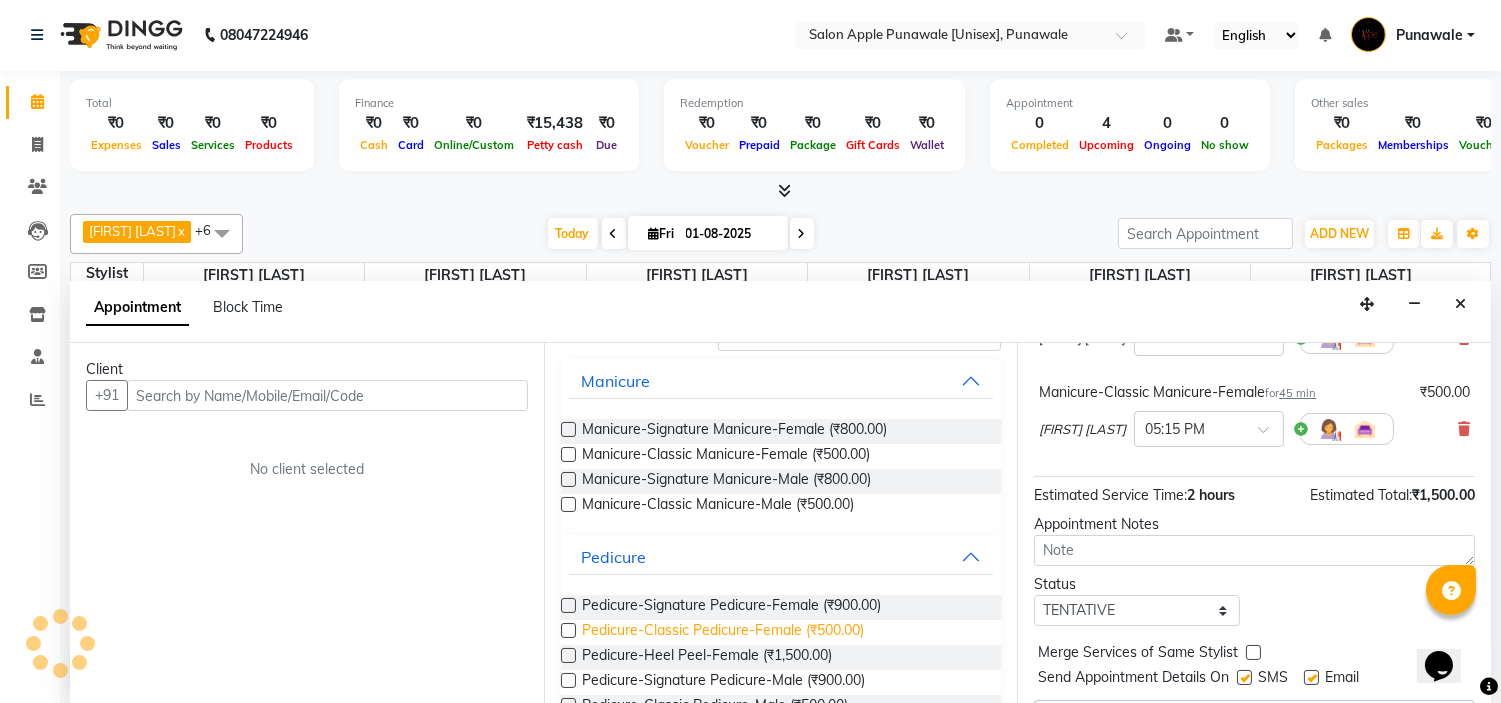 click on "Pedicure-Classic Pedicure-Female (₹500.00)" at bounding box center (723, 632) 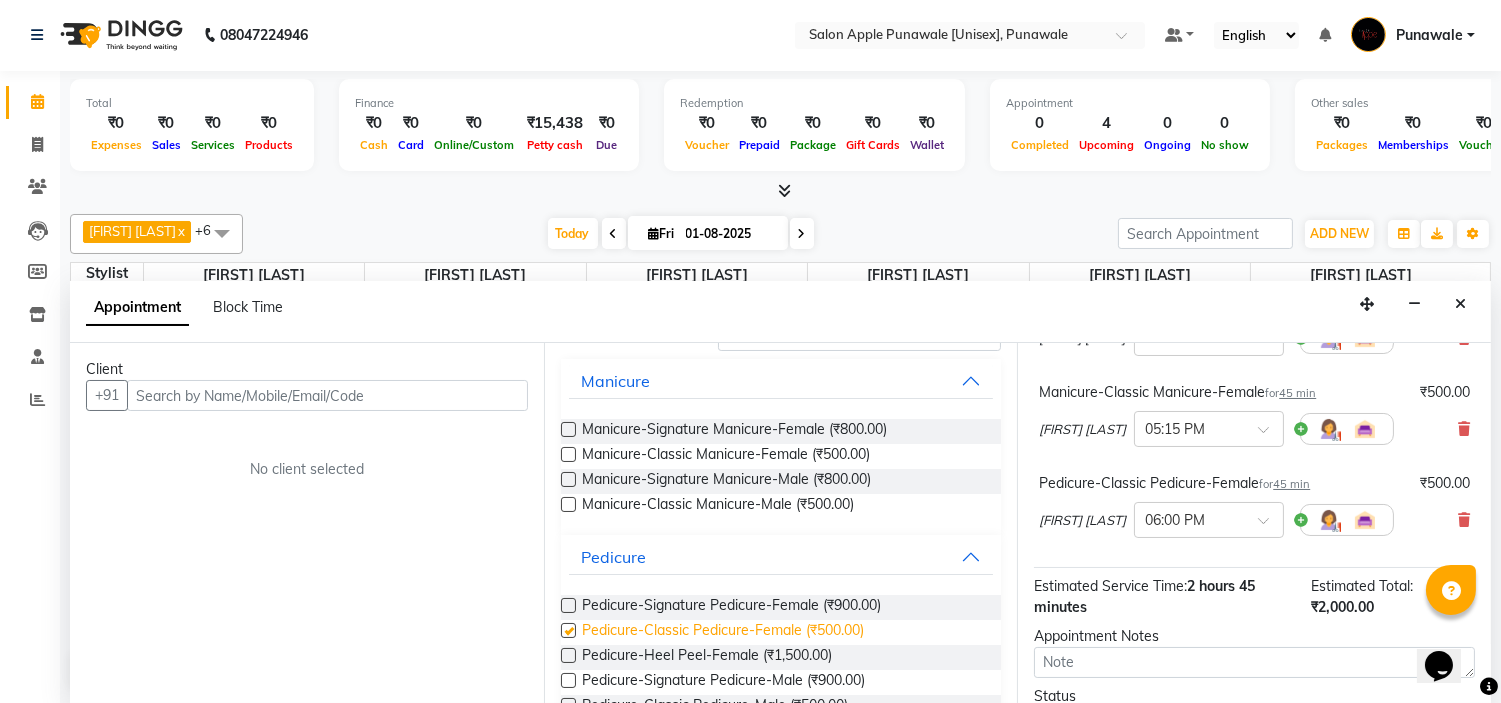 checkbox on "false" 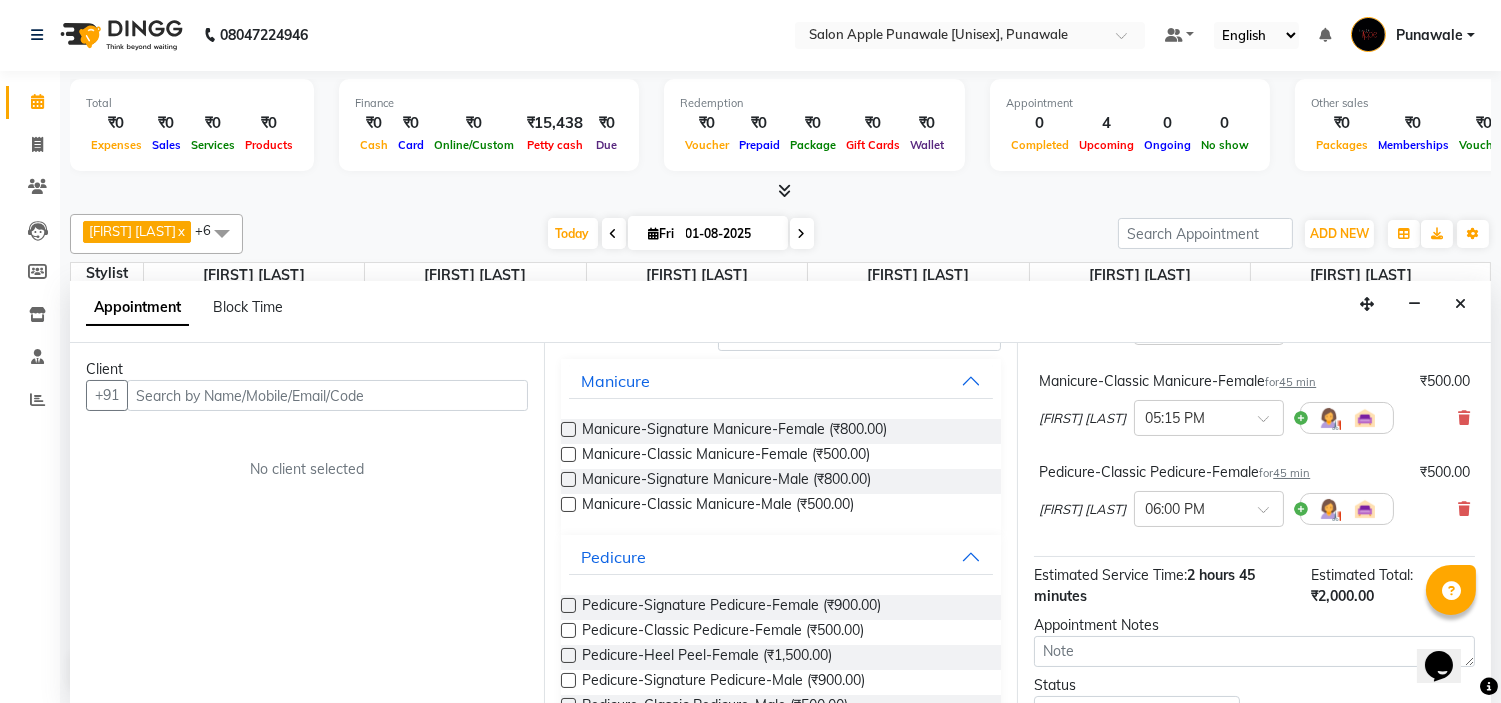 scroll, scrollTop: 0, scrollLeft: 0, axis: both 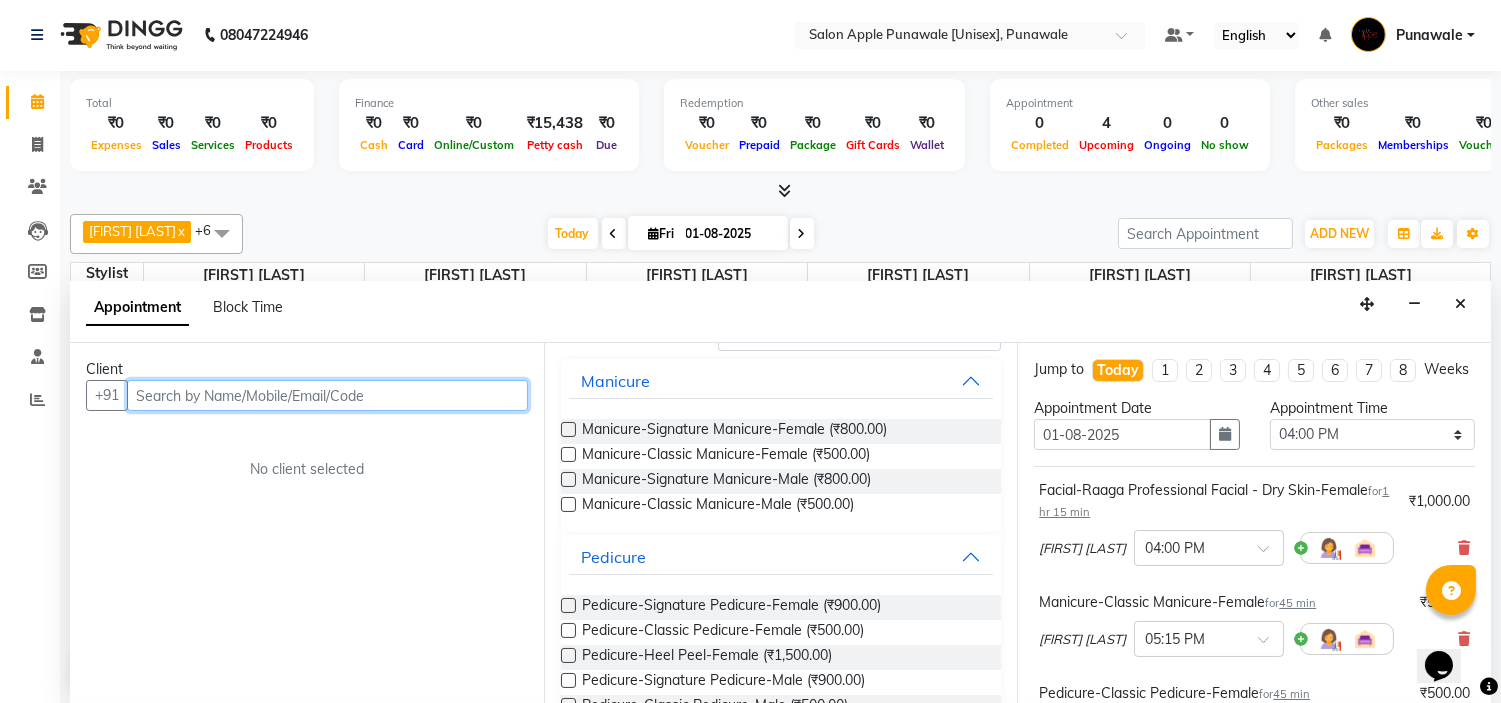 click at bounding box center (327, 395) 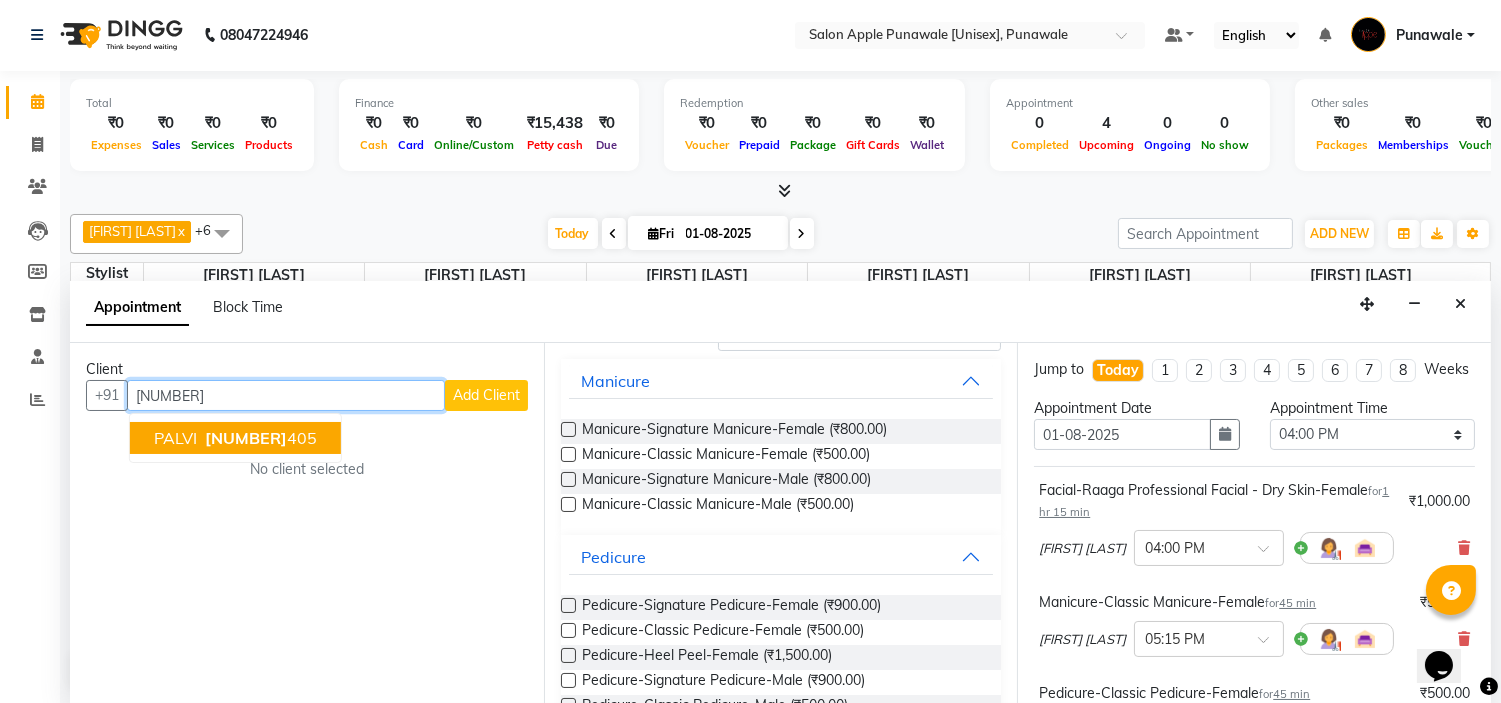 click on "[PHONE]" at bounding box center (259, 438) 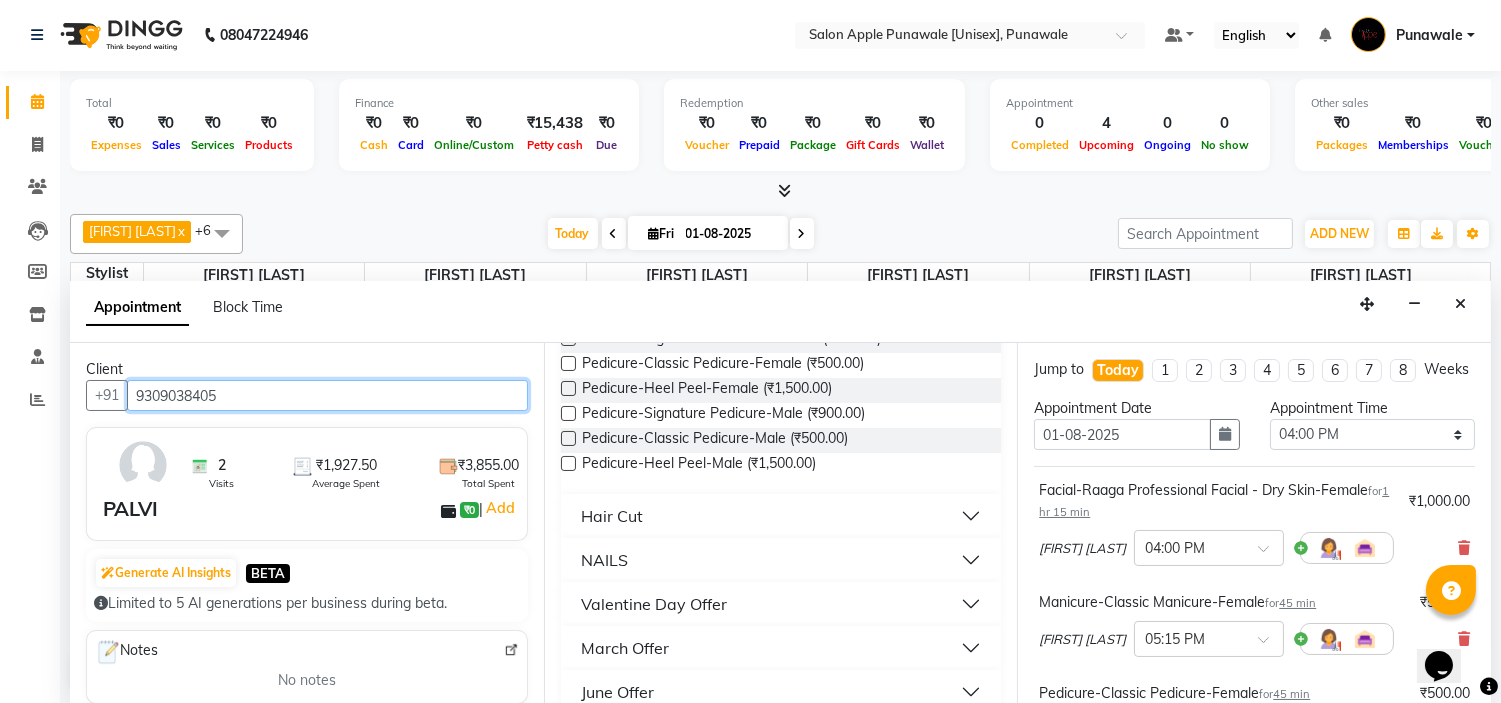 scroll, scrollTop: 400, scrollLeft: 0, axis: vertical 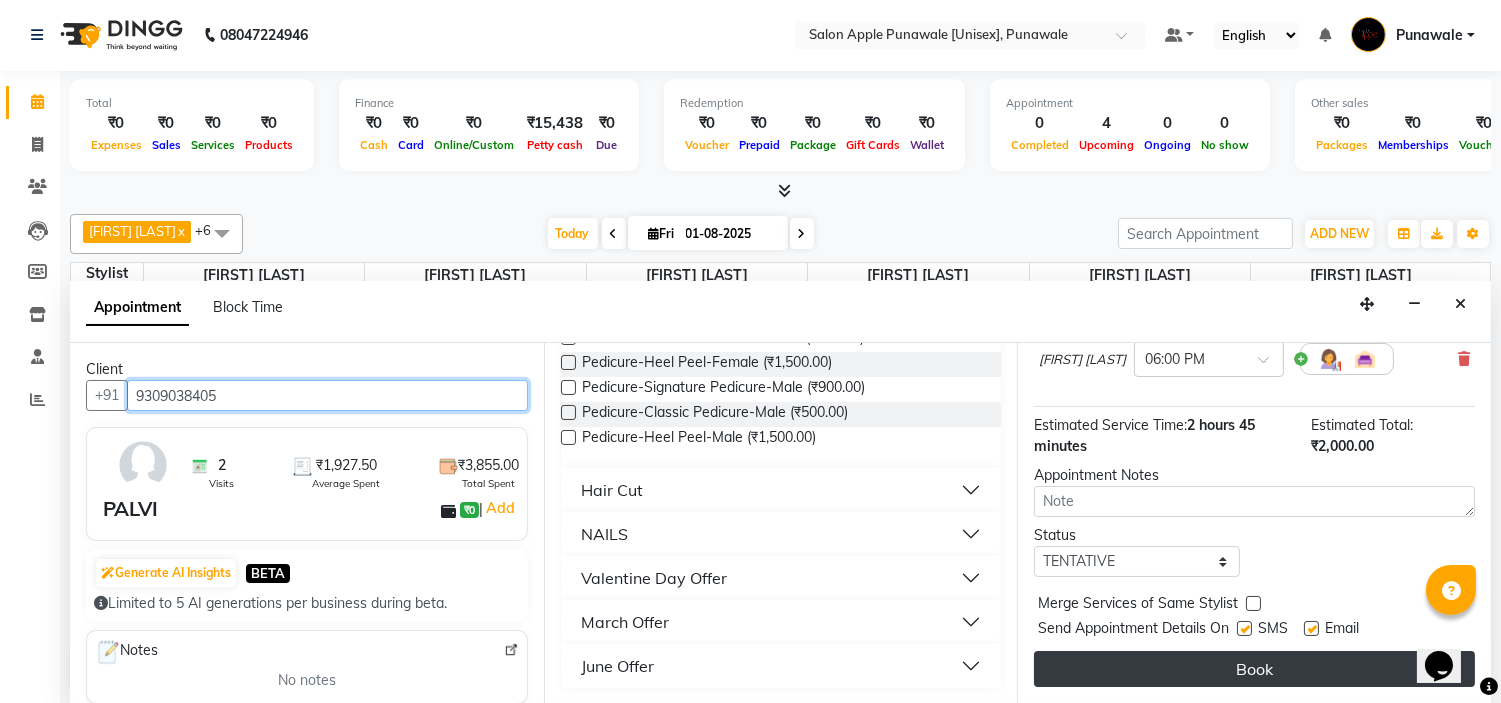 type on "9309038405" 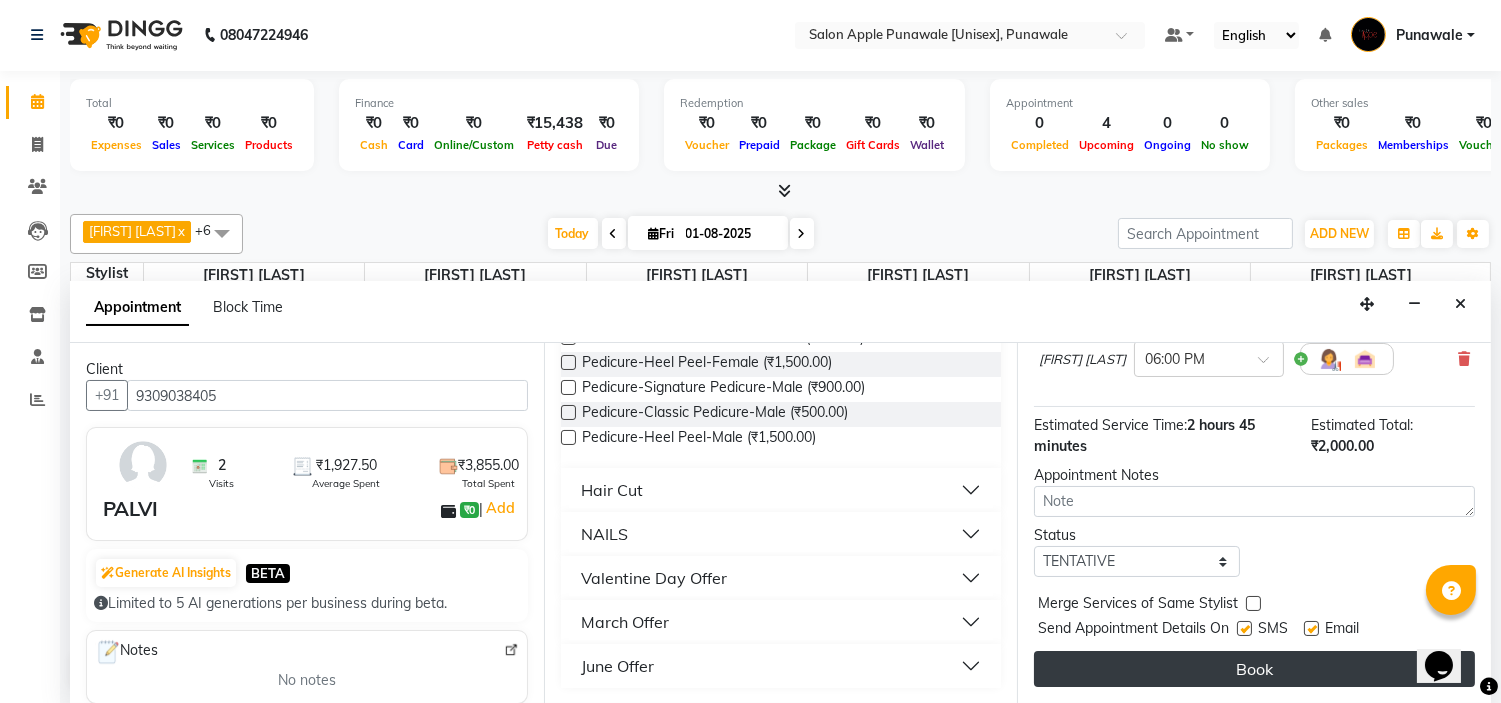click on "Book" at bounding box center [1254, 669] 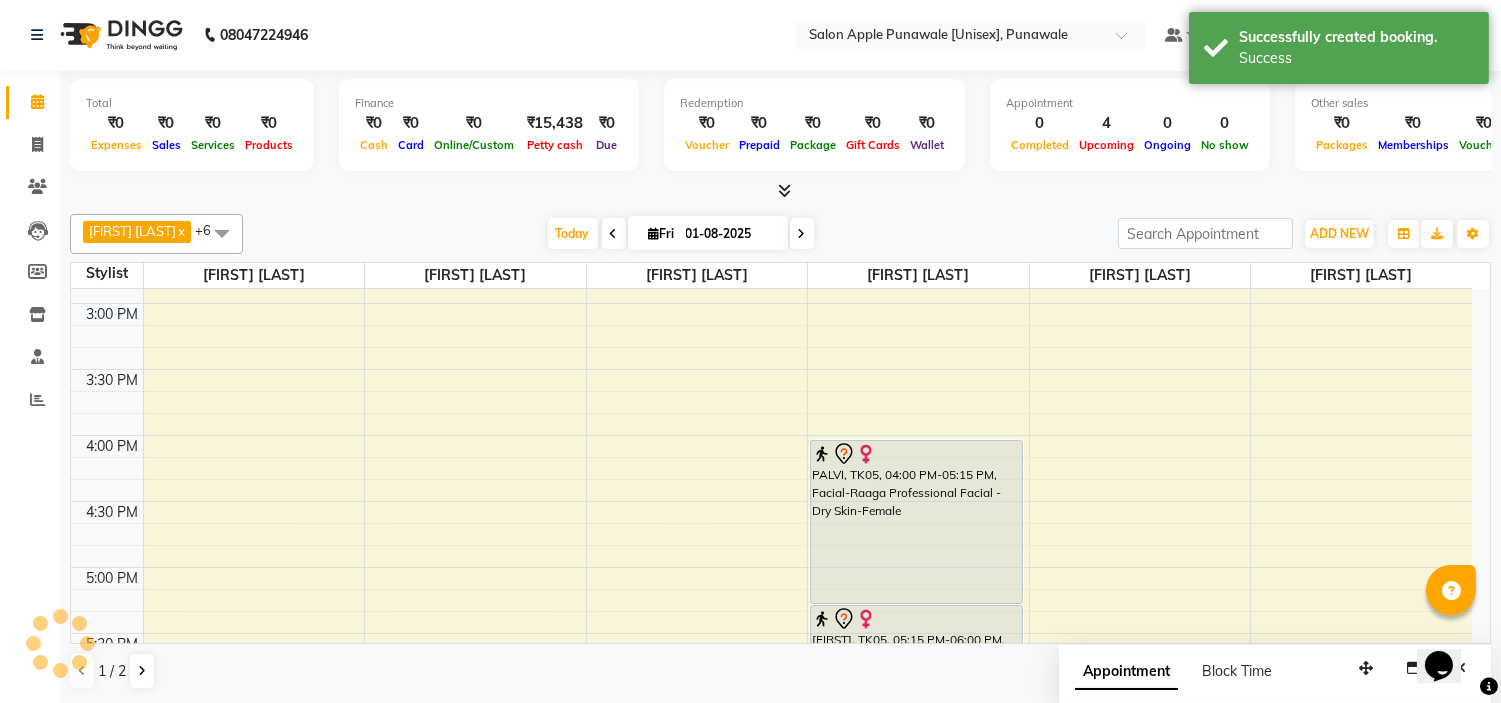 scroll, scrollTop: 0, scrollLeft: 0, axis: both 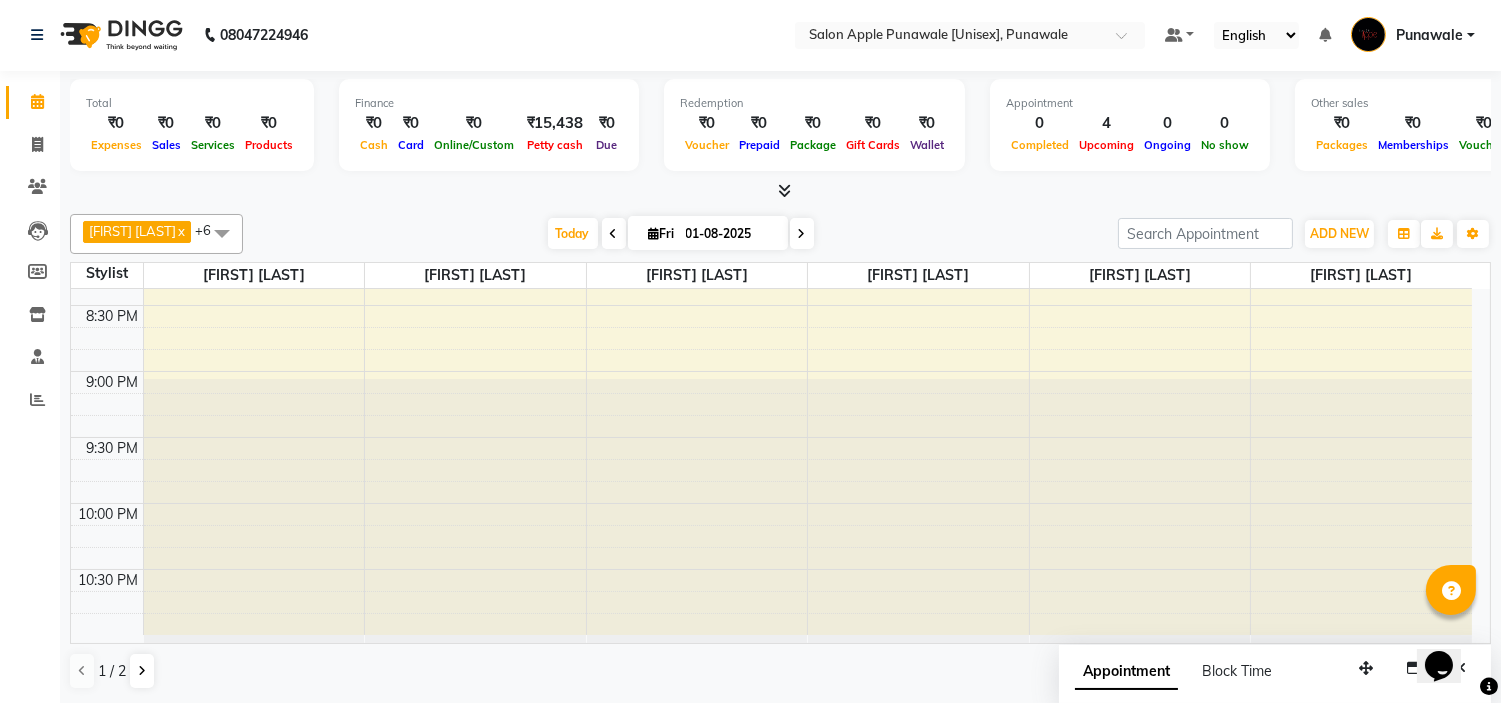 click on "08047224946 Select Location × Salon Apple Punawale [Unisex], Punawale Default Panel My Panel English ENGLISH Español العربية मराठी हिंदी ગુજરાતી தமிழ் 中文 Notifications nothing to show Punawale Manage Profile Change Password Sign out  Version:3.15.11  ☀ Salon Apple Punawale [Unisex], Punawale  Calendar  Invoice  Clients  Leads   Members  Inventory  Staff  Reports Completed InProgress Upcoming Dropped Tentative Check-In Confirm Bookings Generate Report Segments Page Builder Total  ₹0  Expenses ₹0  Sales ₹0  Services ₹0  Products Finance  ₹0  Cash ₹0  Card ₹0  Online/Custom ₹15,438 Petty cash ₹0 Due  Redemption  ₹0 Voucher ₹0 Prepaid ₹0 Package ₹0  Gift Cards ₹0  Wallet  Appointment  0 Completed 4 Upcoming 0 Ongoing 0 No show  Other sales  ₹0  Packages ₹0  Memberships ₹0  Vouchers ₹0  Prepaids ₹0  Gift Cards Avi Sonawane  x Kamlesh Nikam  x Pallavi Waghamare  x Shruti Khapake  x Sneha Jadhav  x x x x" at bounding box center [750, 350] 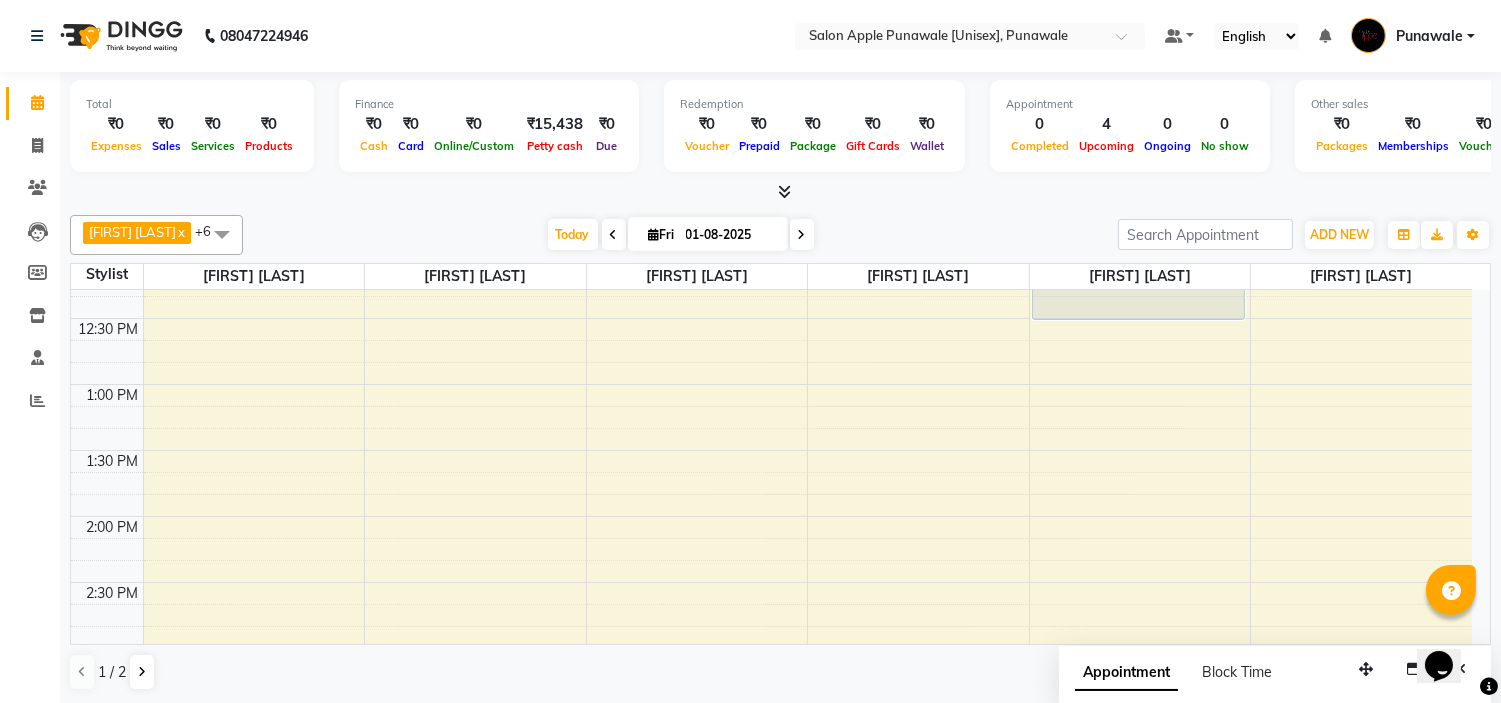 scroll, scrollTop: 444, scrollLeft: 0, axis: vertical 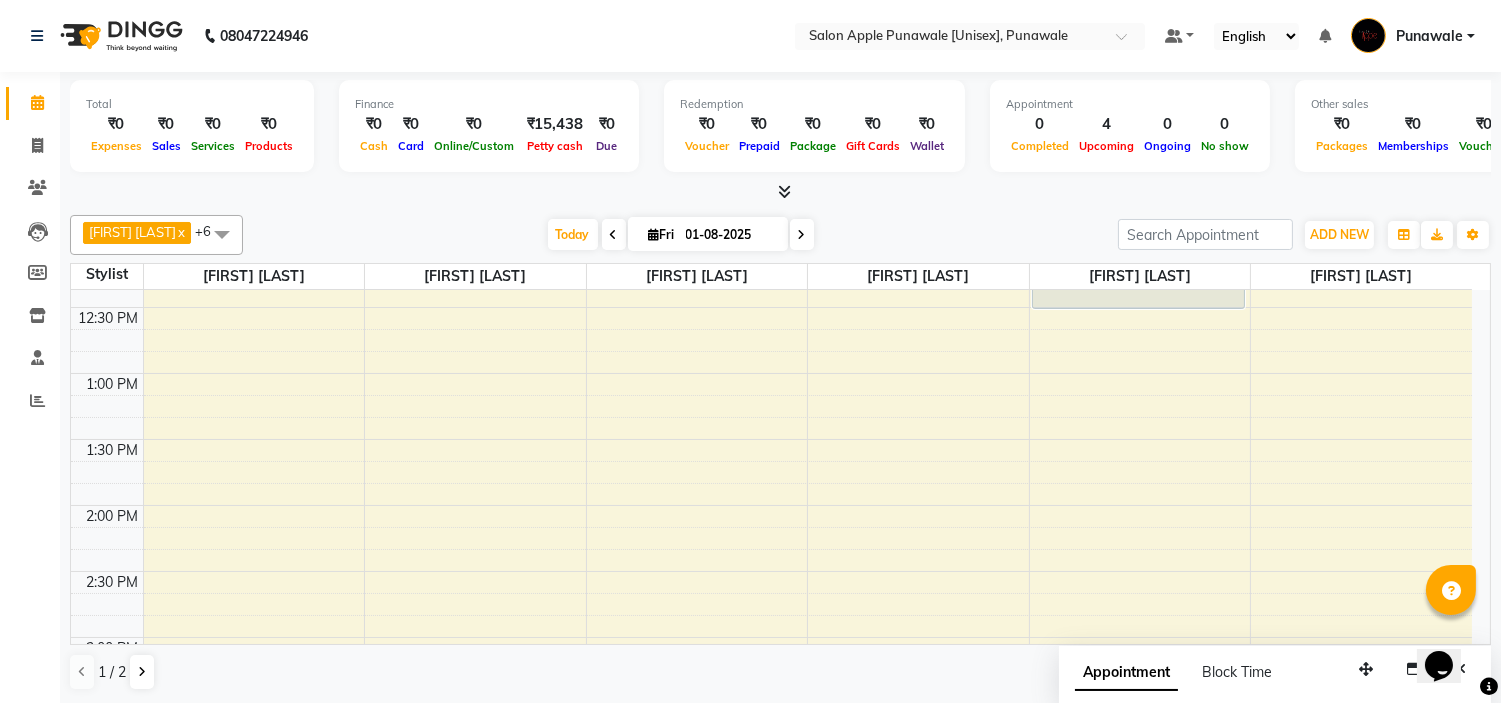 click at bounding box center [614, 234] 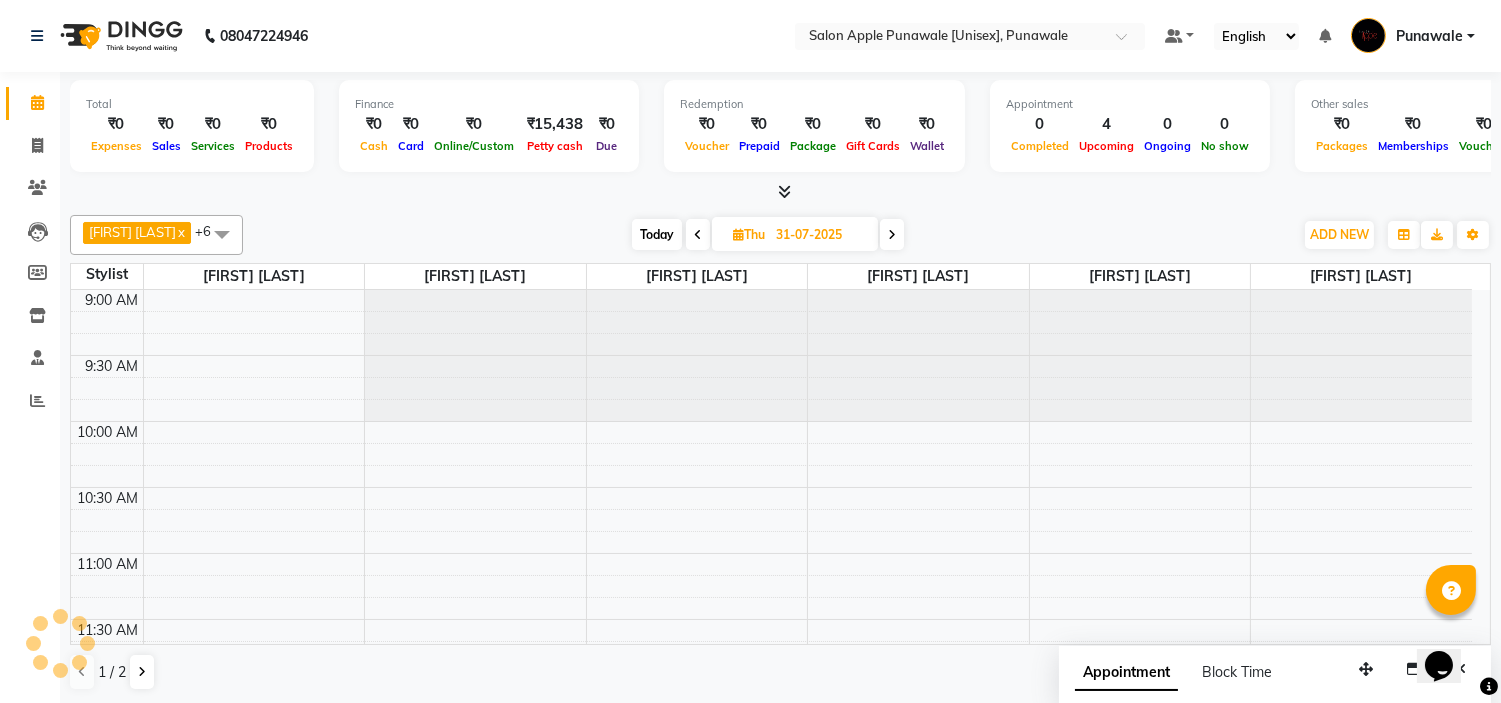scroll, scrollTop: 134, scrollLeft: 0, axis: vertical 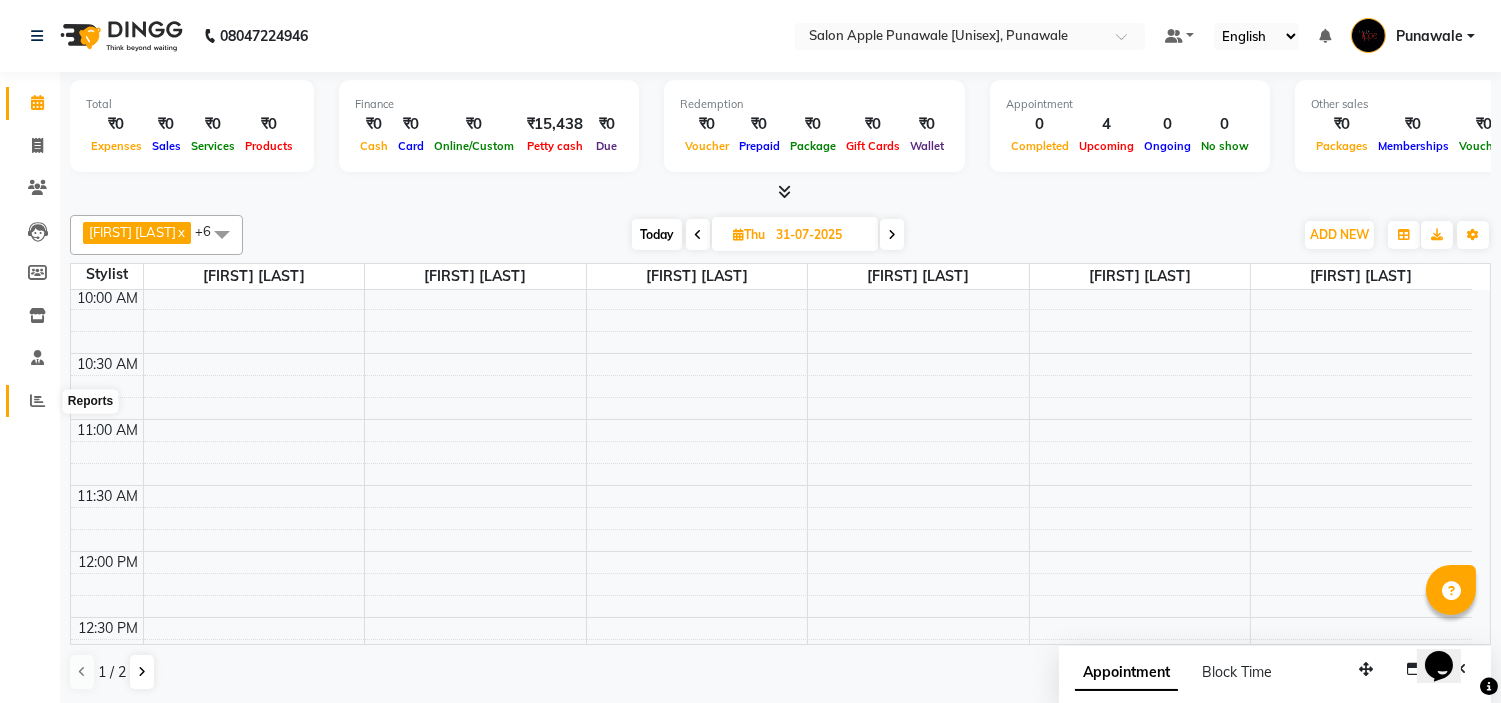 click 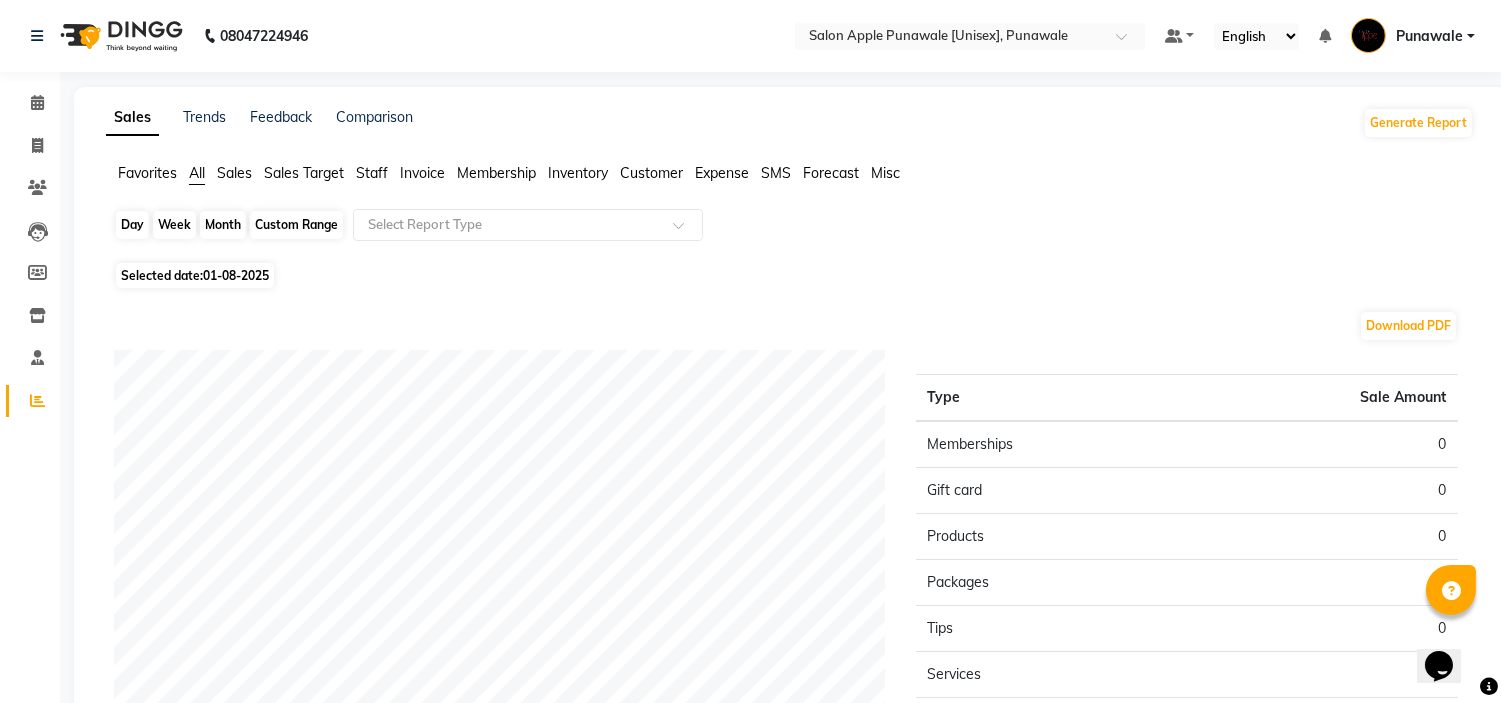 click on "Day" 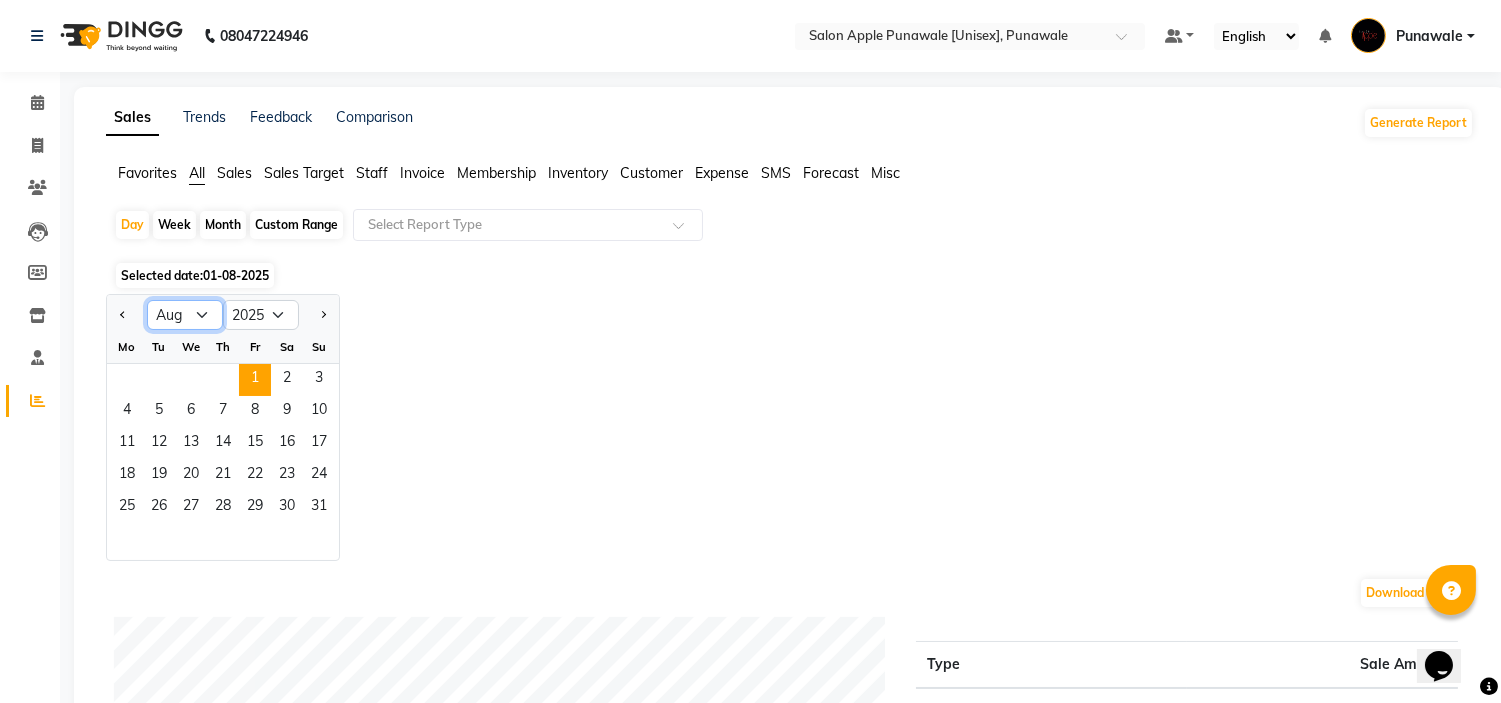 click on "Jan Feb Mar Apr May Jun Jul Aug Sep Oct Nov Dec" 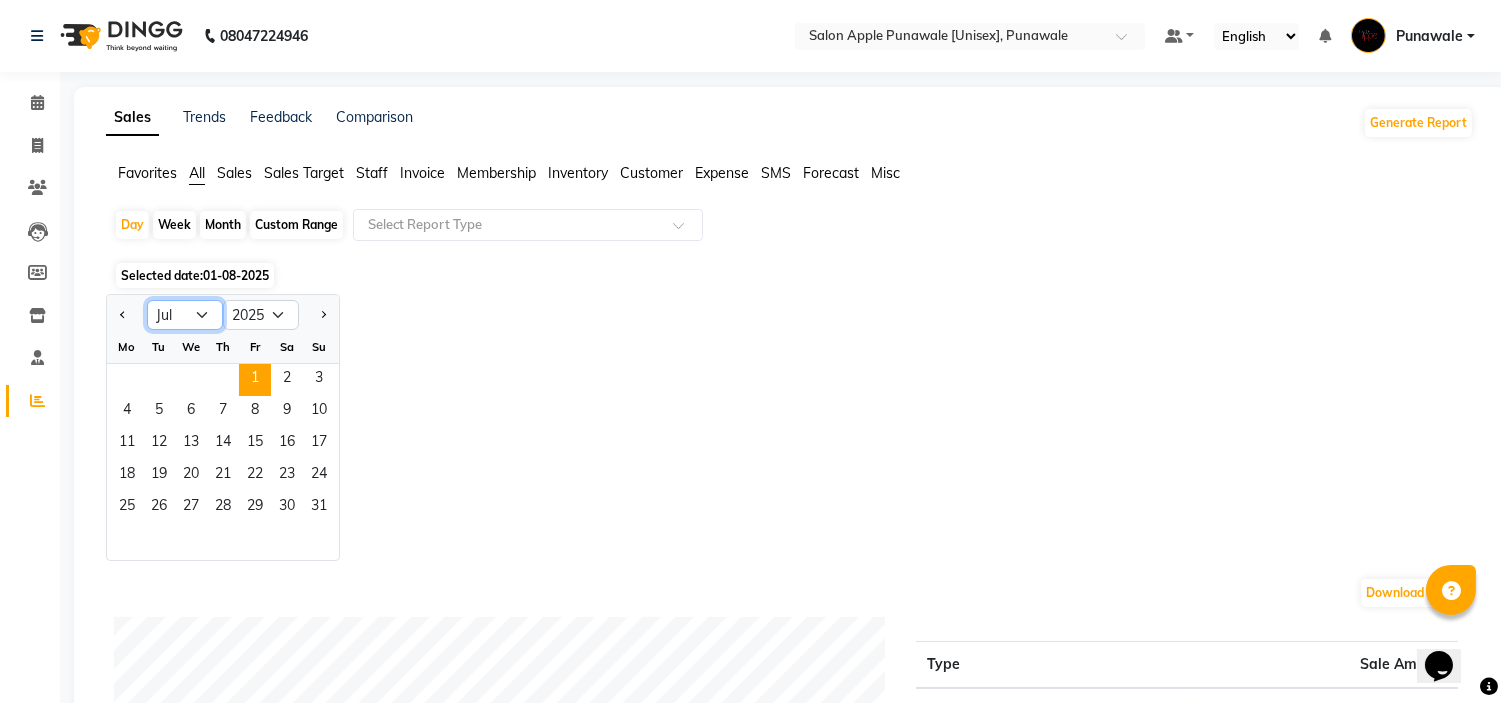 click on "Jan Feb Mar Apr May Jun Jul Aug Sep Oct Nov Dec" 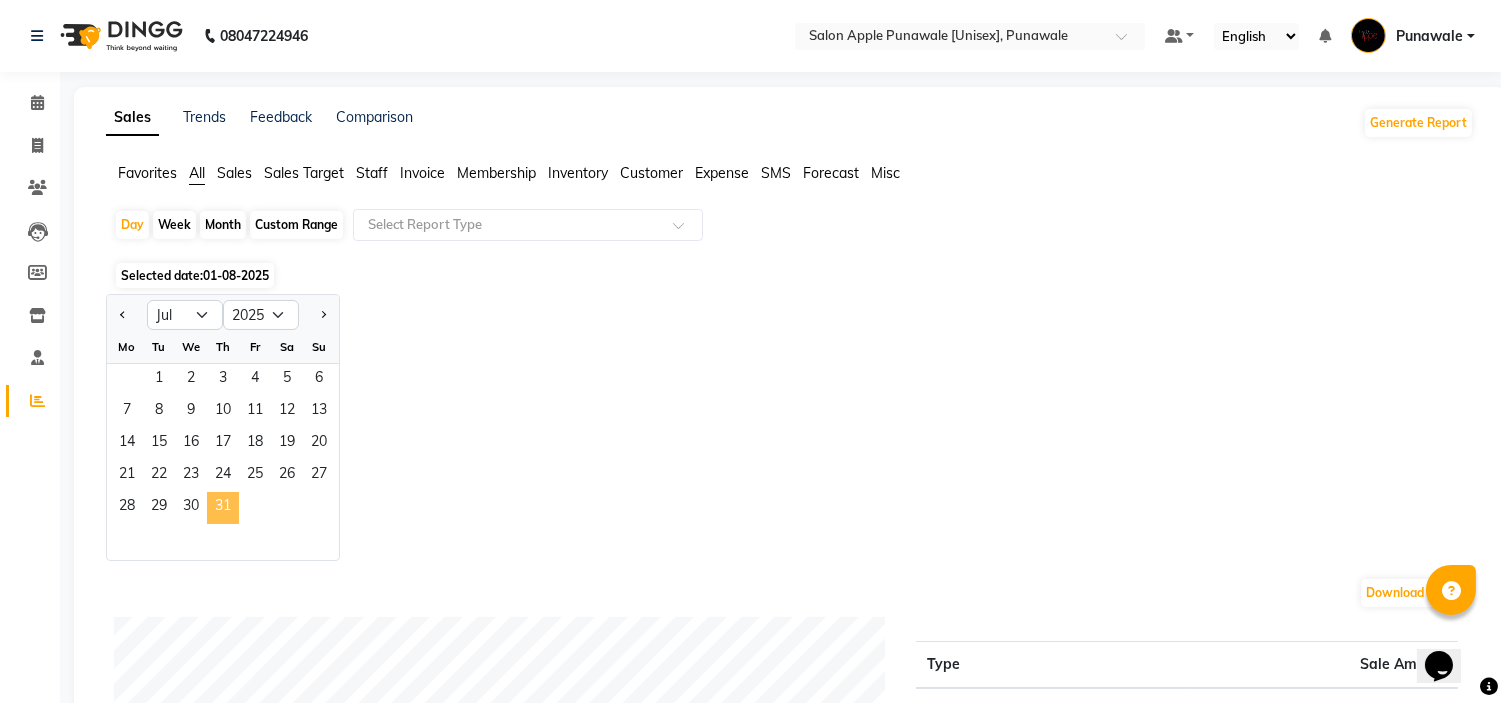 click on "31" 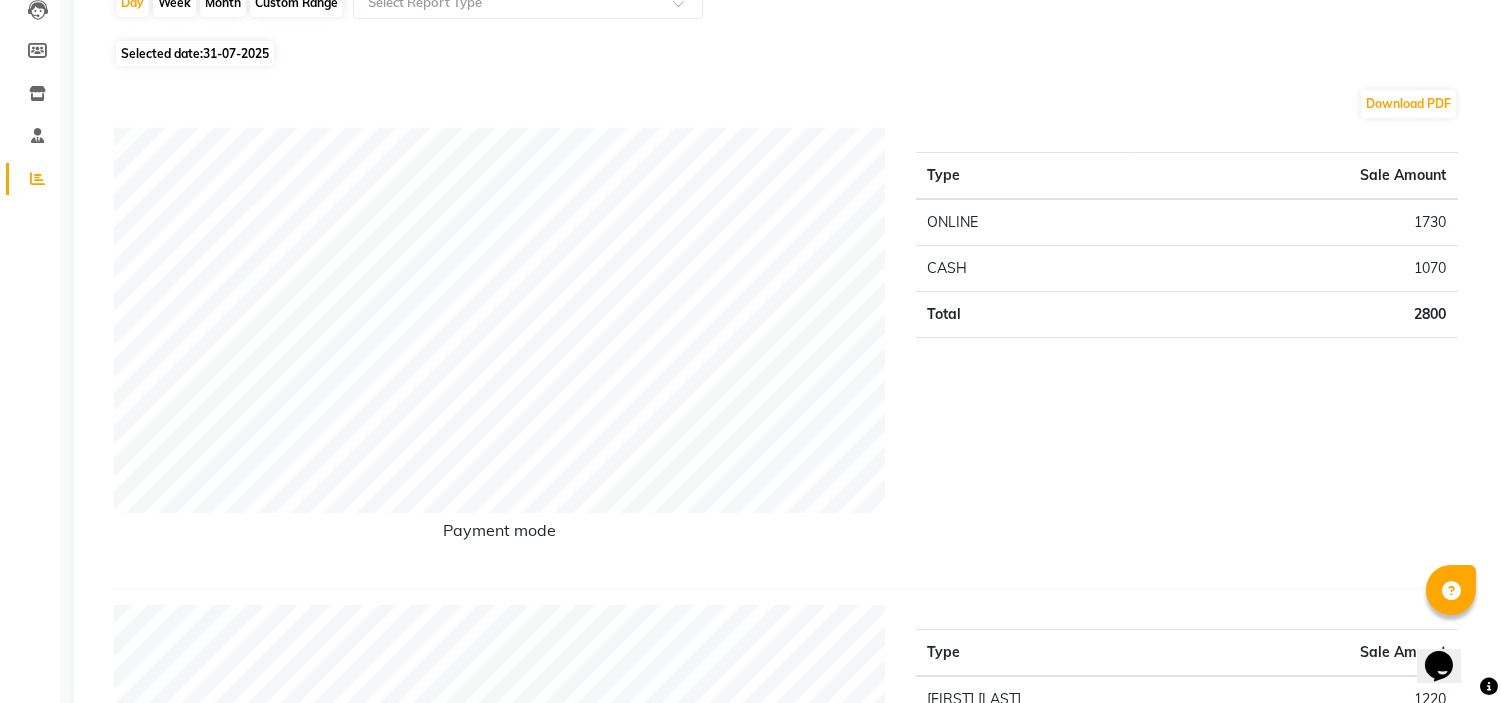 scroll, scrollTop: 0, scrollLeft: 0, axis: both 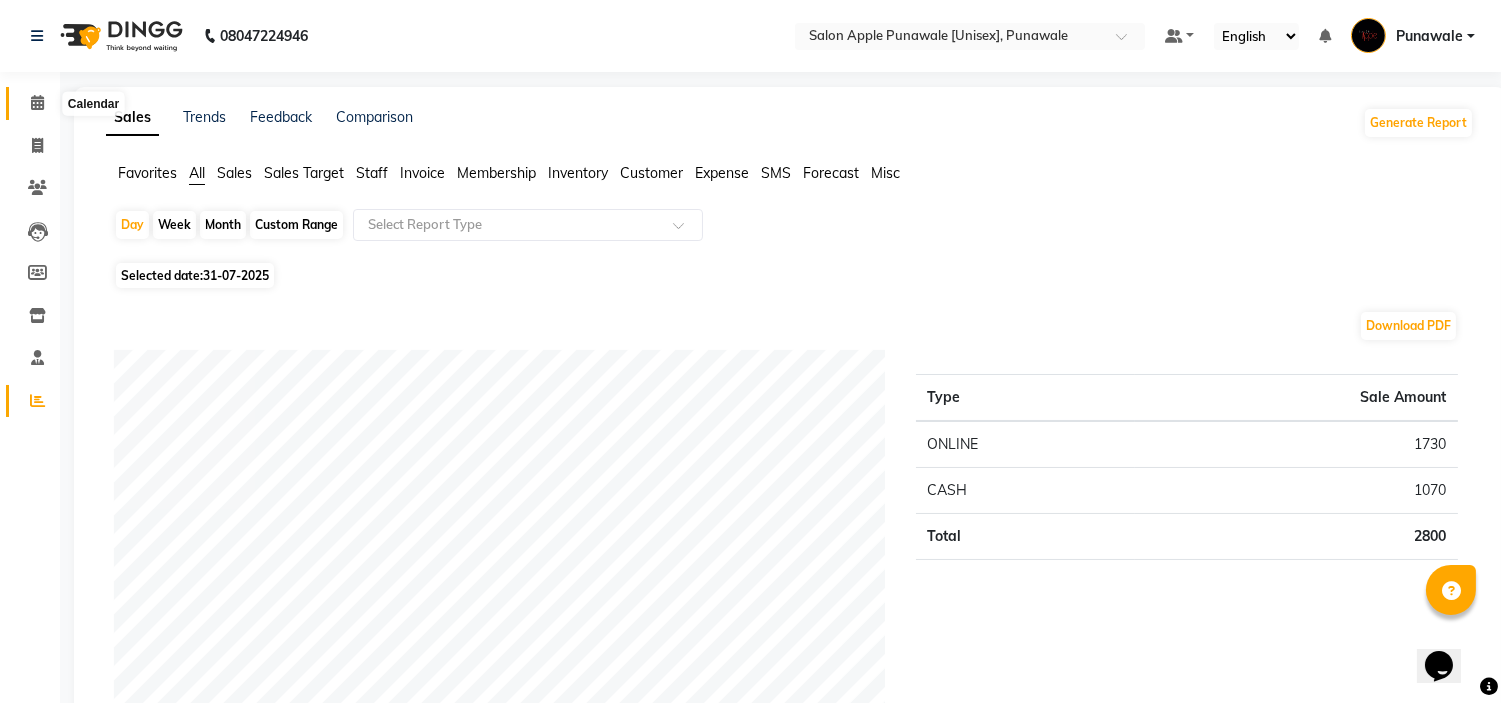 click 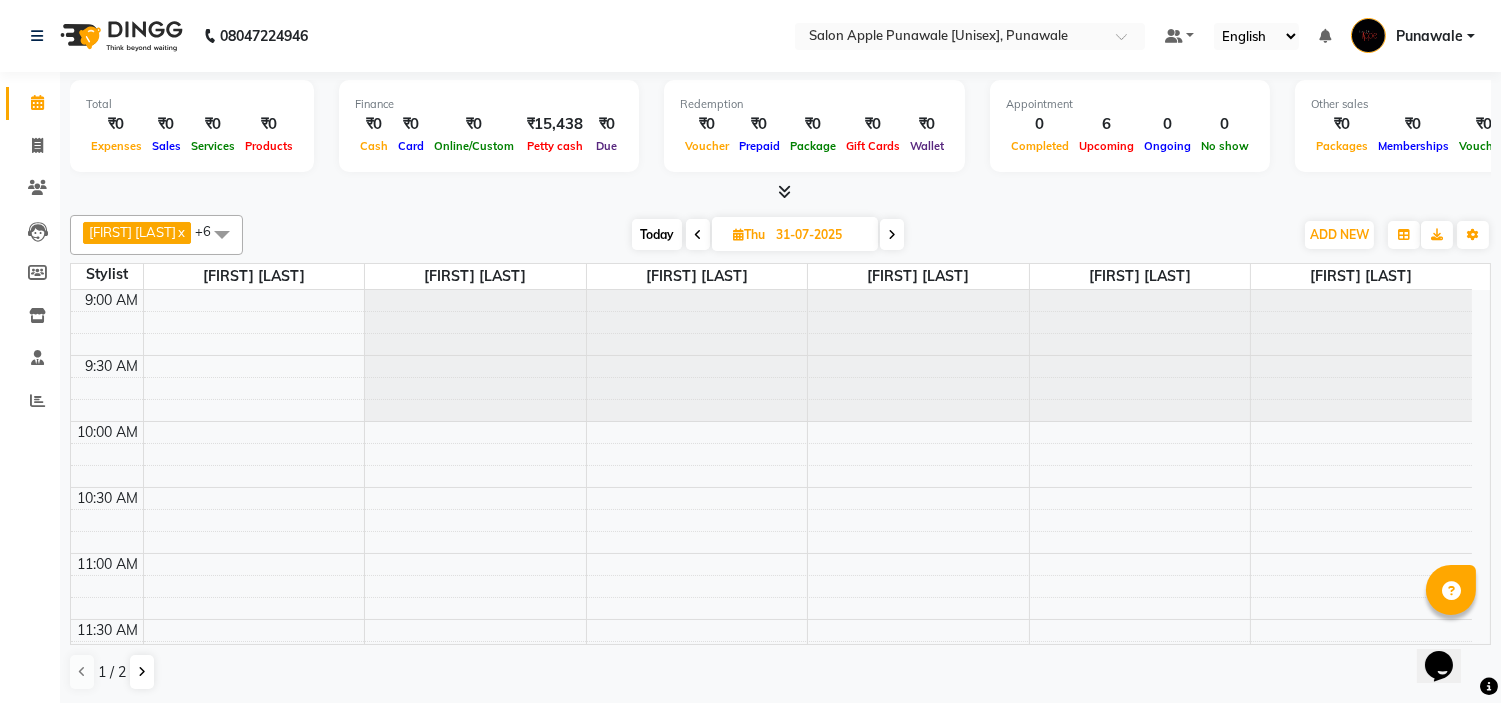 click at bounding box center (698, 234) 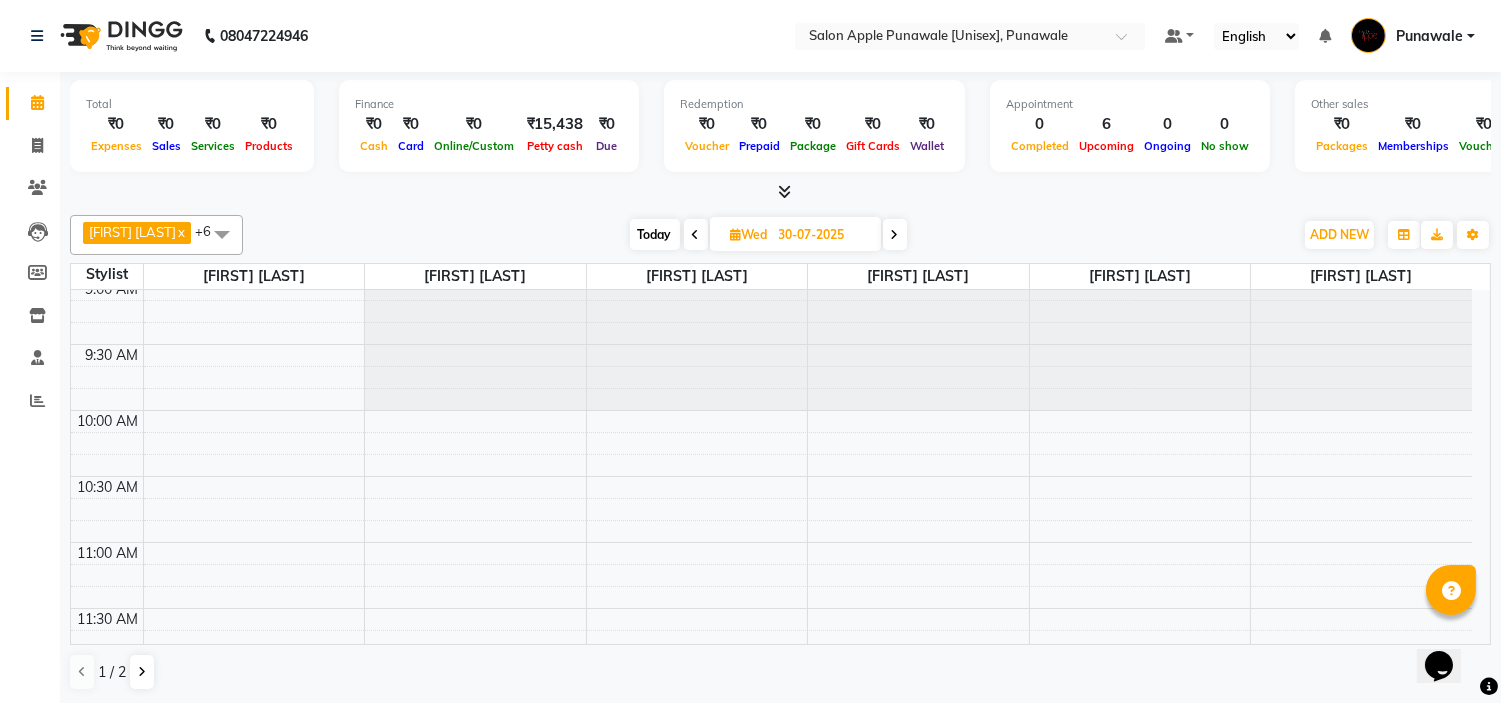 scroll, scrollTop: 0, scrollLeft: 0, axis: both 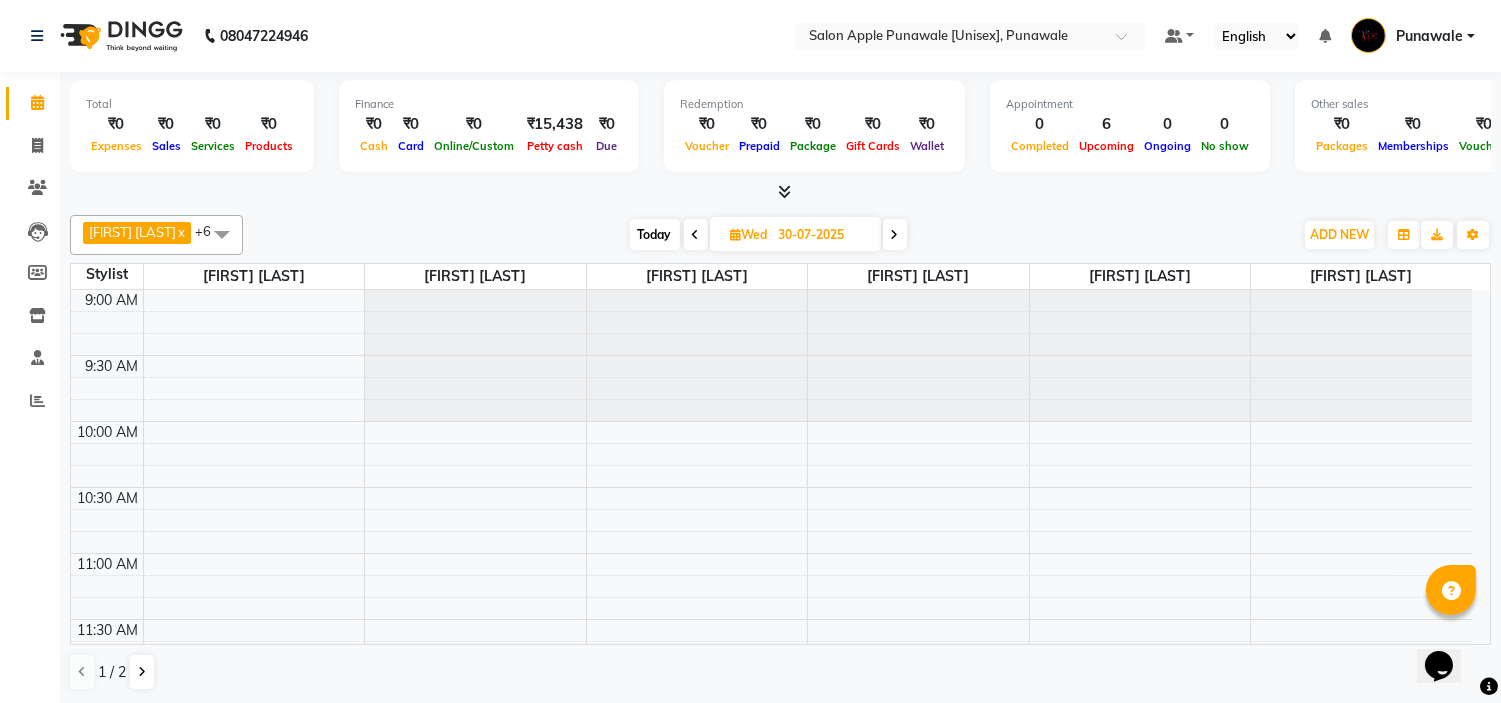 click at bounding box center [895, 234] 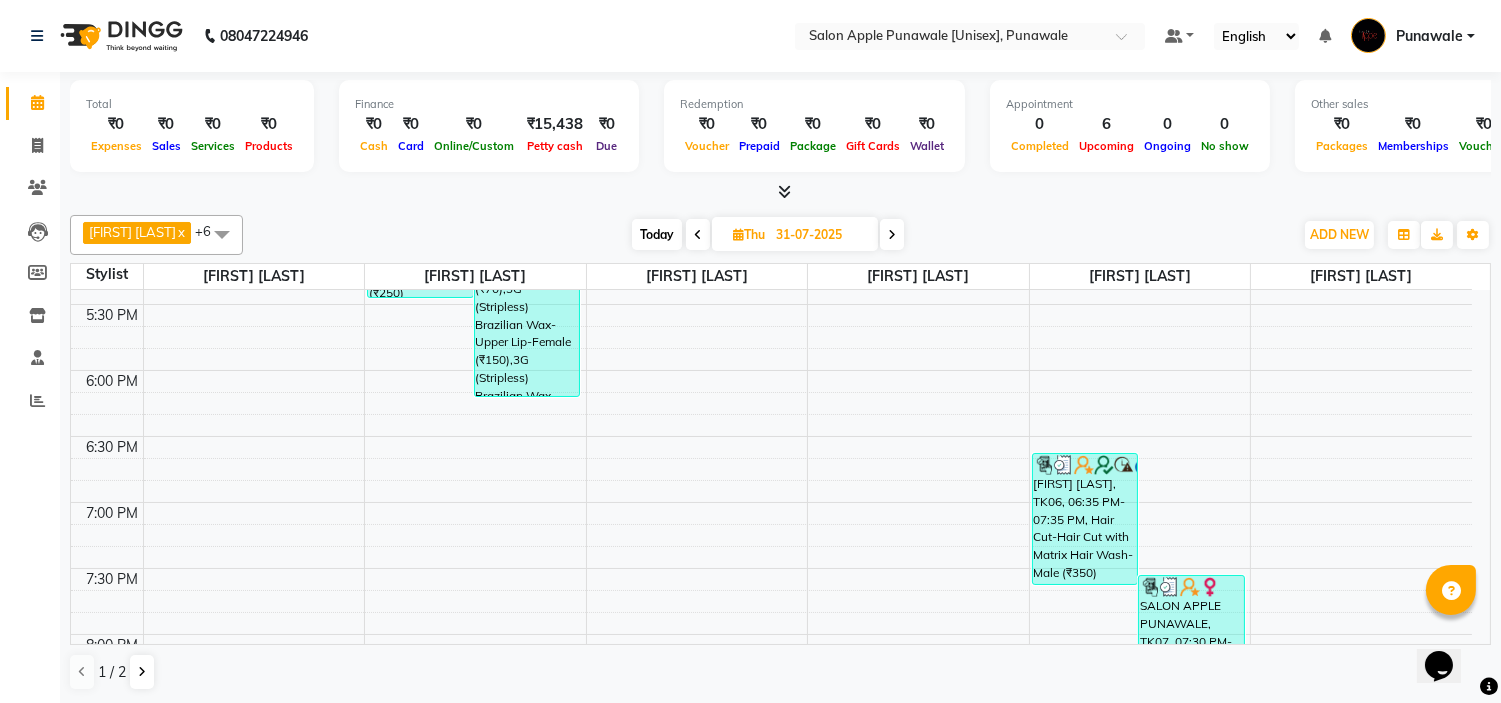 scroll, scrollTop: 1056, scrollLeft: 0, axis: vertical 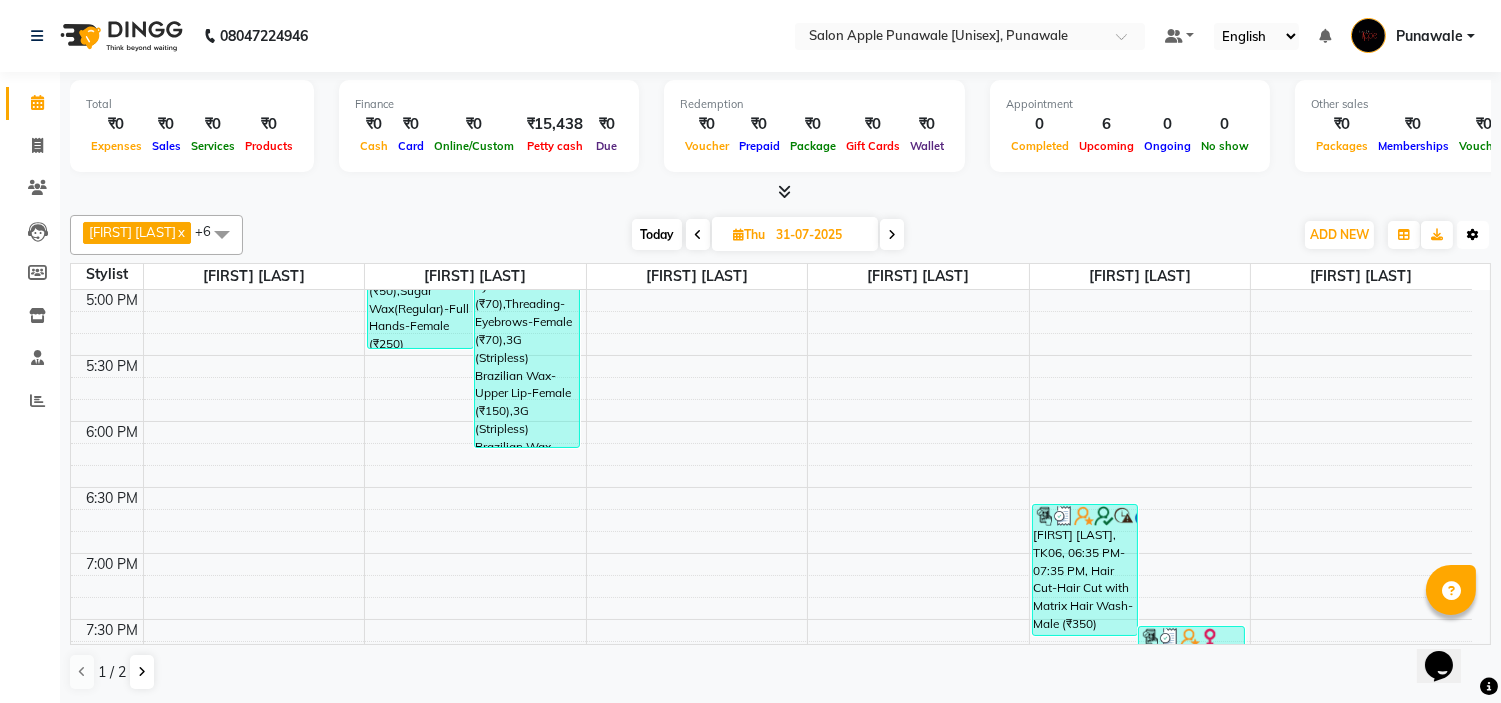 click on "Toggle Dropdown" at bounding box center (1473, 235) 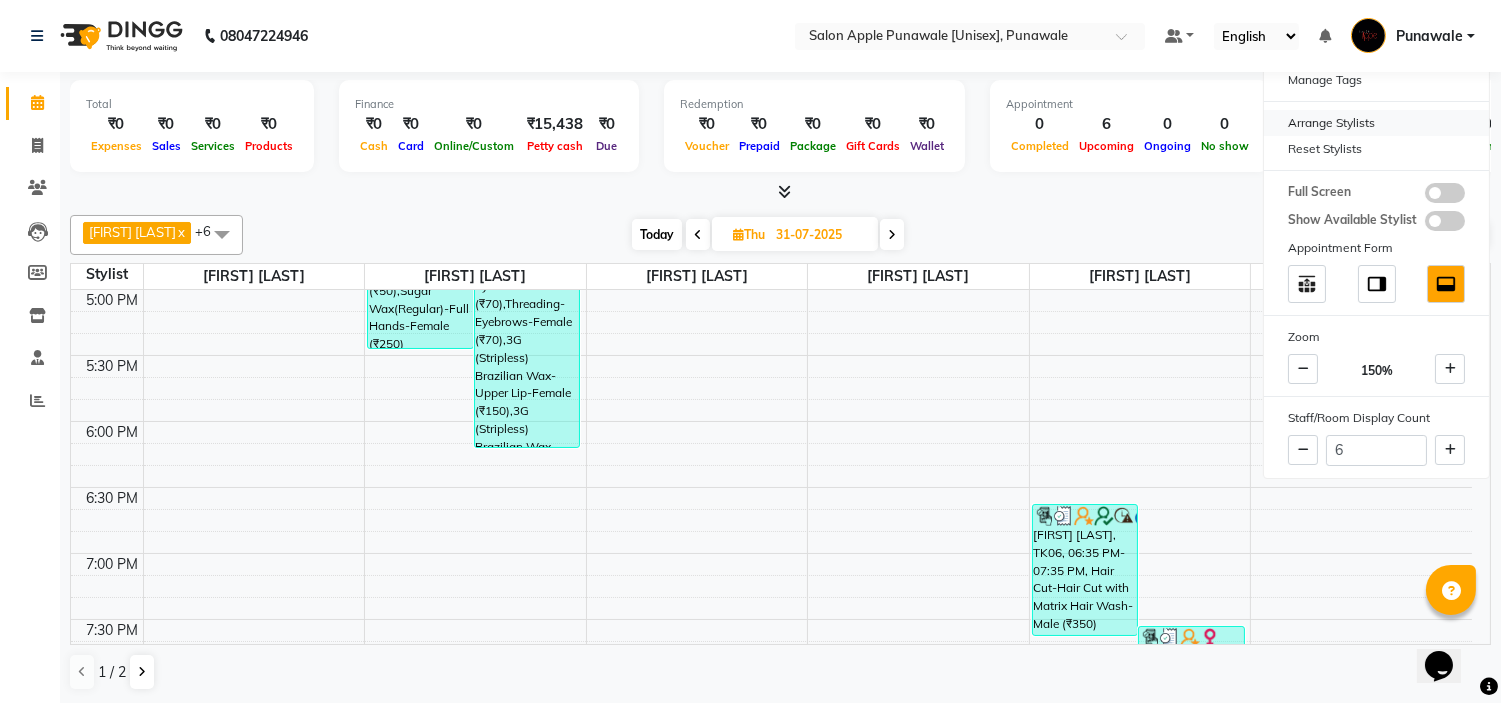 click on "Arrange Stylists" at bounding box center (1376, 123) 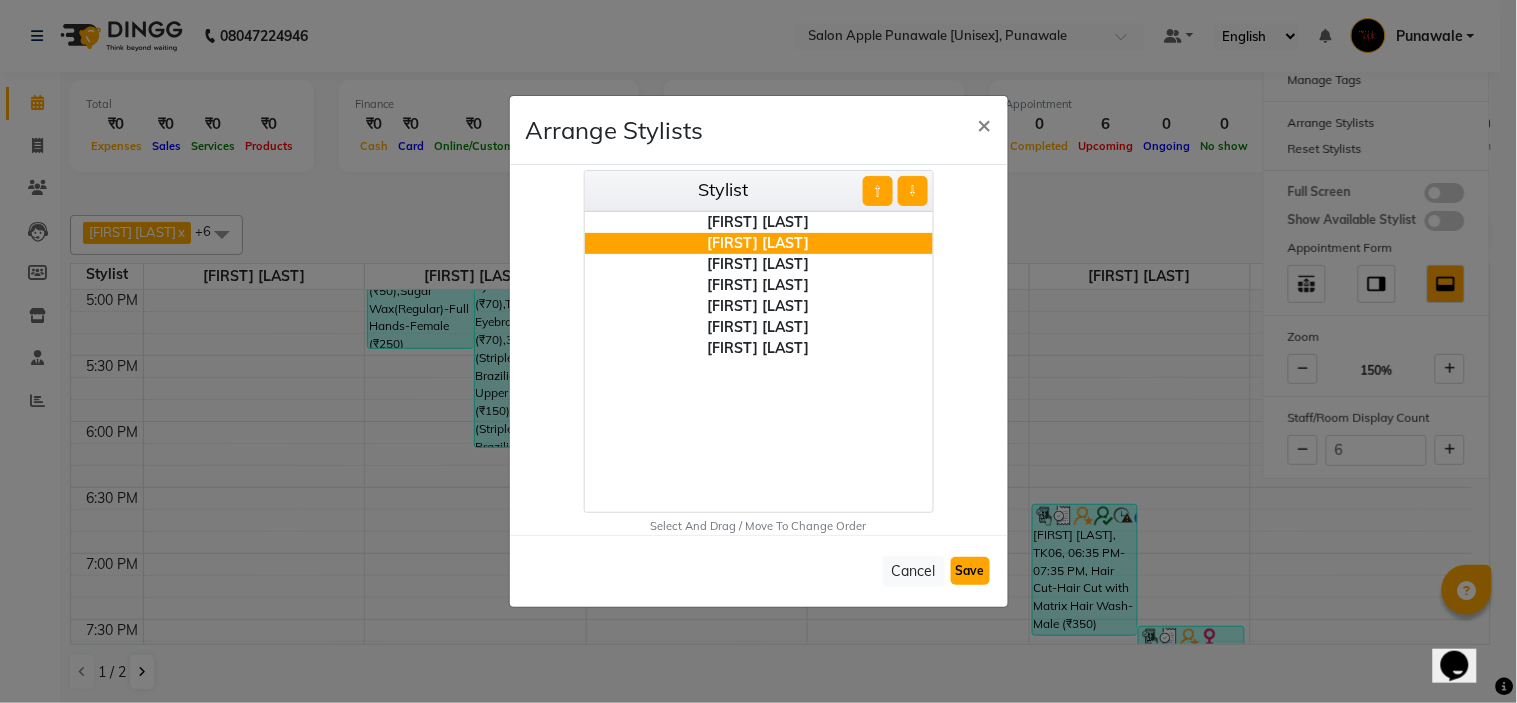 click on "Save" 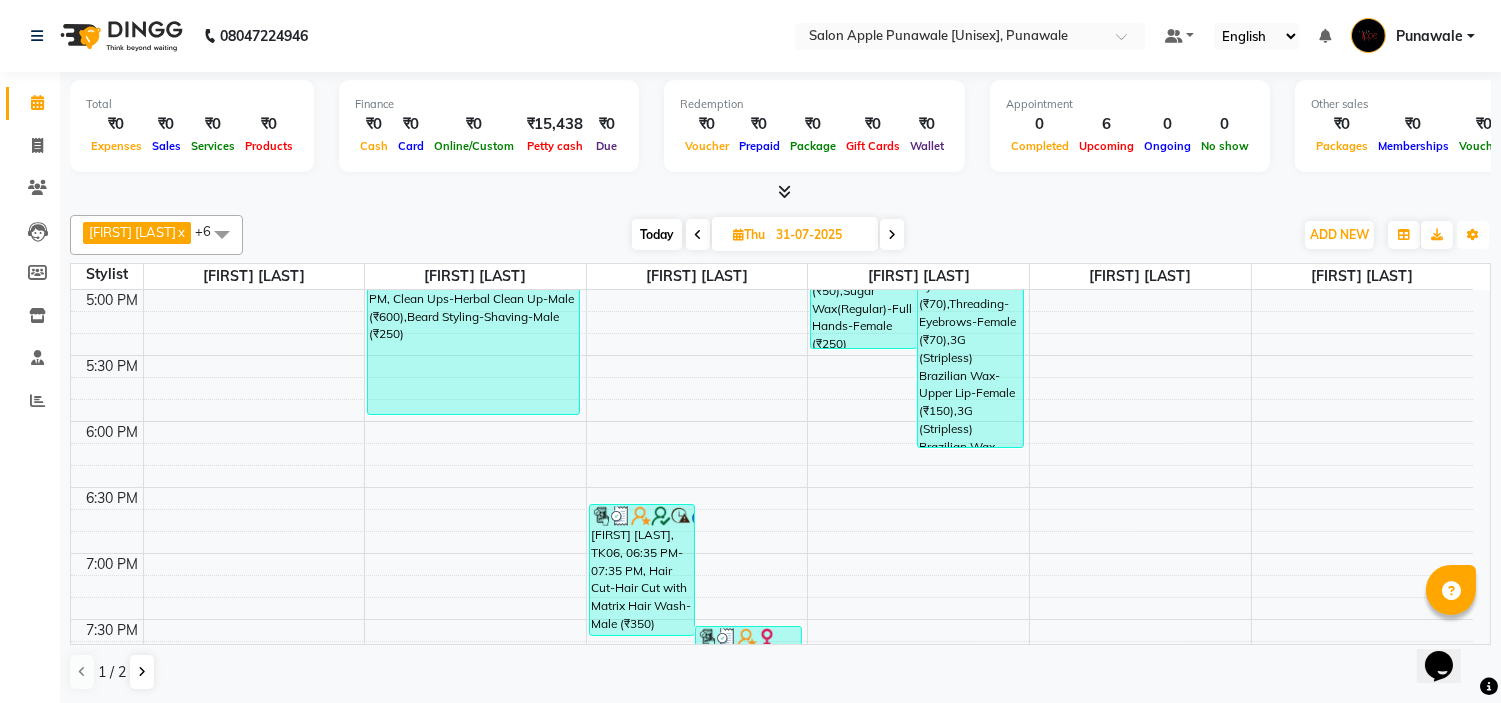 click at bounding box center [1473, 235] 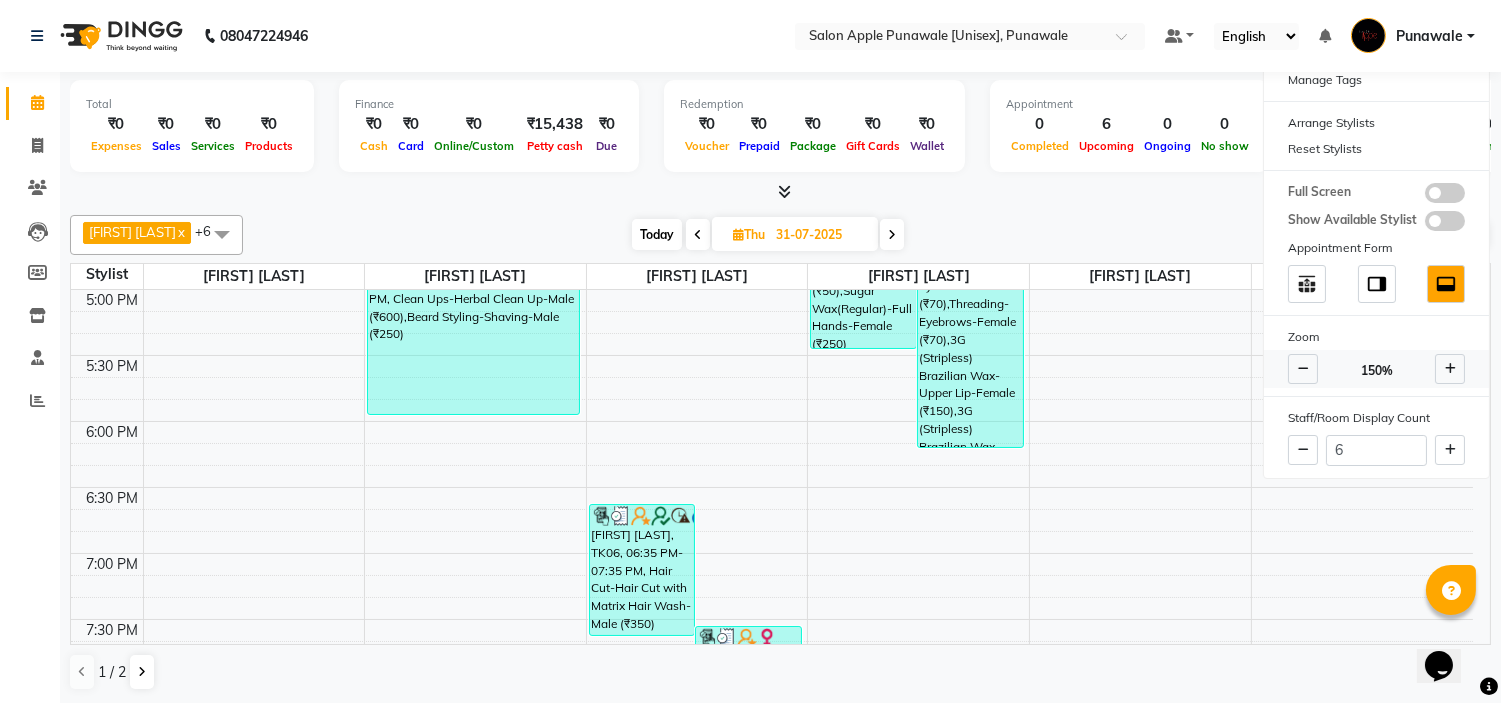 click at bounding box center (1450, 369) 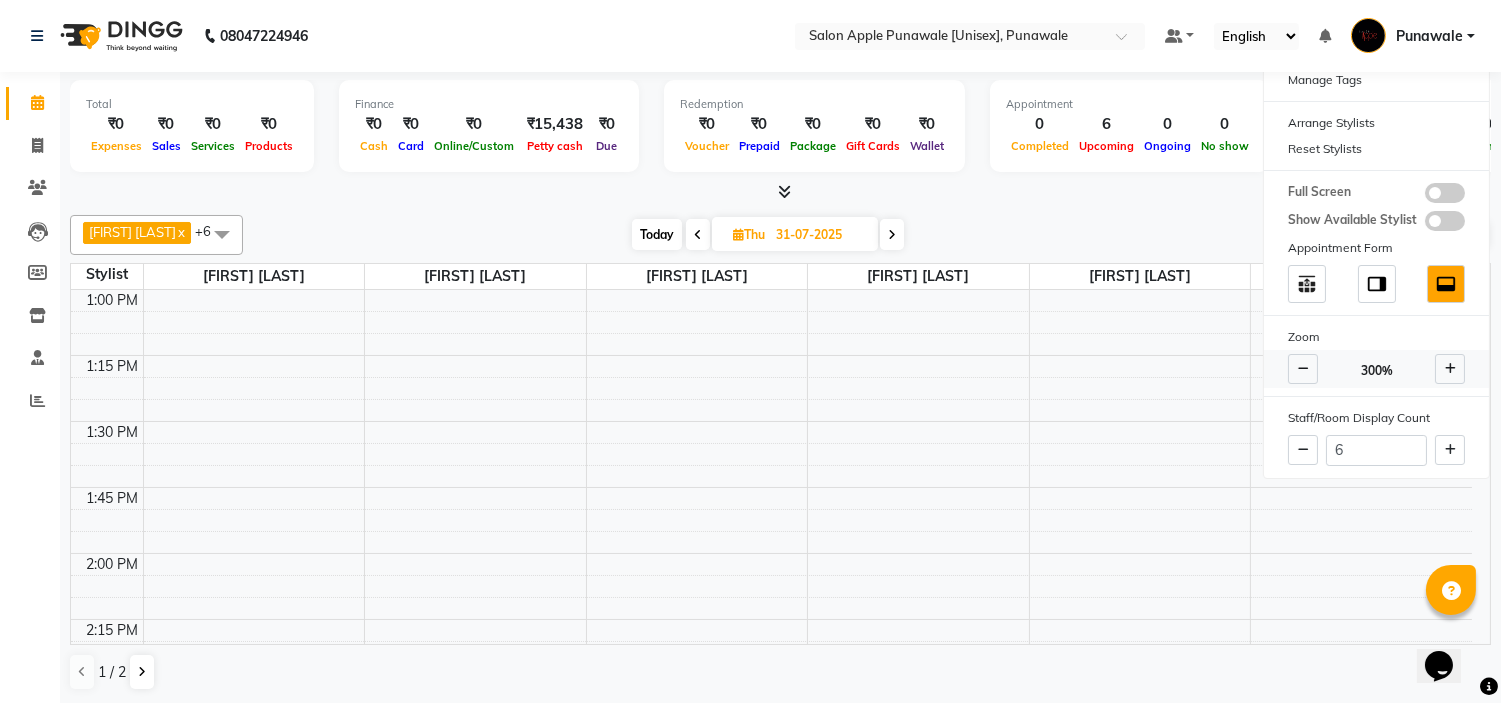 click at bounding box center (1450, 369) 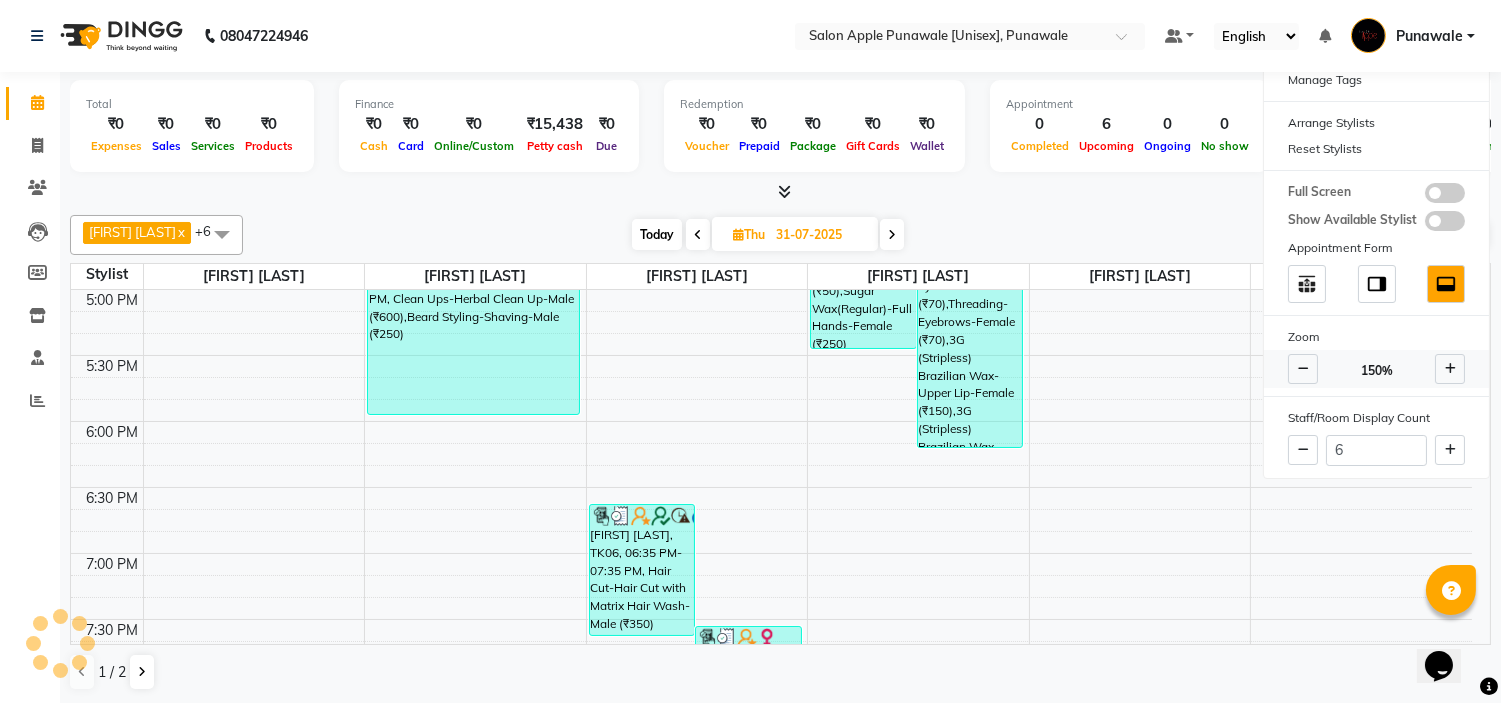 click at bounding box center [1303, 369] 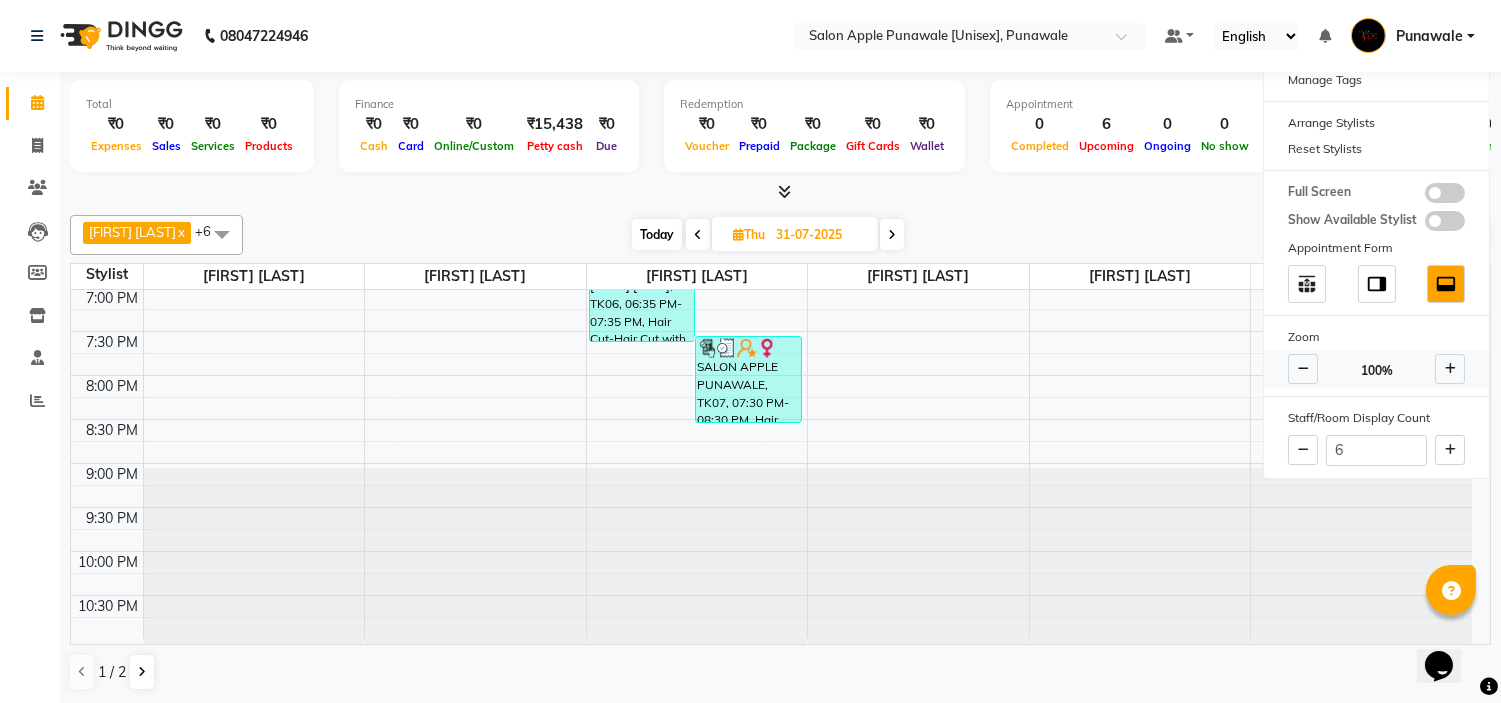 click at bounding box center [1303, 369] 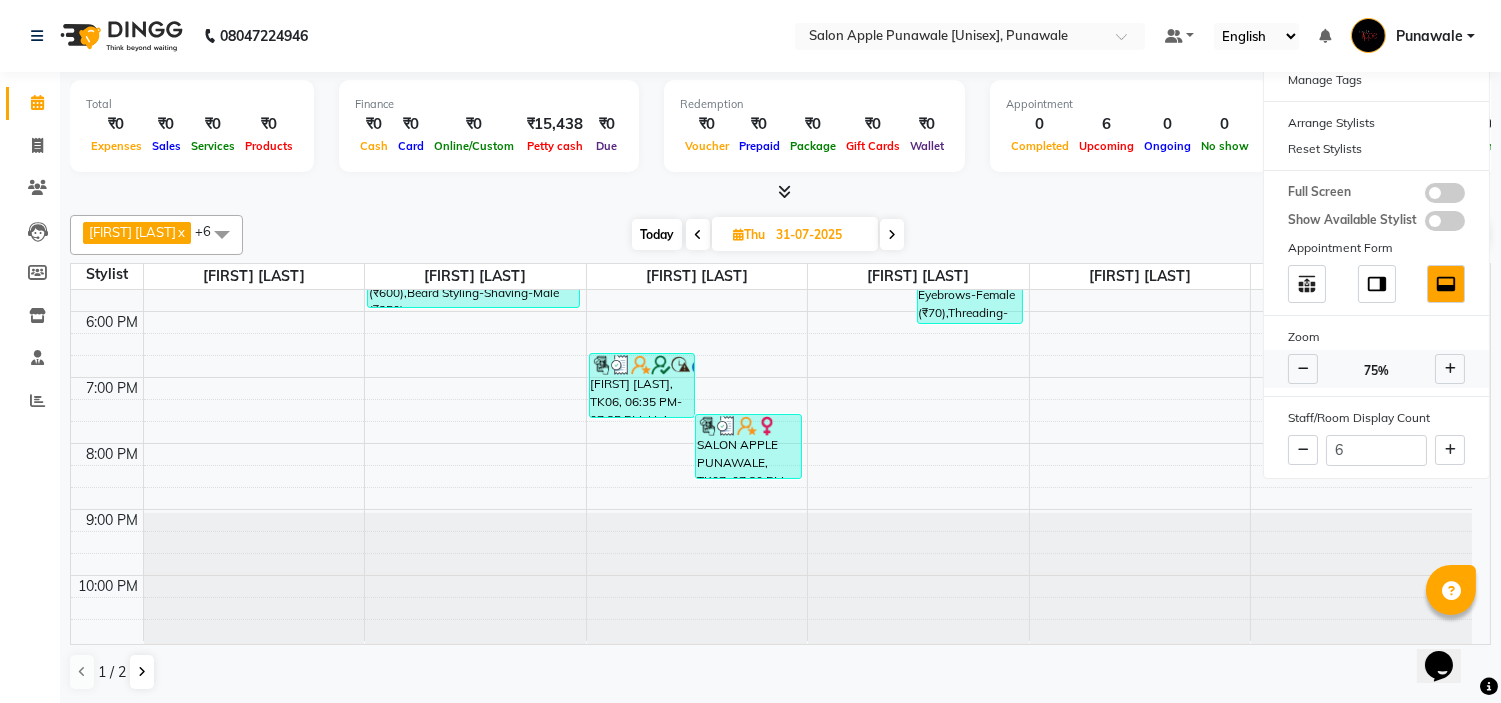 click at bounding box center (1450, 369) 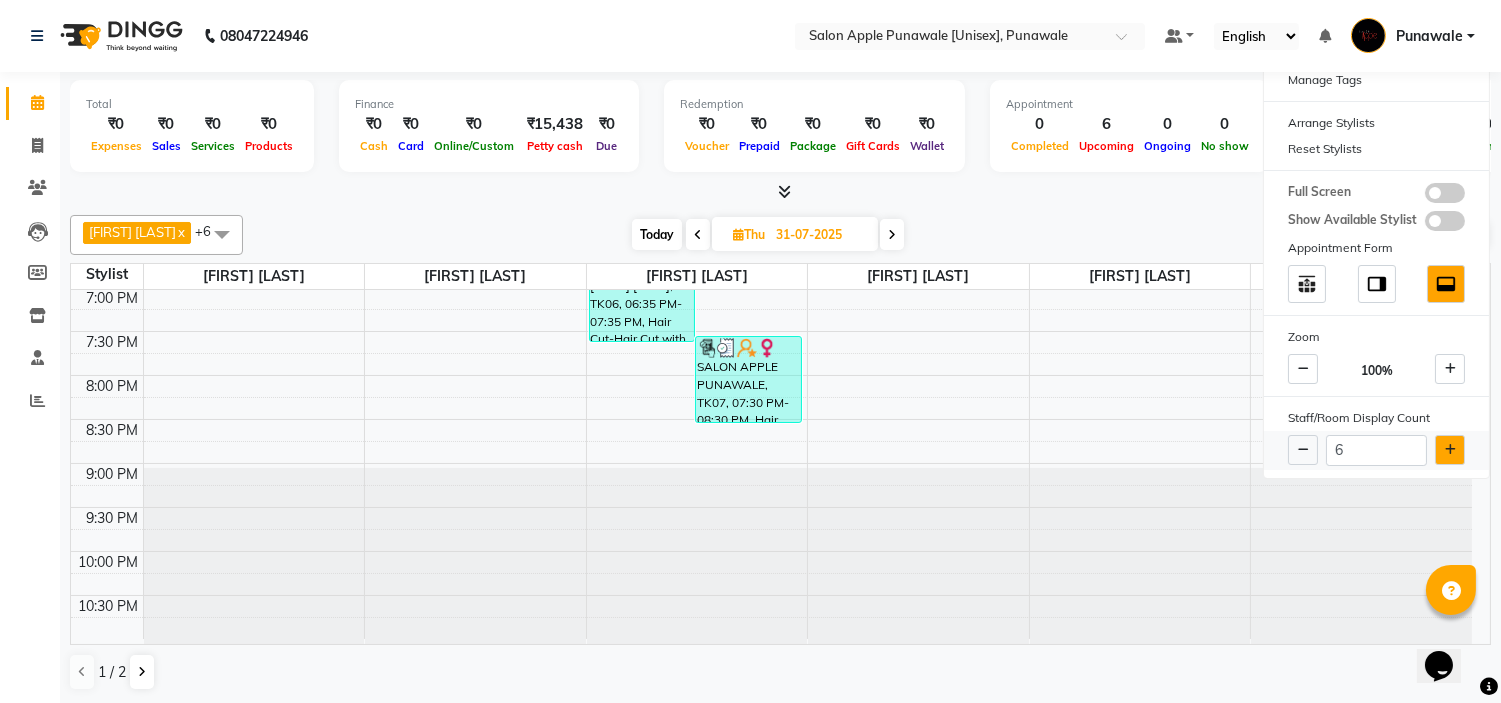 click at bounding box center (1450, 450) 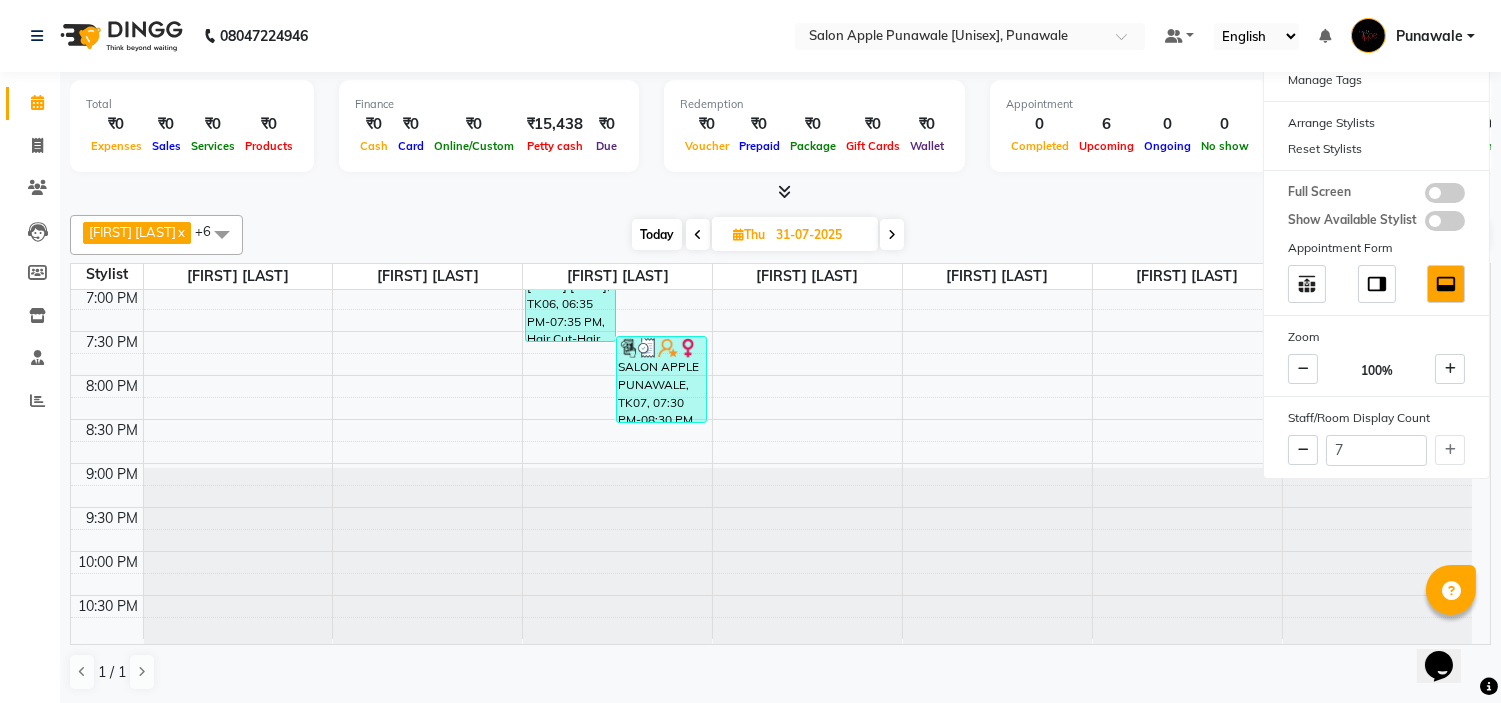 click on "Today  Thu 31-07-2025" at bounding box center (768, 235) 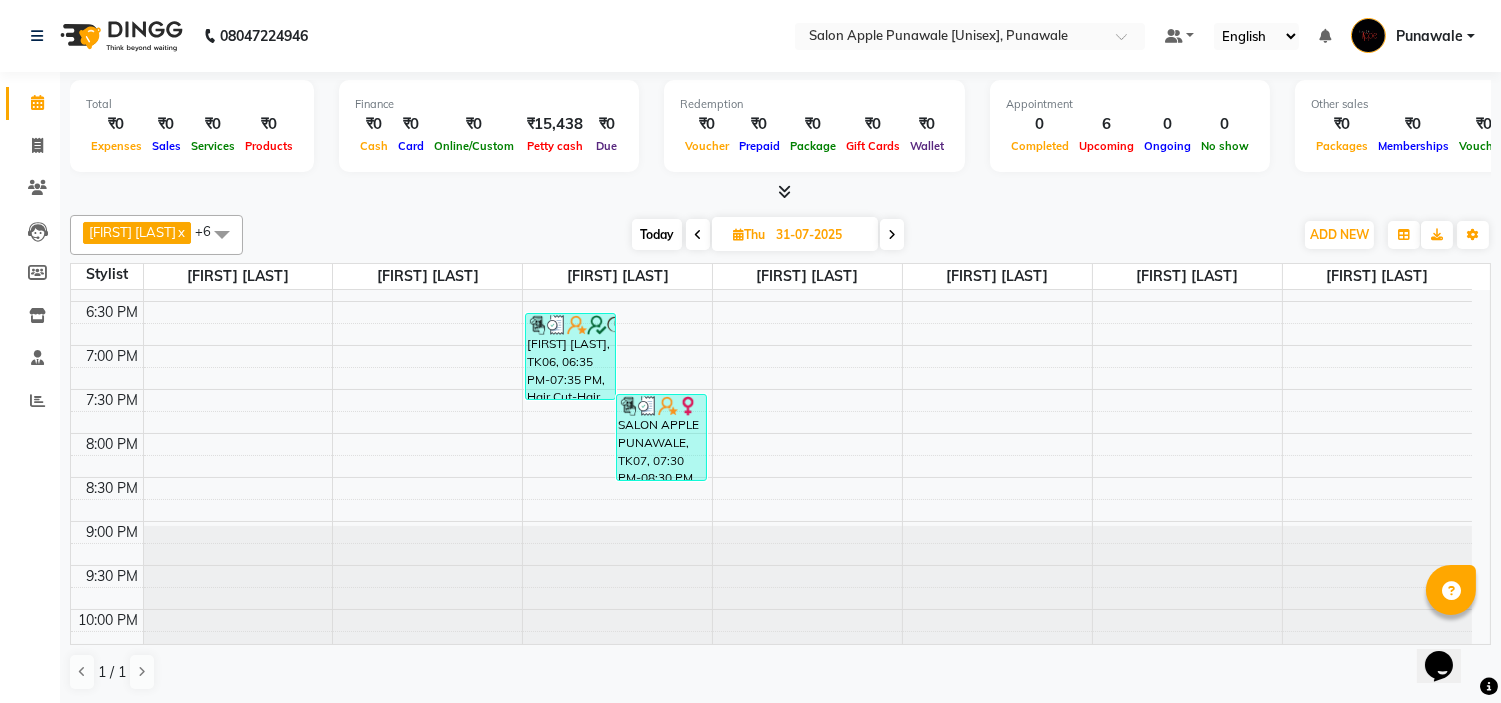 scroll, scrollTop: 771, scrollLeft: 0, axis: vertical 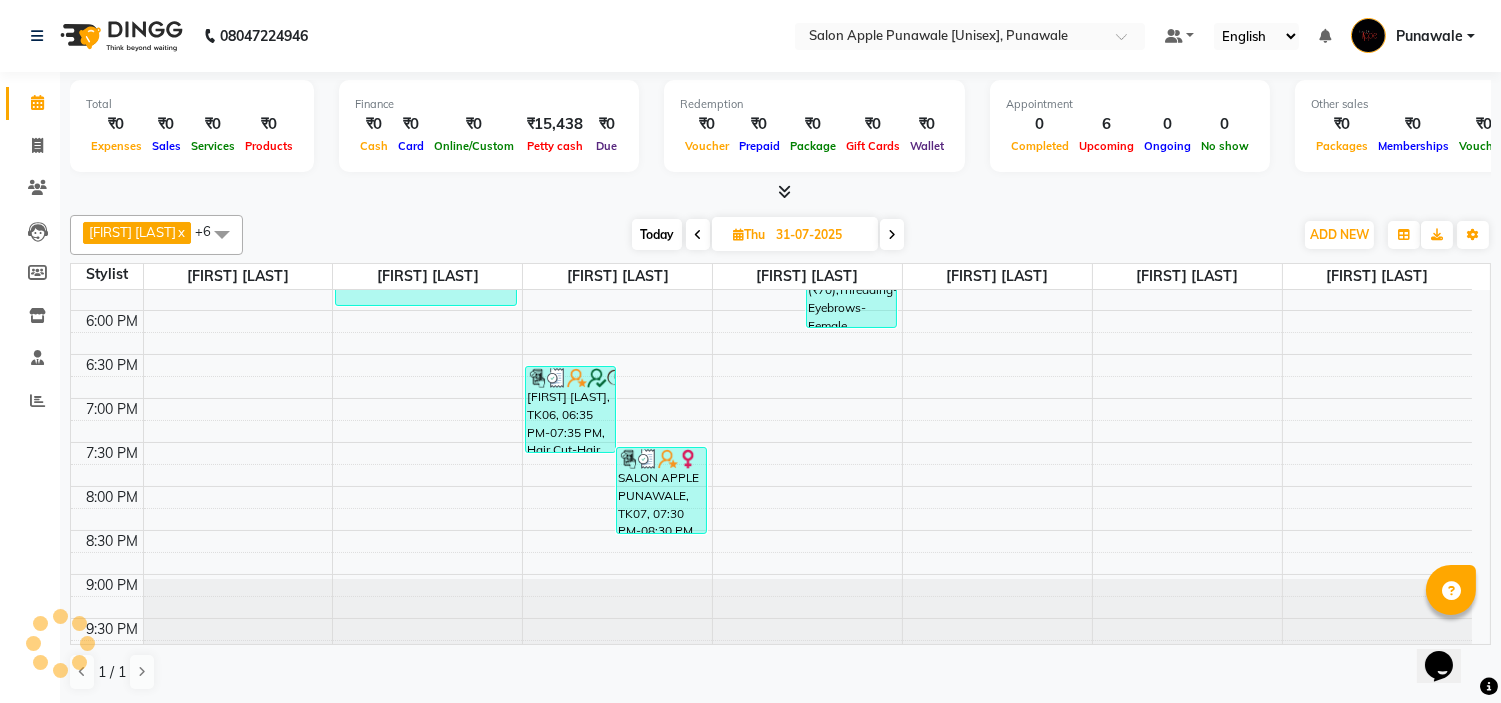 click at bounding box center (892, 234) 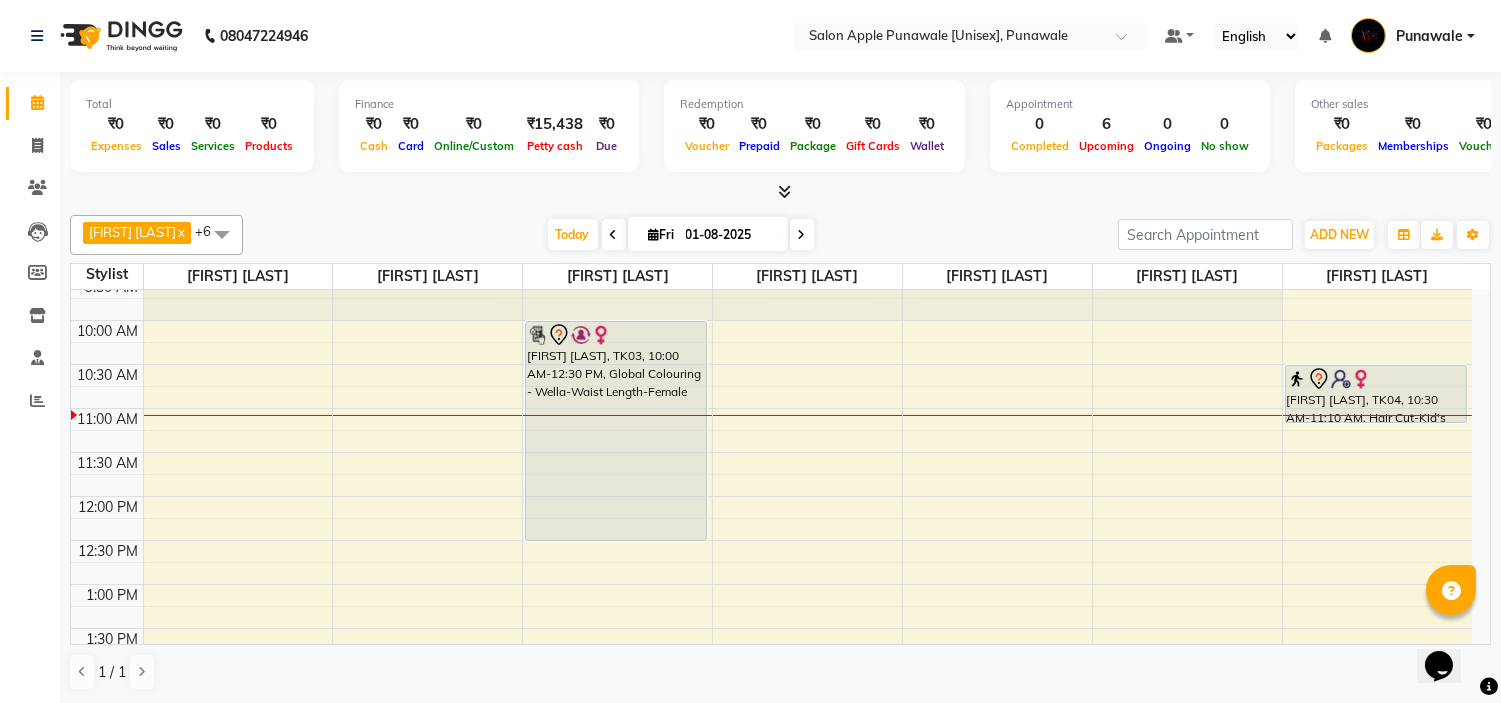 scroll, scrollTop: 0, scrollLeft: 0, axis: both 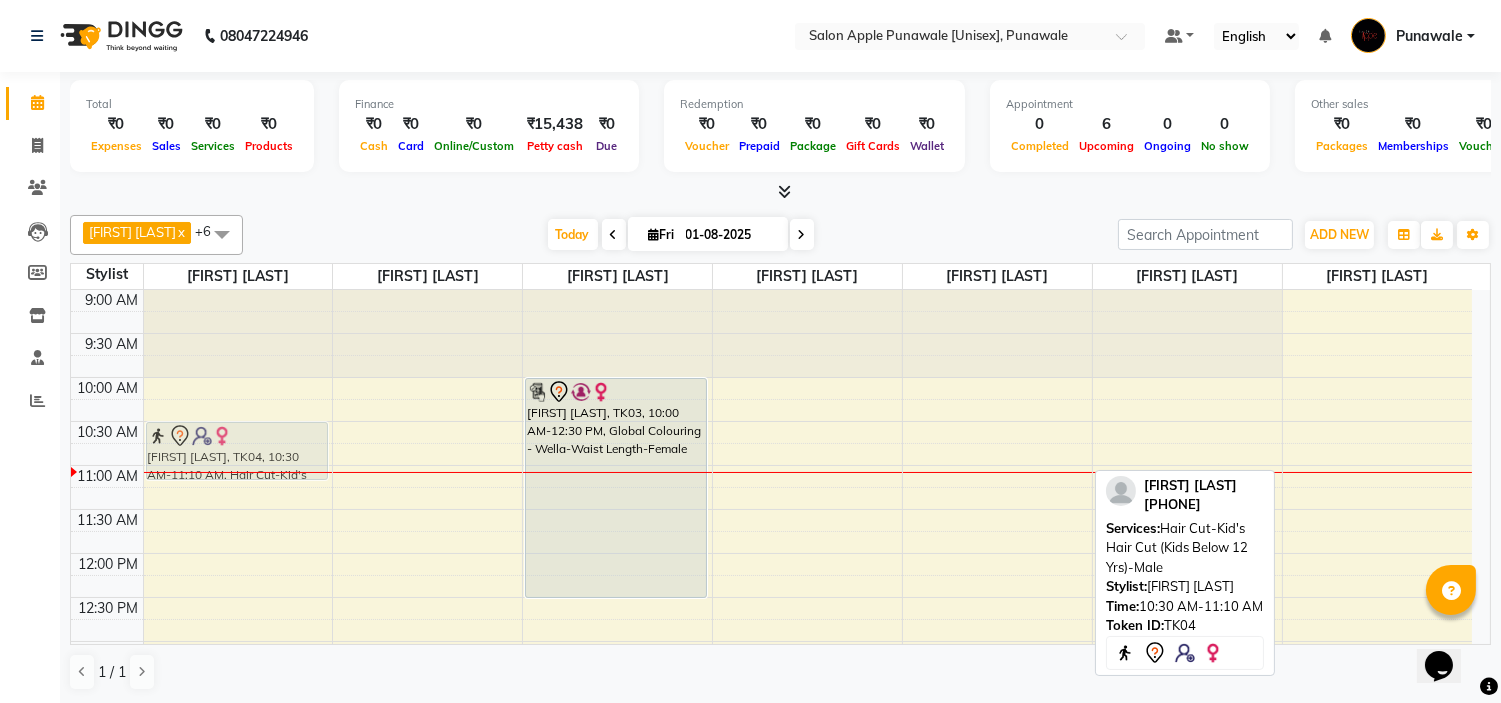 drag, startPoint x: 1407, startPoint y: 460, endPoint x: 237, endPoint y: 468, distance: 1170.0273 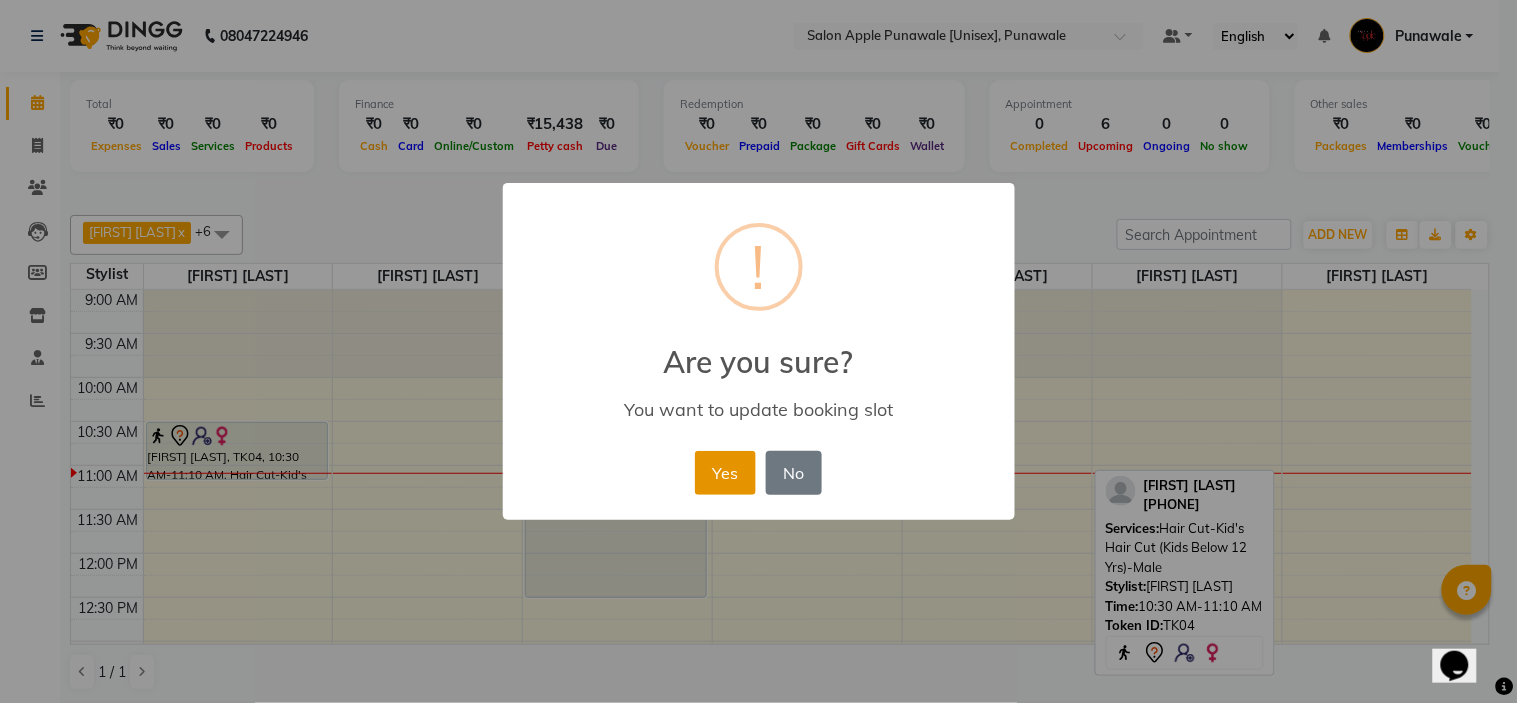 click on "Yes" at bounding box center (725, 473) 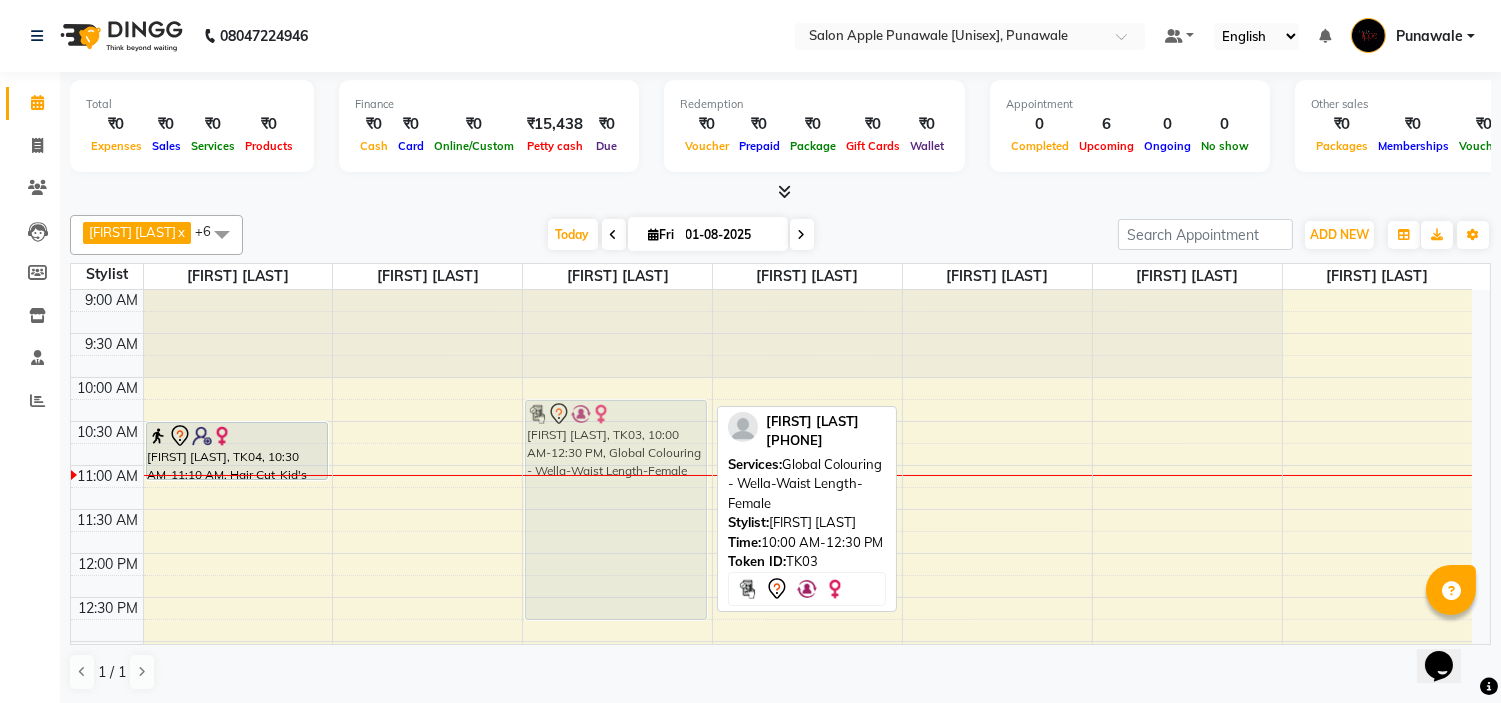 drag, startPoint x: 574, startPoint y: 407, endPoint x: 575, endPoint y: 430, distance: 23.021729 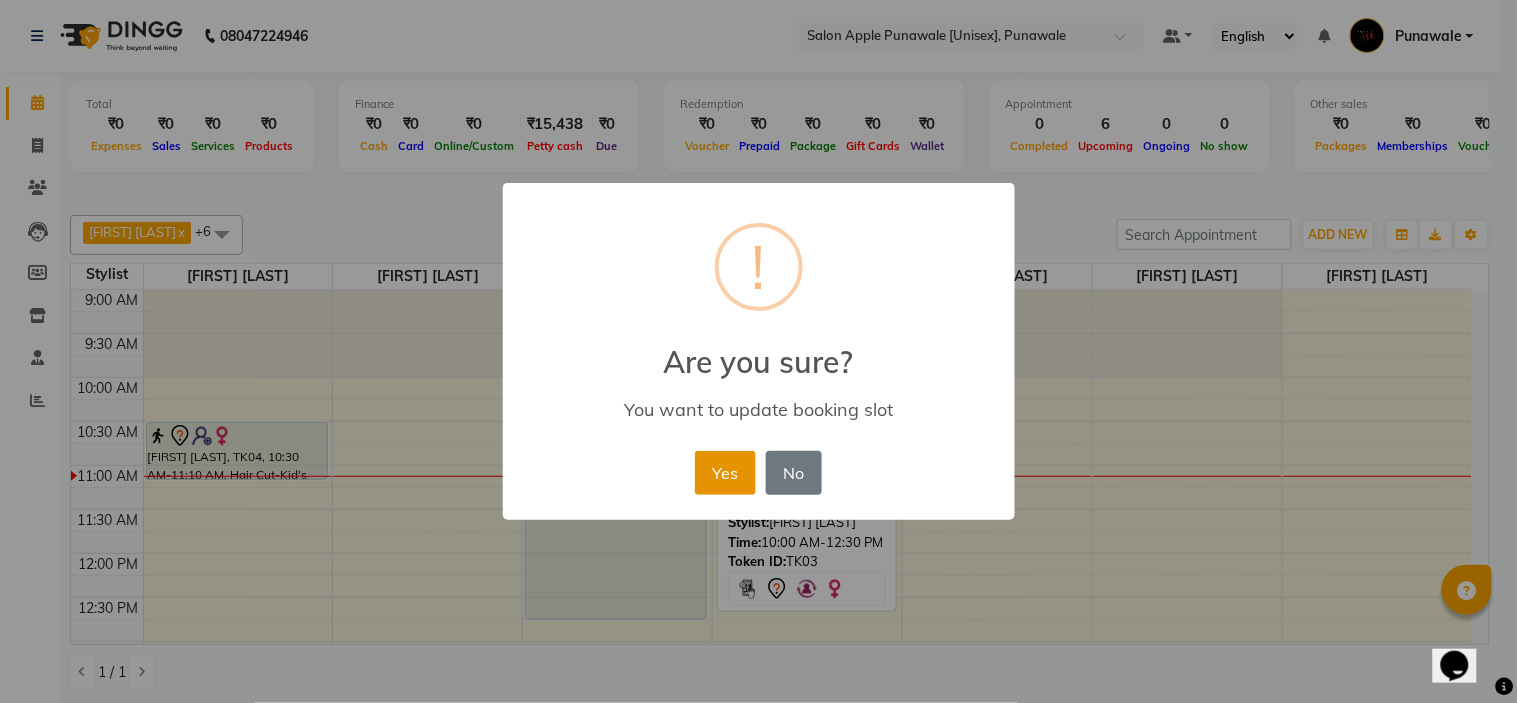 click on "Yes" at bounding box center [725, 473] 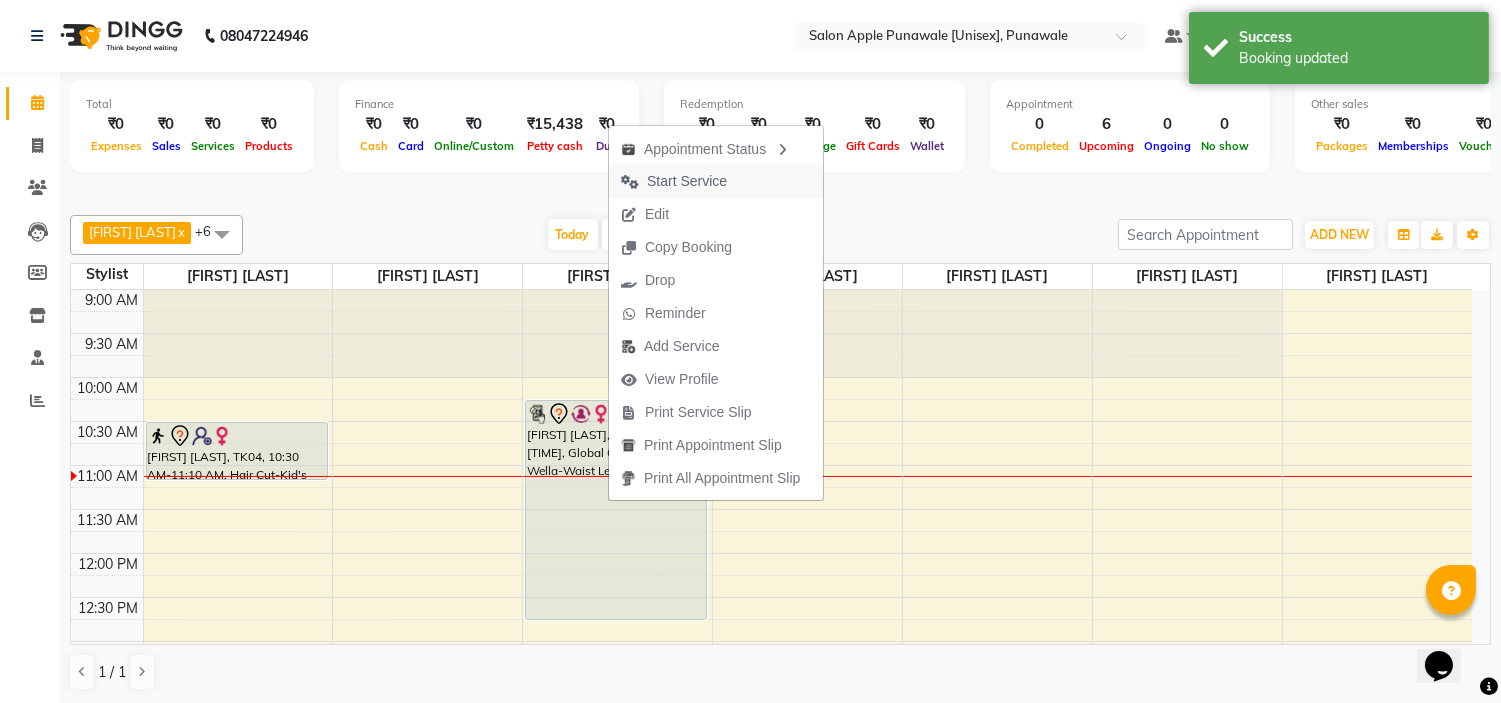 click on "Start Service" at bounding box center [687, 181] 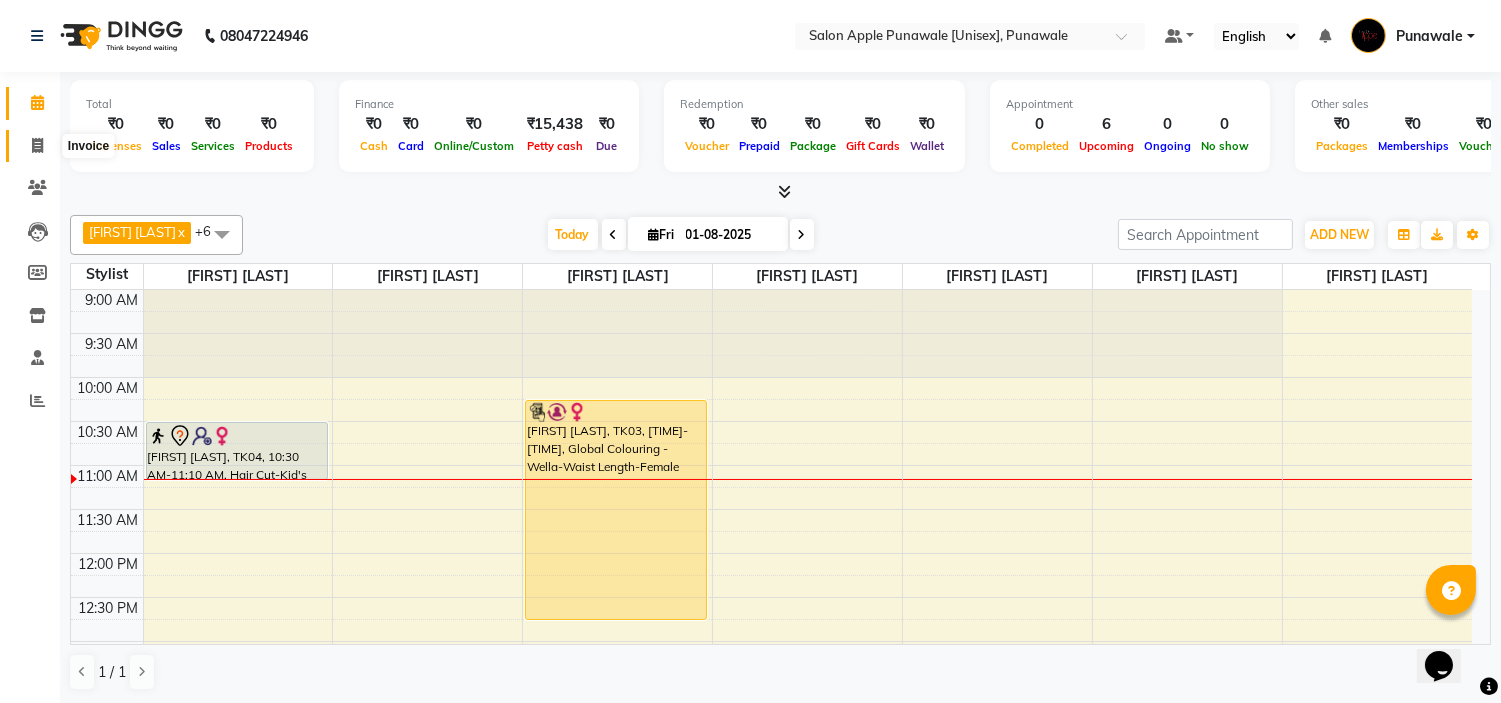 click 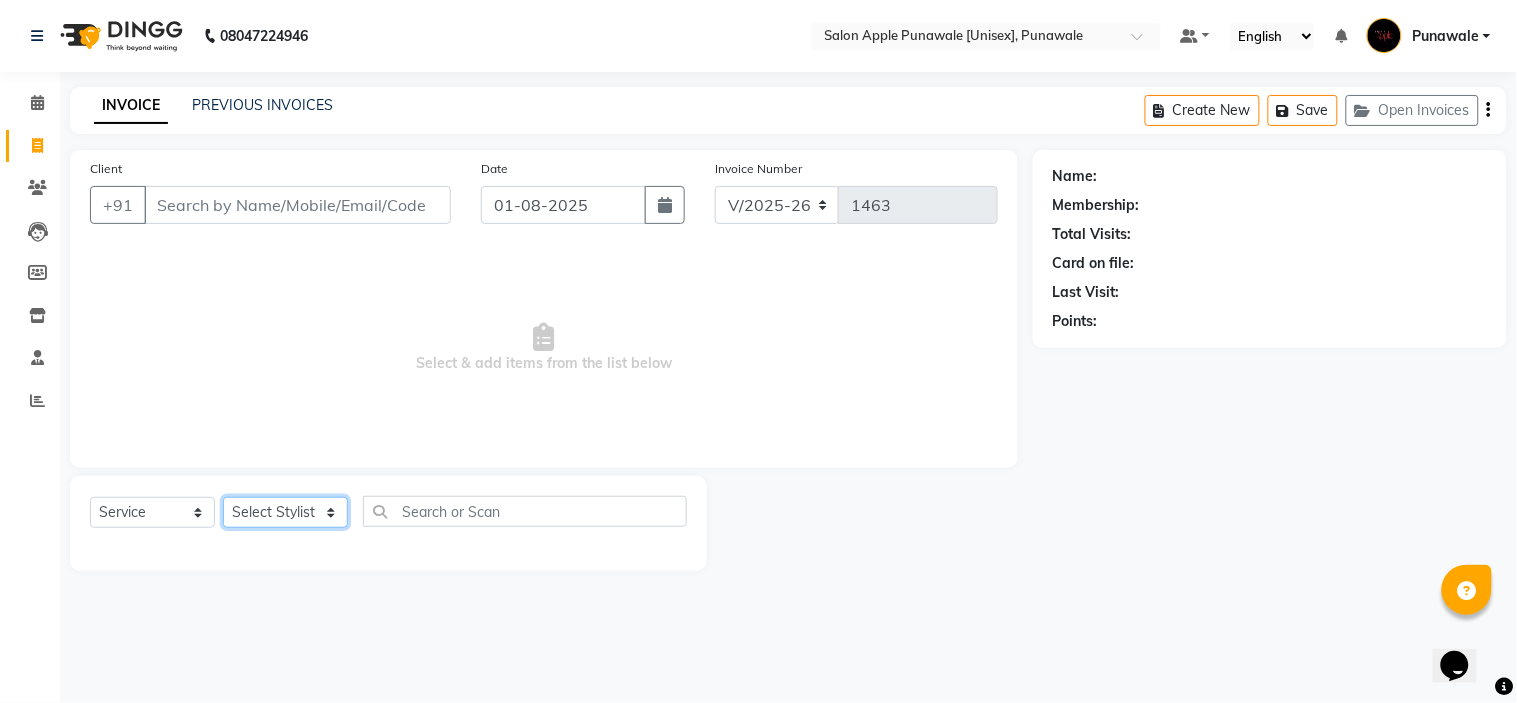 click on "Select Stylist Avi Sonawane Kamlesh Nikam Kaveri Nikam Pallavi Waghamare Shruti Khapake Sneha Jadhav Sohail Shaikh  Vivek Hire" 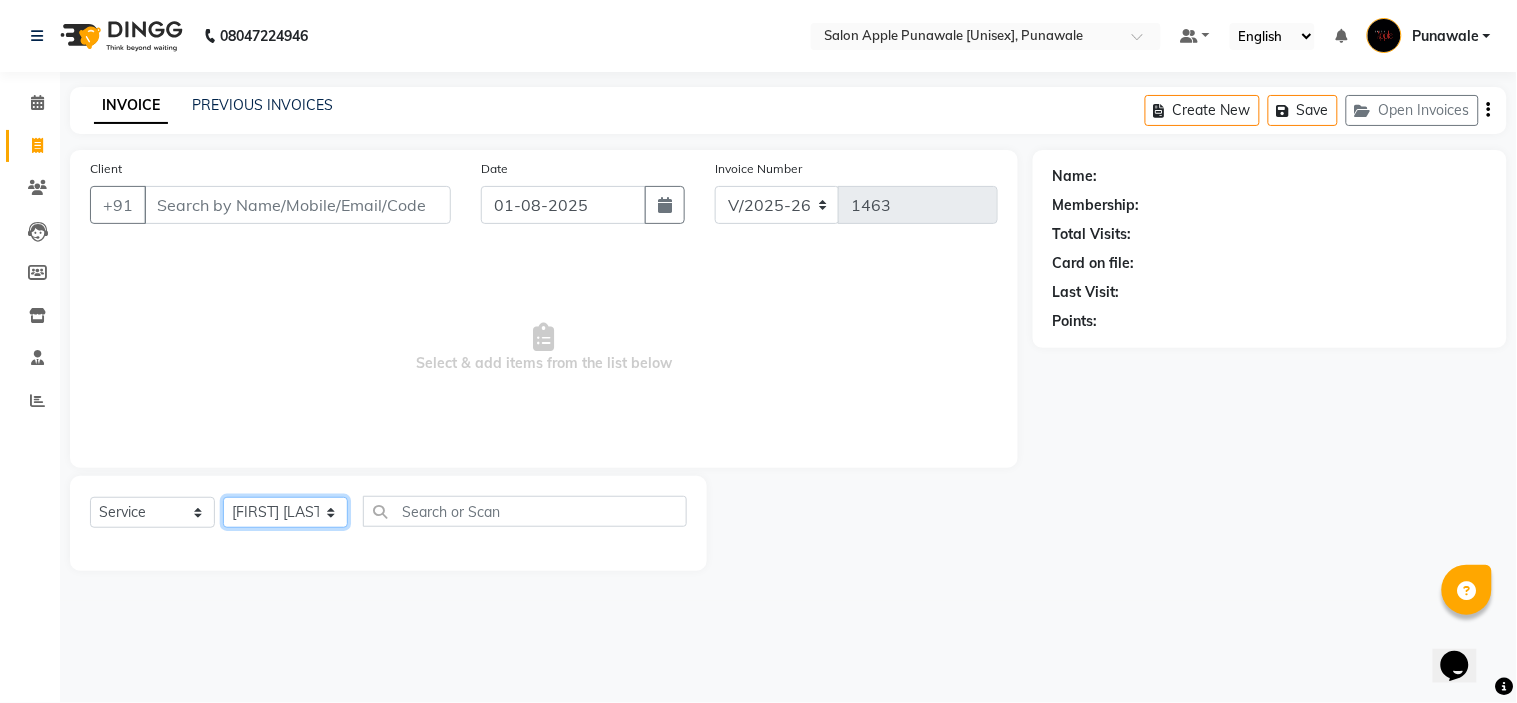 click on "Select Stylist Avi Sonawane Kamlesh Nikam Kaveri Nikam Pallavi Waghamare Shruti Khapake Sneha Jadhav Sohail Shaikh  Vivek Hire" 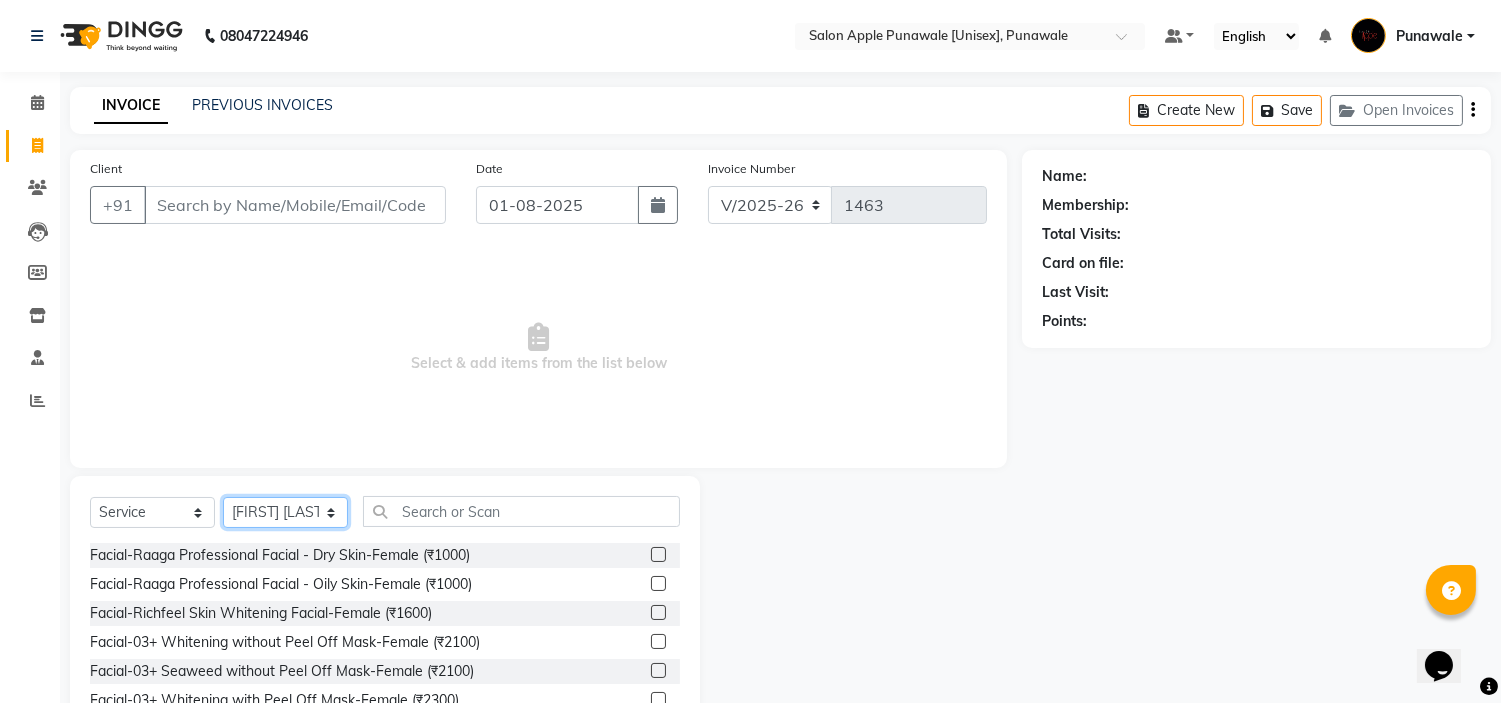 click on "Select Stylist Avi Sonawane Kamlesh Nikam Kaveri Nikam Pallavi Waghamare Shruti Khapake Sneha Jadhav Sohail Shaikh  Vivek Hire" 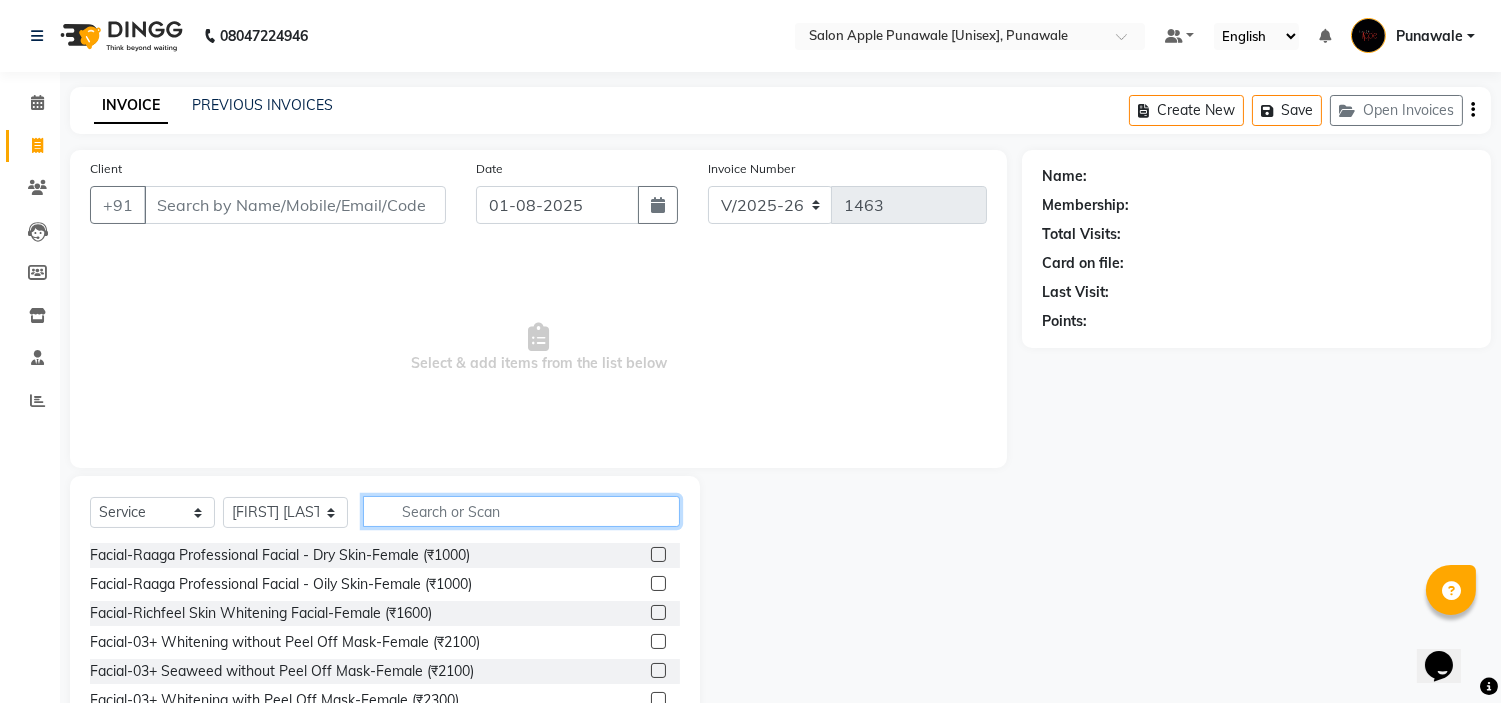 click 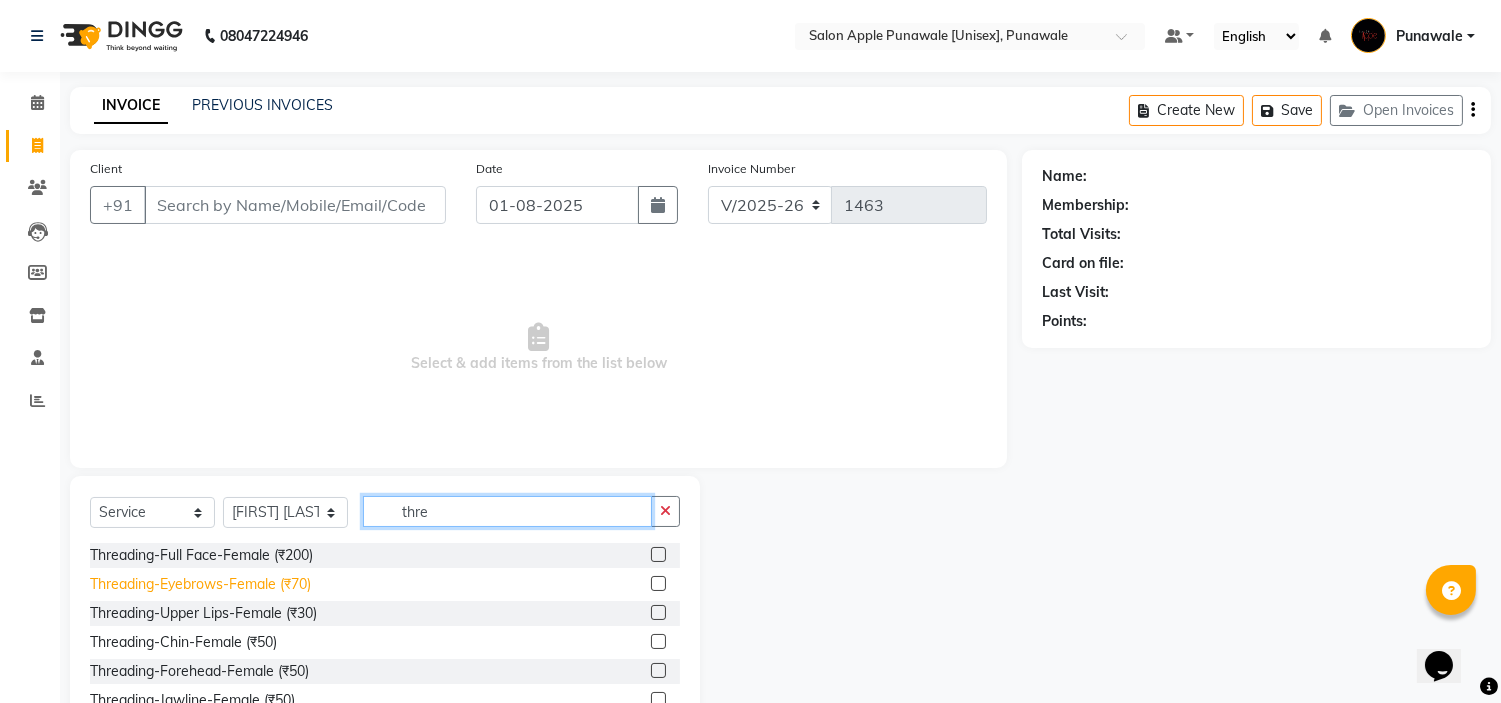 type on "thre" 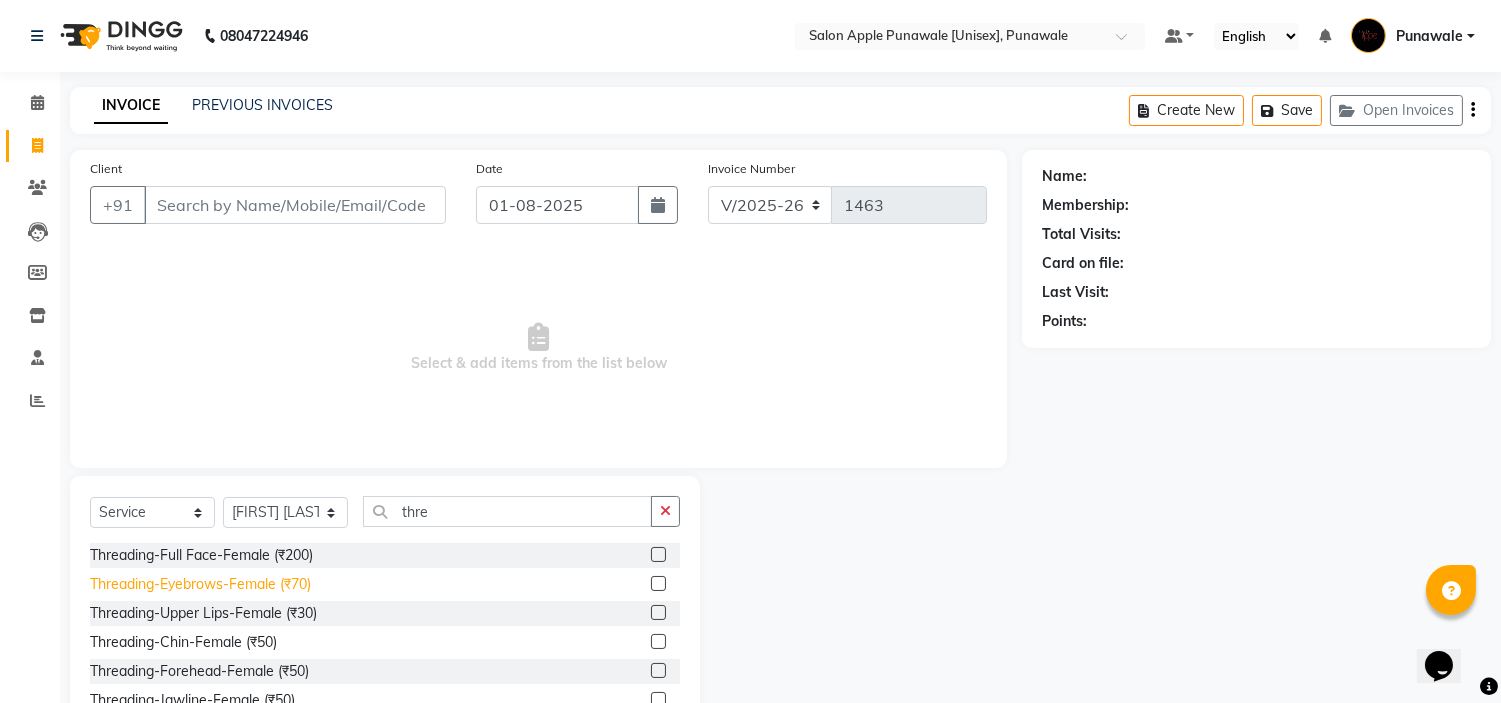click on "Threading-Eyebrows-Female (₹70)" 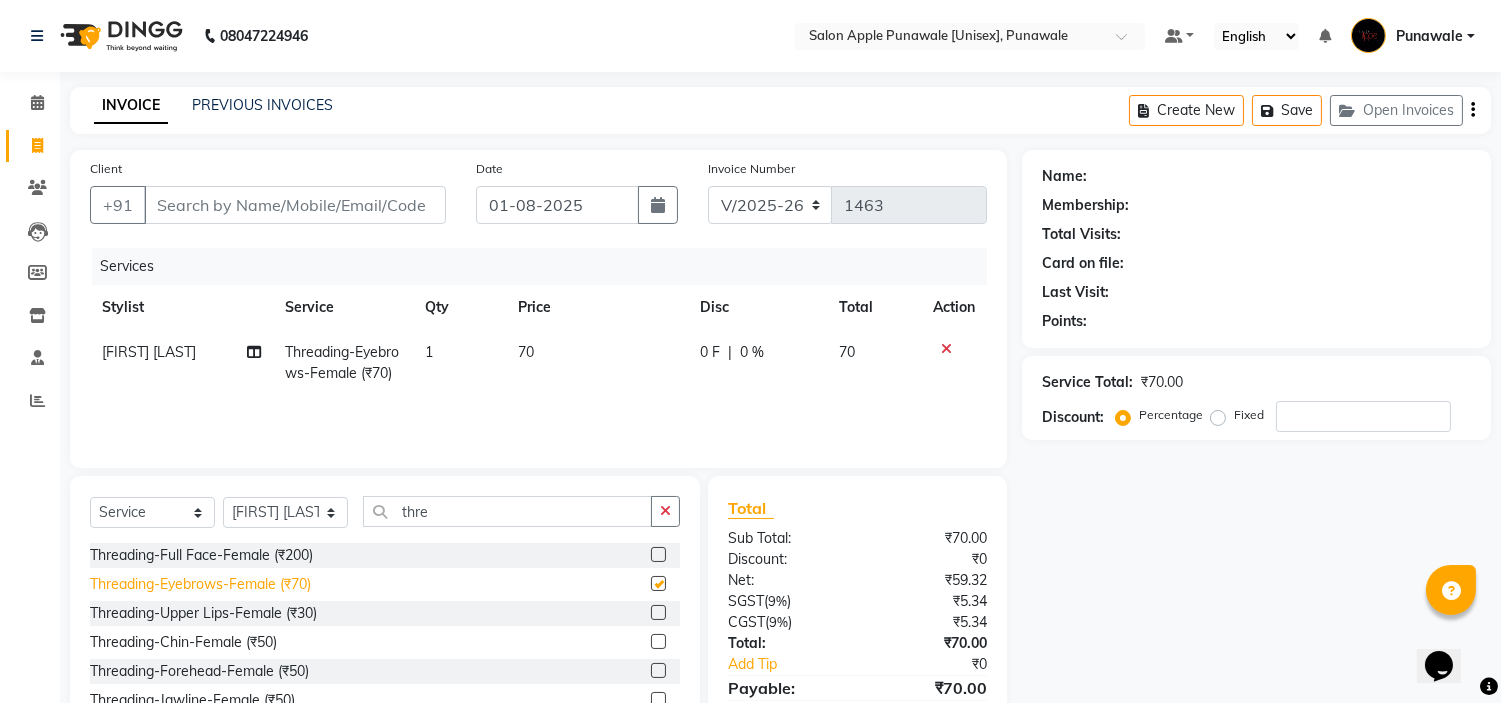 checkbox on "false" 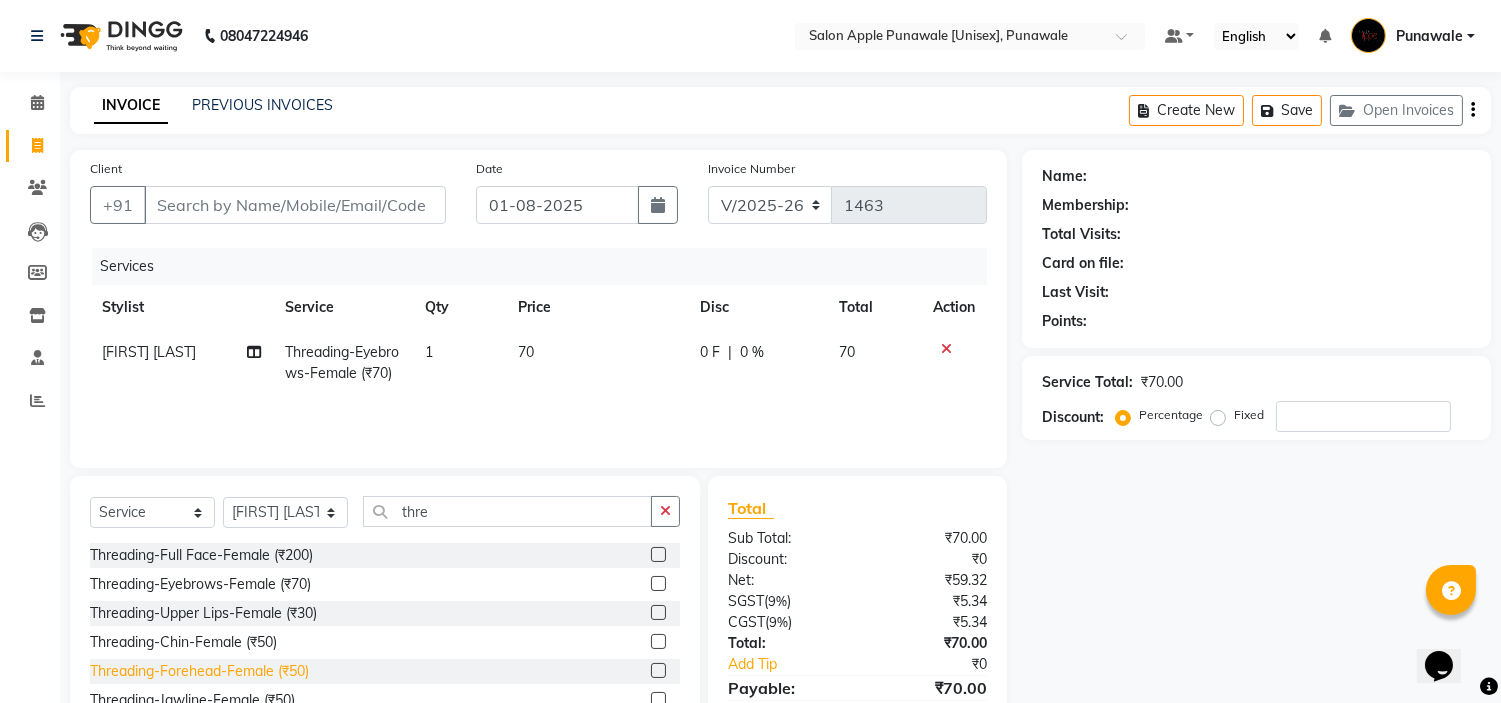 click on "Threading-Forehead-Female (₹50)" 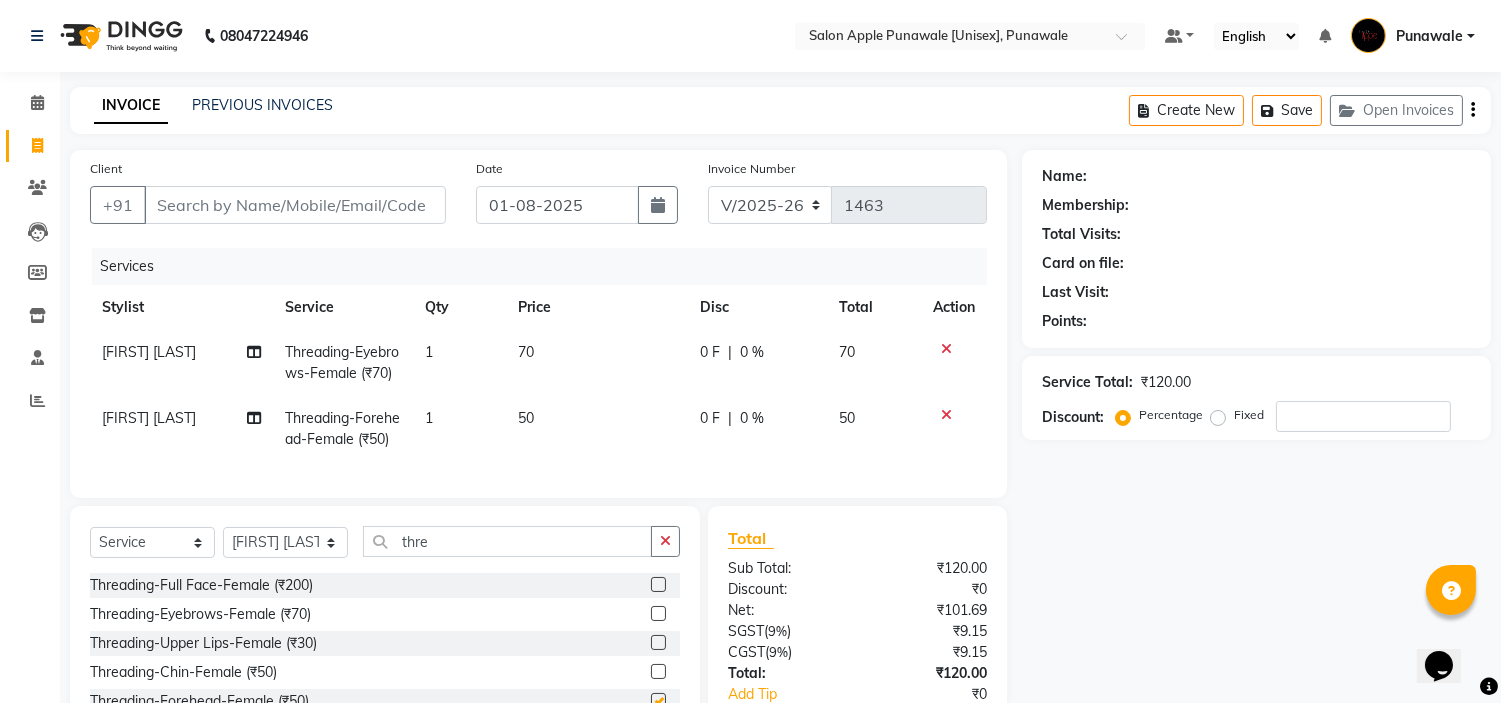 checkbox on "false" 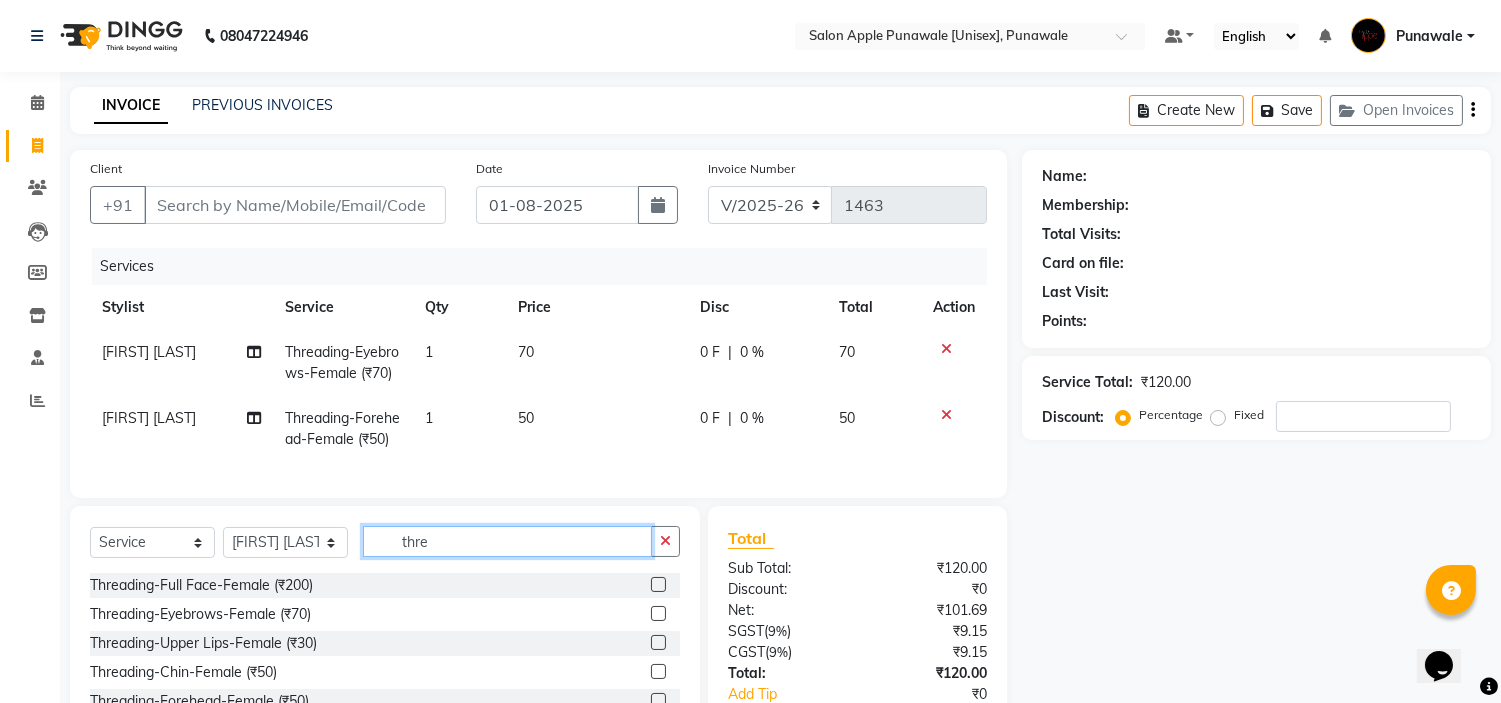 click on "thre" 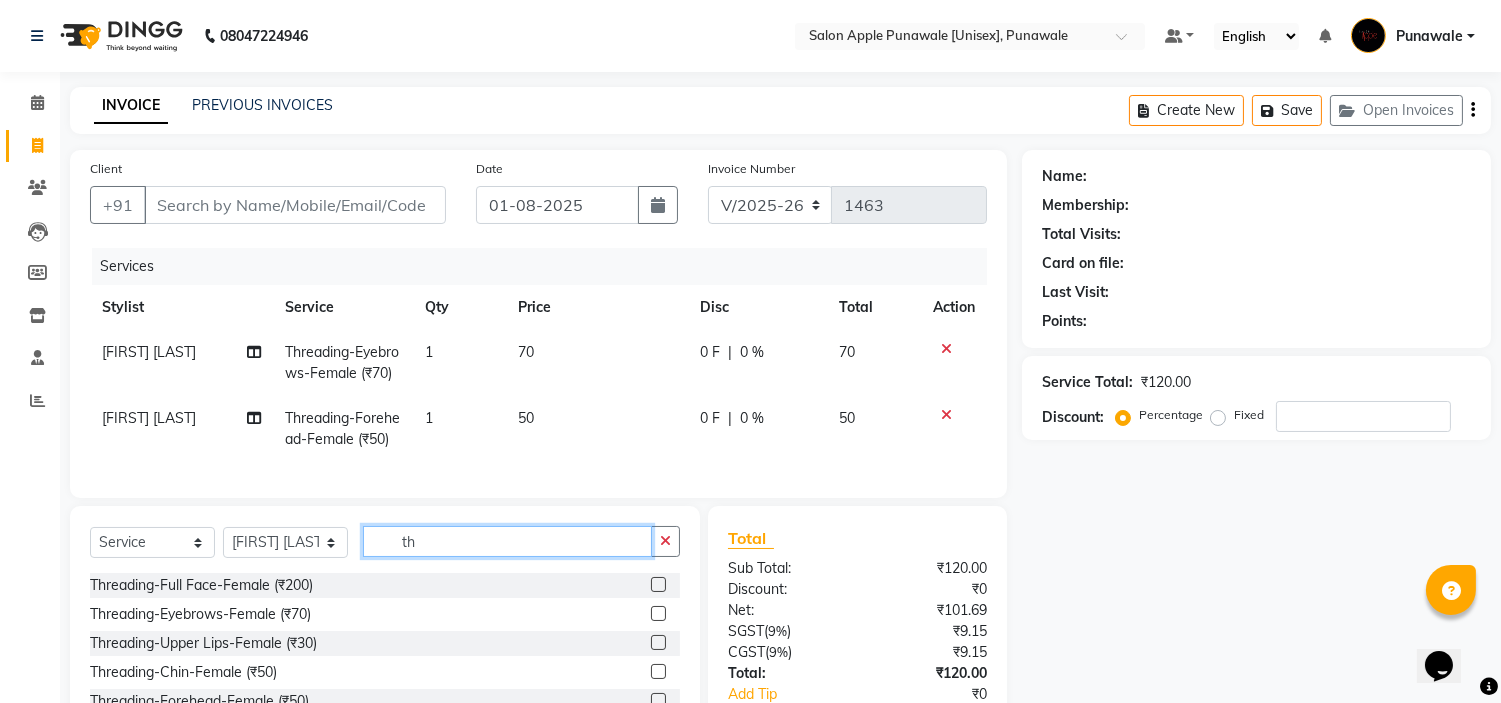 type on "t" 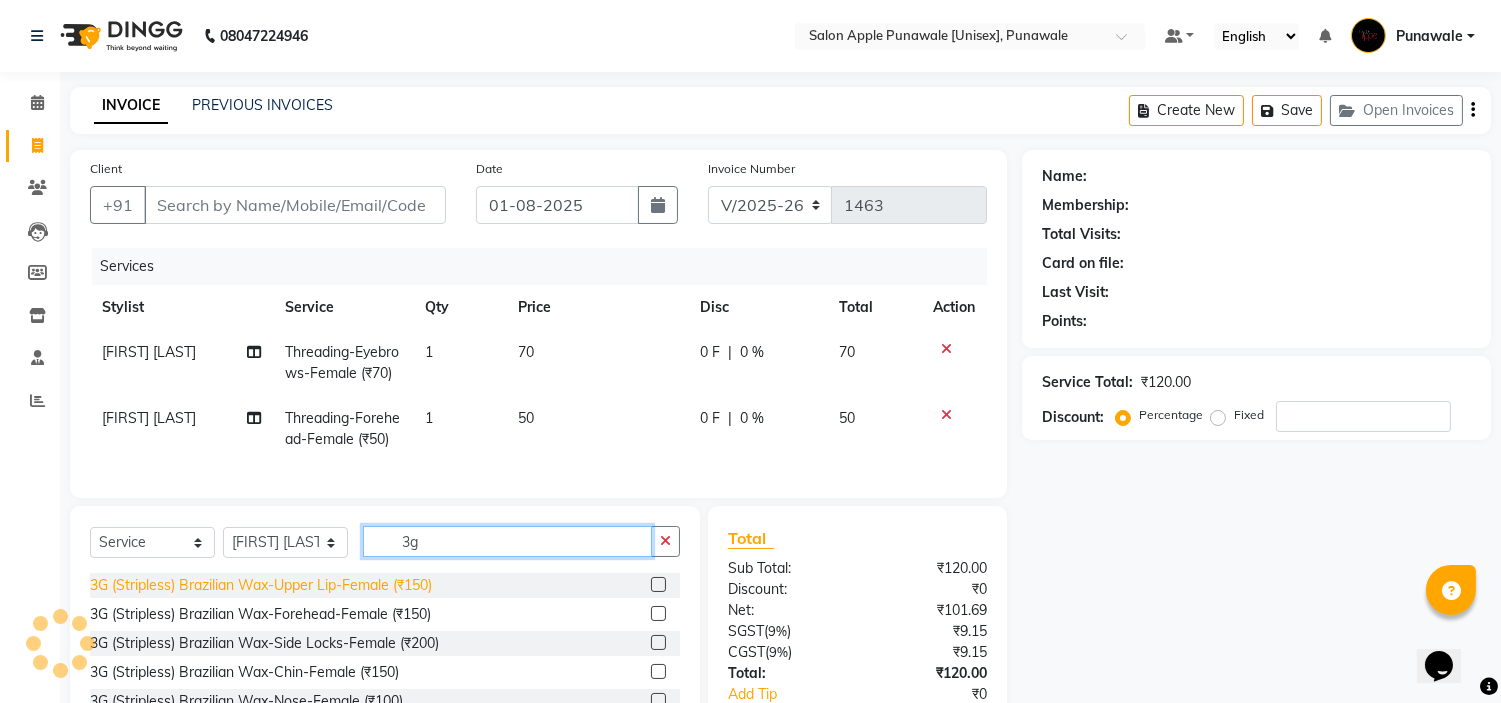 type on "3g" 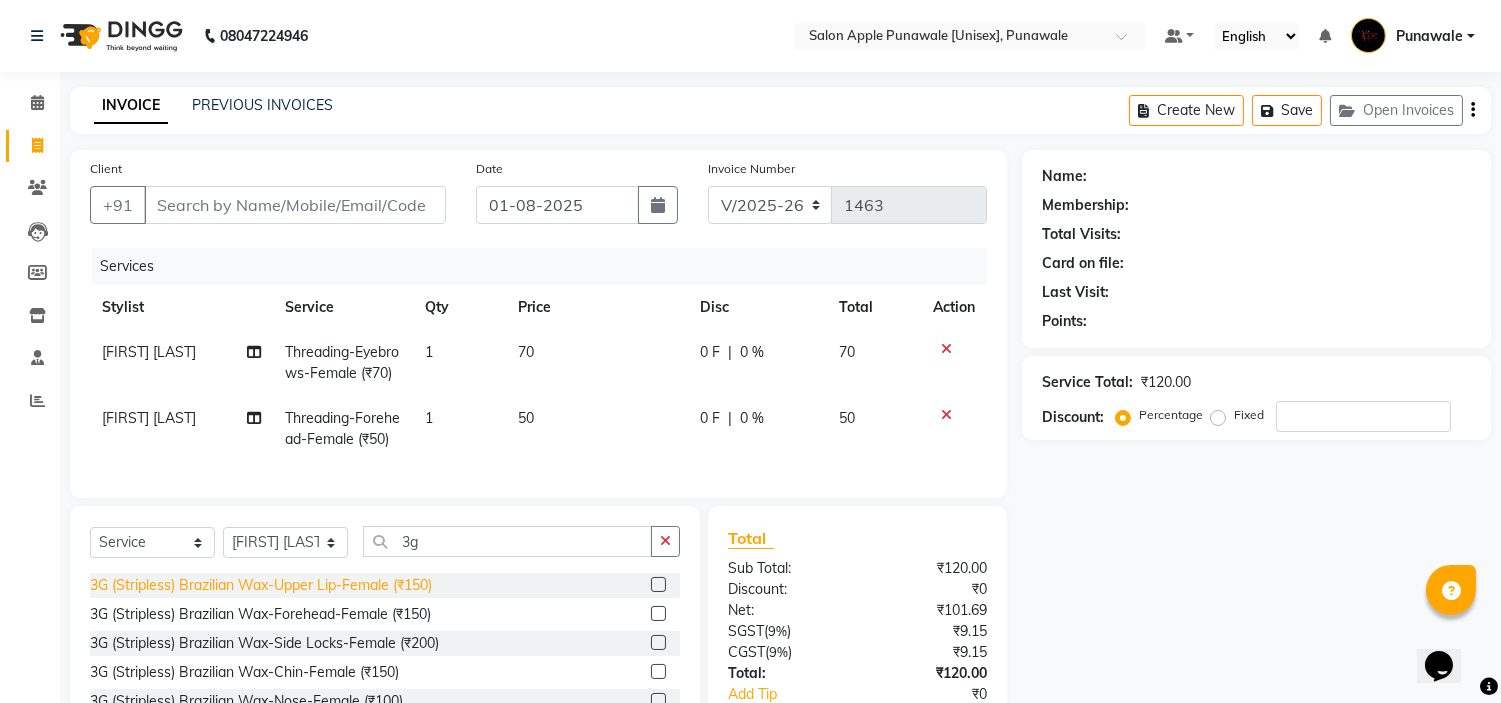 click on "3G (Stripless) Brazilian Wax-Upper Lip-Female (₹150)" 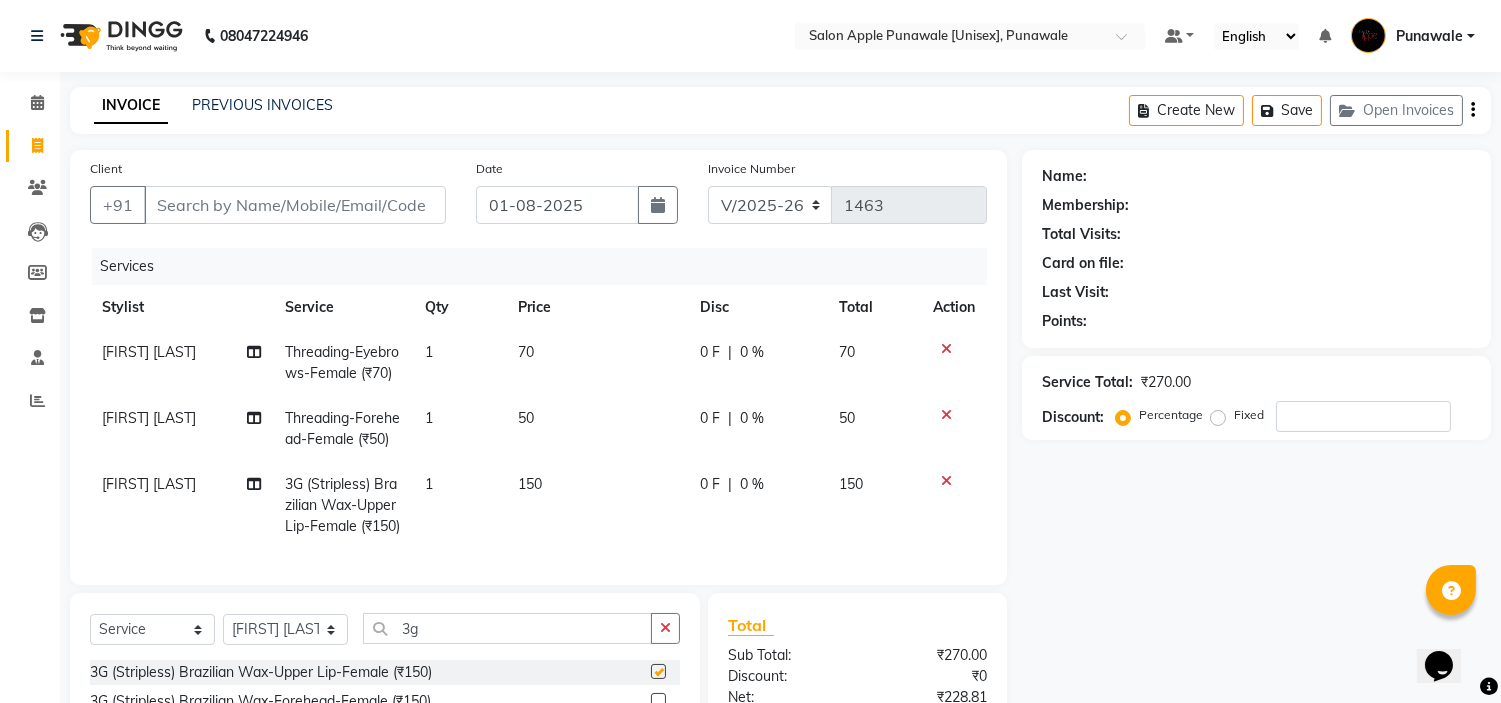 checkbox on "false" 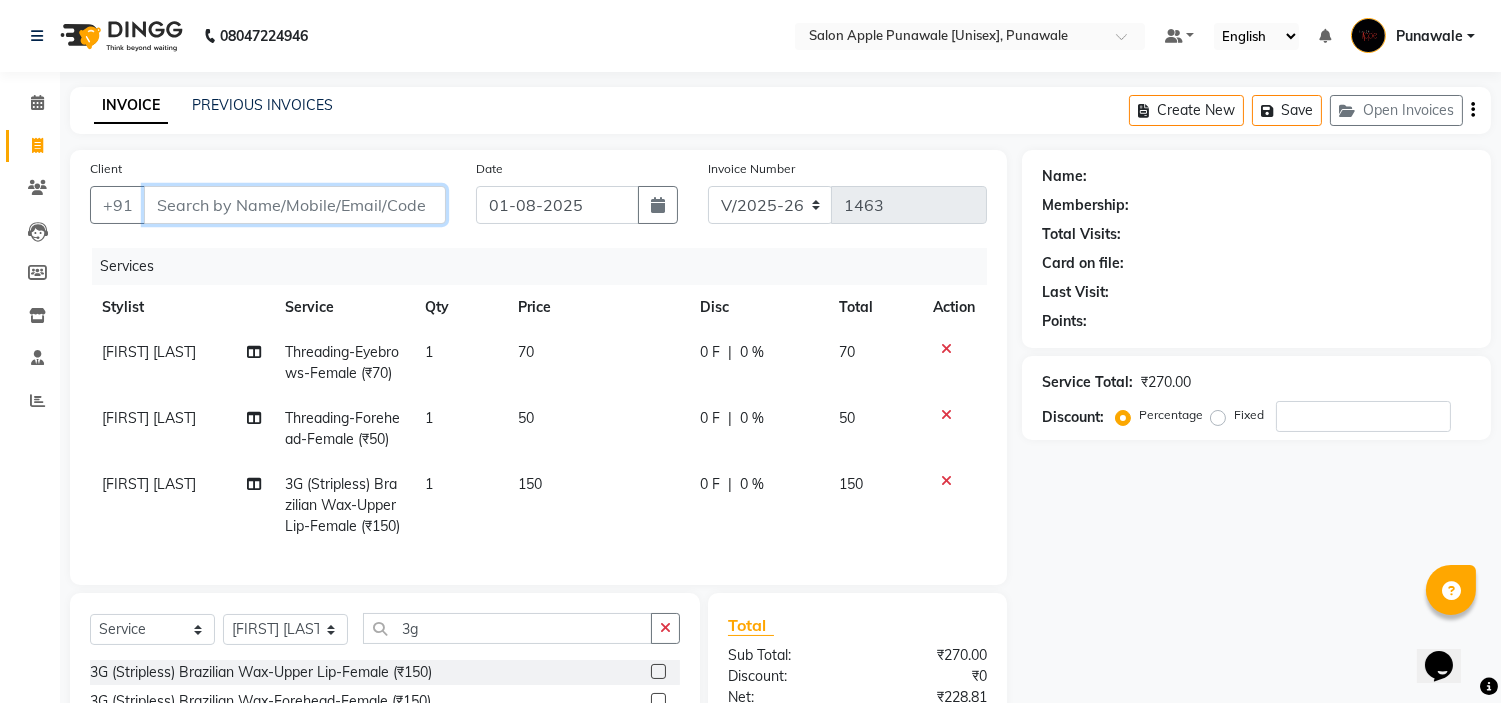click on "Client" at bounding box center (295, 205) 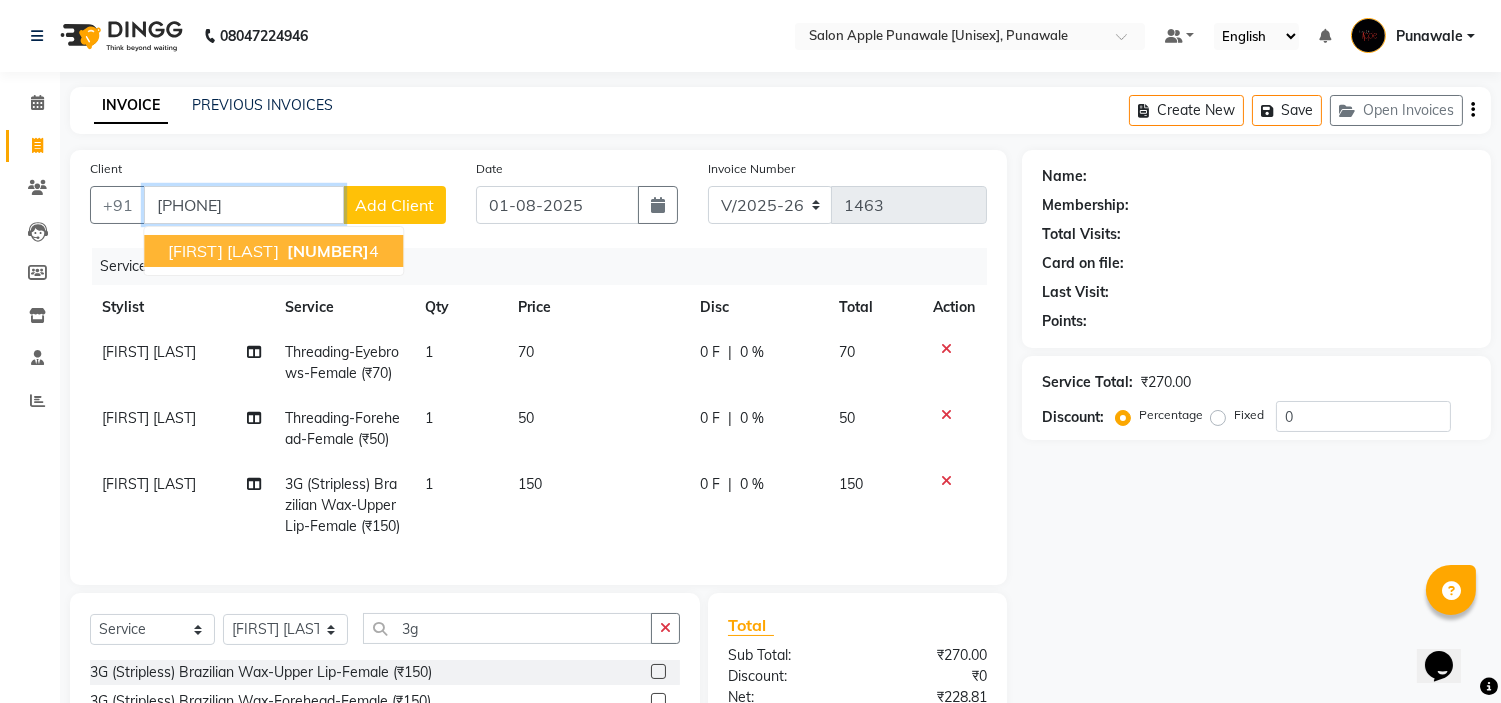 type on "[PHONE]" 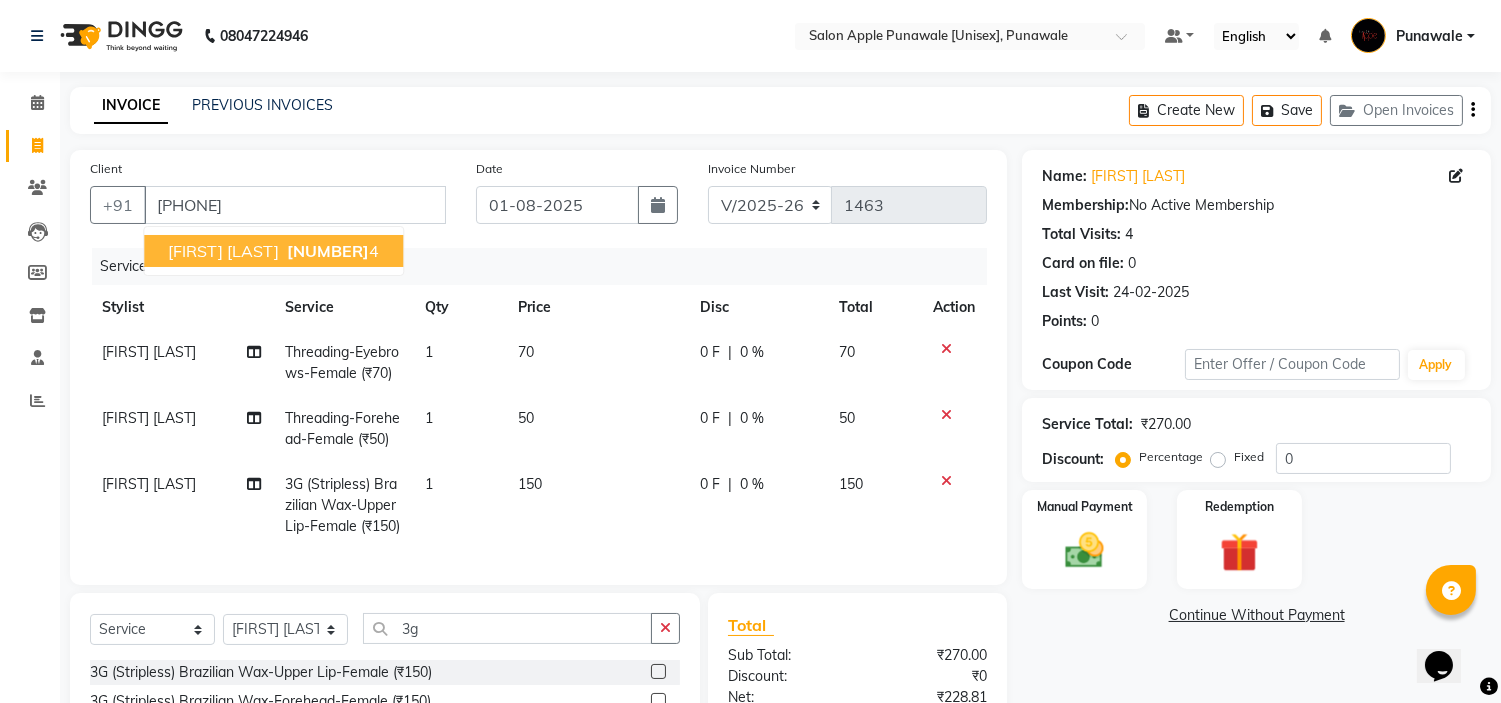 click on "[FIRST] [LAST]" at bounding box center (223, 251) 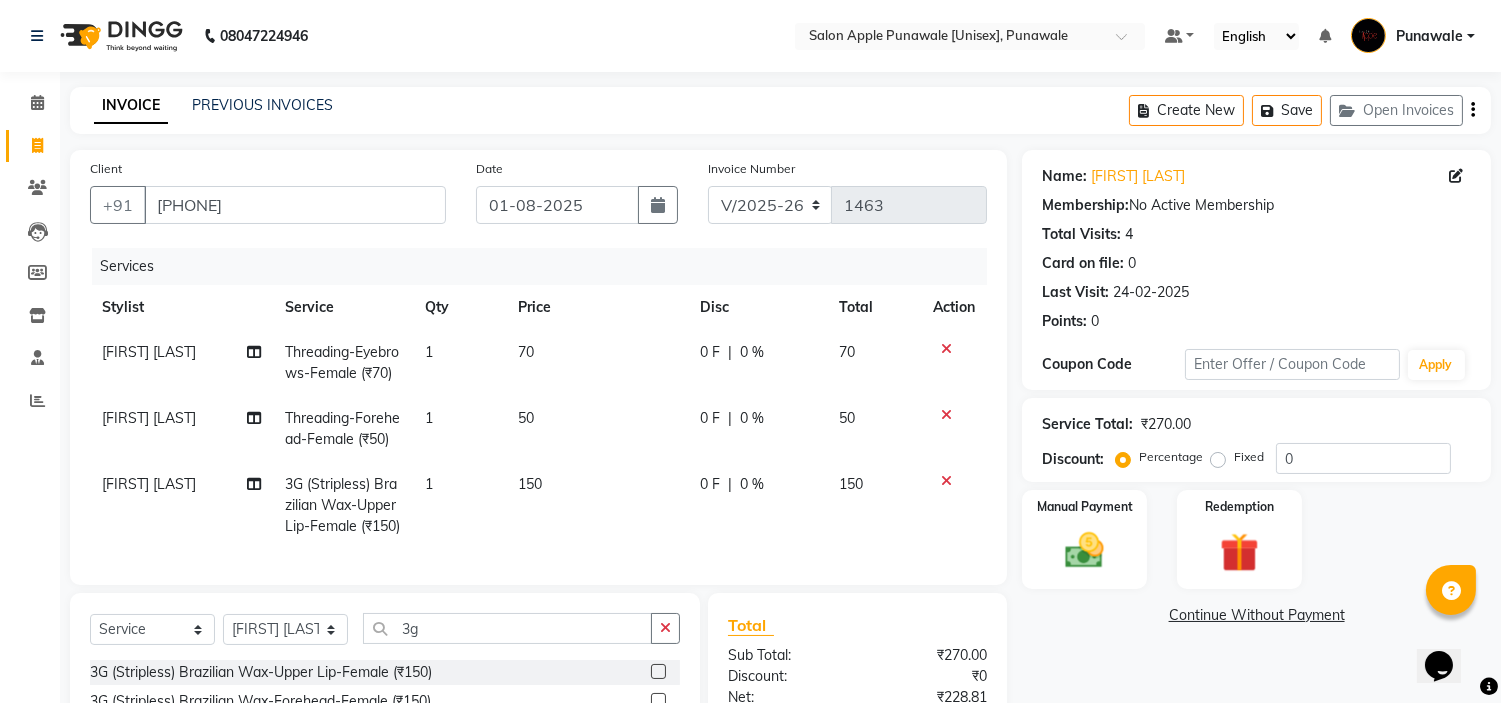 scroll, scrollTop: 294, scrollLeft: 0, axis: vertical 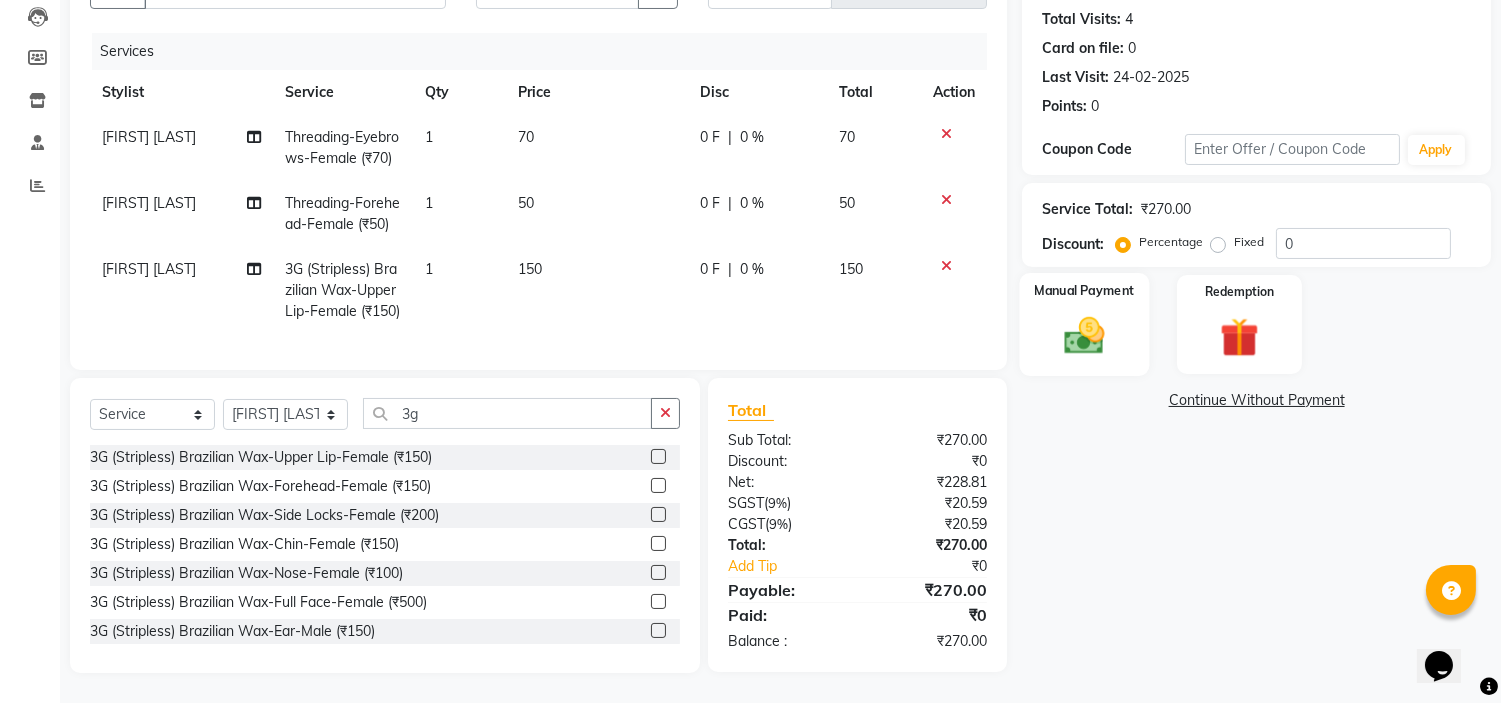 click 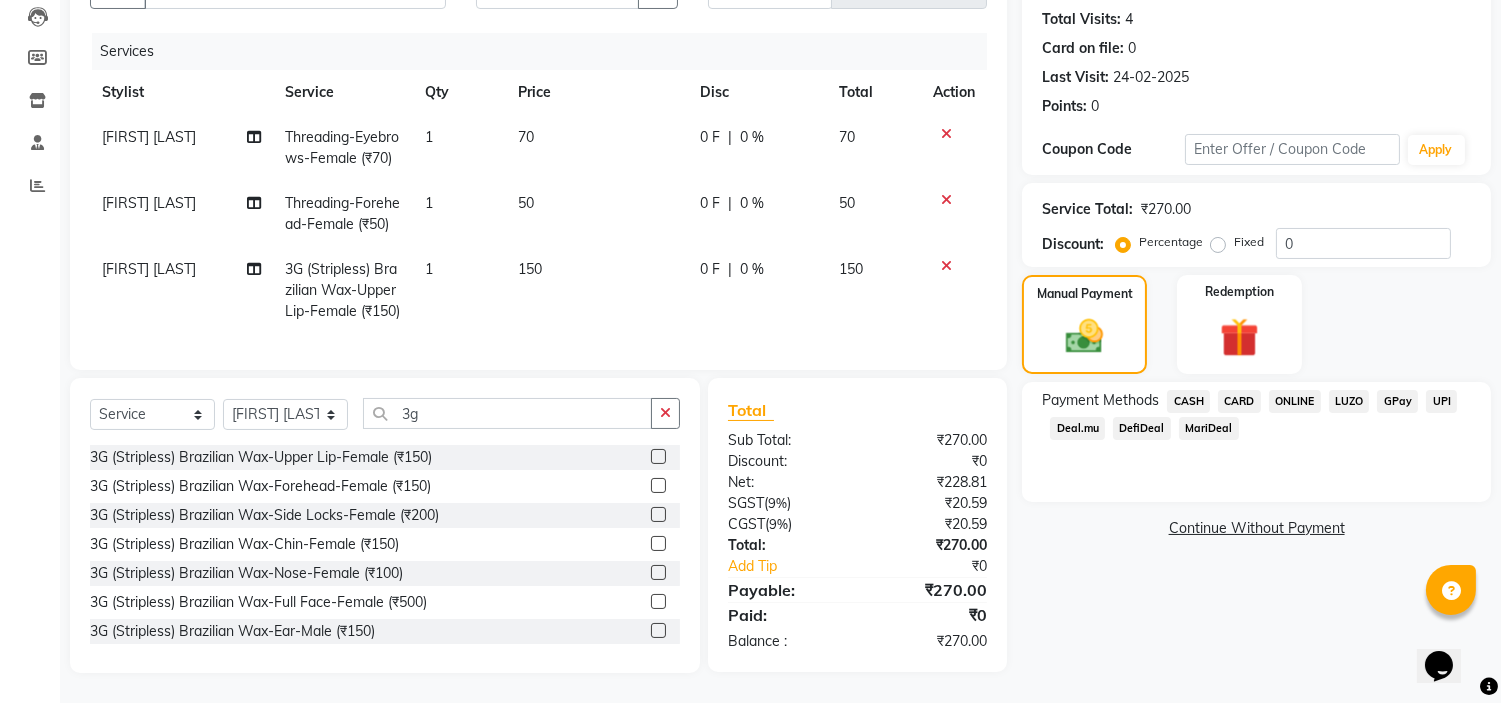click on "ONLINE" 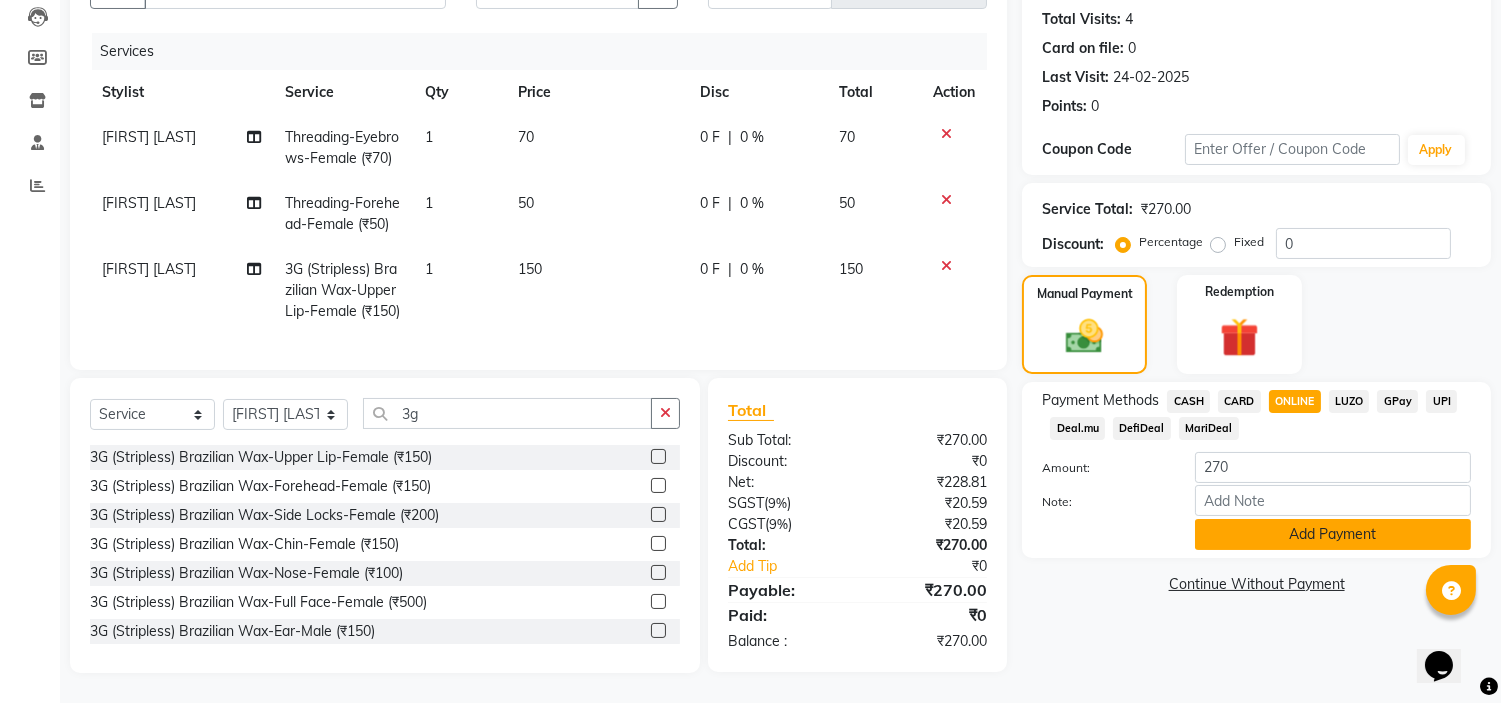 click on "Add Payment" 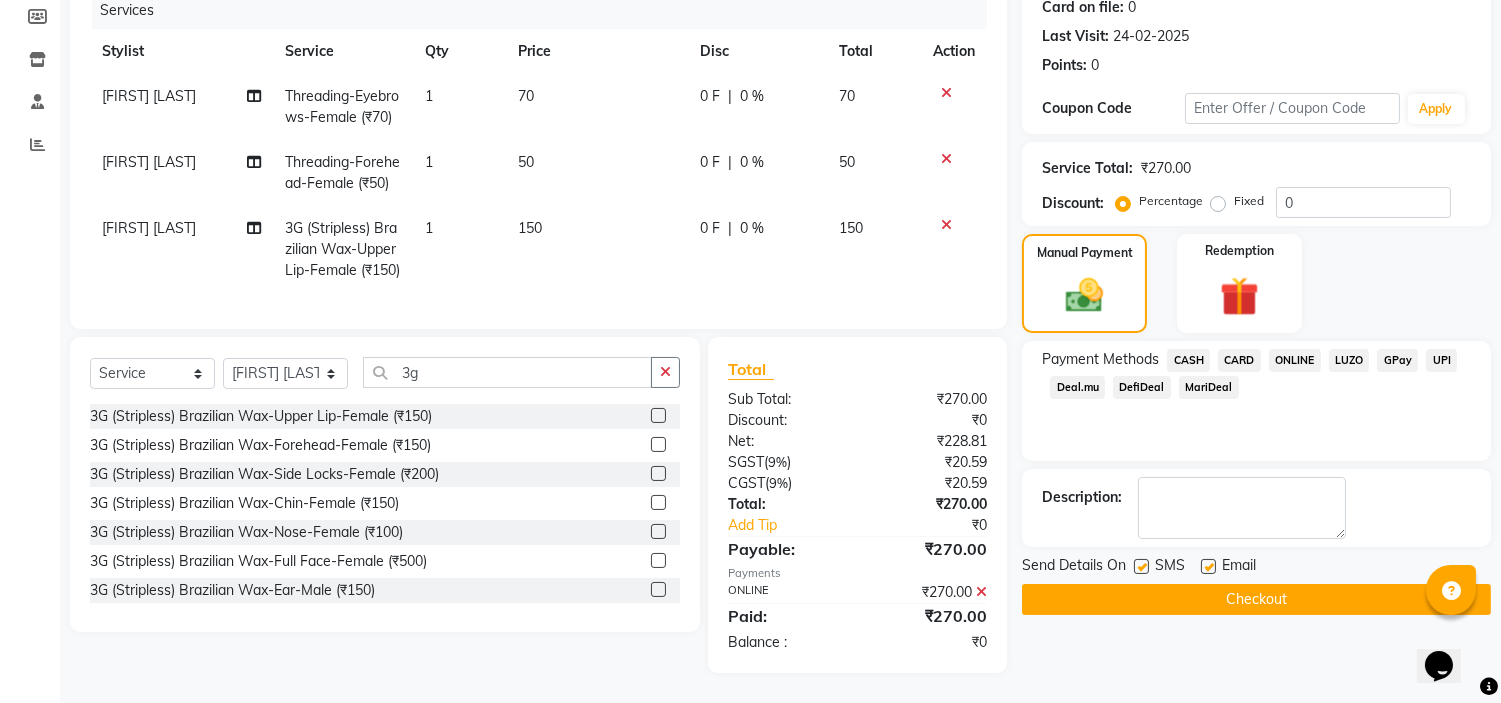scroll, scrollTop: 335, scrollLeft: 0, axis: vertical 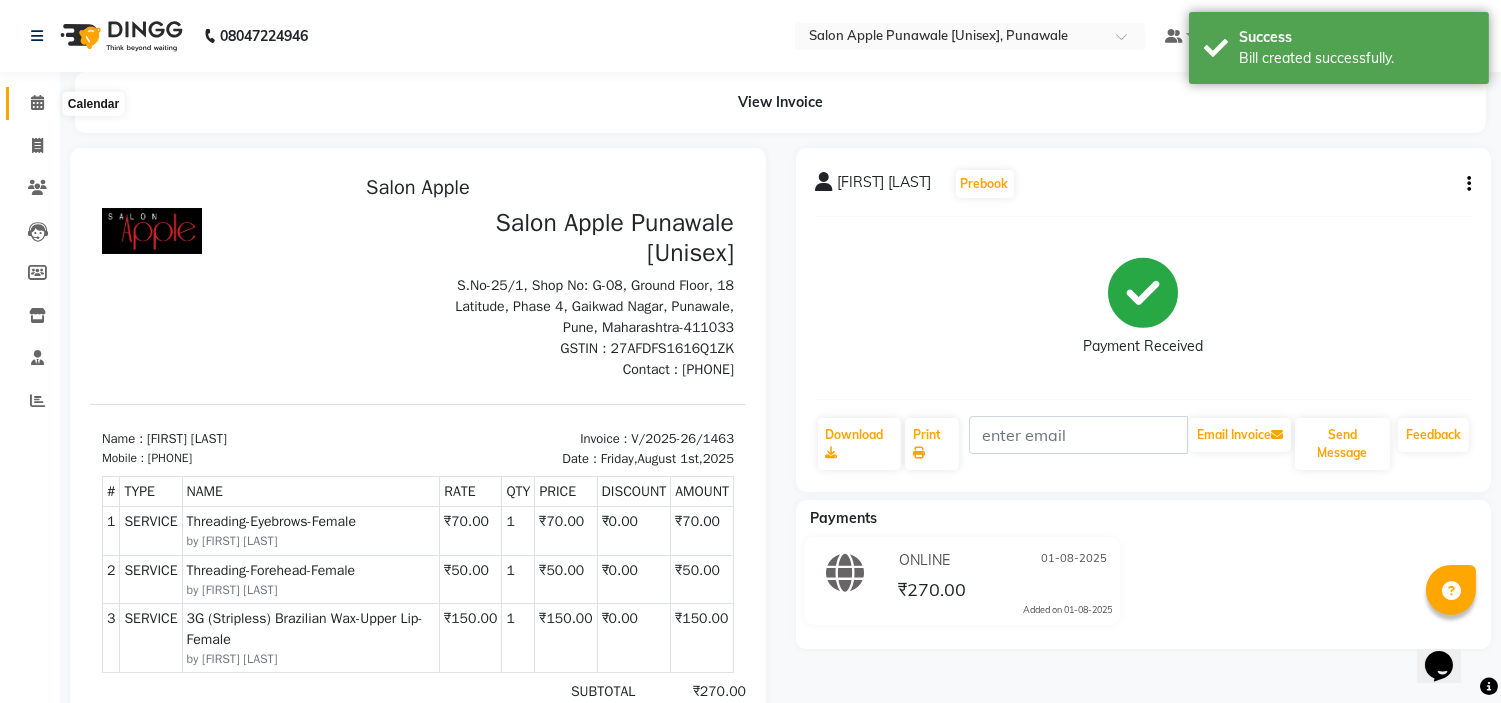 click 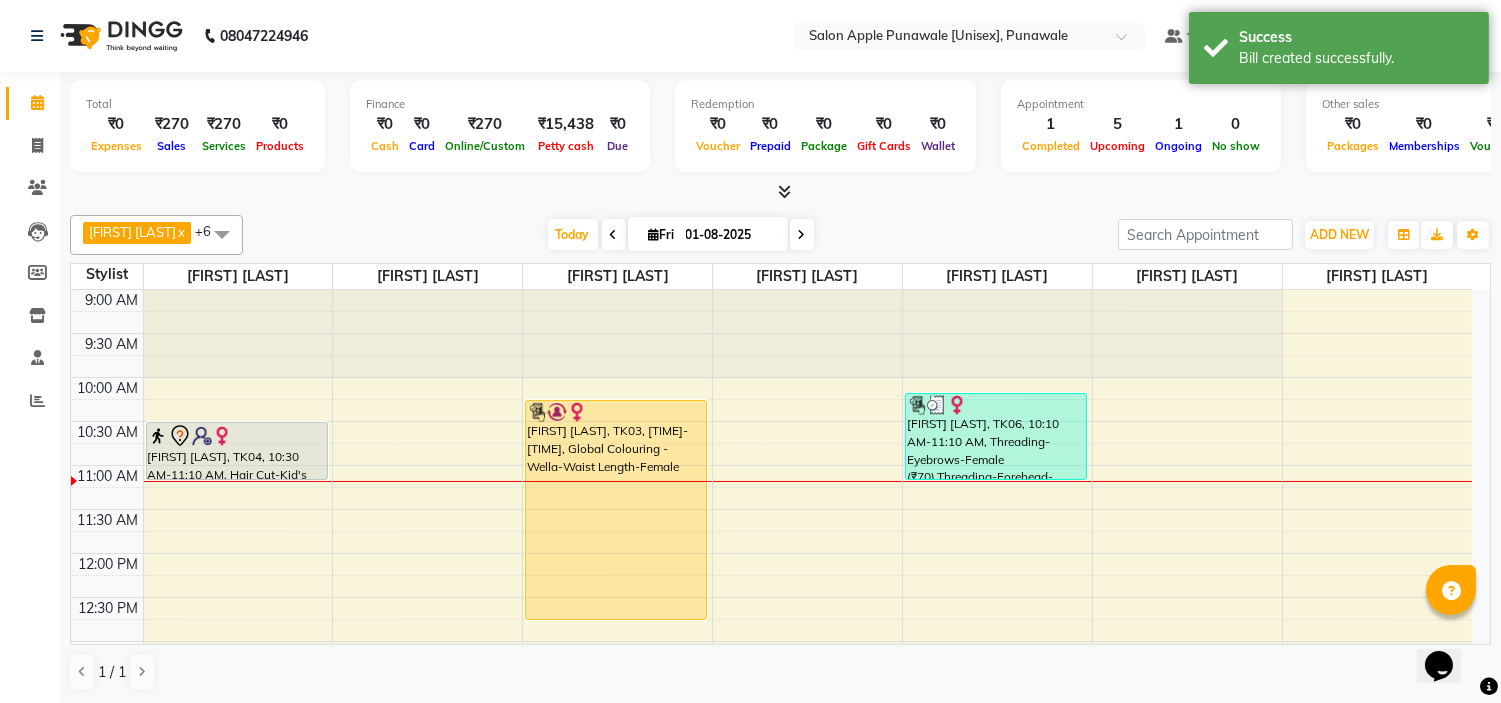 click at bounding box center (614, 235) 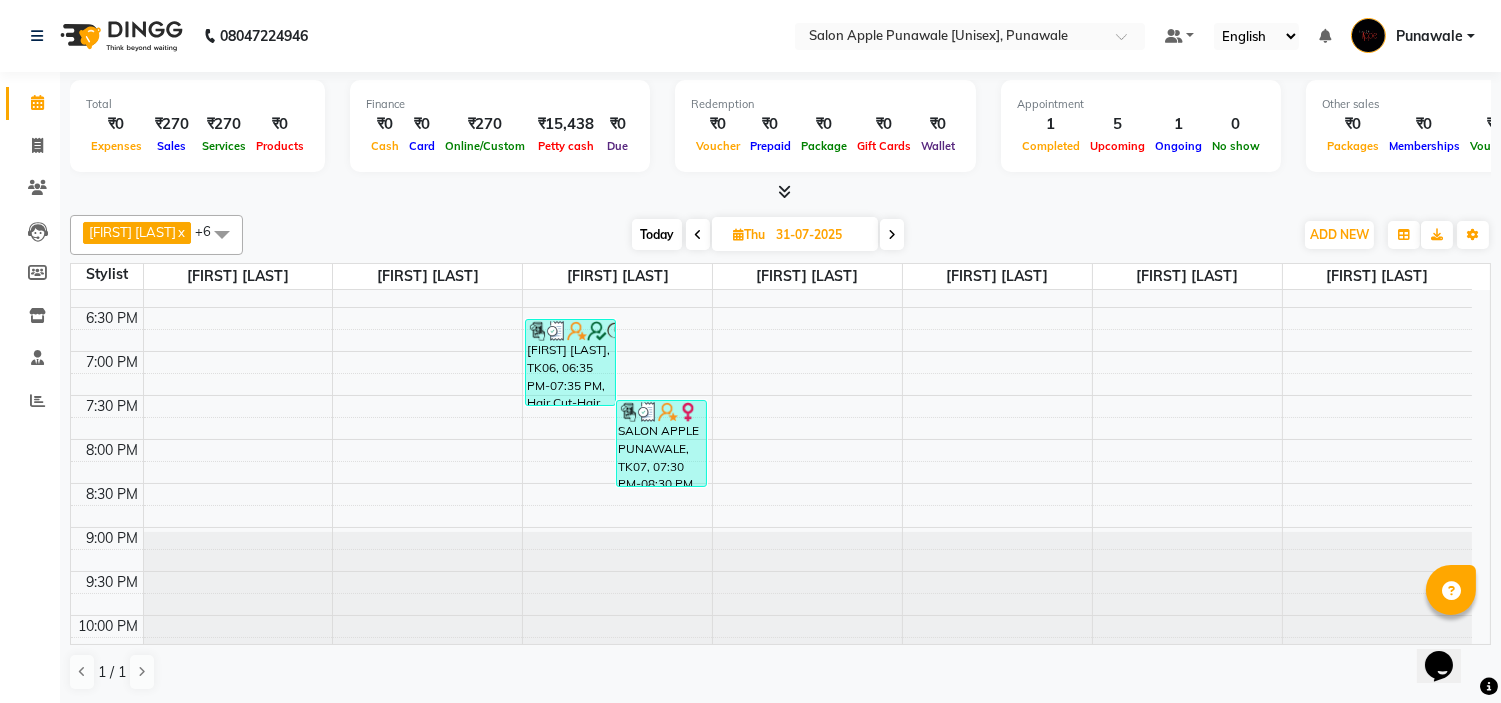 scroll, scrollTop: 882, scrollLeft: 0, axis: vertical 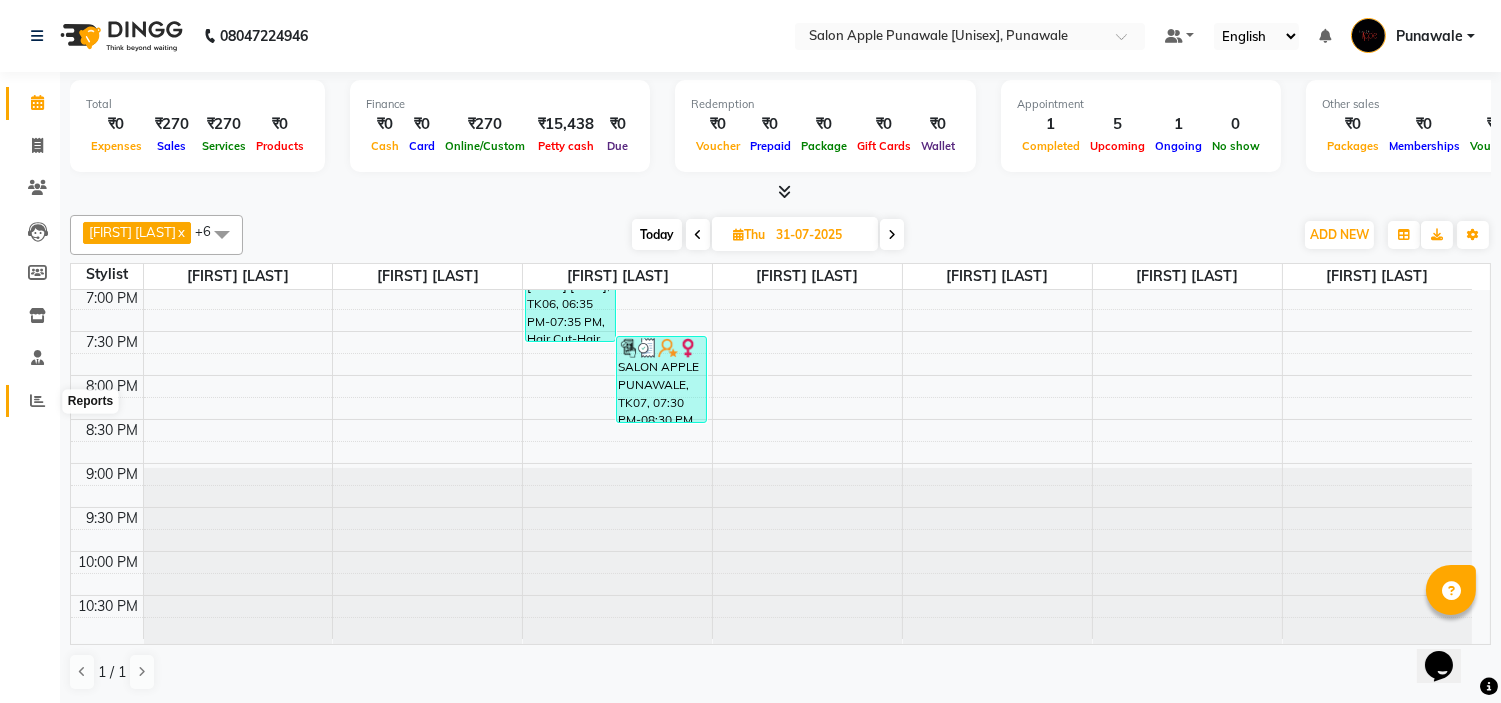 click 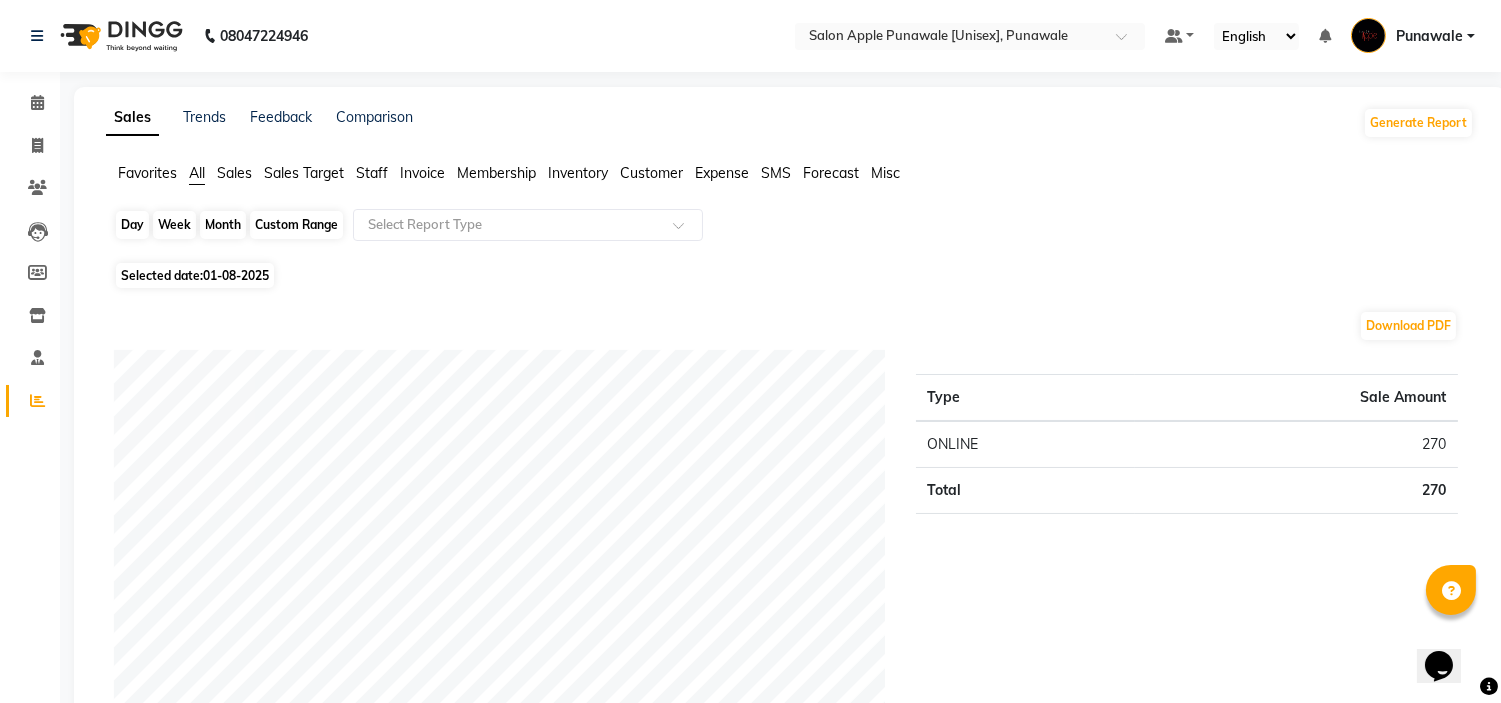 click on "Day" 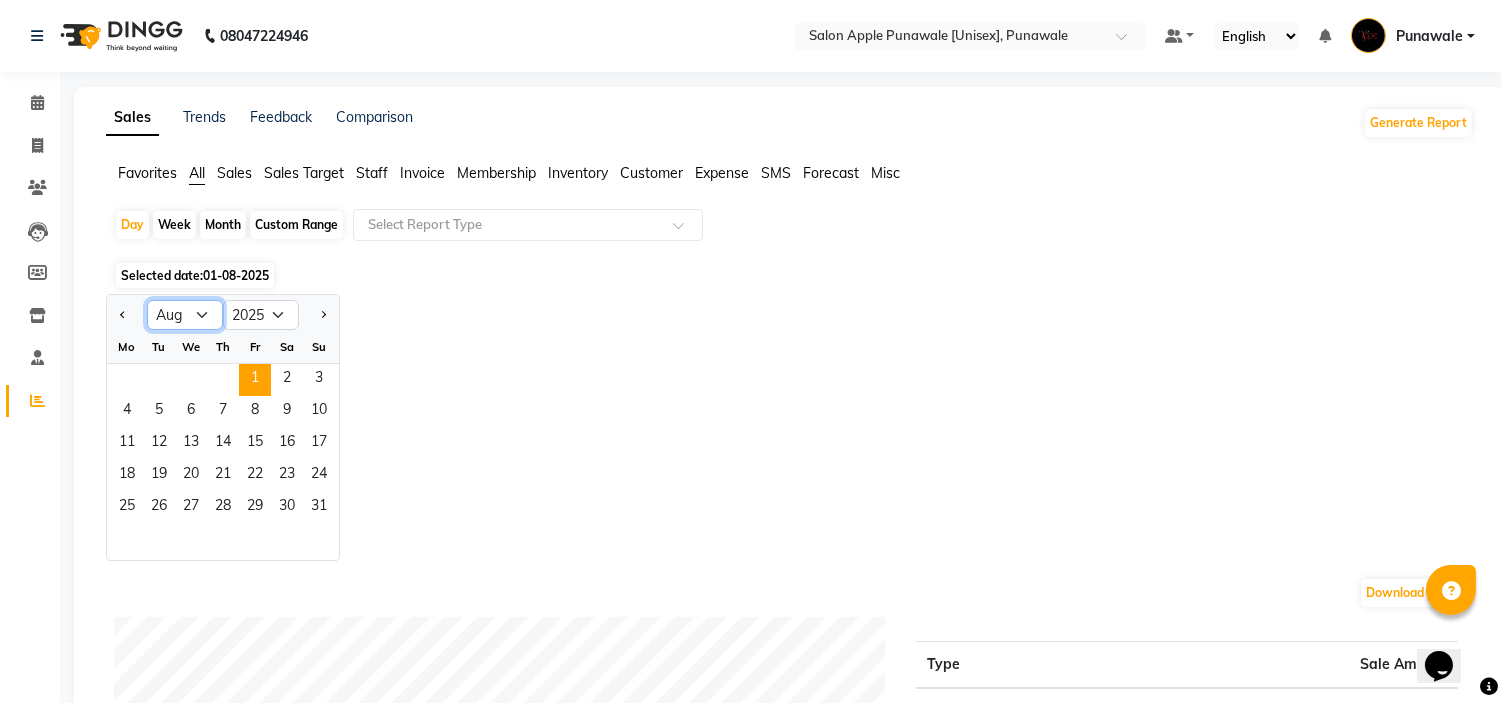 click on "Jan Feb Mar Apr May Jun Jul Aug Sep Oct Nov Dec" 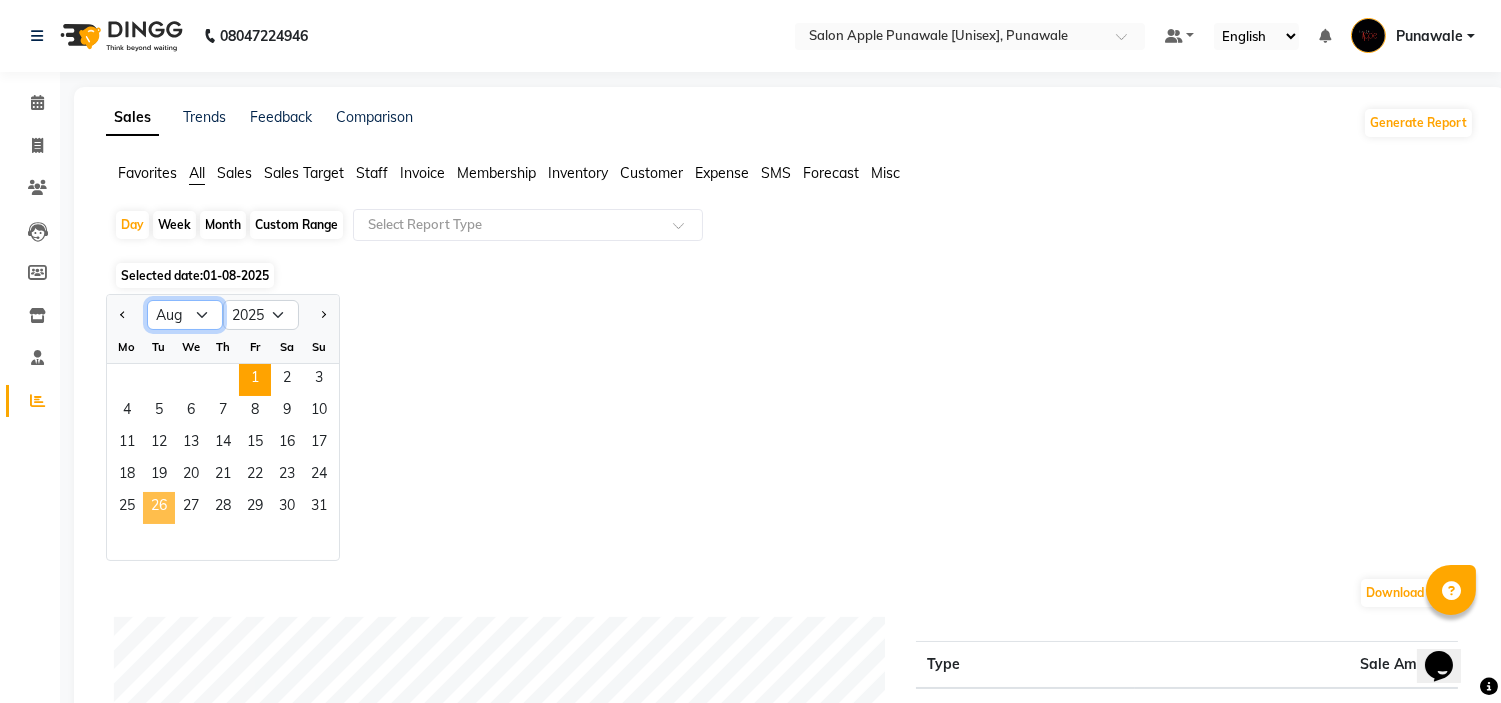 select on "7" 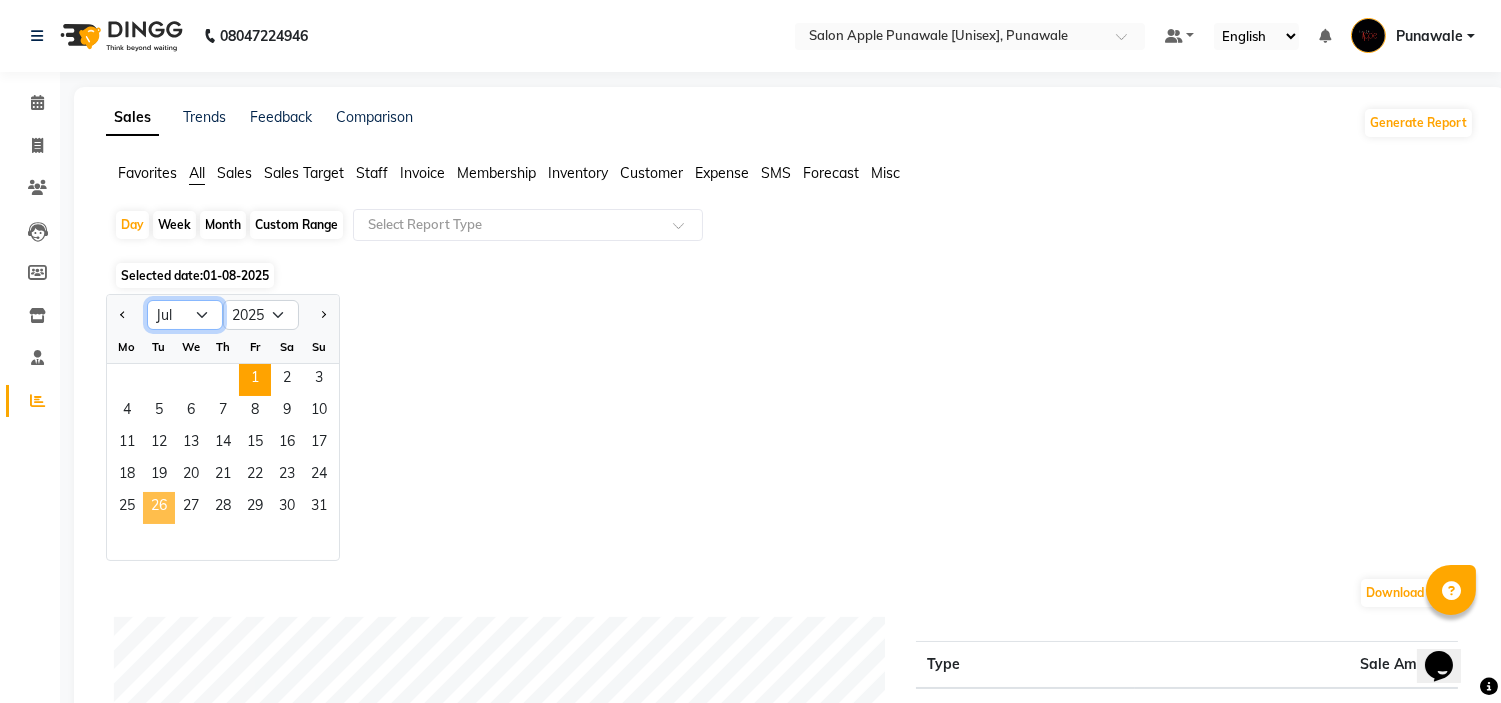 click on "Jan Feb Mar Apr May Jun Jul Aug Sep Oct Nov Dec" 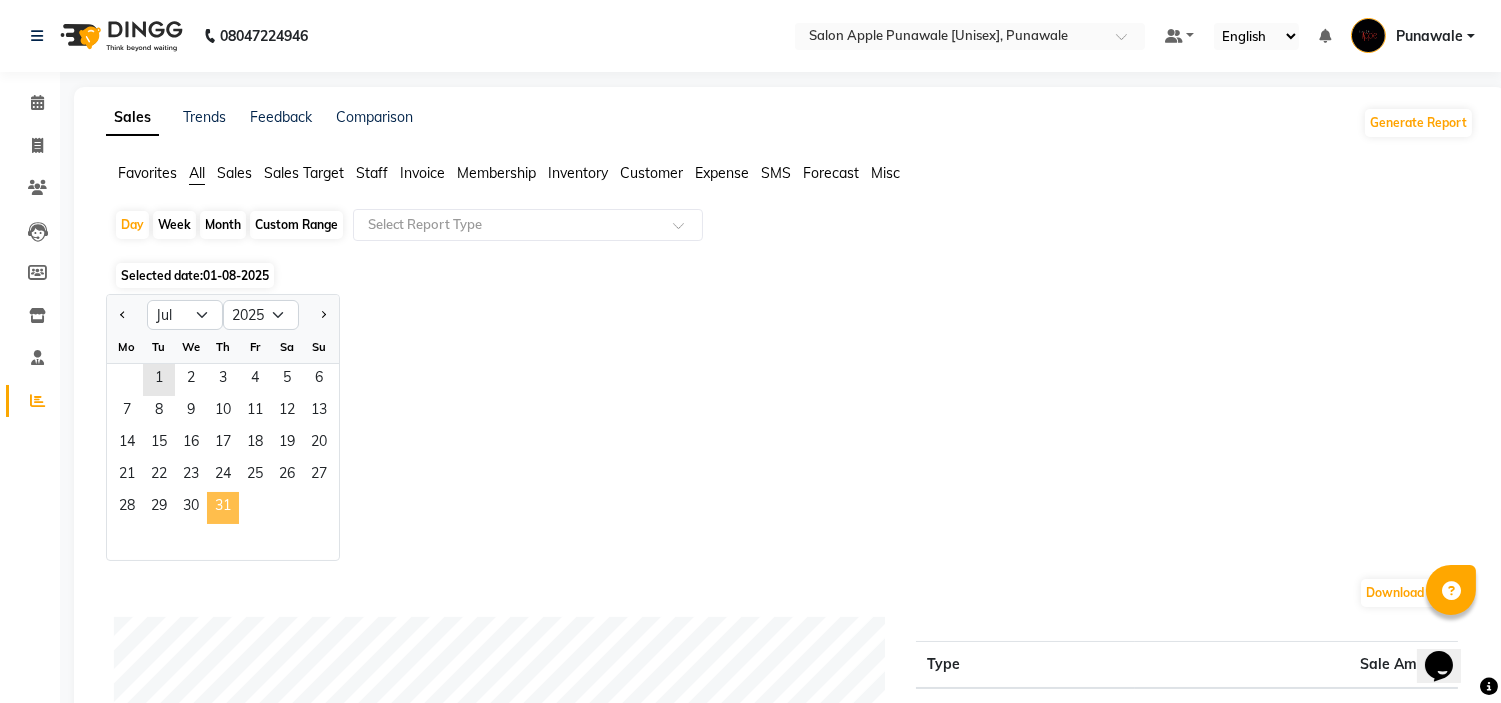 click on "31" 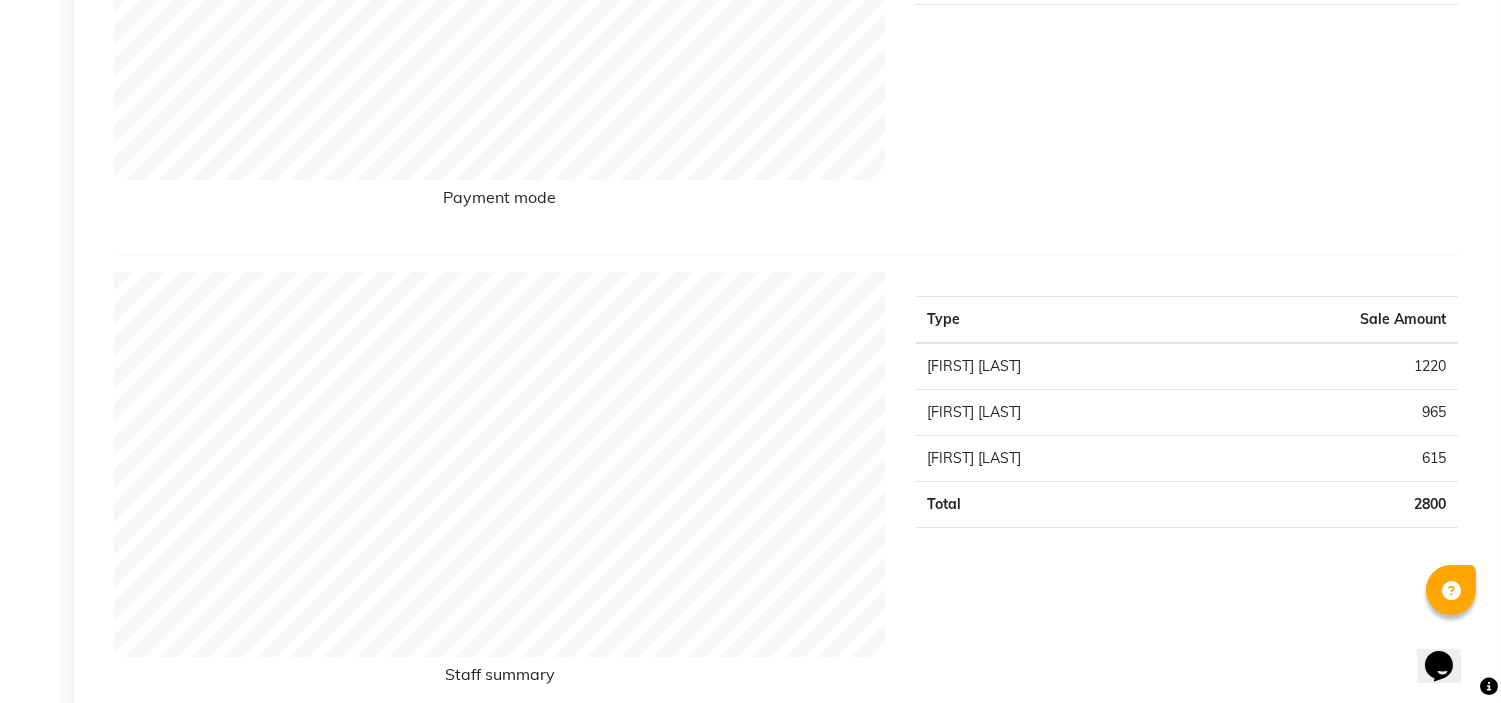 scroll, scrollTop: 0, scrollLeft: 0, axis: both 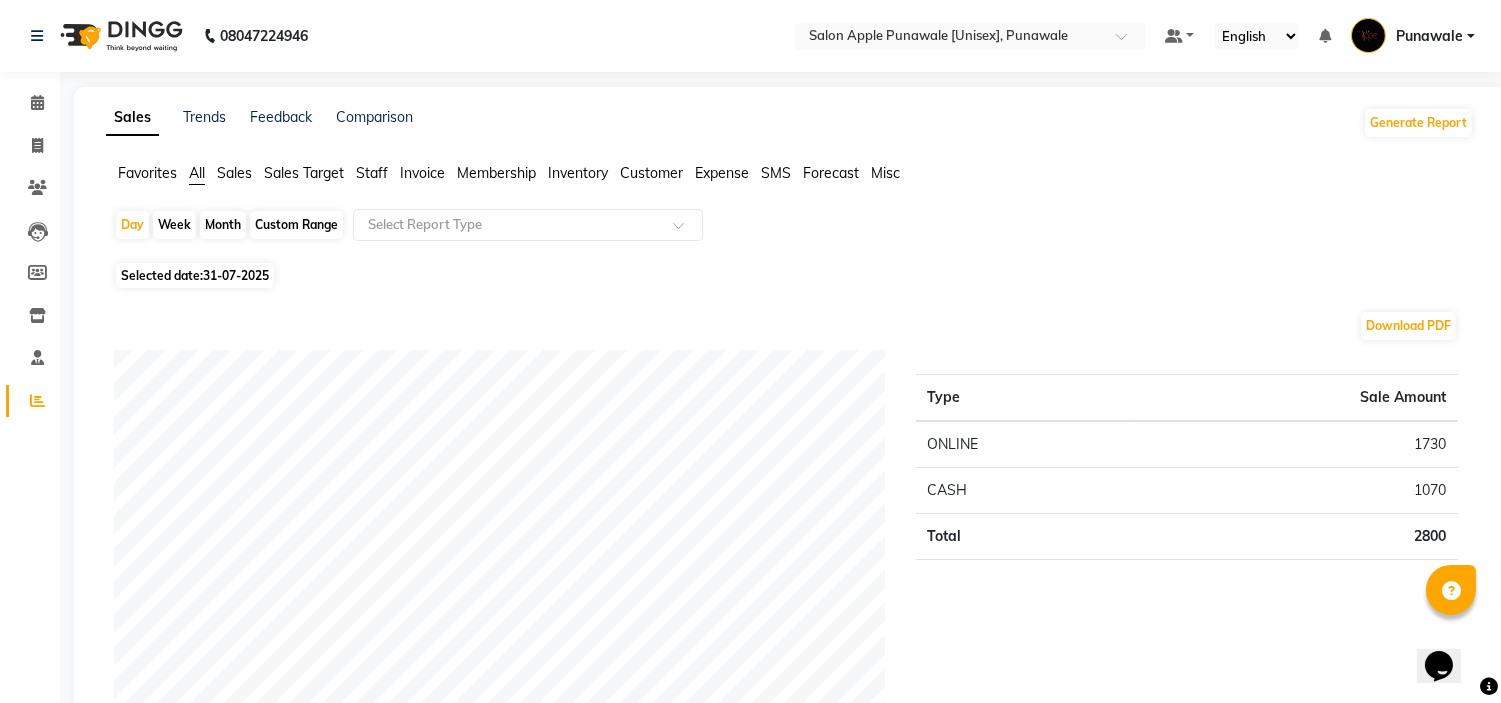 click on "Month" 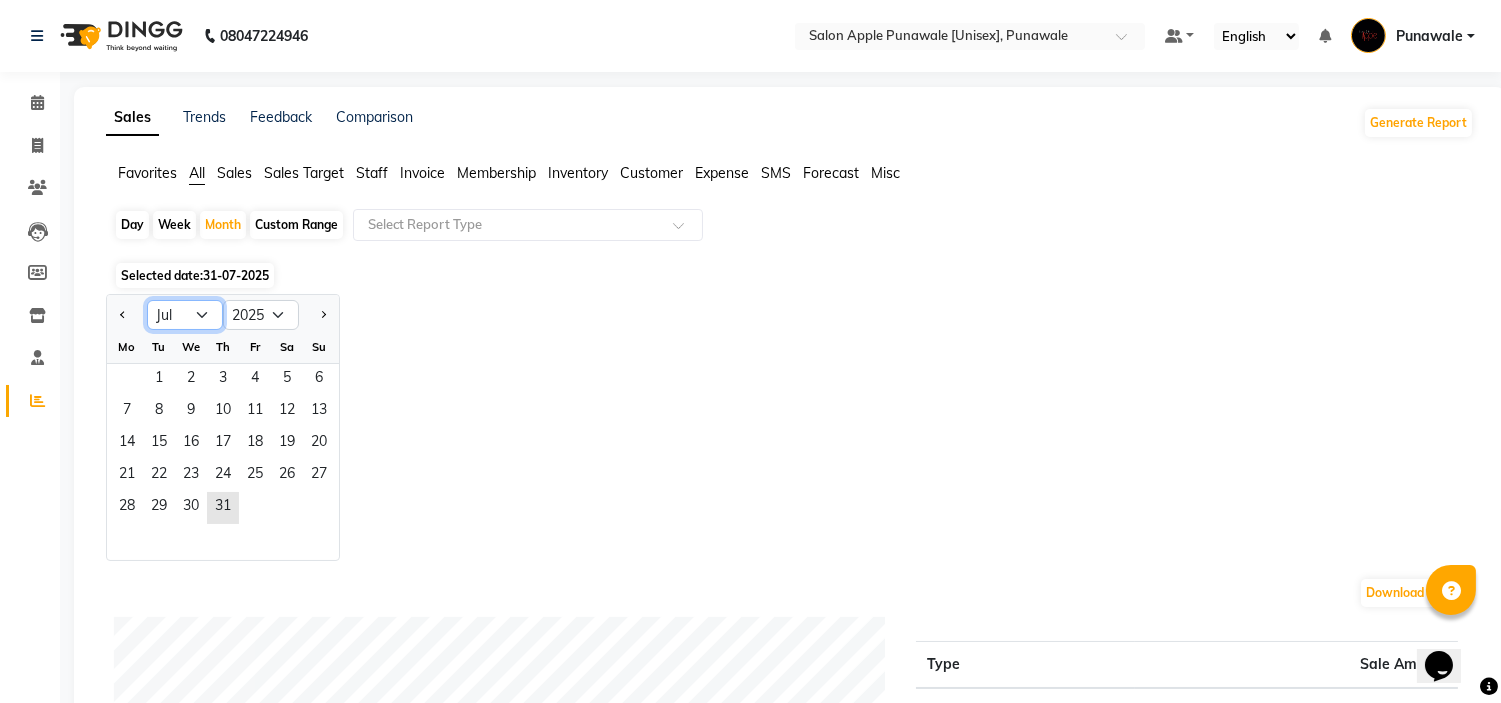 click on "Jan Feb Mar Apr May Jun Jul Aug Sep Oct Nov Dec" 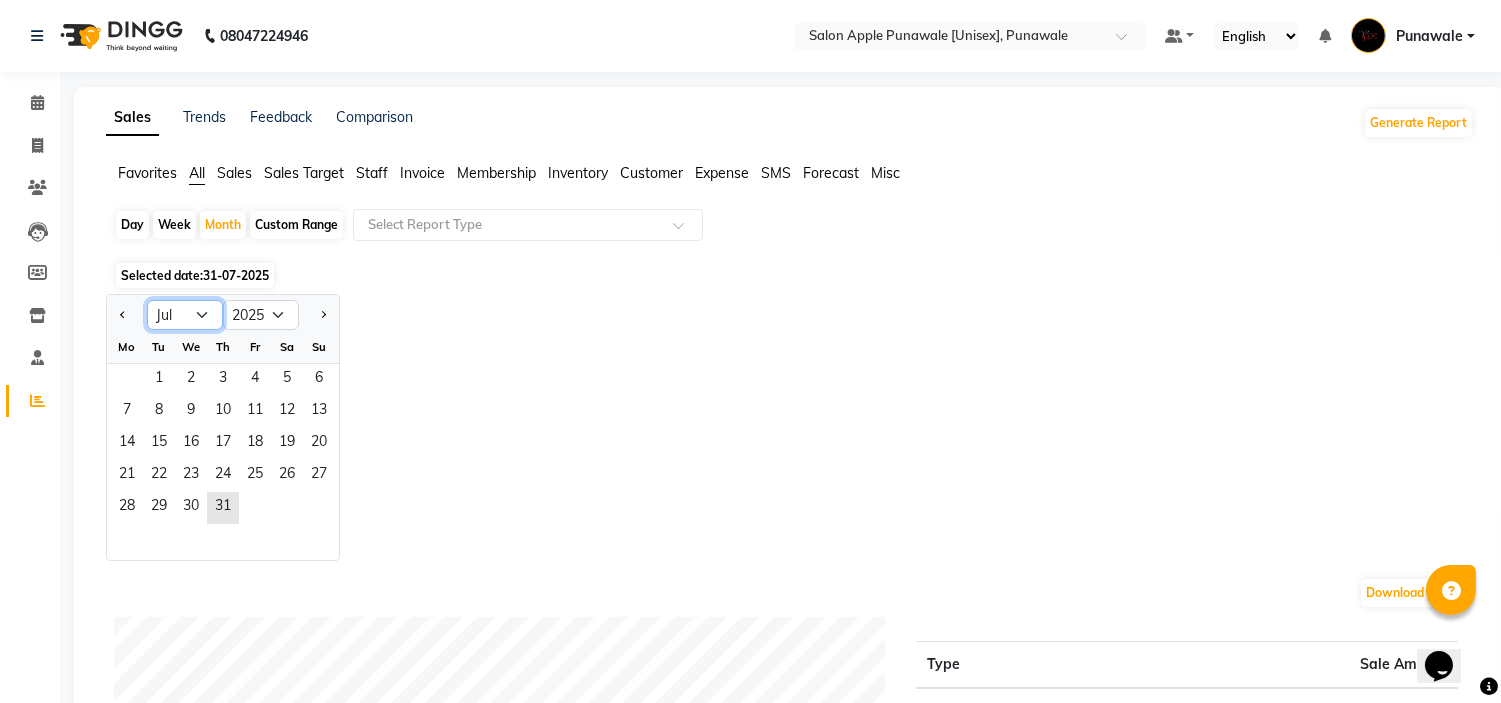 select on "8" 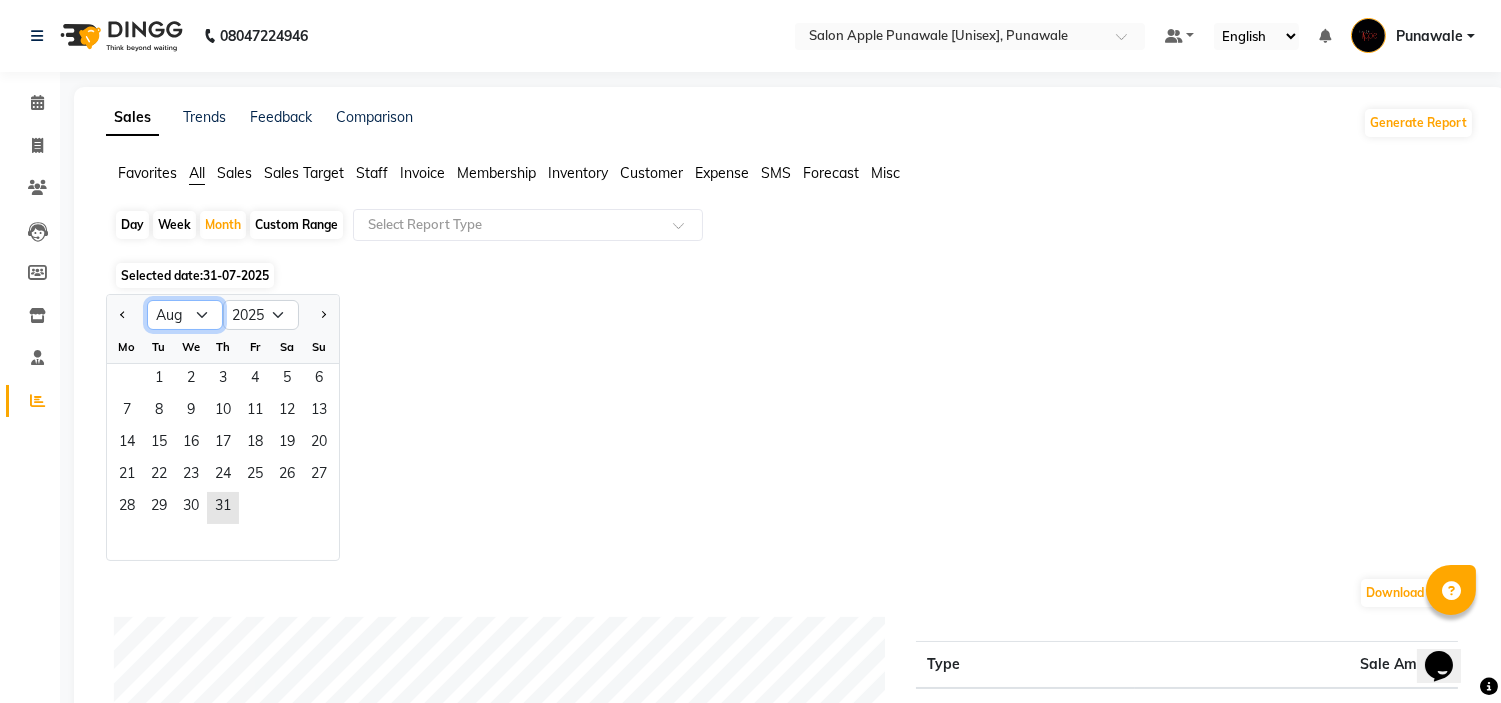 click on "Jan Feb Mar Apr May Jun Jul Aug Sep Oct Nov Dec" 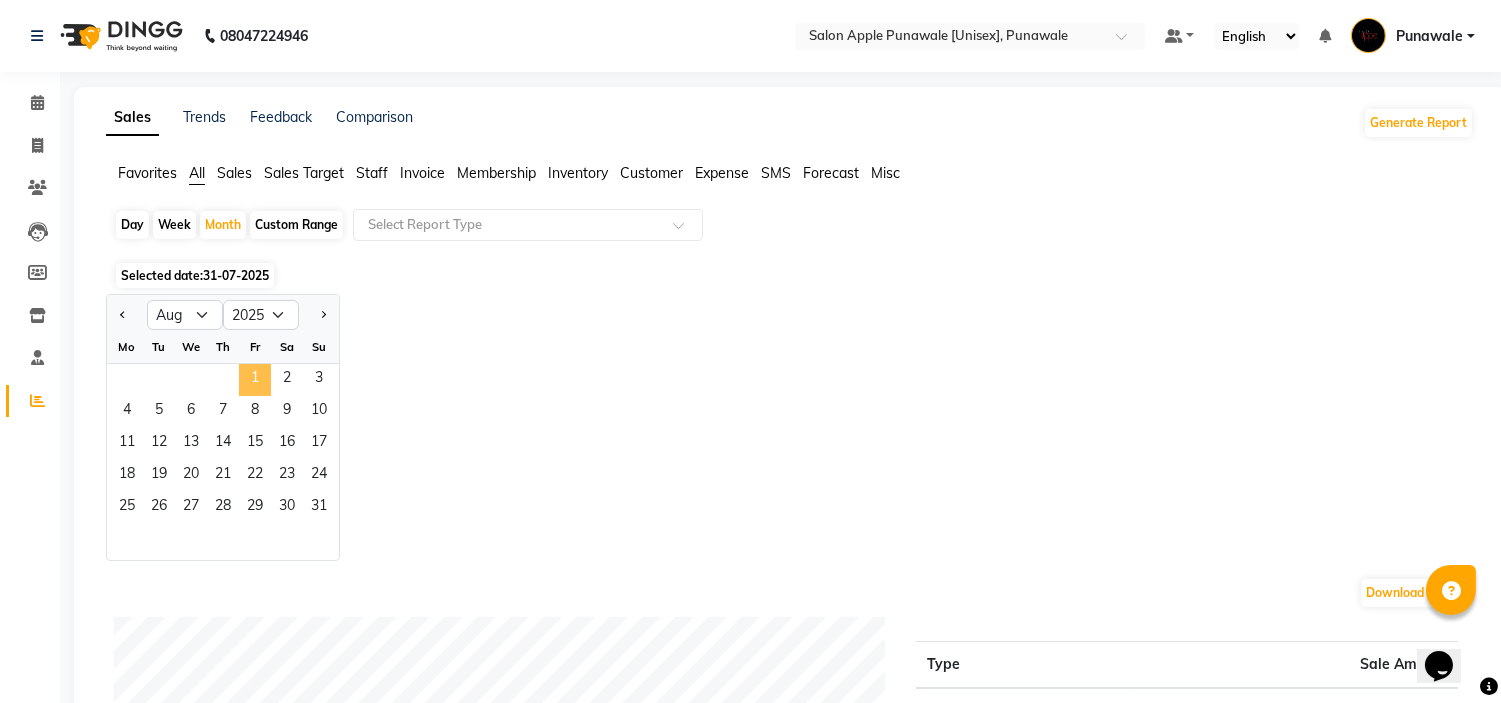 click on "1" 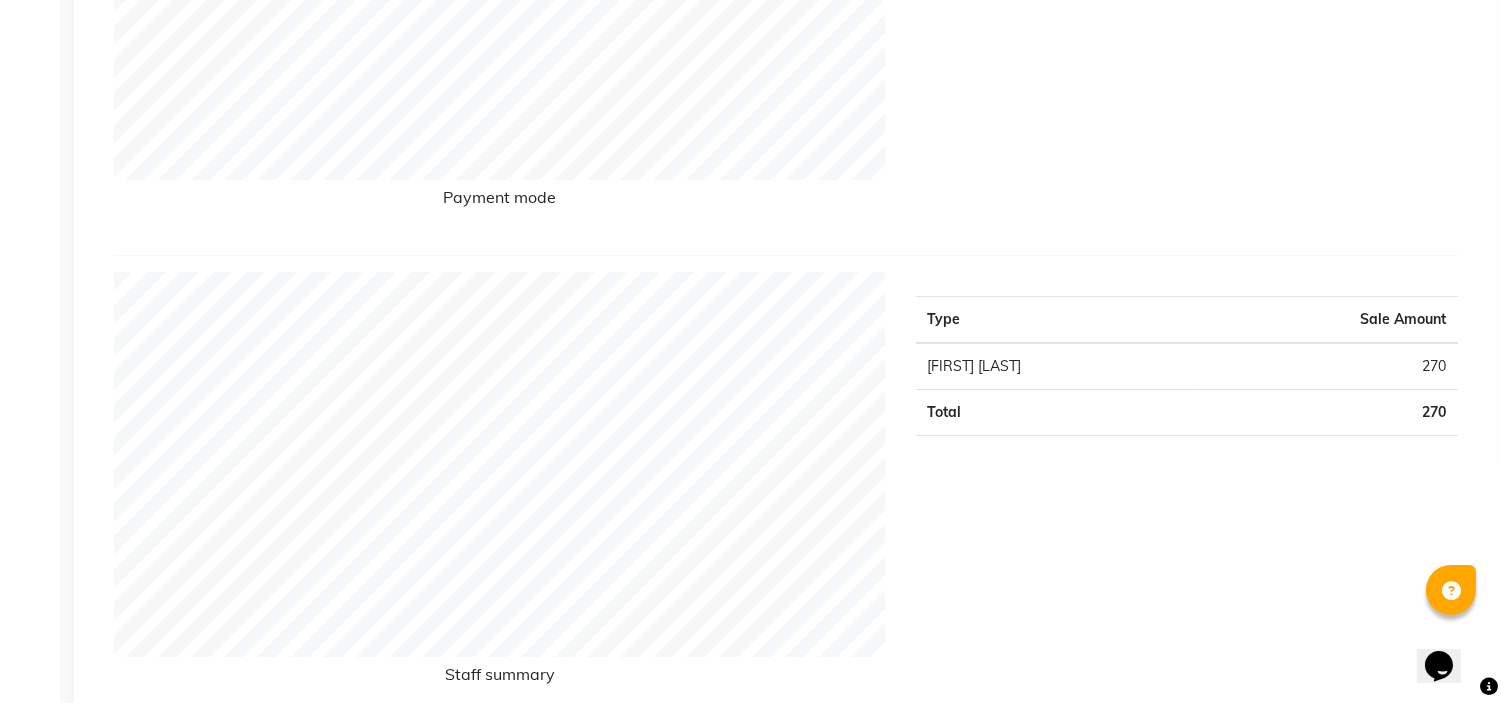 scroll, scrollTop: 0, scrollLeft: 0, axis: both 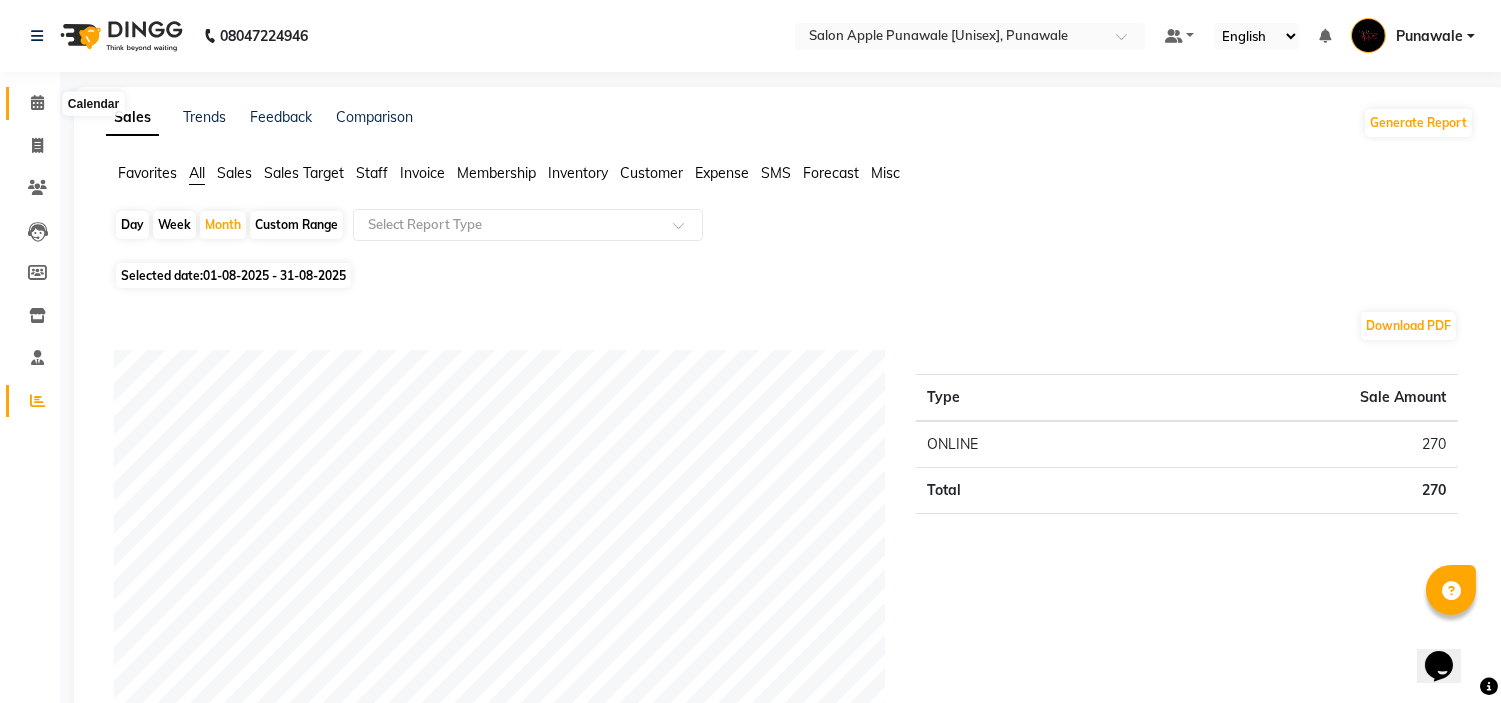 click 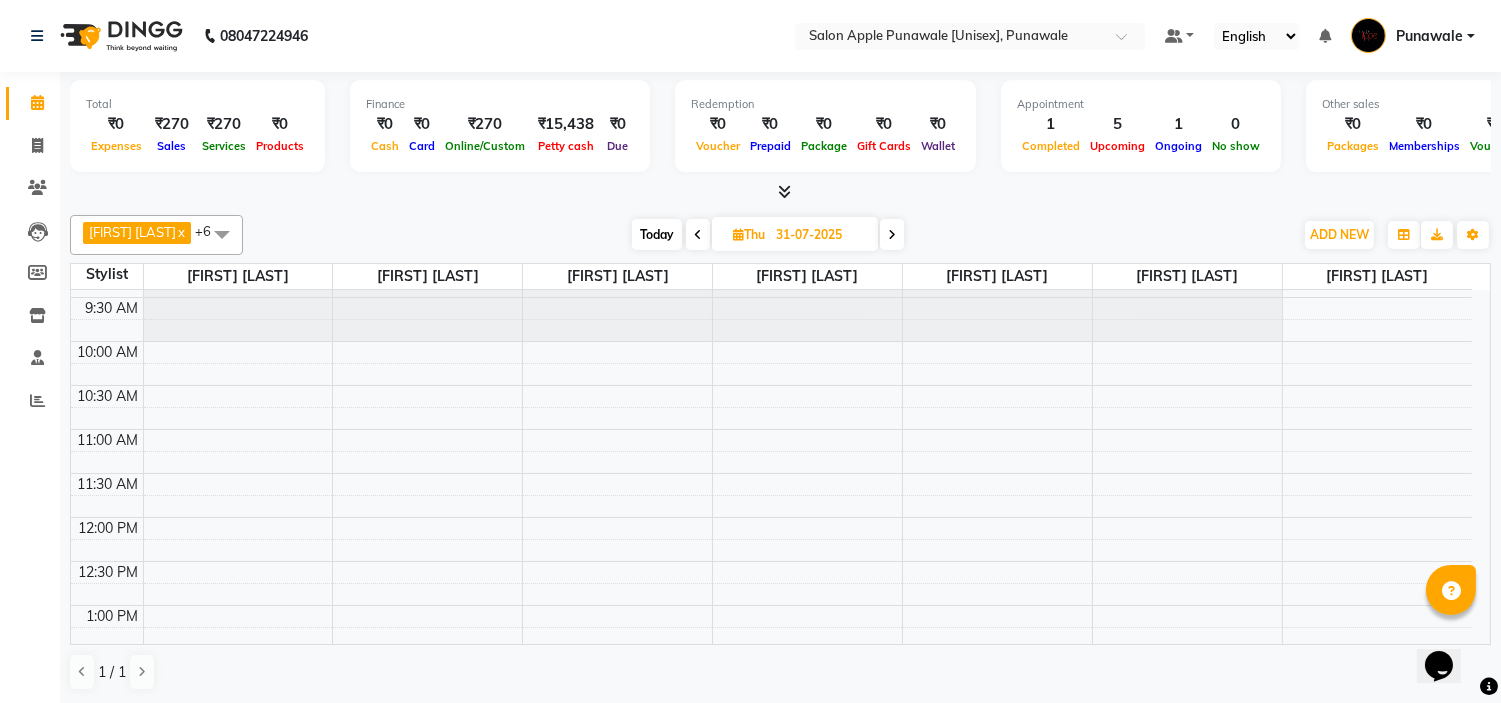 scroll, scrollTop: 0, scrollLeft: 0, axis: both 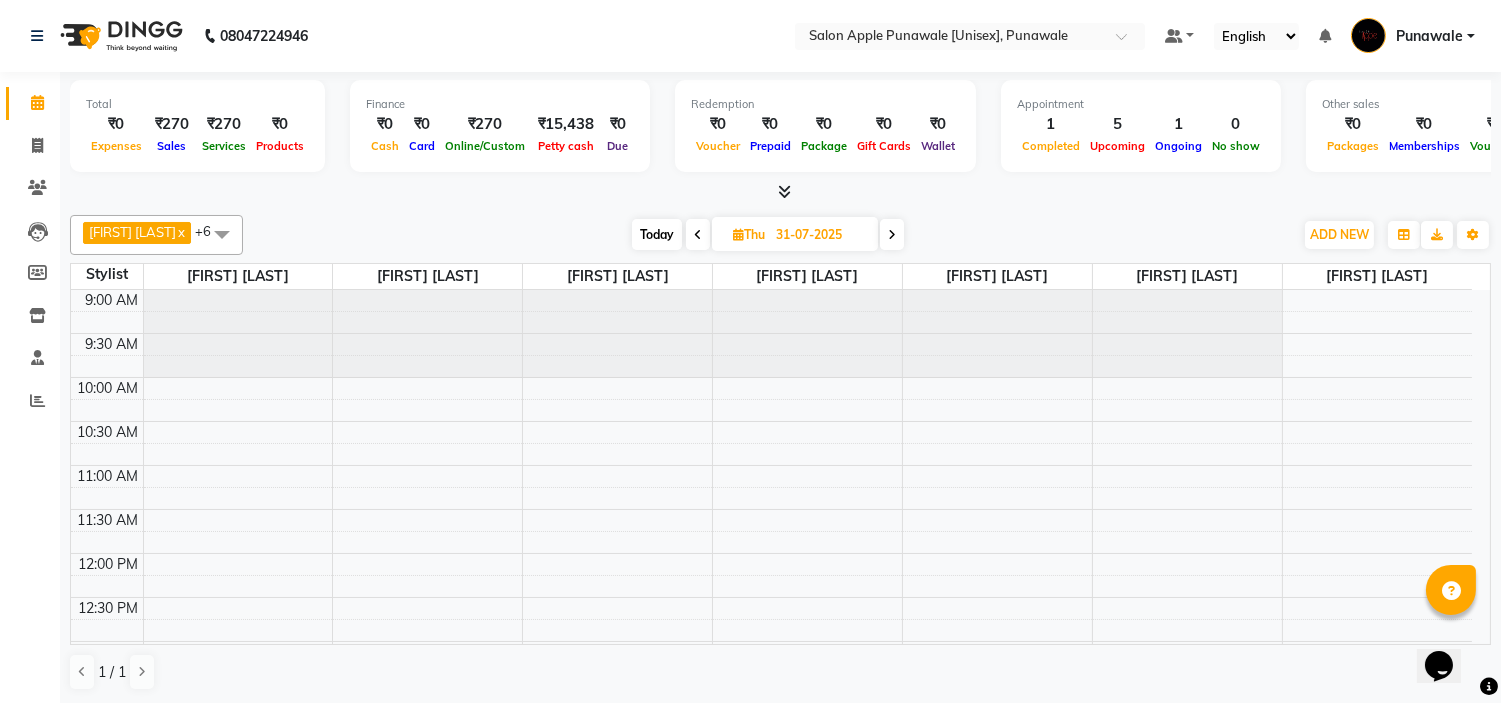 click on "Thu" at bounding box center (749, 234) 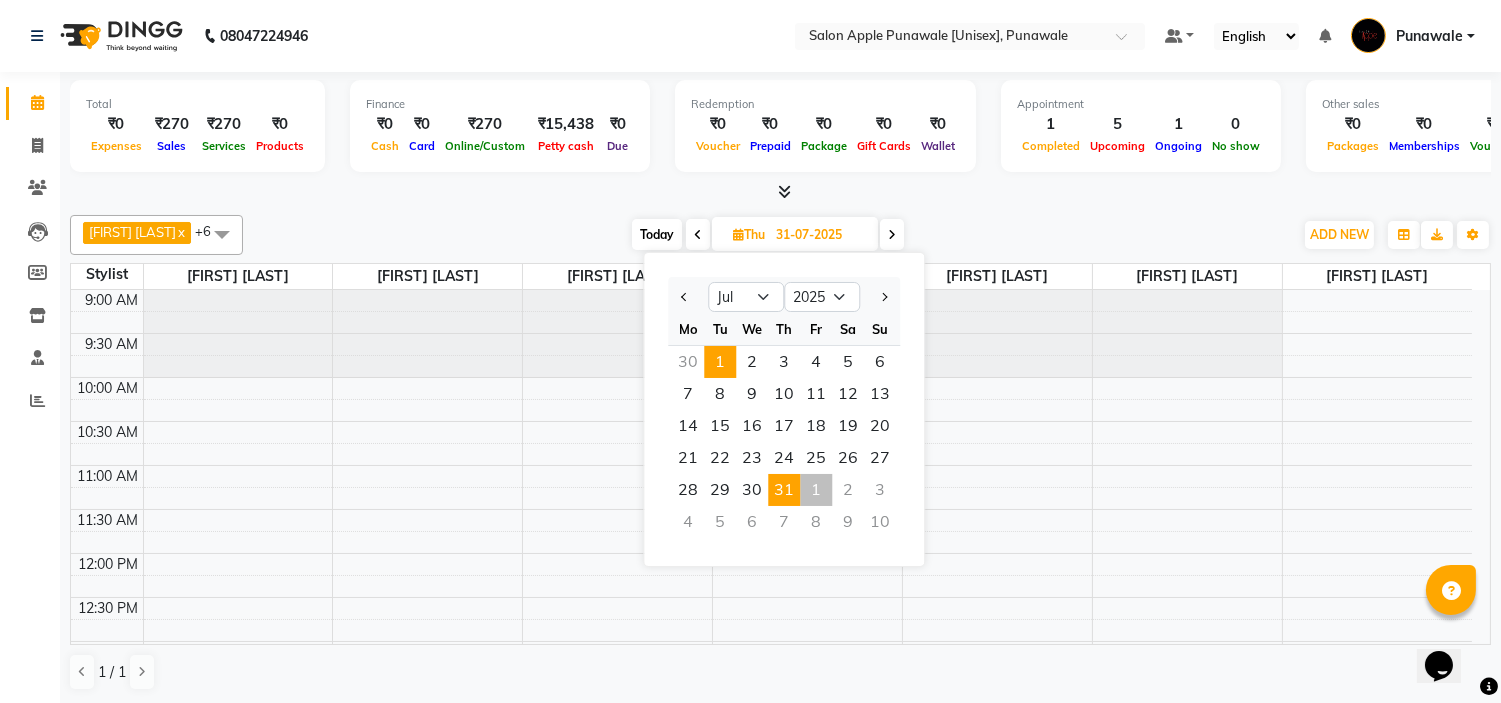 click on "1" at bounding box center (720, 362) 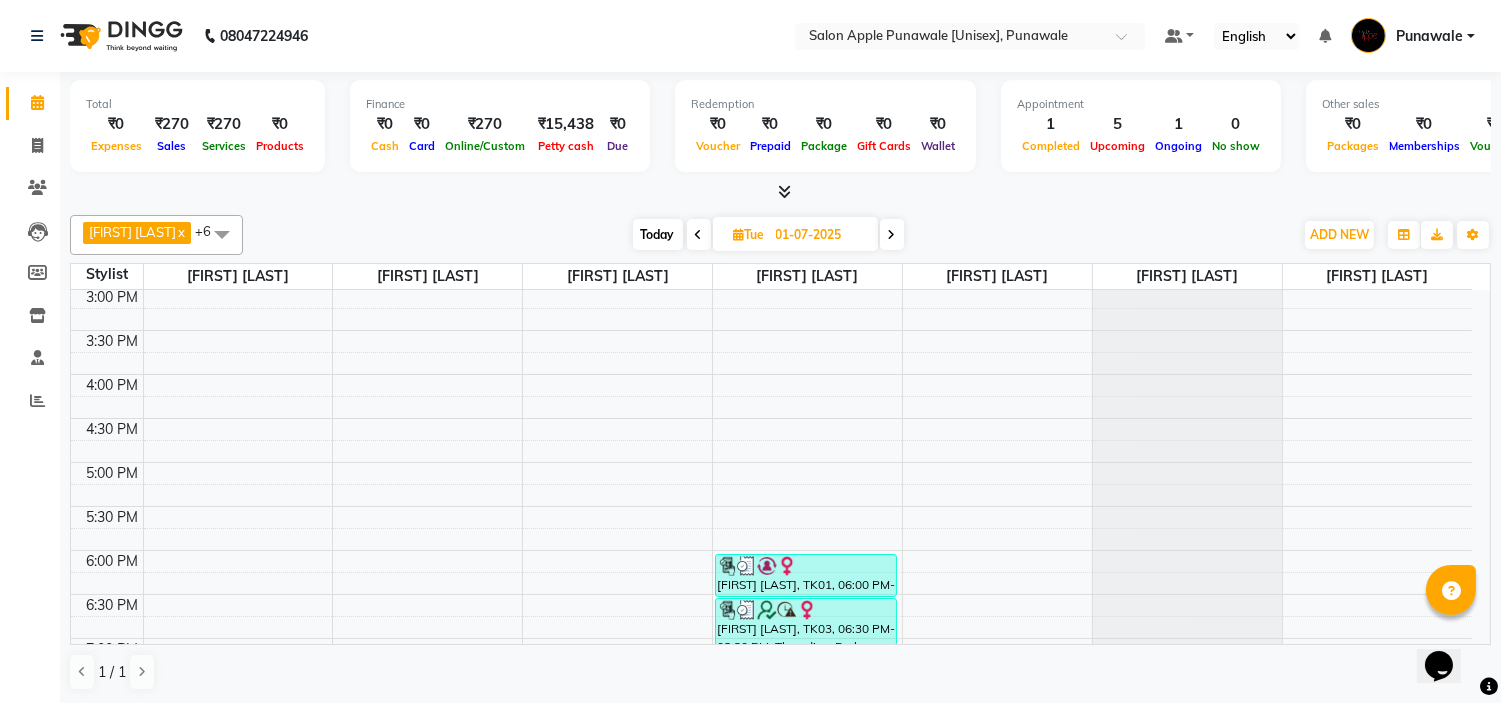scroll, scrollTop: 555, scrollLeft: 0, axis: vertical 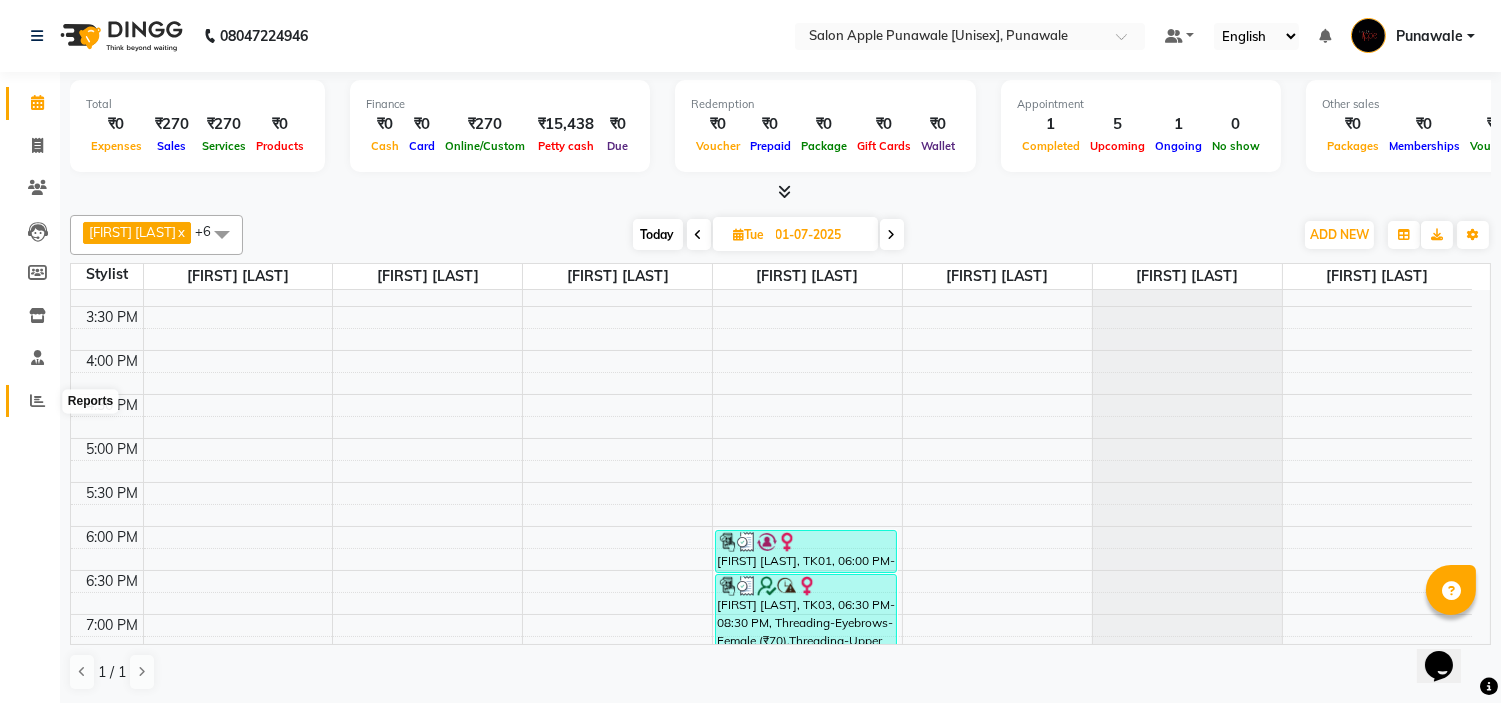click 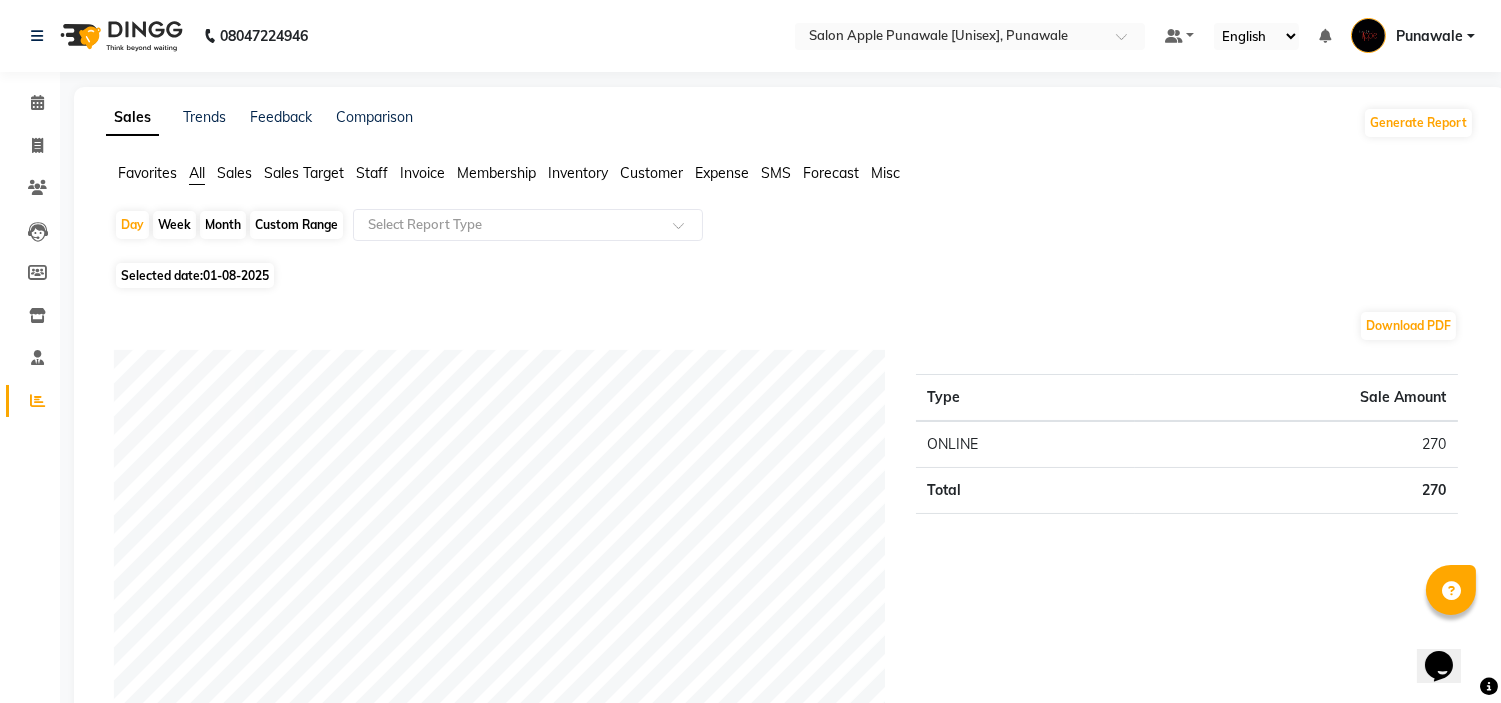 click on "Month" 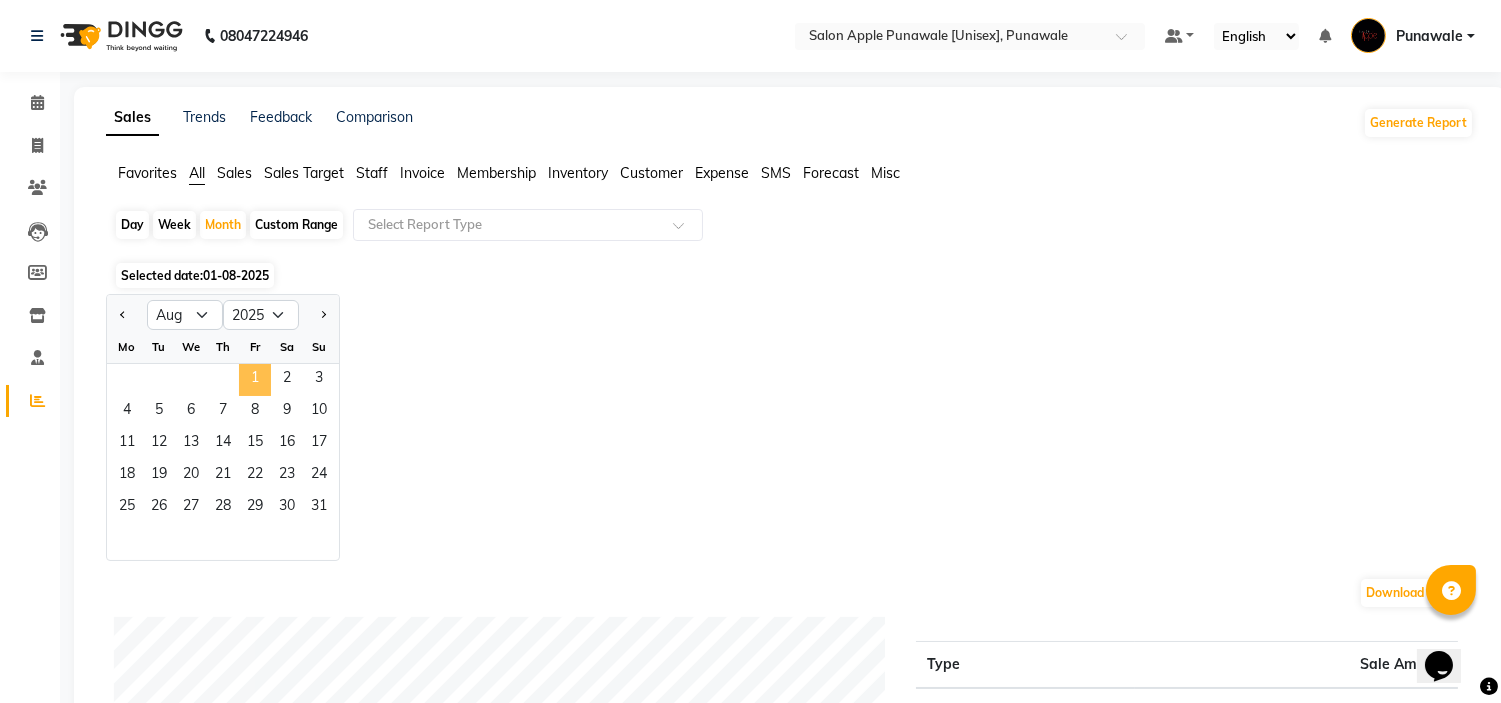 click on "1" 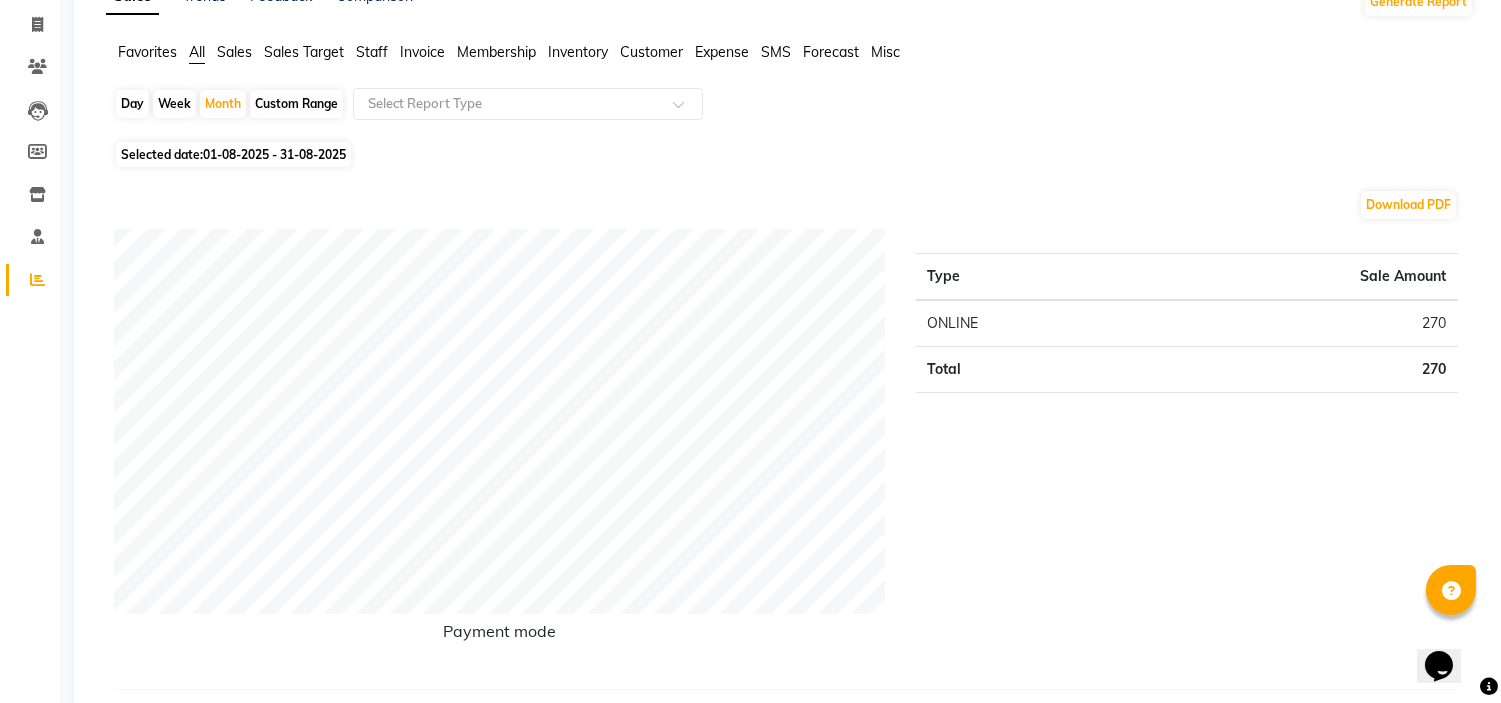 scroll, scrollTop: 0, scrollLeft: 0, axis: both 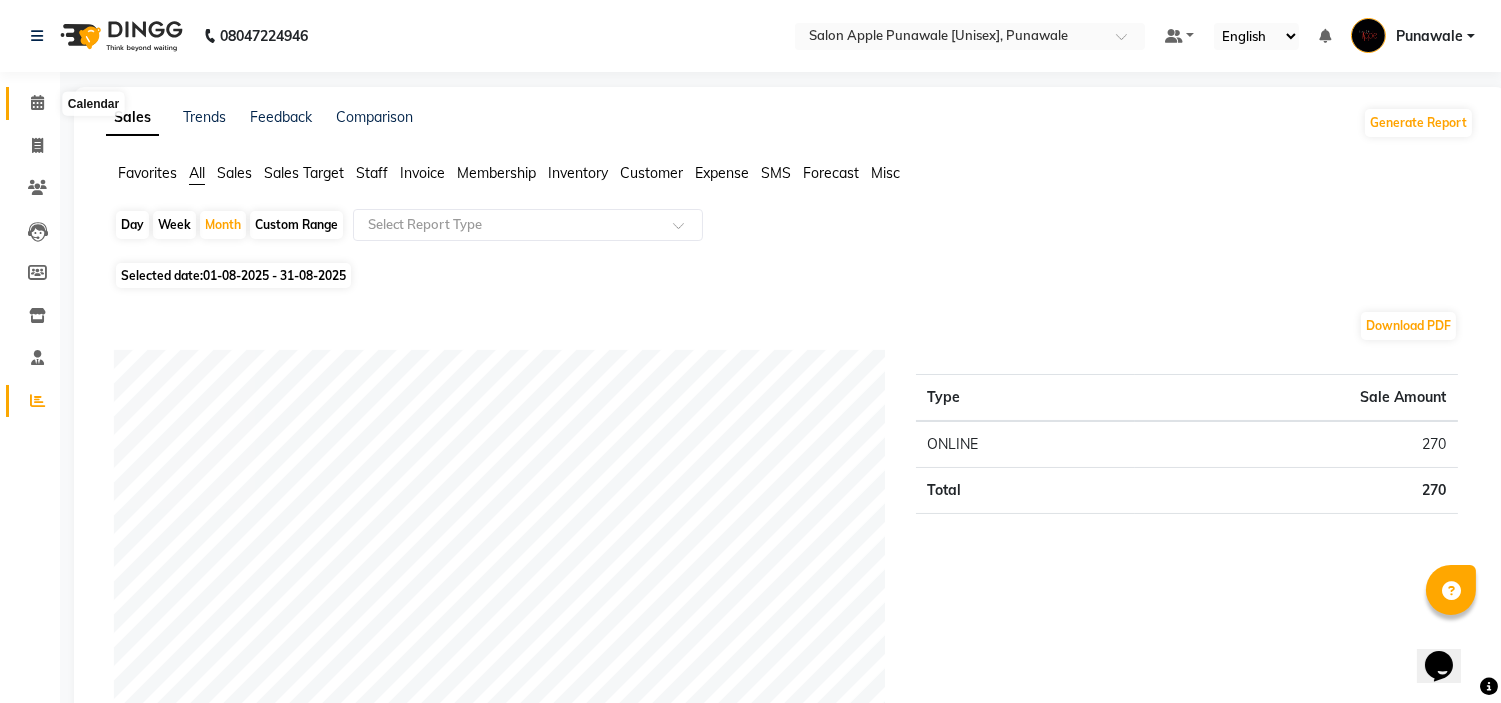 click 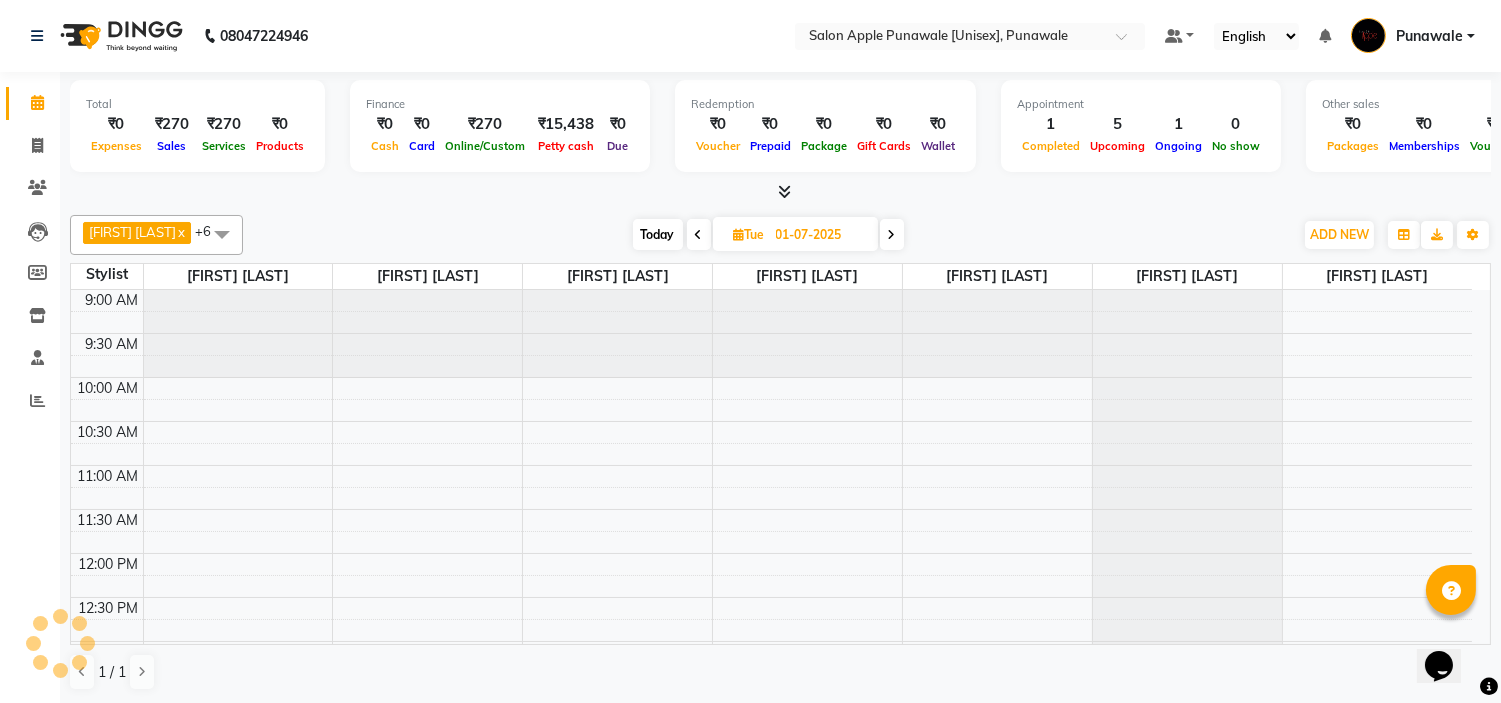 scroll, scrollTop: 222, scrollLeft: 0, axis: vertical 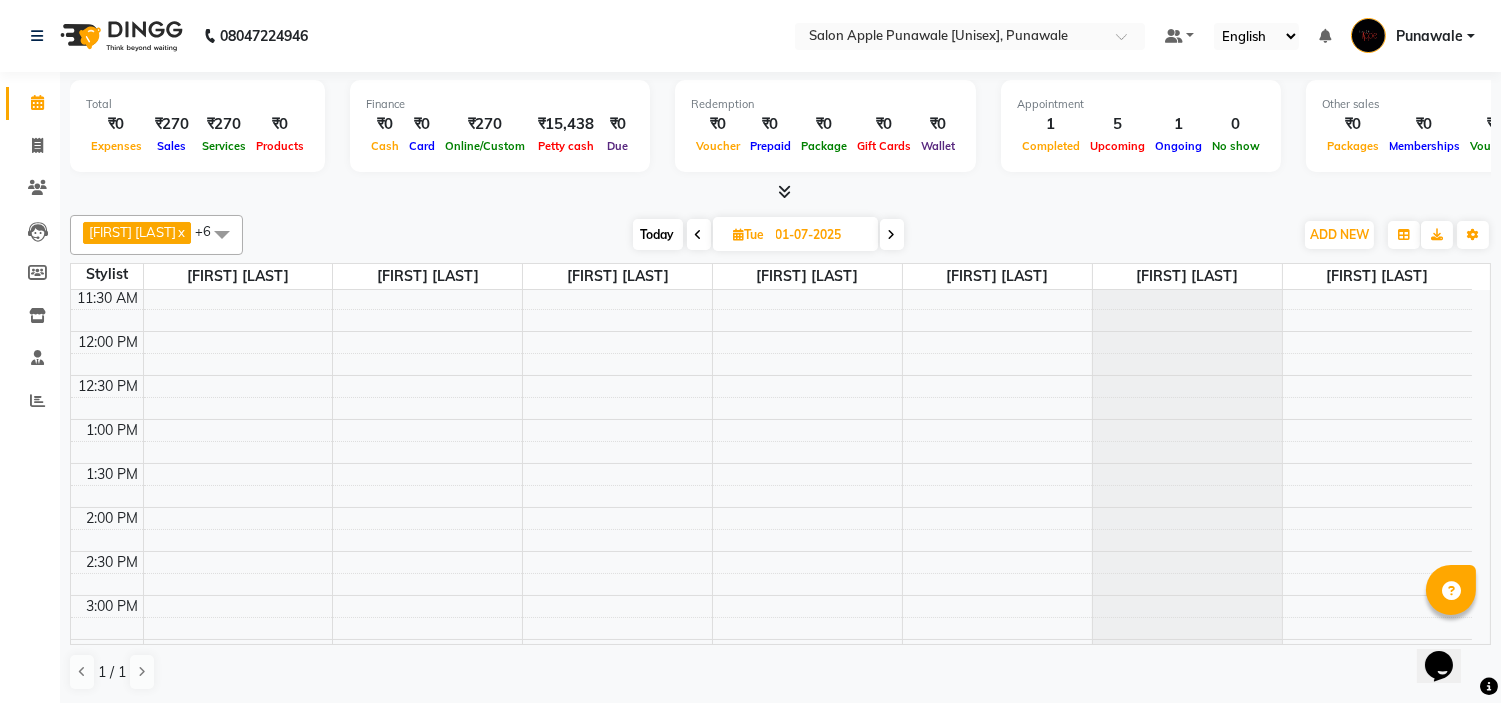 click at bounding box center (892, 234) 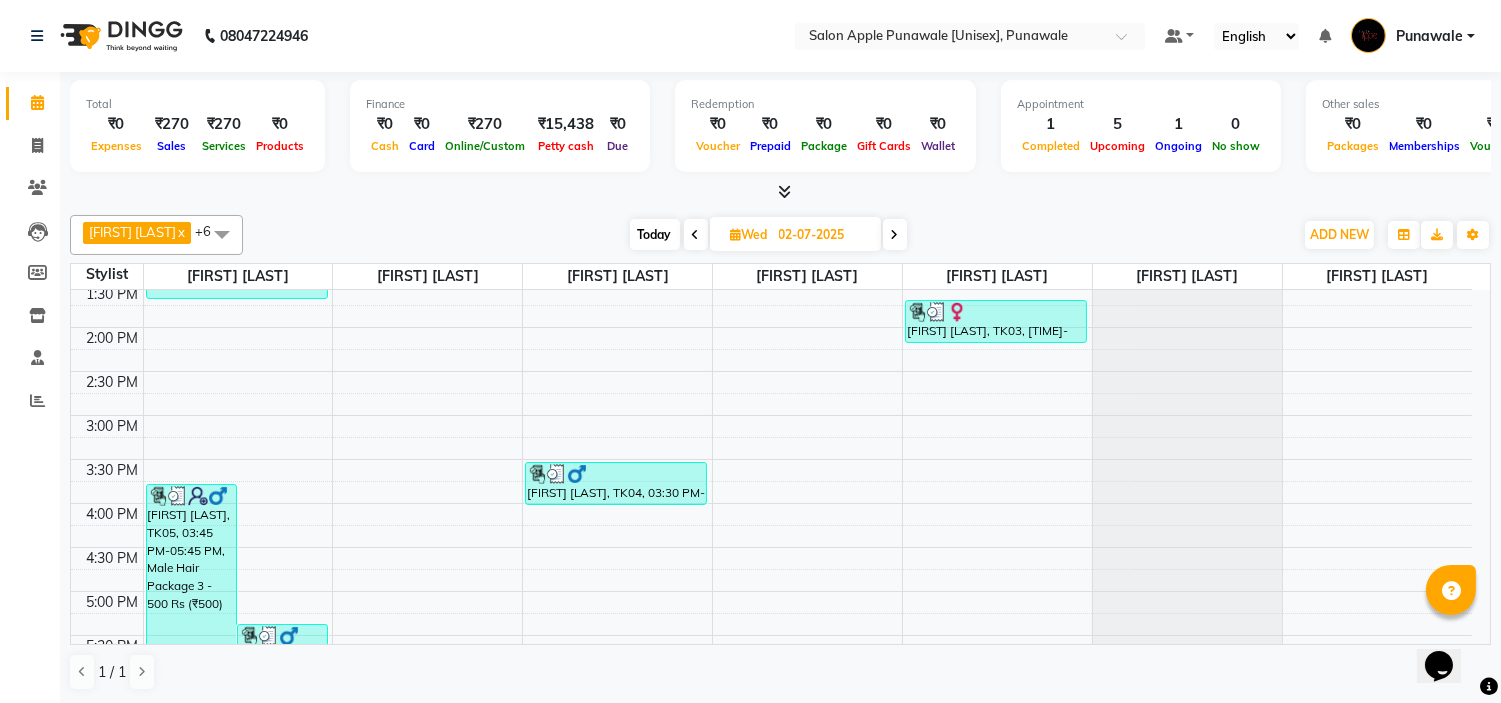 scroll, scrollTop: 400, scrollLeft: 0, axis: vertical 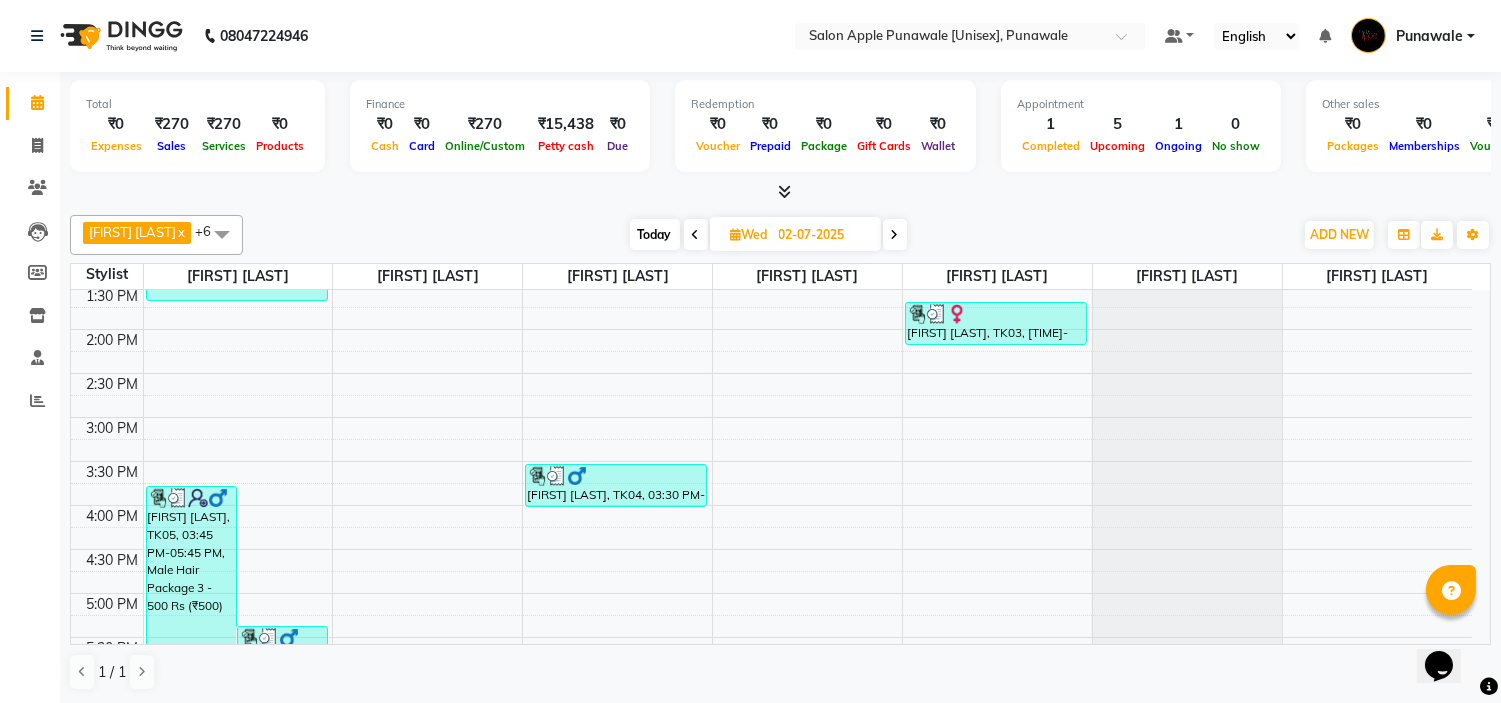 click at bounding box center [895, 235] 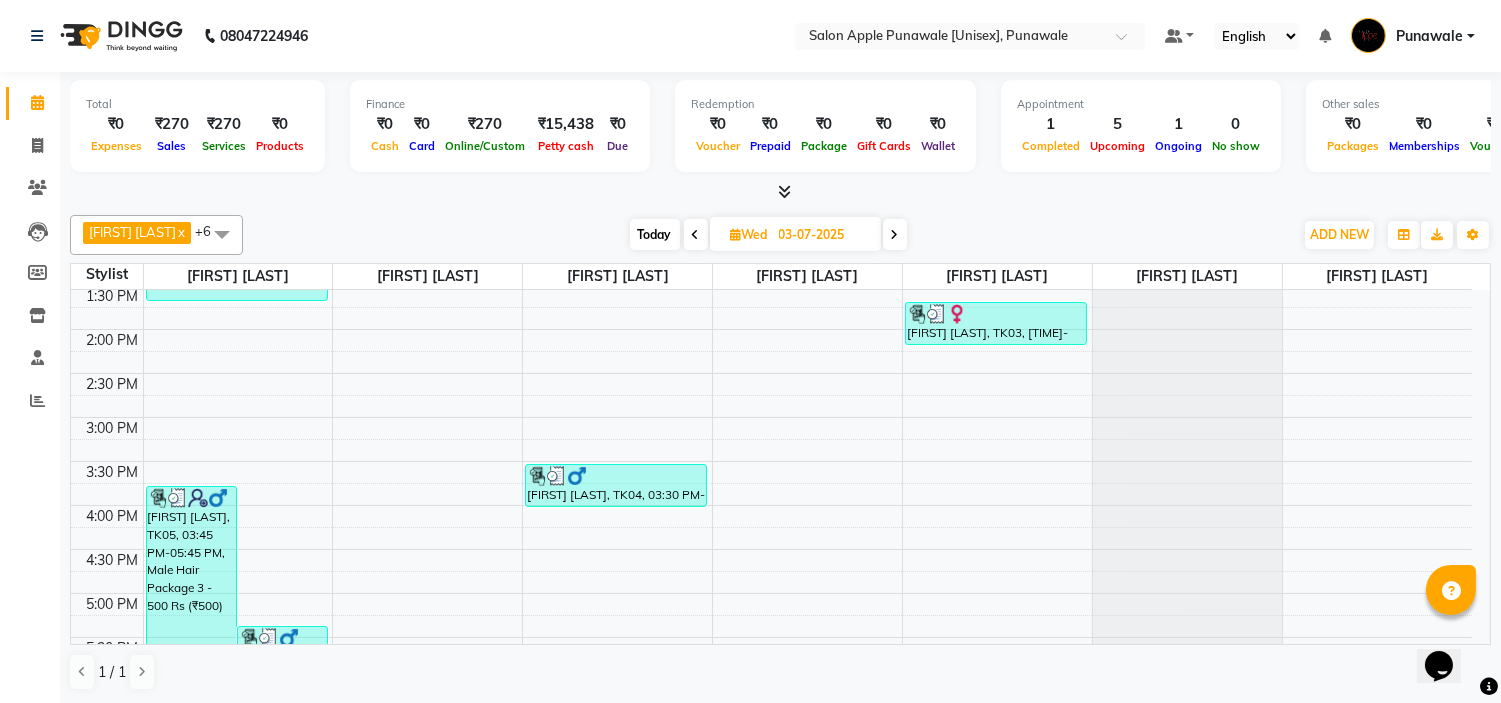 scroll, scrollTop: 177, scrollLeft: 0, axis: vertical 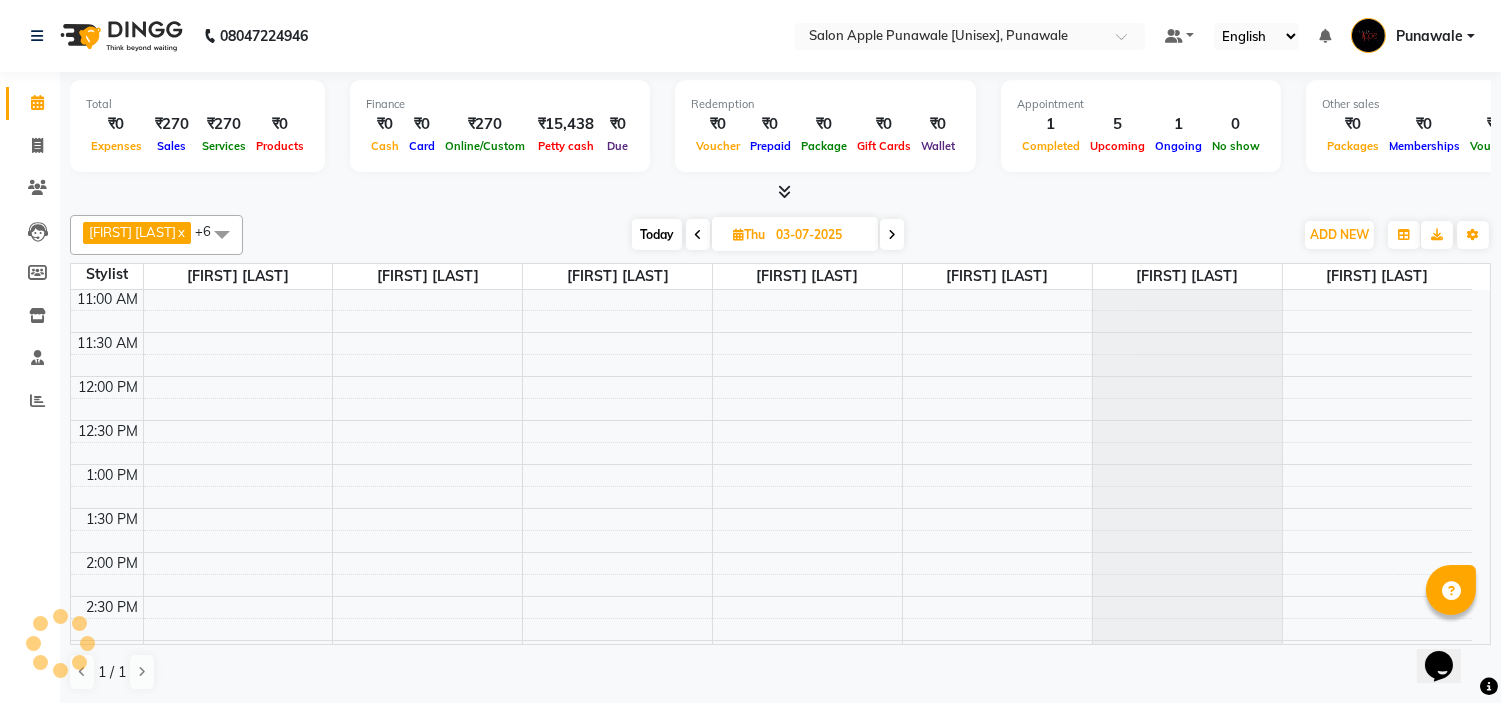 click at bounding box center [892, 235] 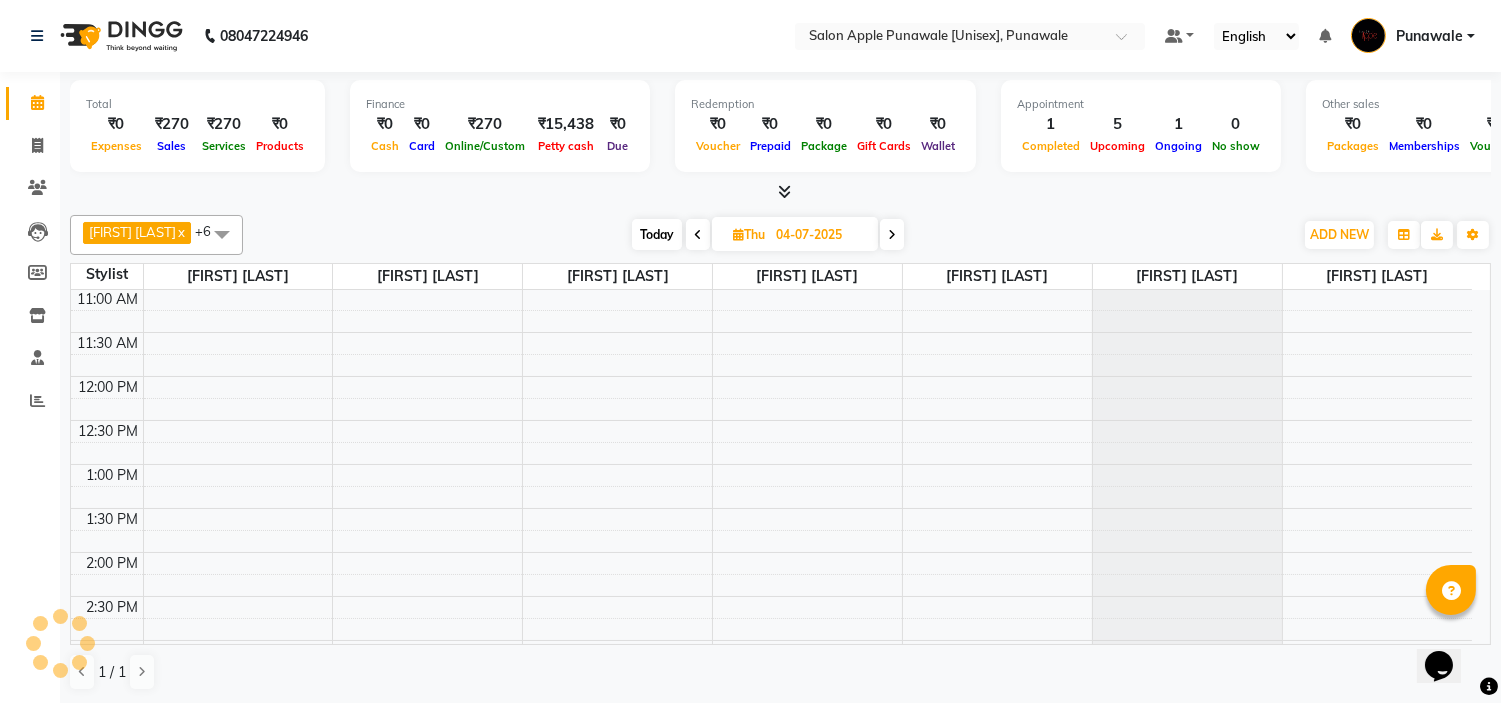 click at bounding box center (892, 235) 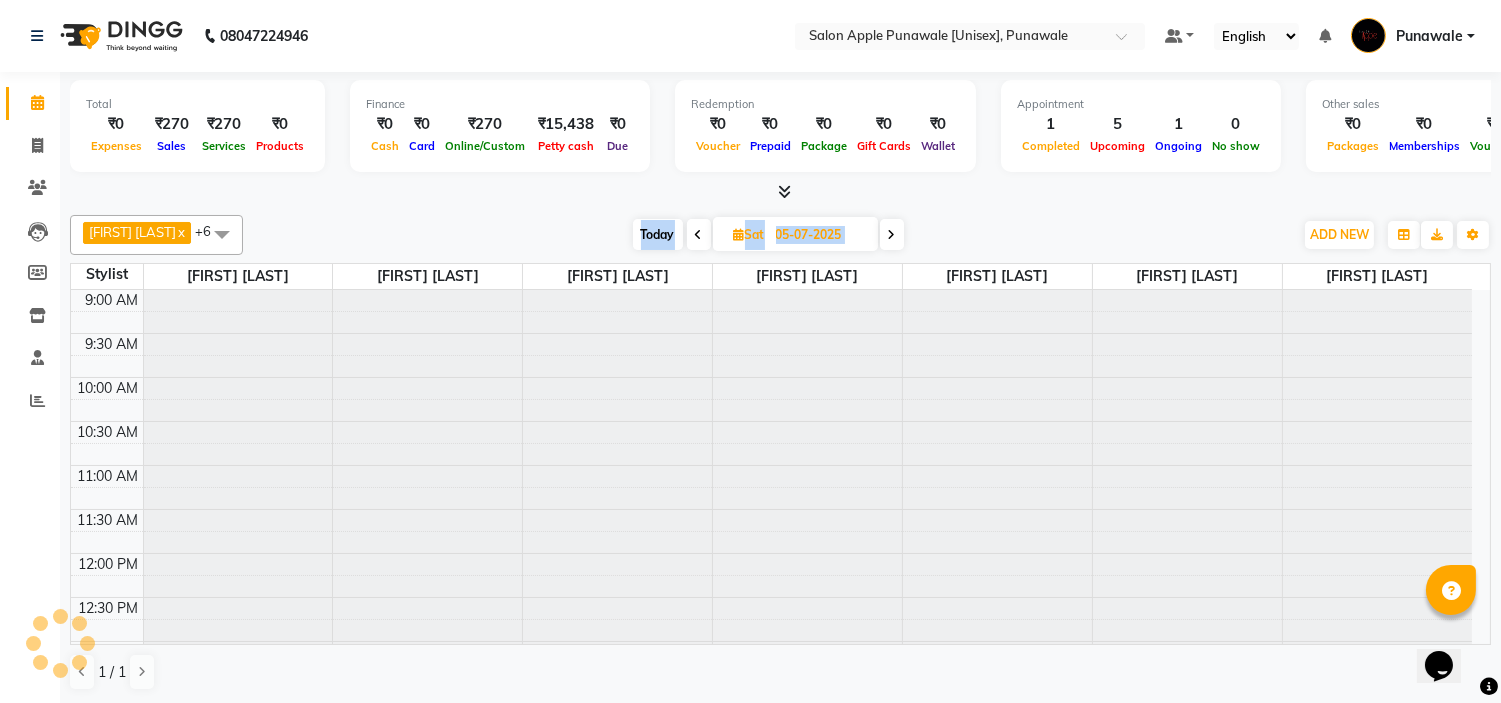 click at bounding box center [892, 235] 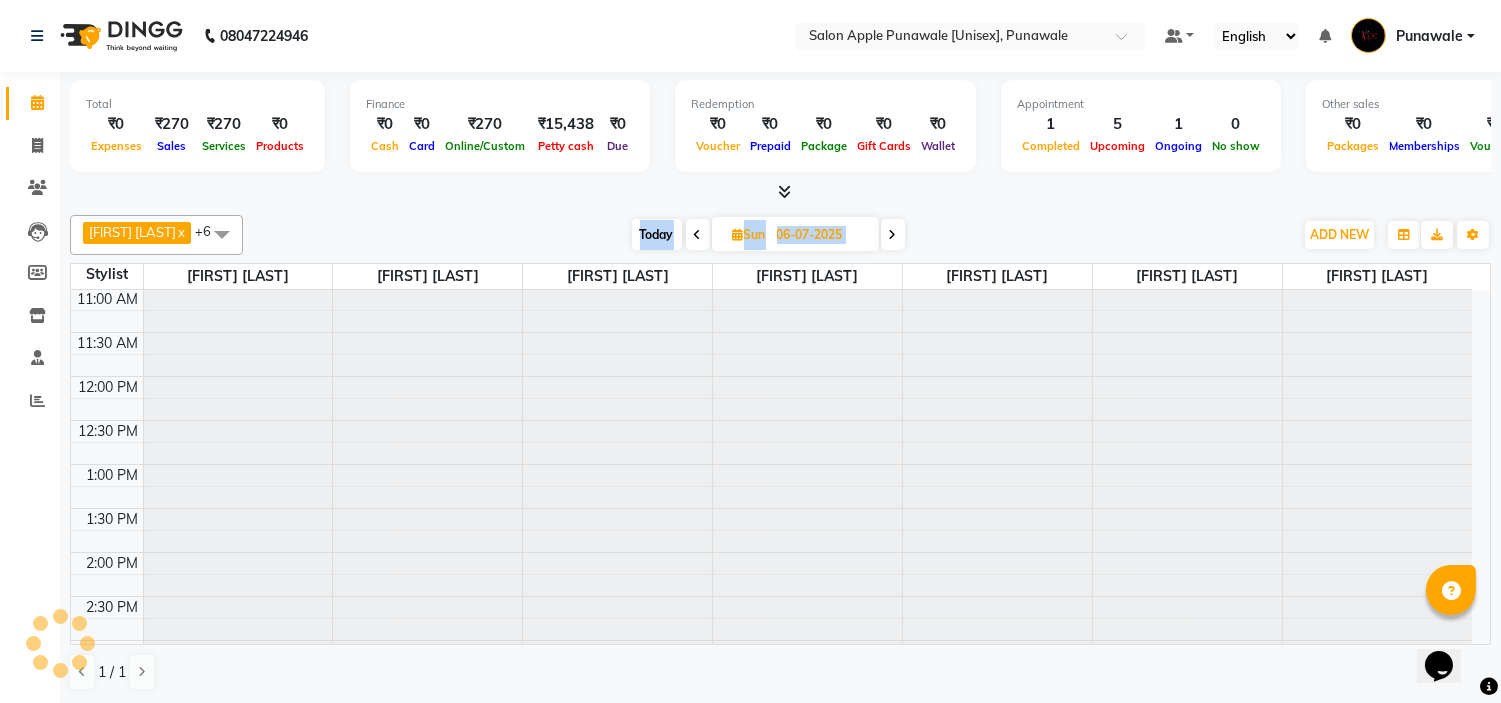 click at bounding box center (893, 235) 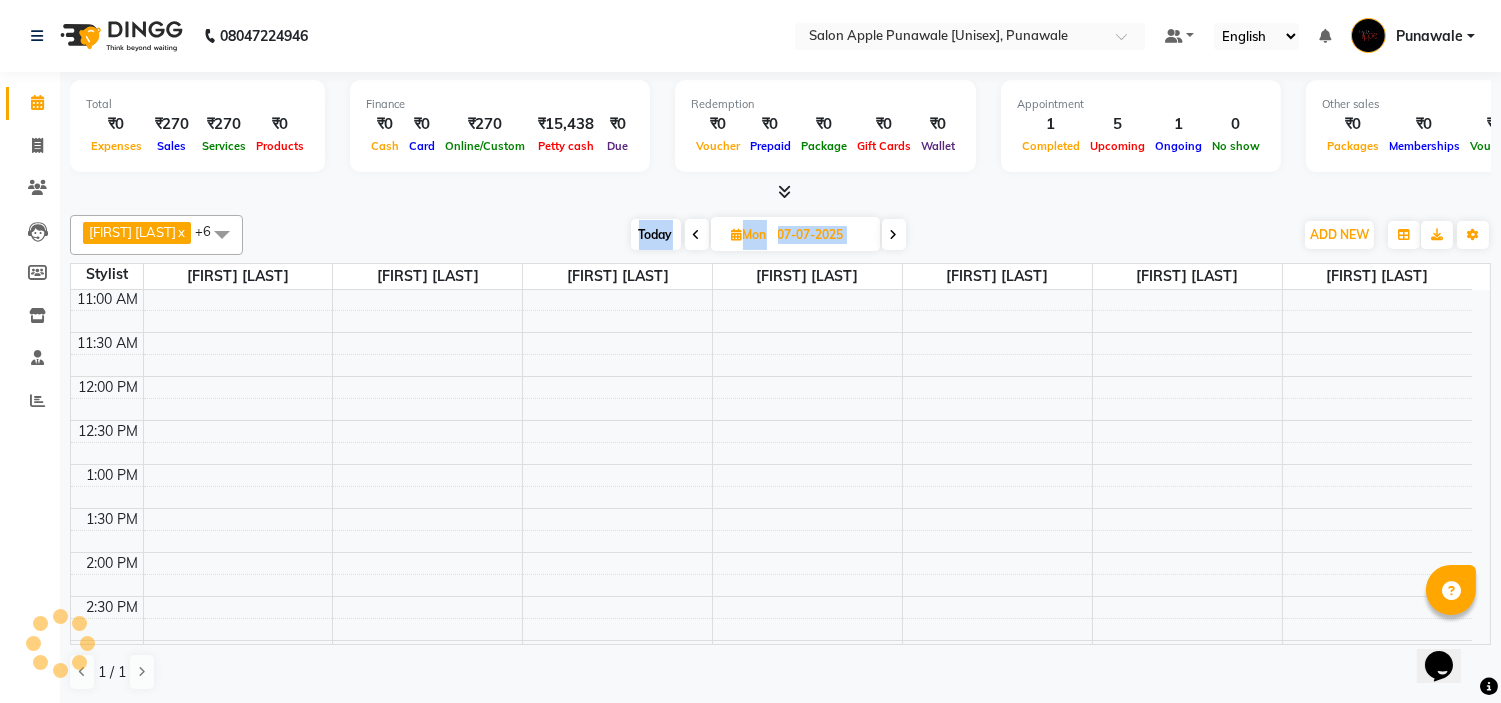 click at bounding box center [894, 235] 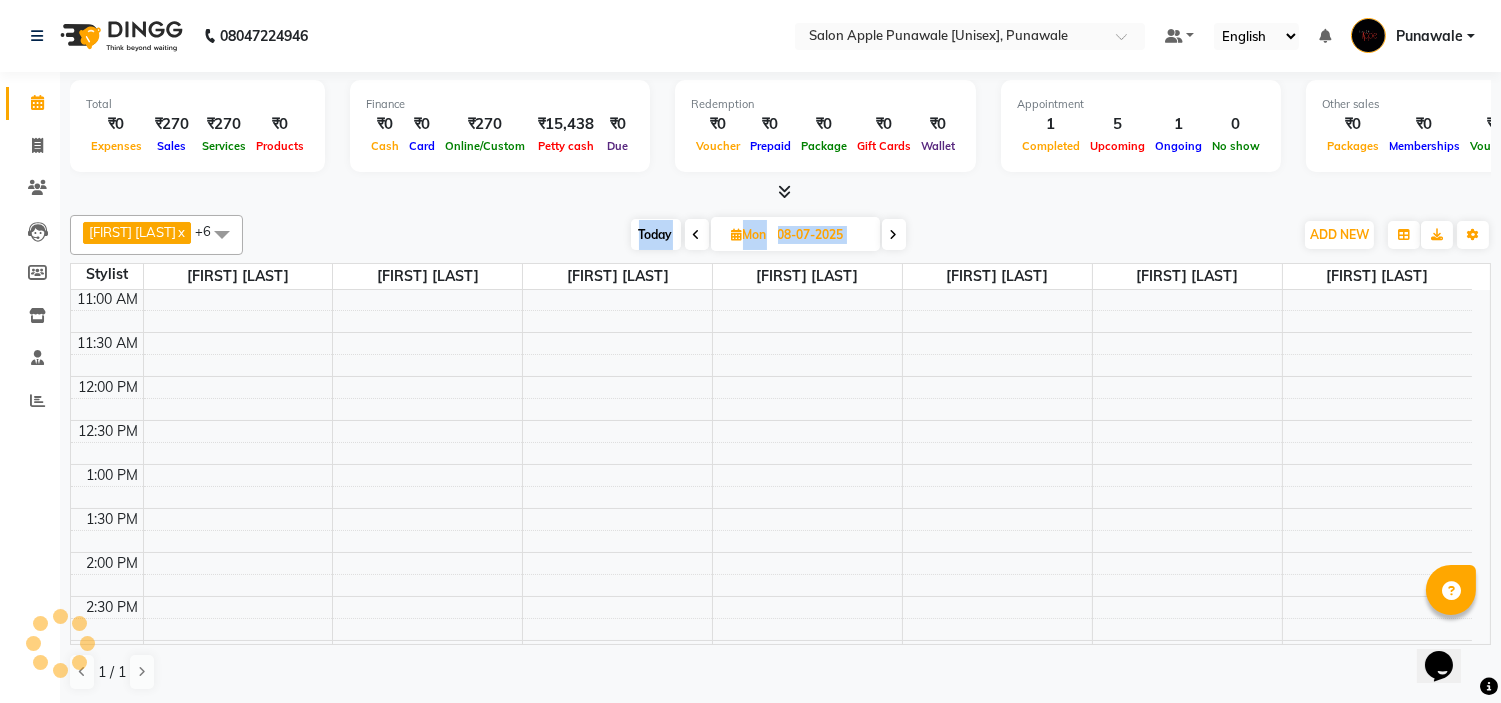 scroll, scrollTop: 177, scrollLeft: 0, axis: vertical 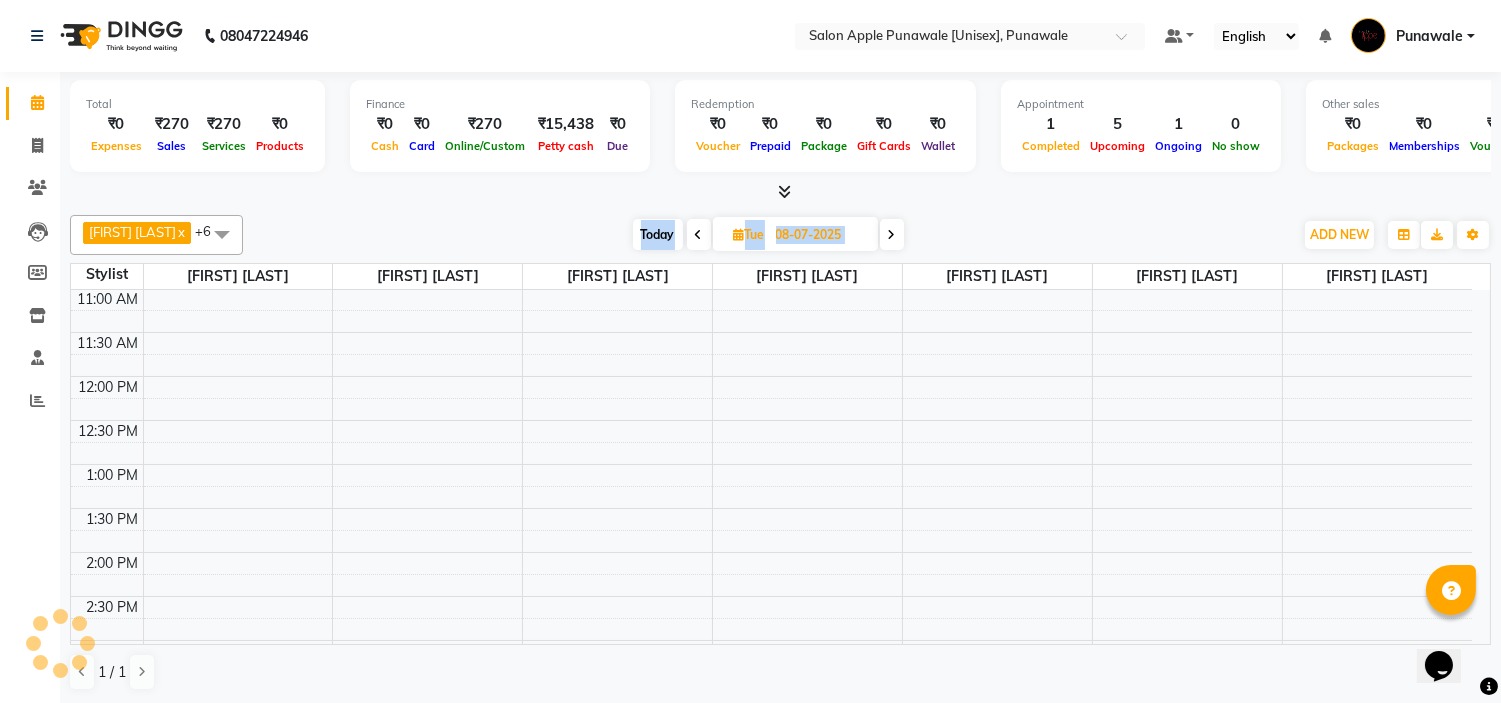 click at bounding box center (892, 235) 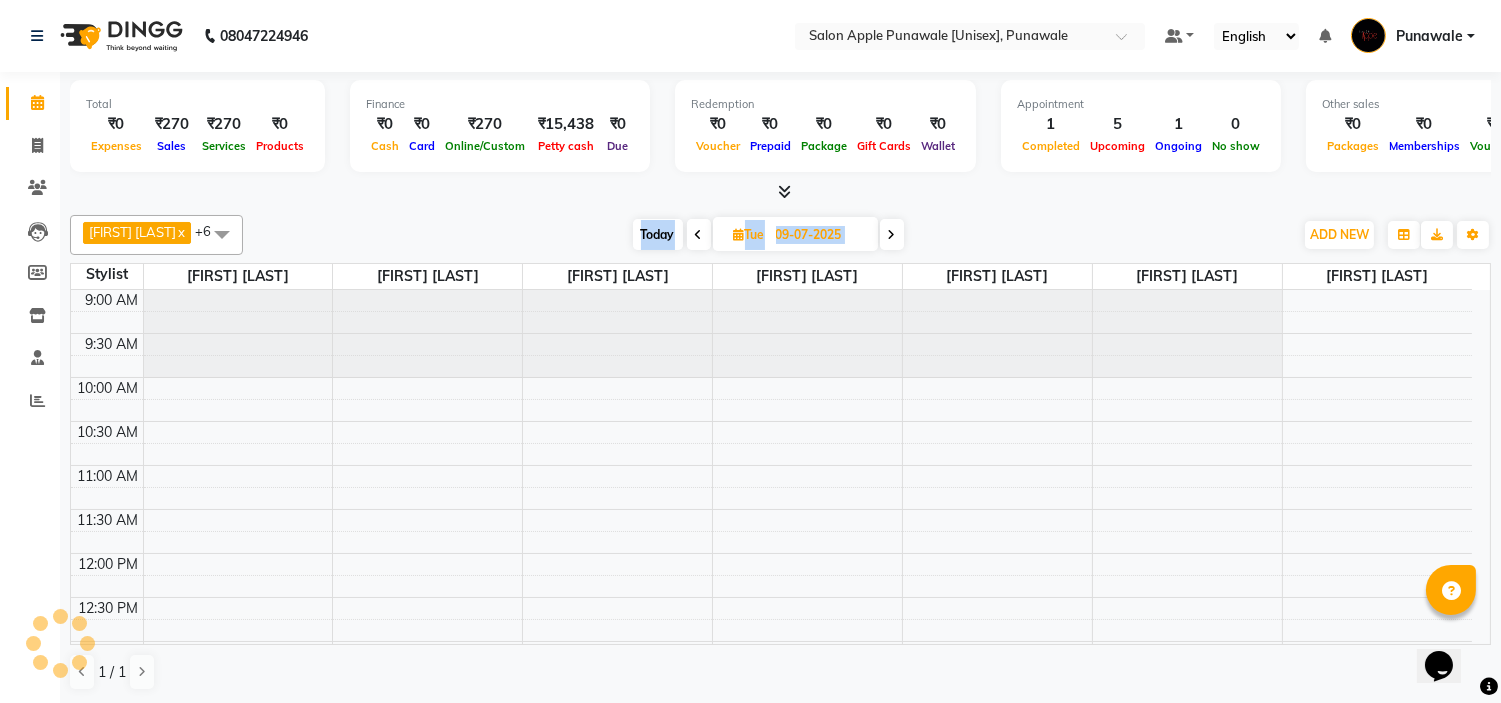click at bounding box center (892, 235) 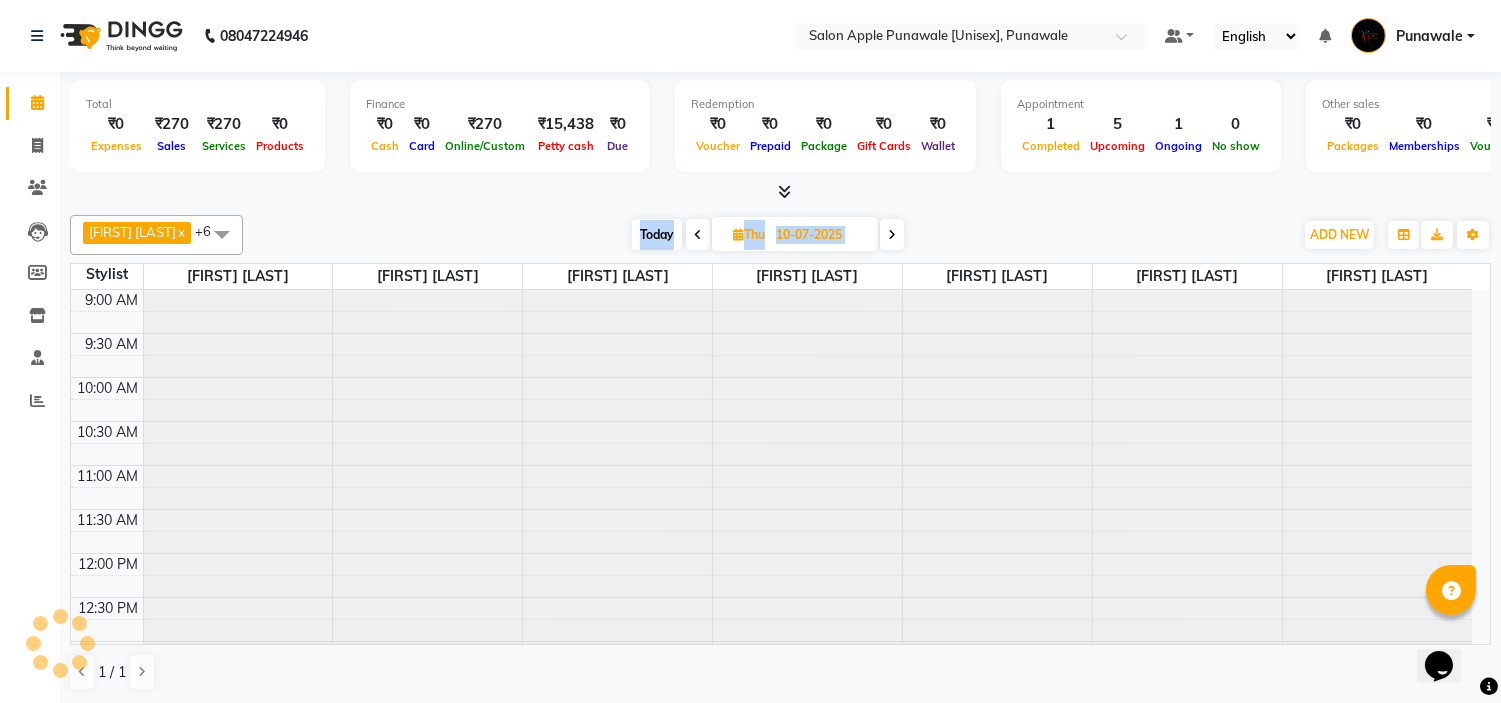 scroll, scrollTop: 0, scrollLeft: 0, axis: both 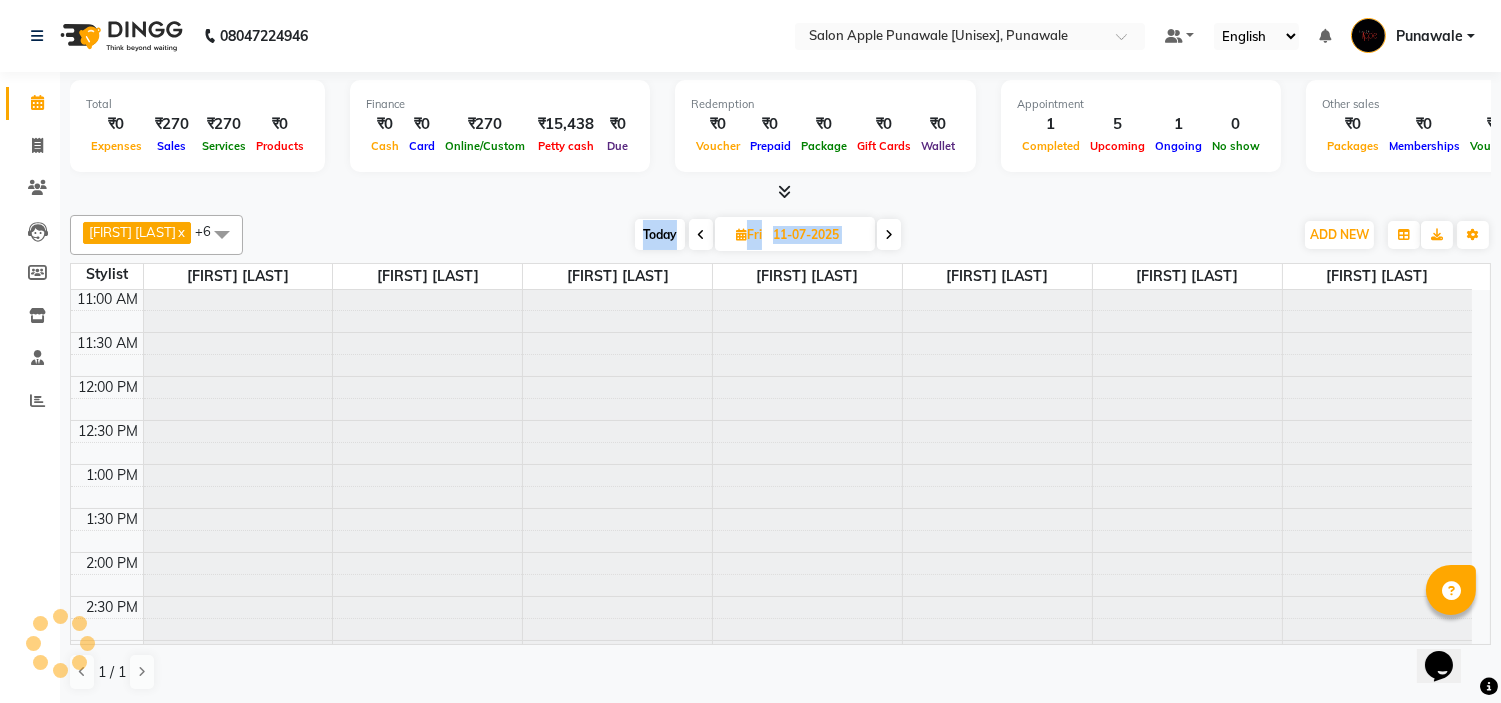 click at bounding box center [889, 235] 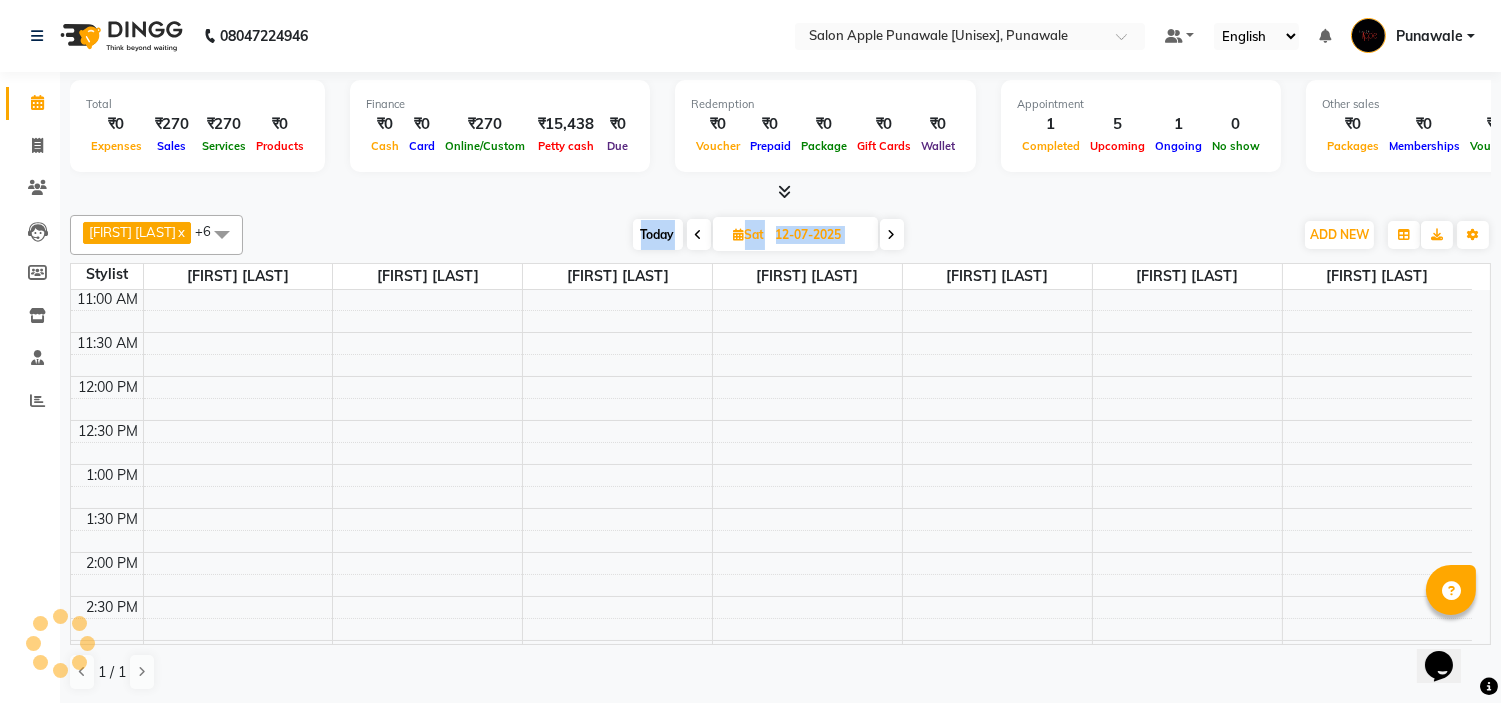 click at bounding box center (892, 235) 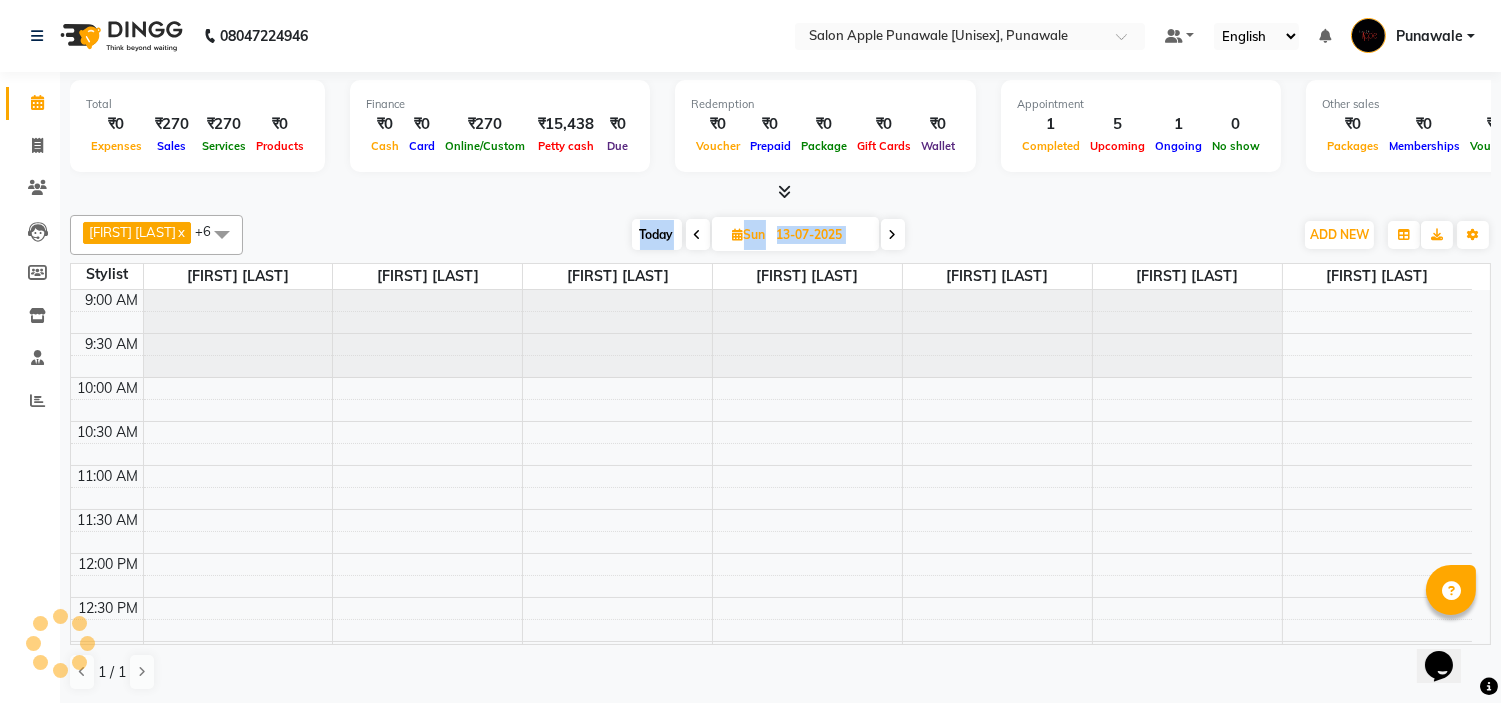 click at bounding box center [893, 235] 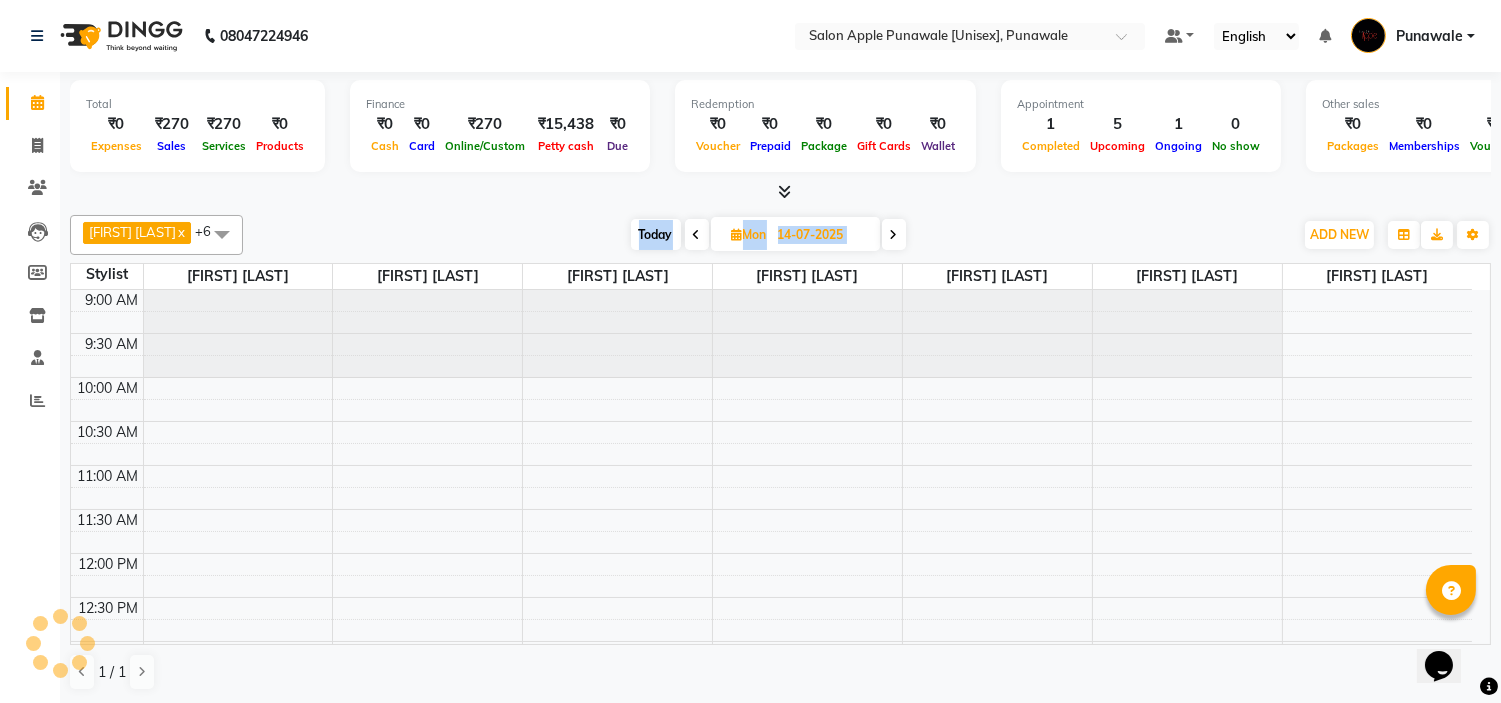 click at bounding box center [894, 235] 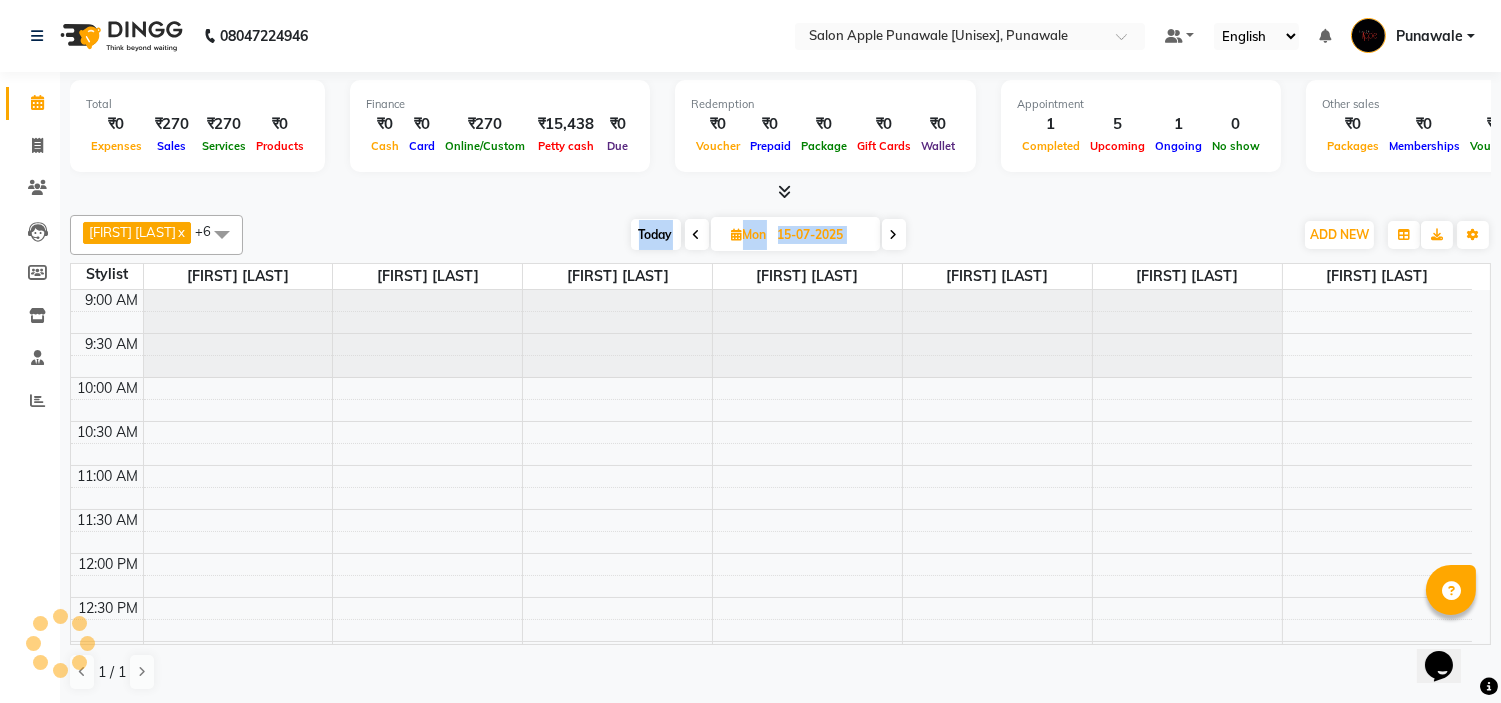 scroll, scrollTop: 0, scrollLeft: 0, axis: both 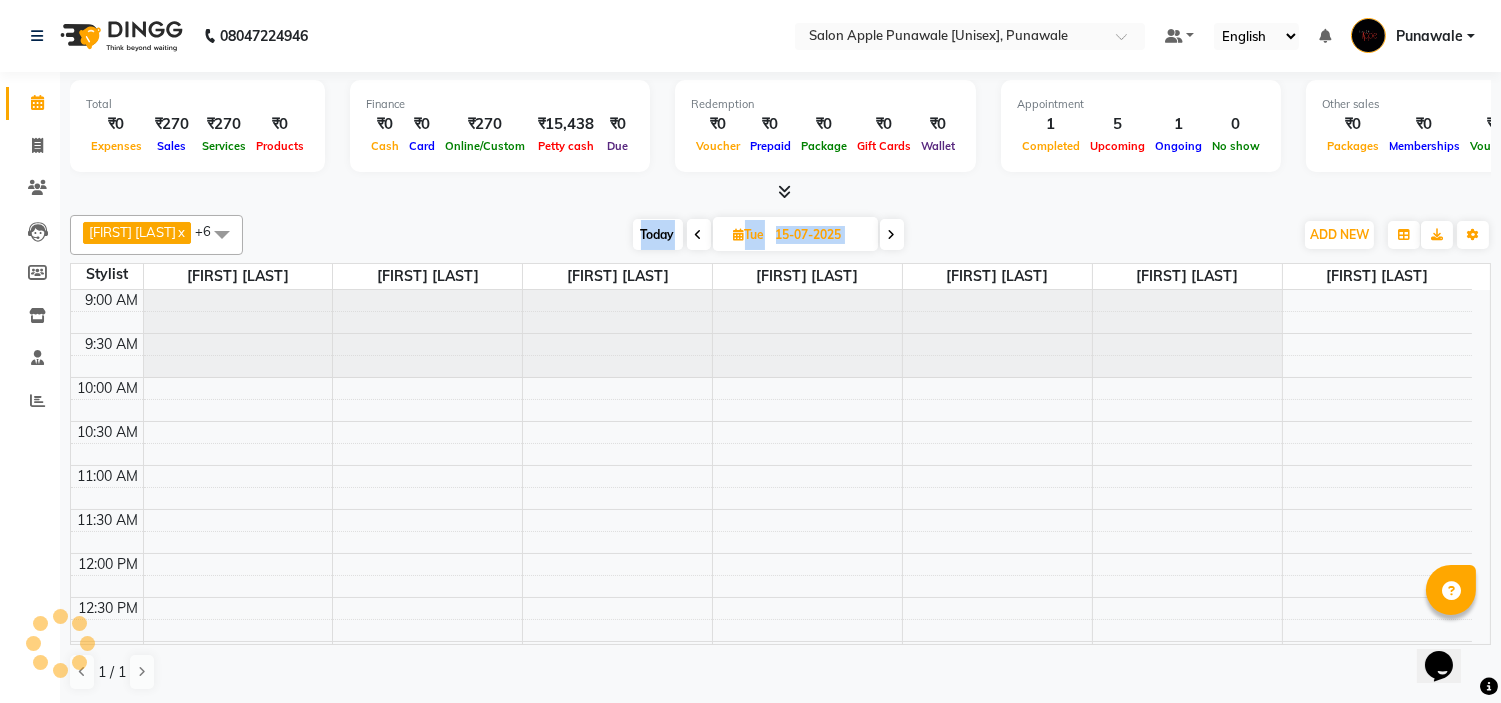 click at bounding box center [892, 235] 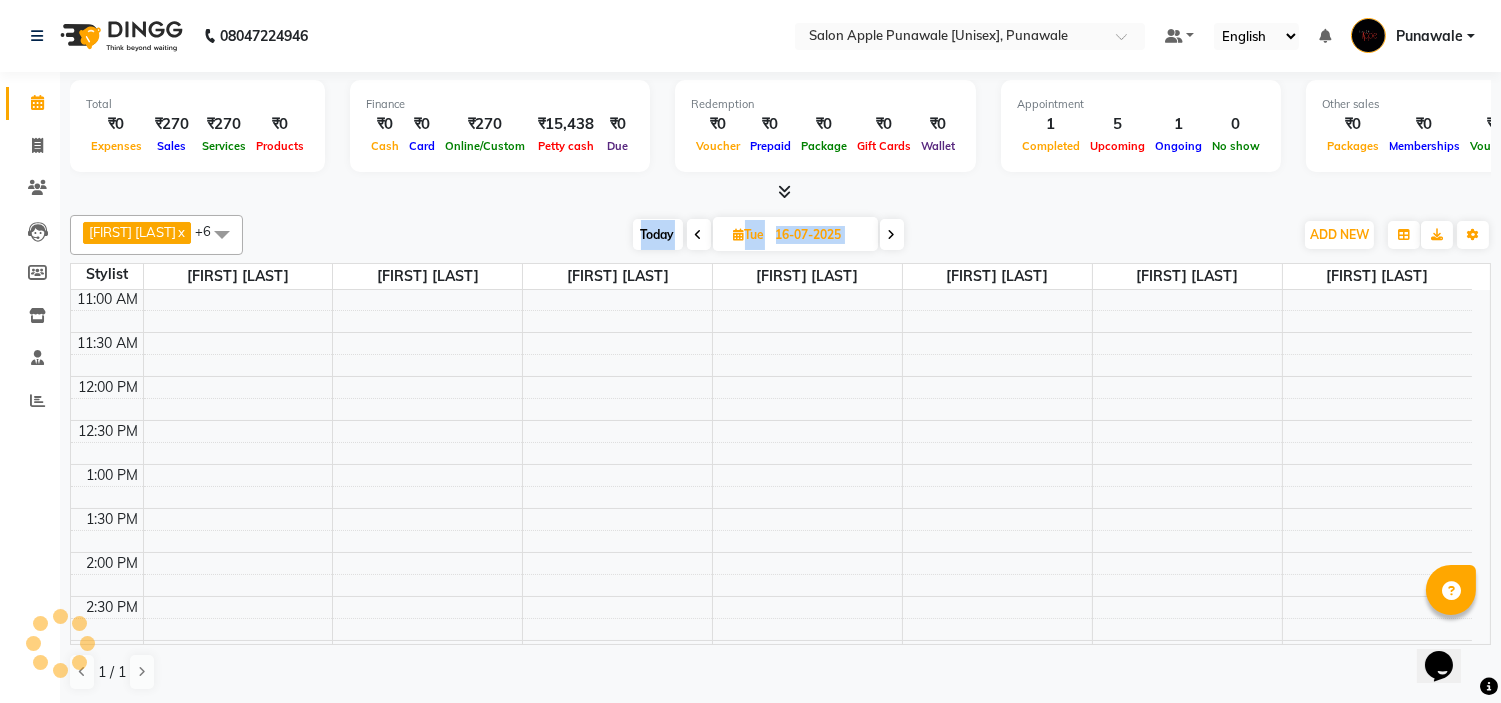 click at bounding box center (892, 235) 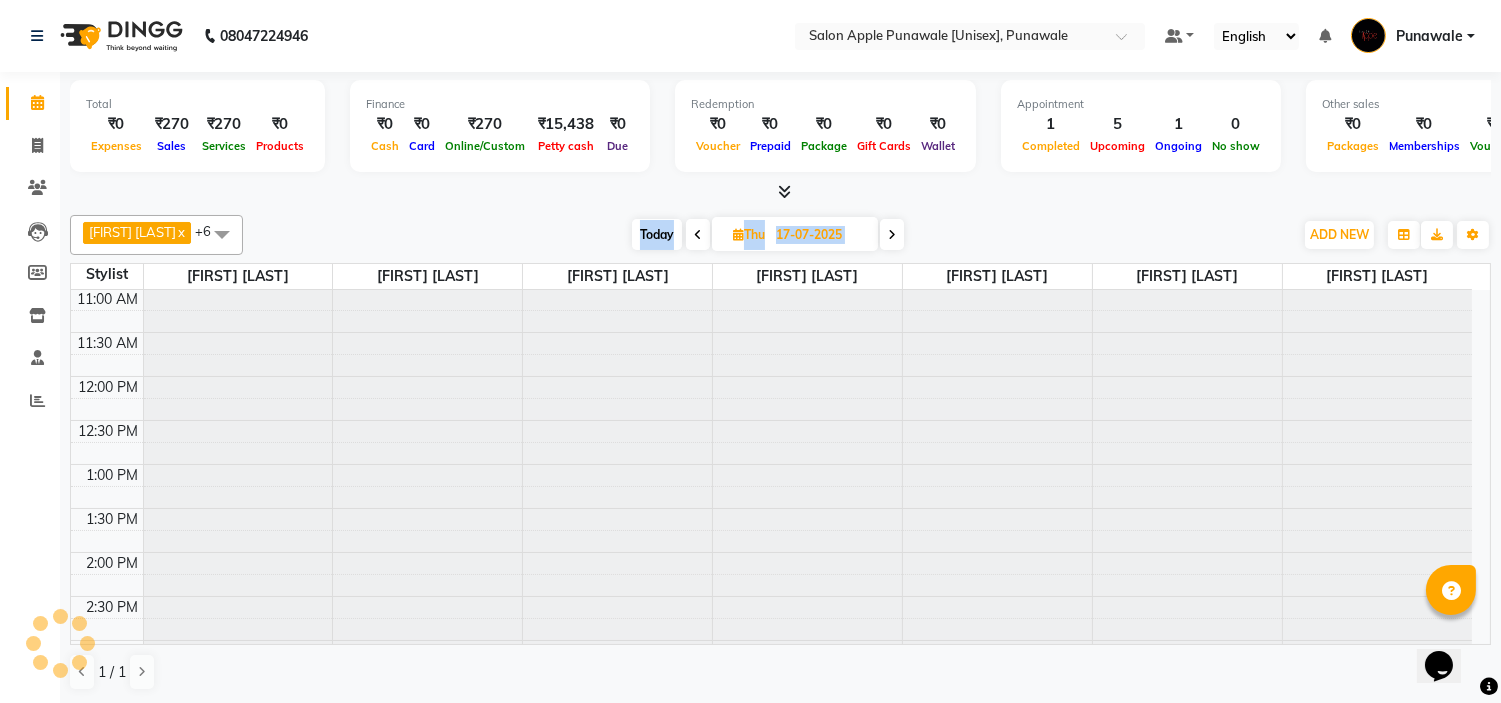 scroll, scrollTop: 177, scrollLeft: 0, axis: vertical 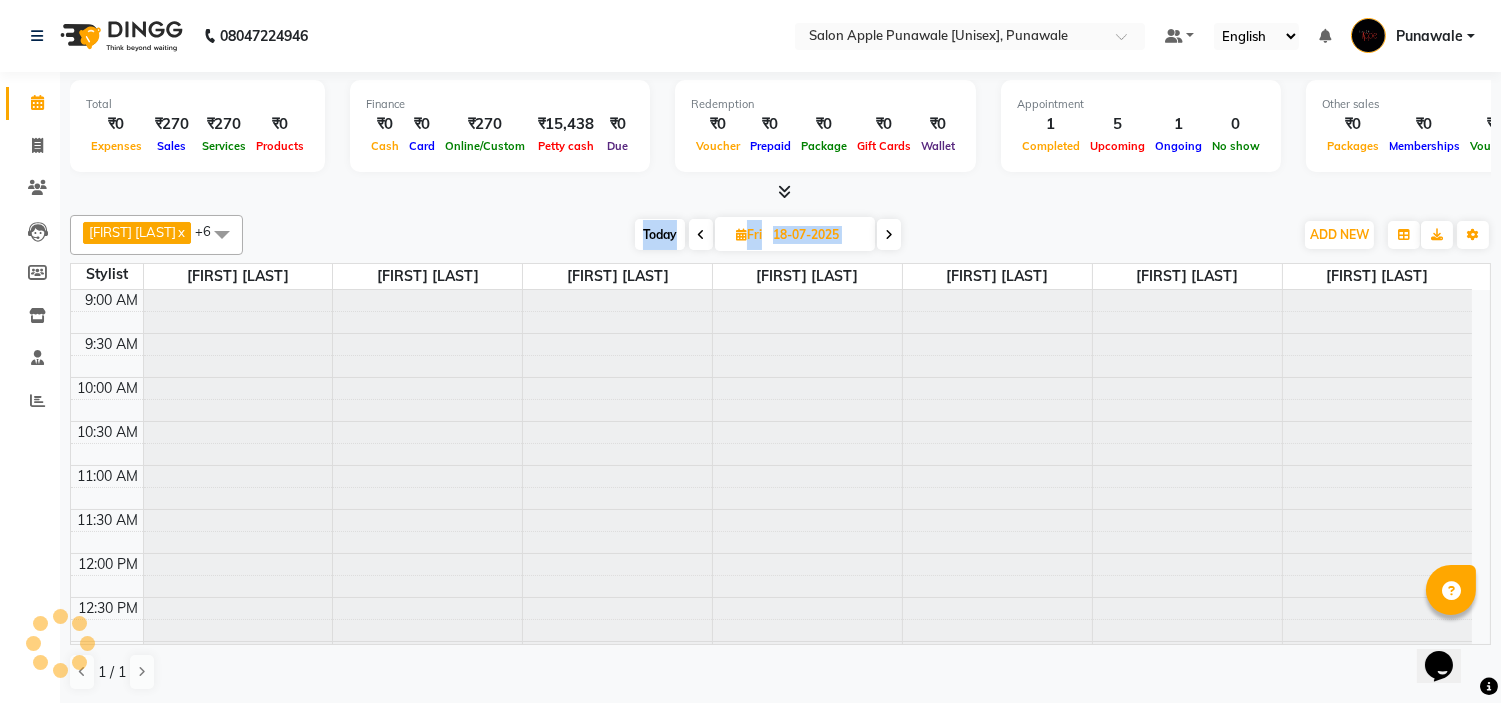 click at bounding box center (889, 235) 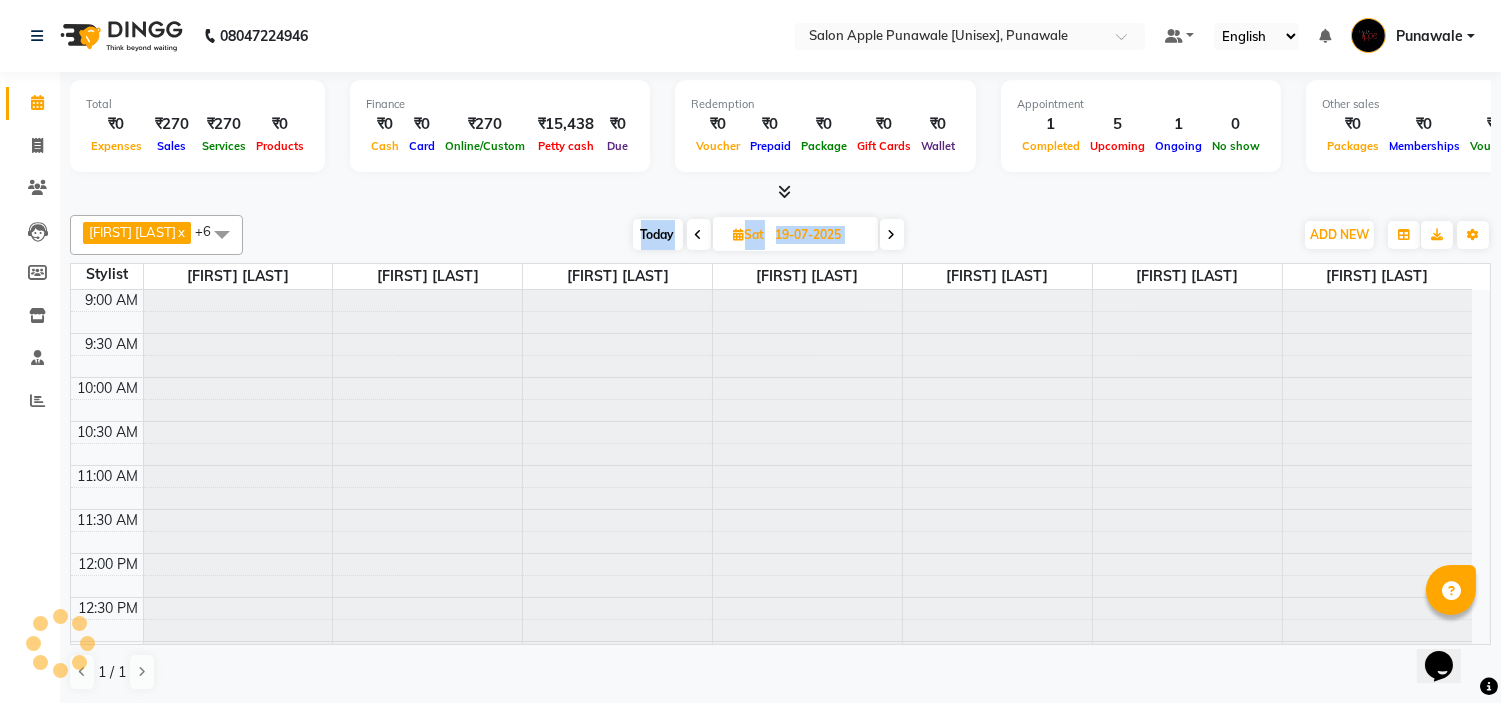 click at bounding box center [892, 235] 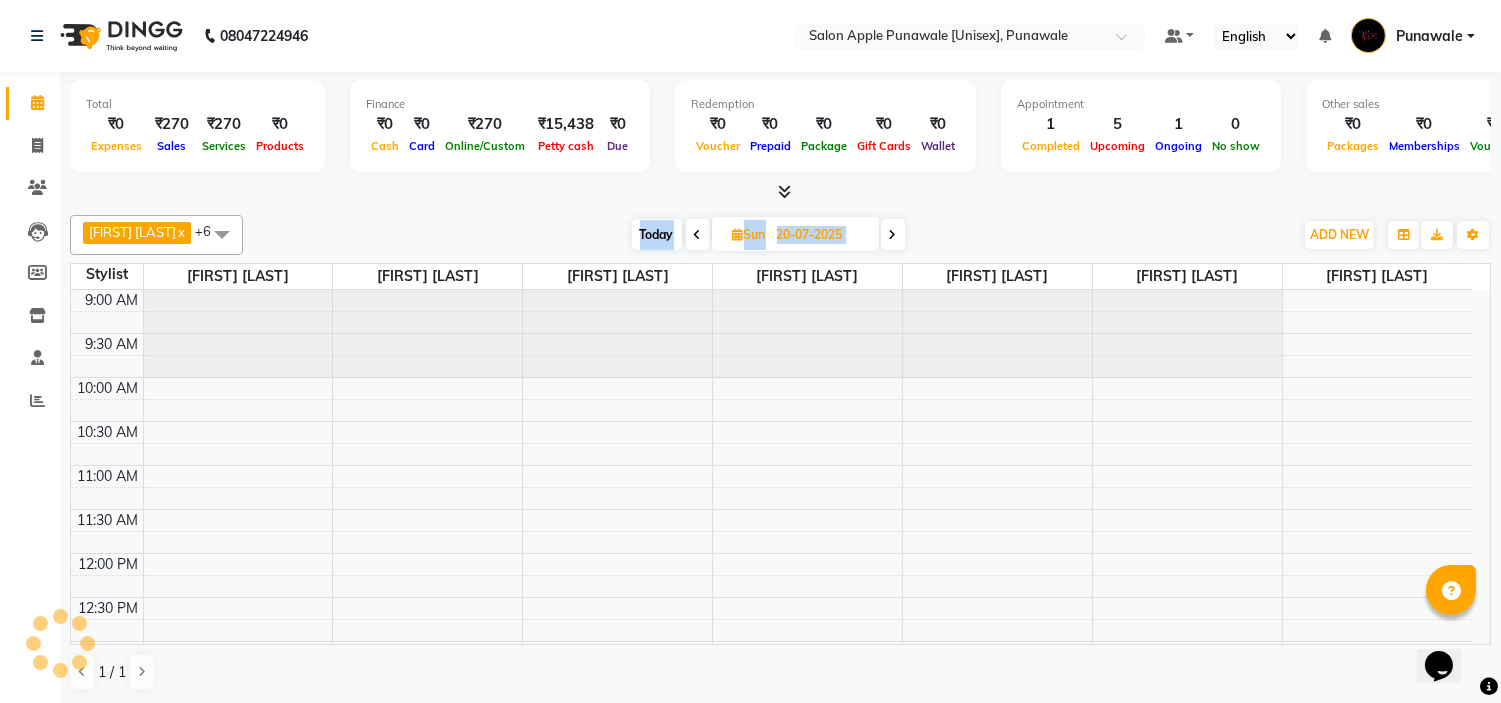 click at bounding box center (893, 235) 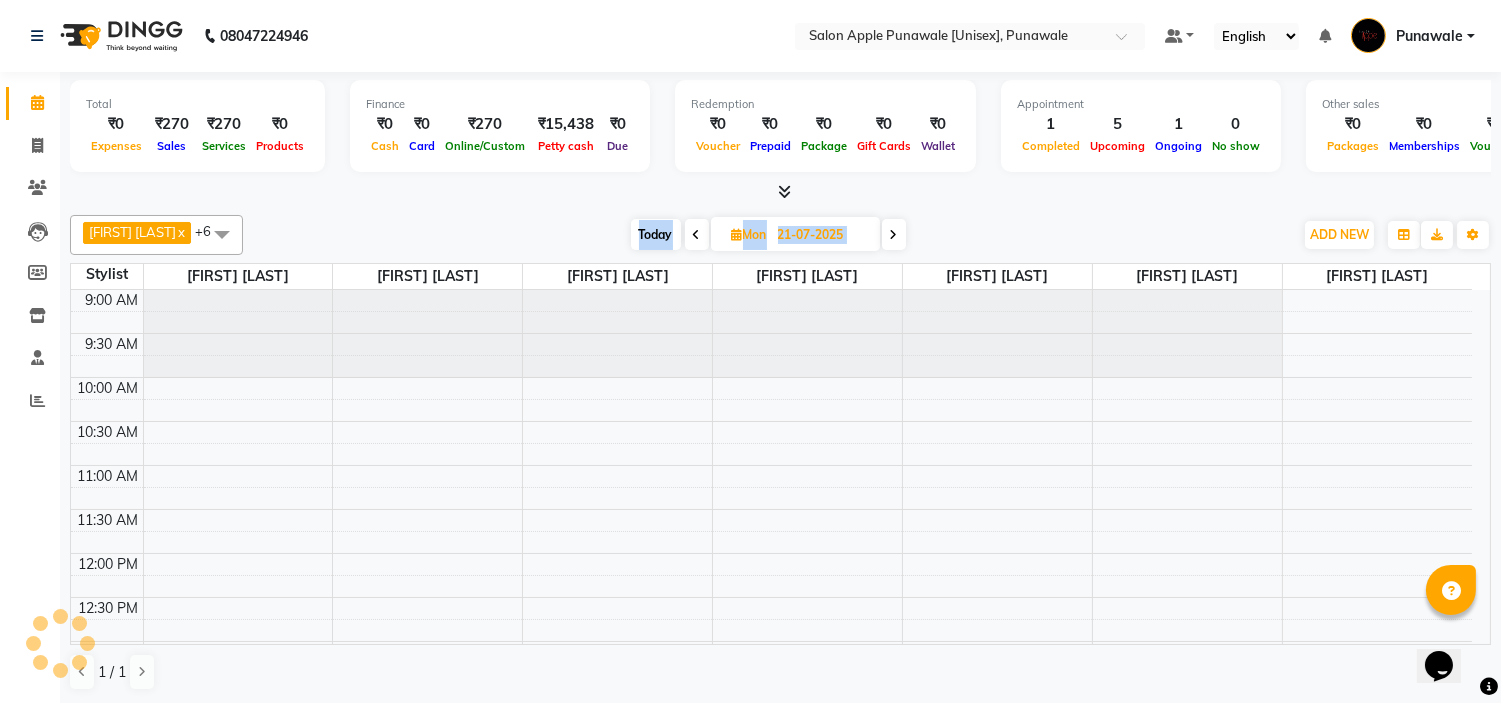 click at bounding box center (894, 235) 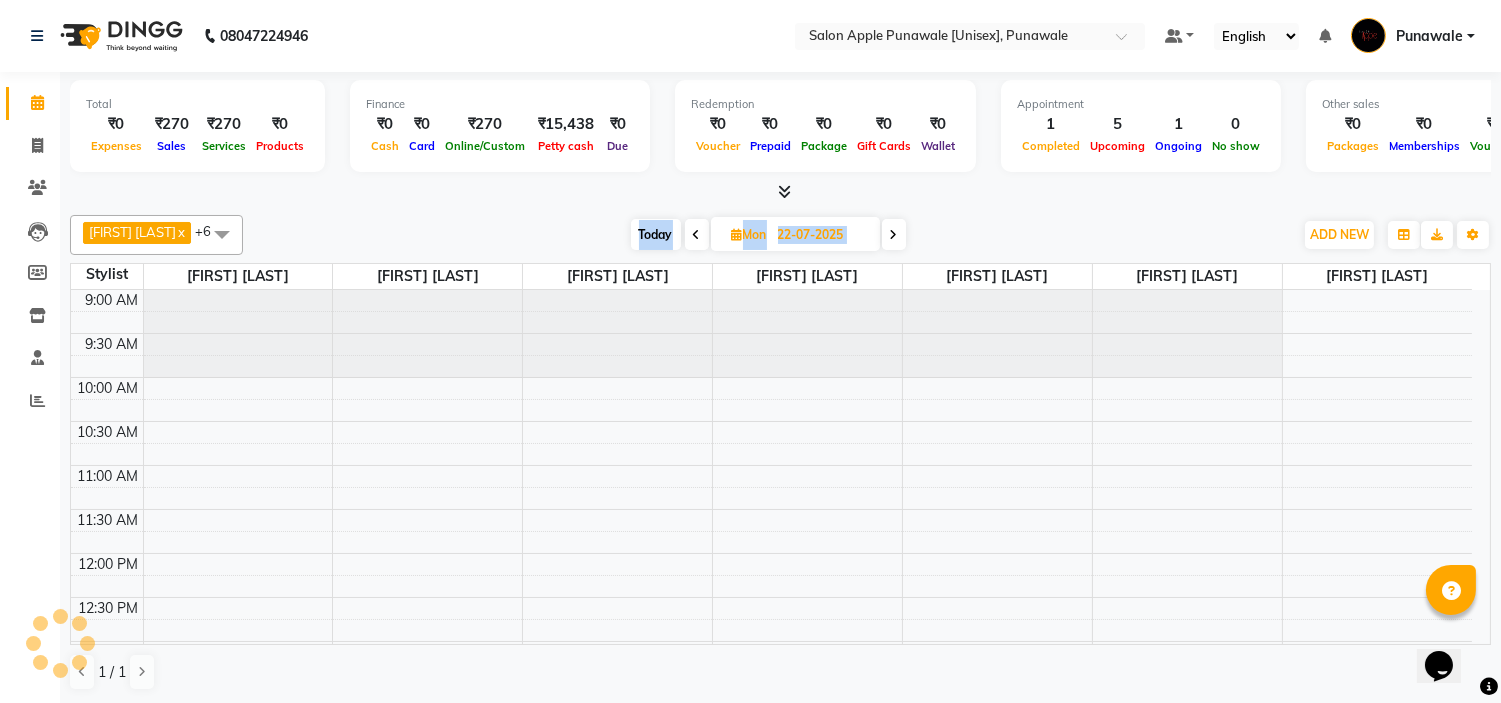 scroll, scrollTop: 0, scrollLeft: 0, axis: both 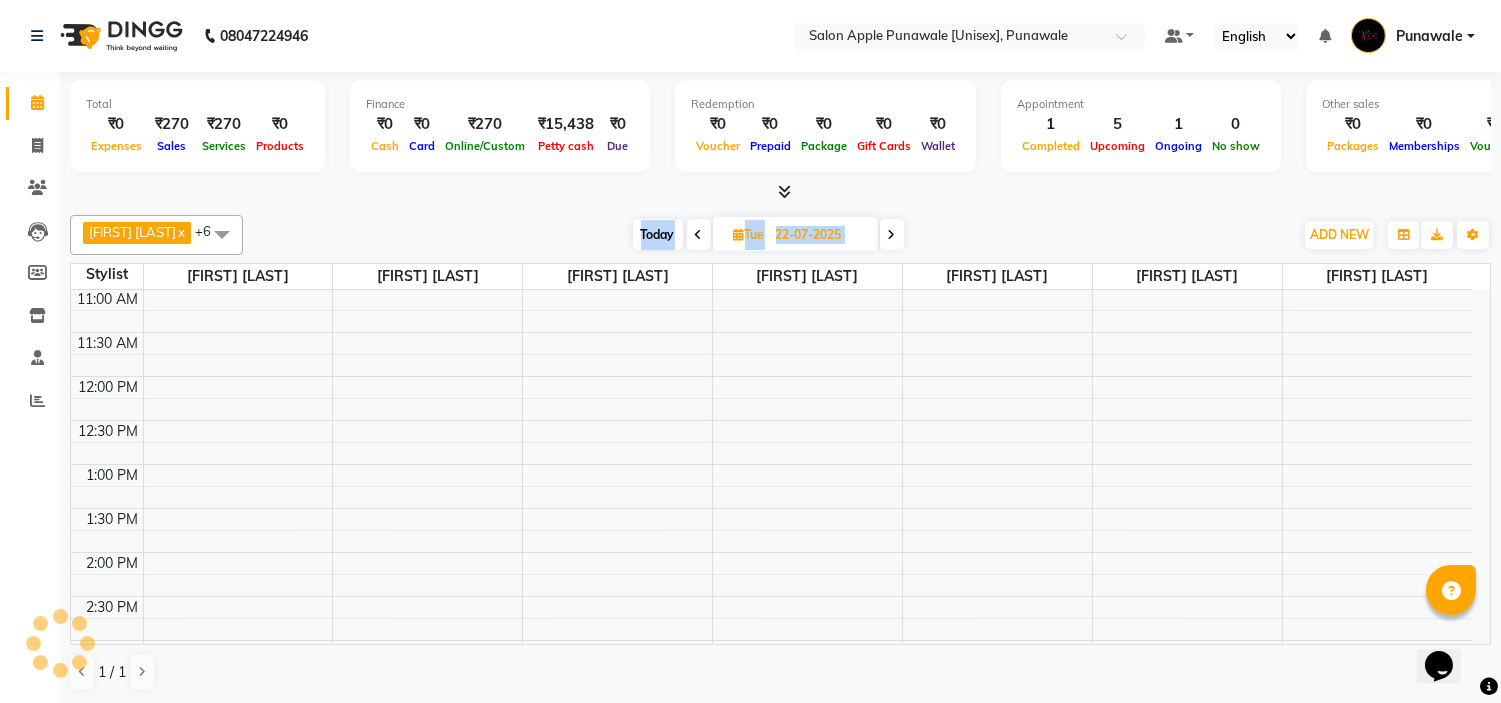 click at bounding box center [892, 235] 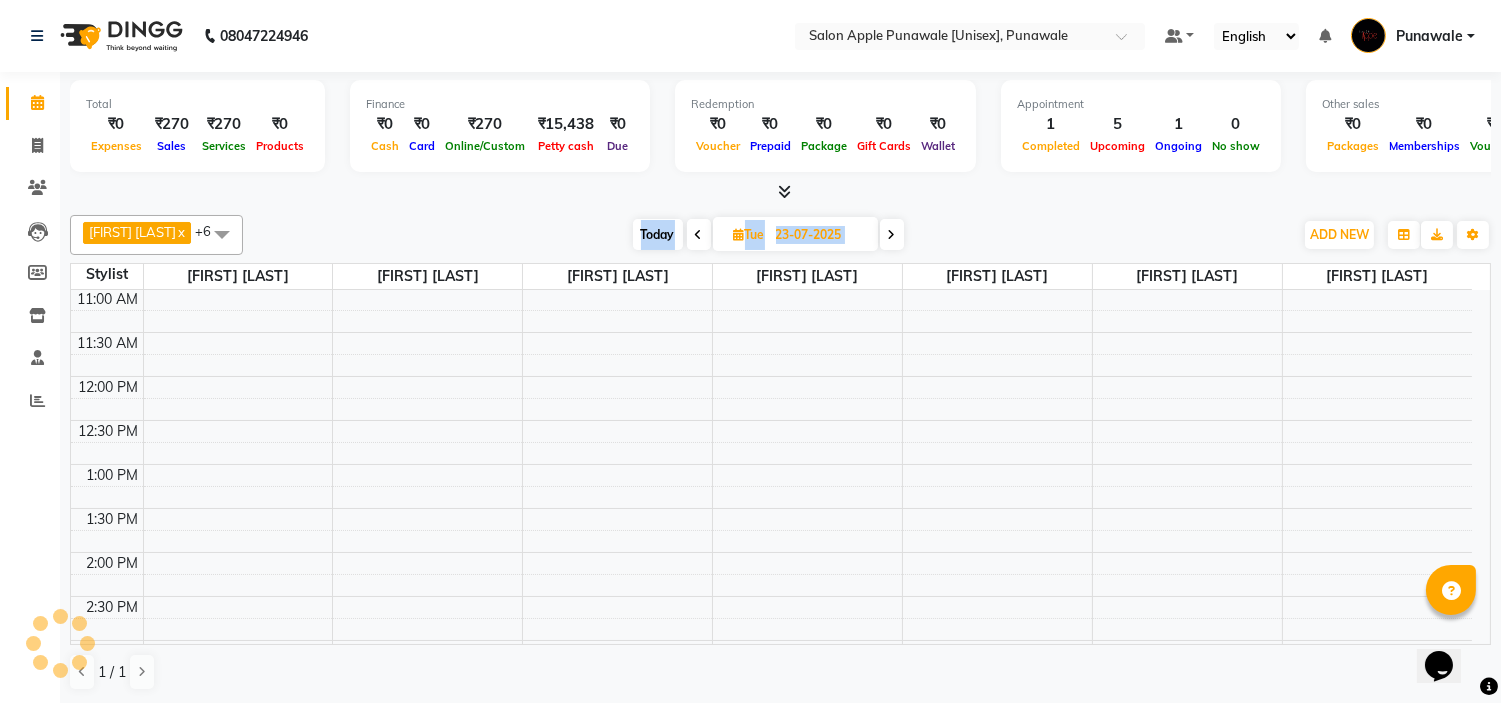 scroll, scrollTop: 177, scrollLeft: 0, axis: vertical 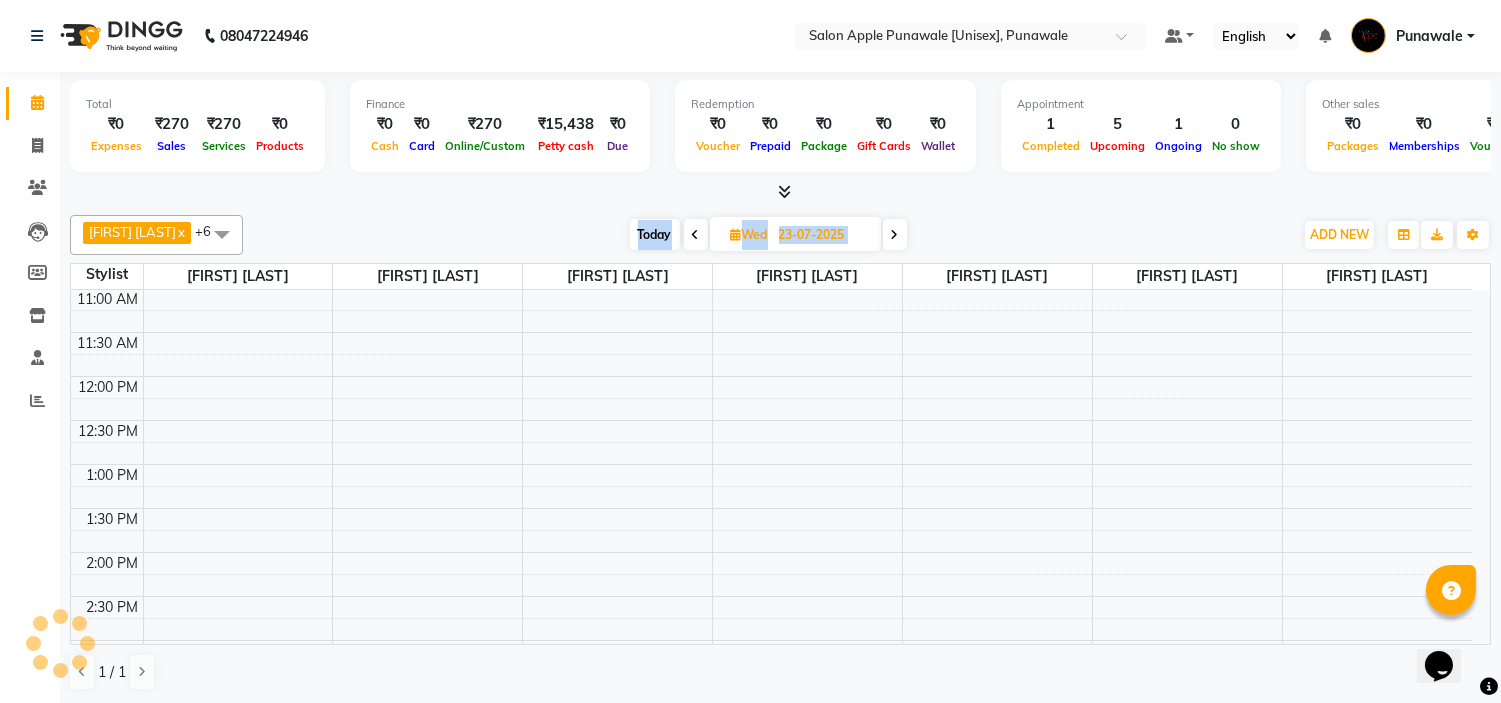 click at bounding box center (895, 235) 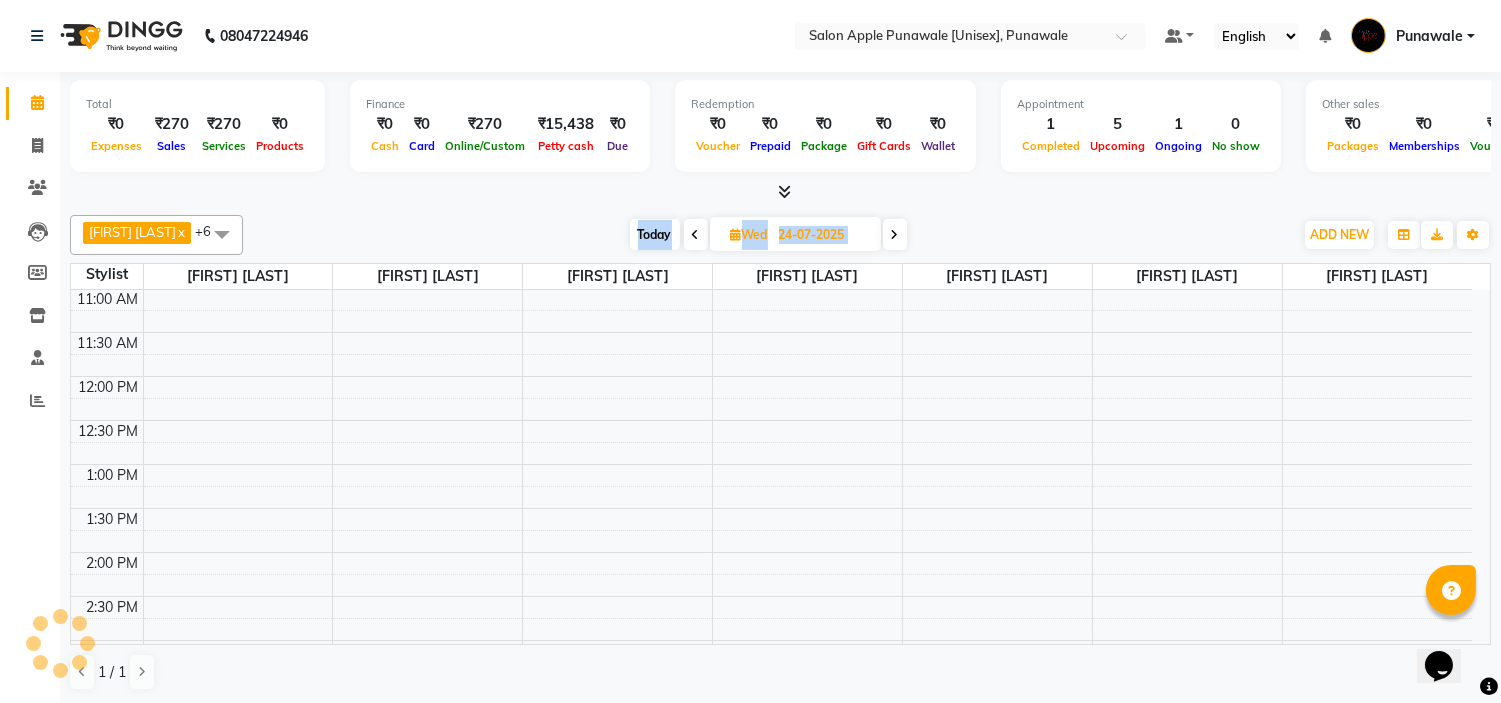 click at bounding box center [895, 235] 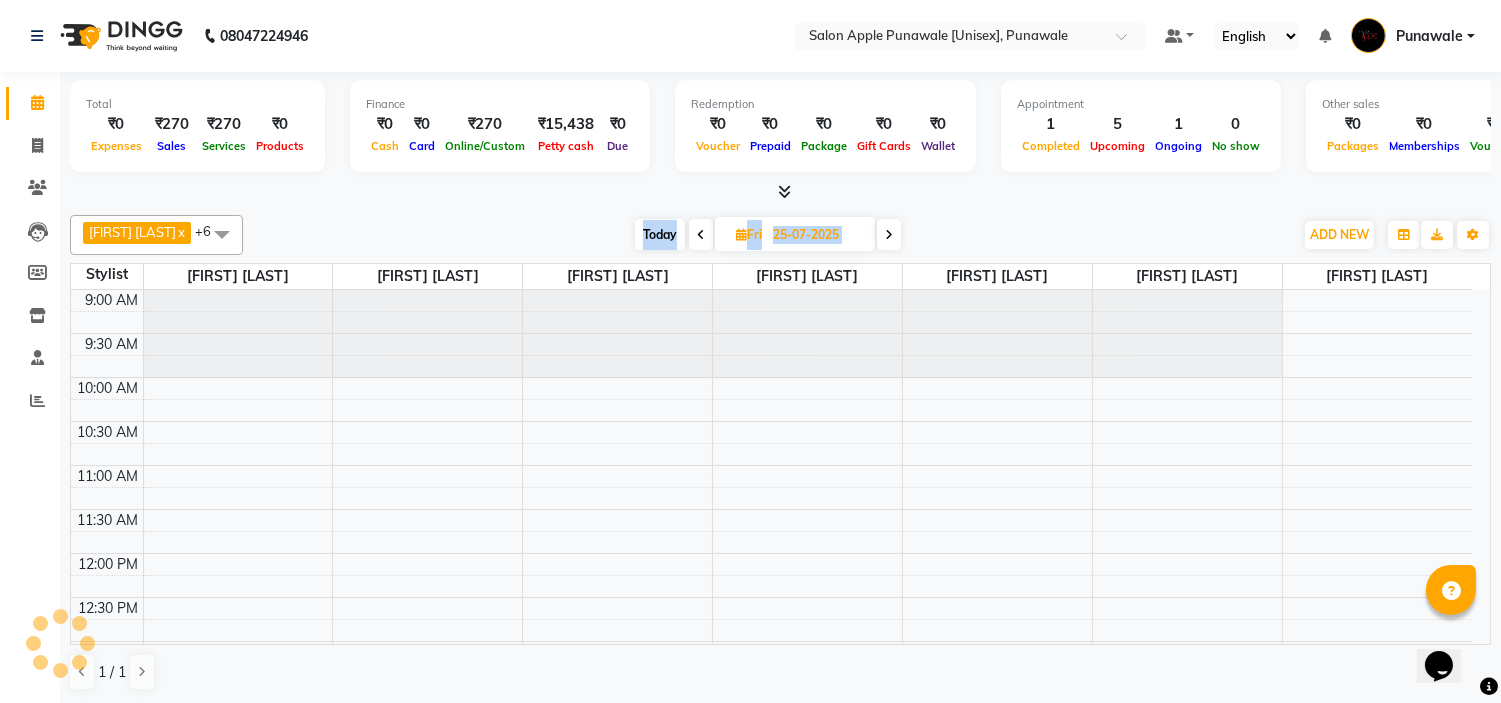 click at bounding box center [889, 235] 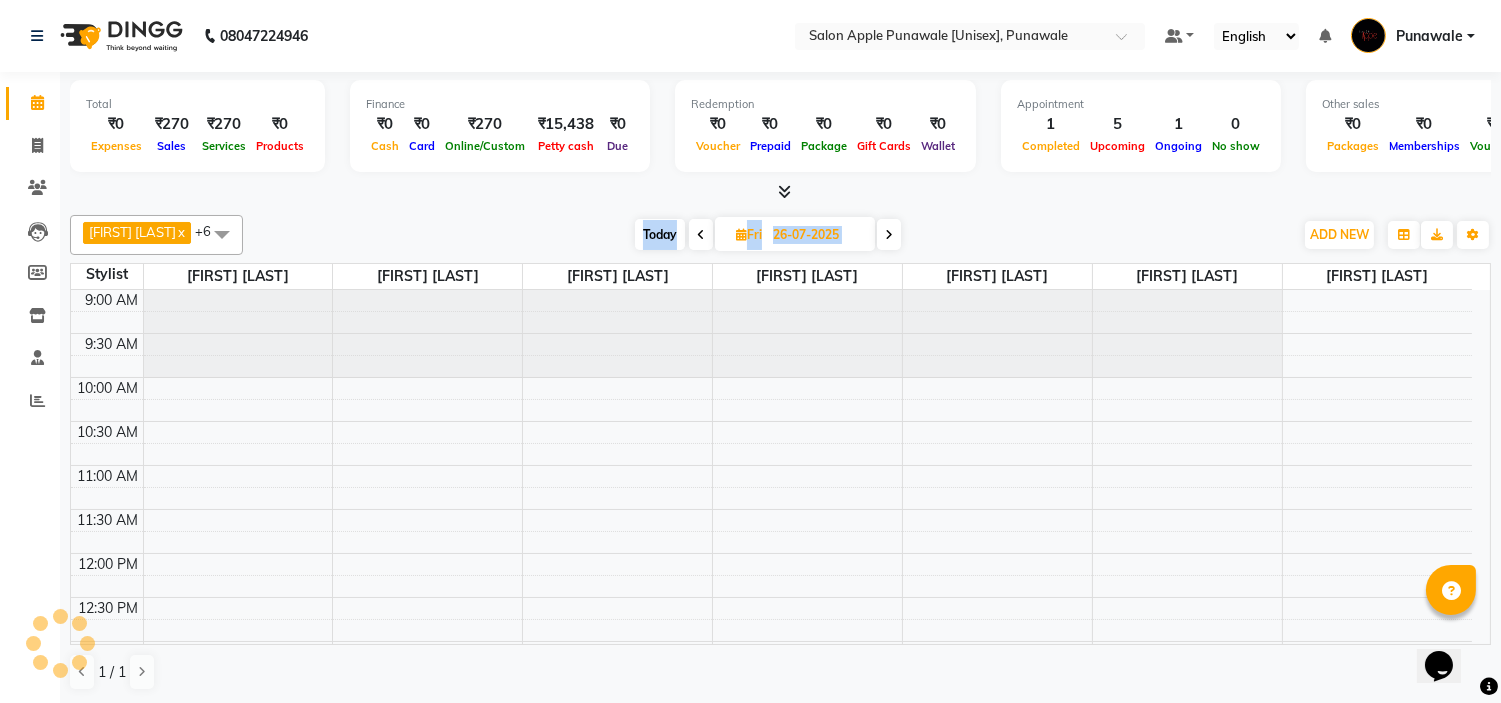 scroll, scrollTop: 0, scrollLeft: 0, axis: both 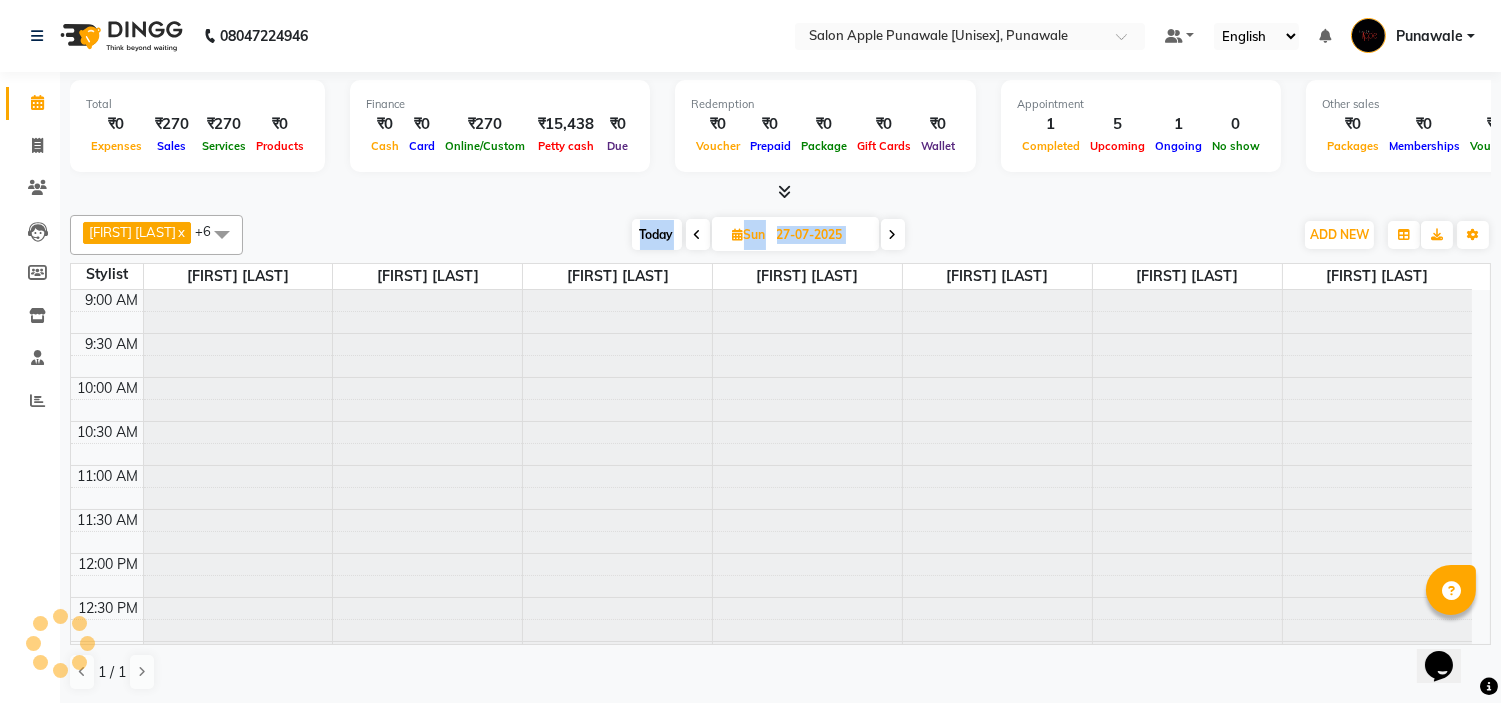 click at bounding box center (893, 235) 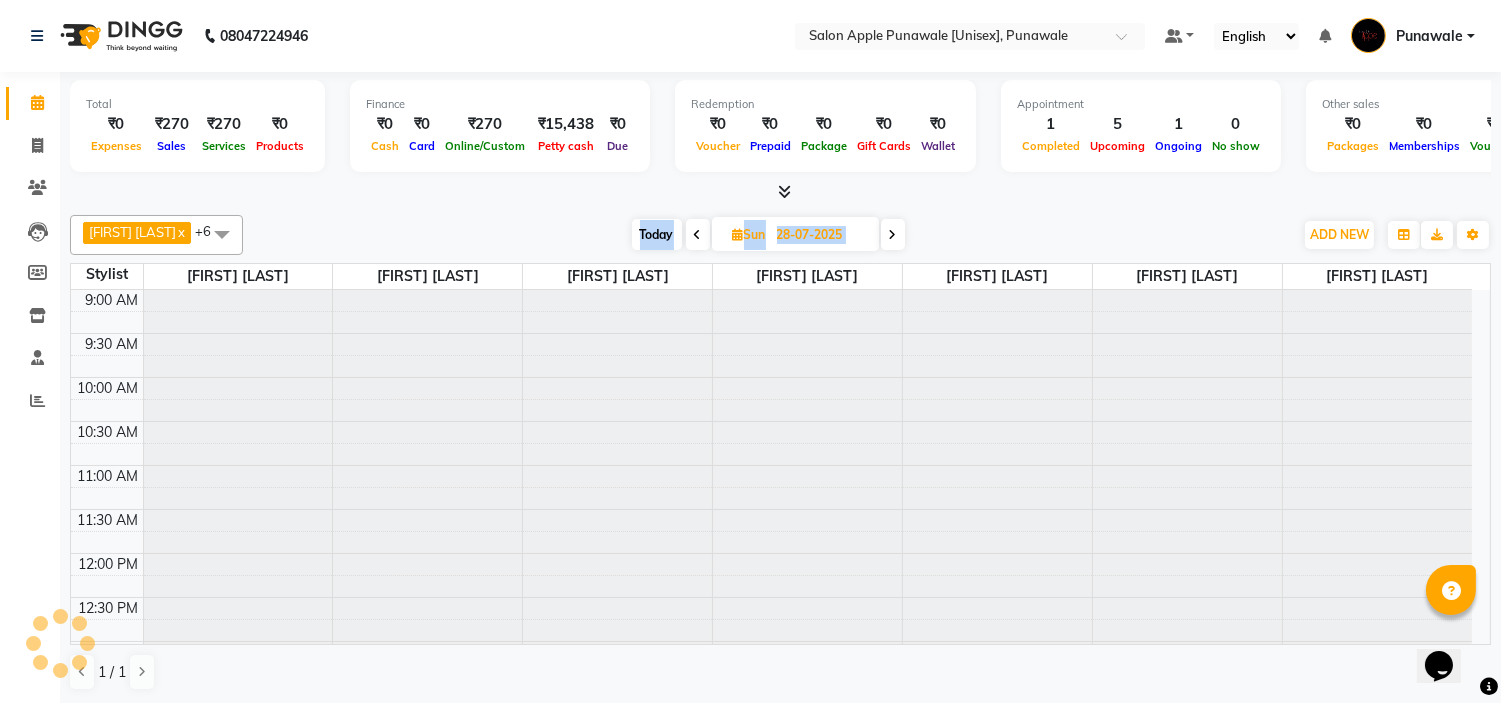 scroll, scrollTop: 177, scrollLeft: 0, axis: vertical 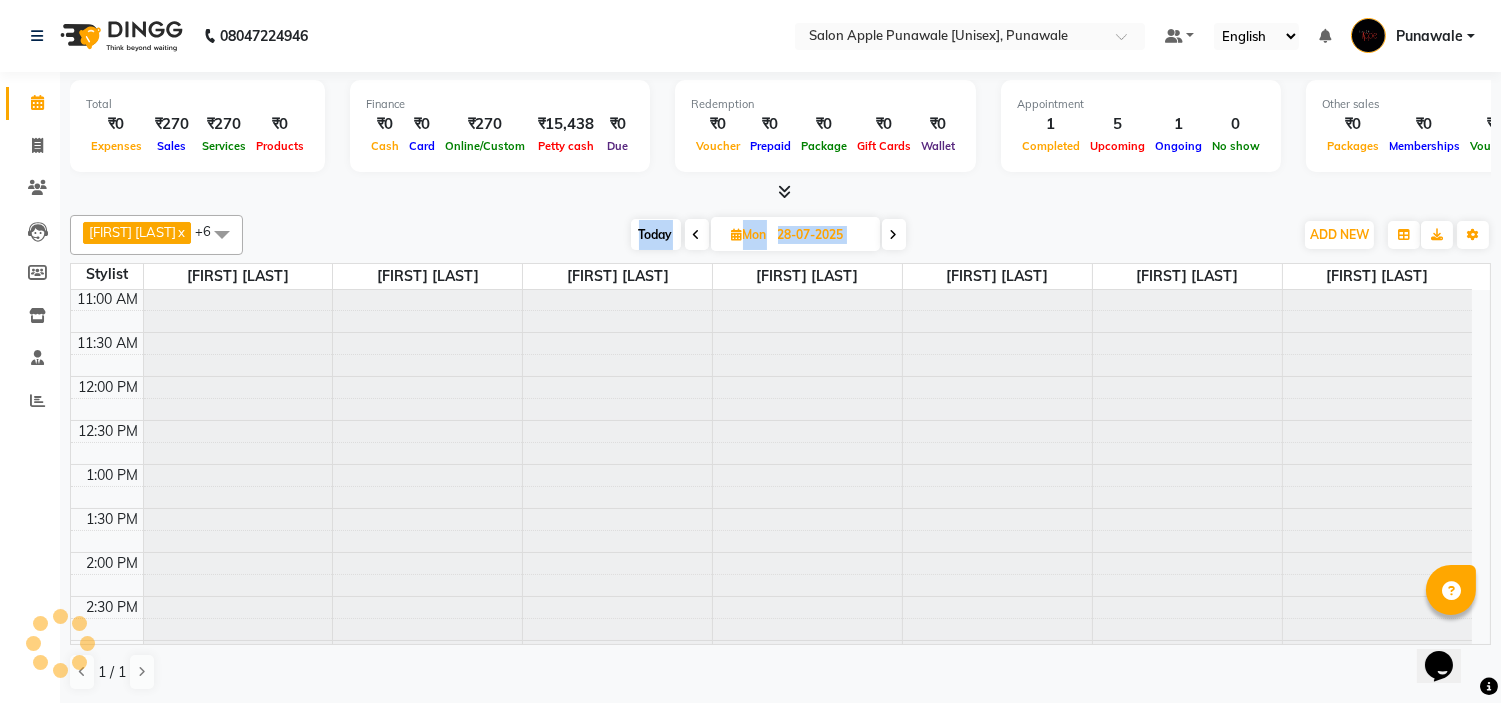 click at bounding box center (894, 235) 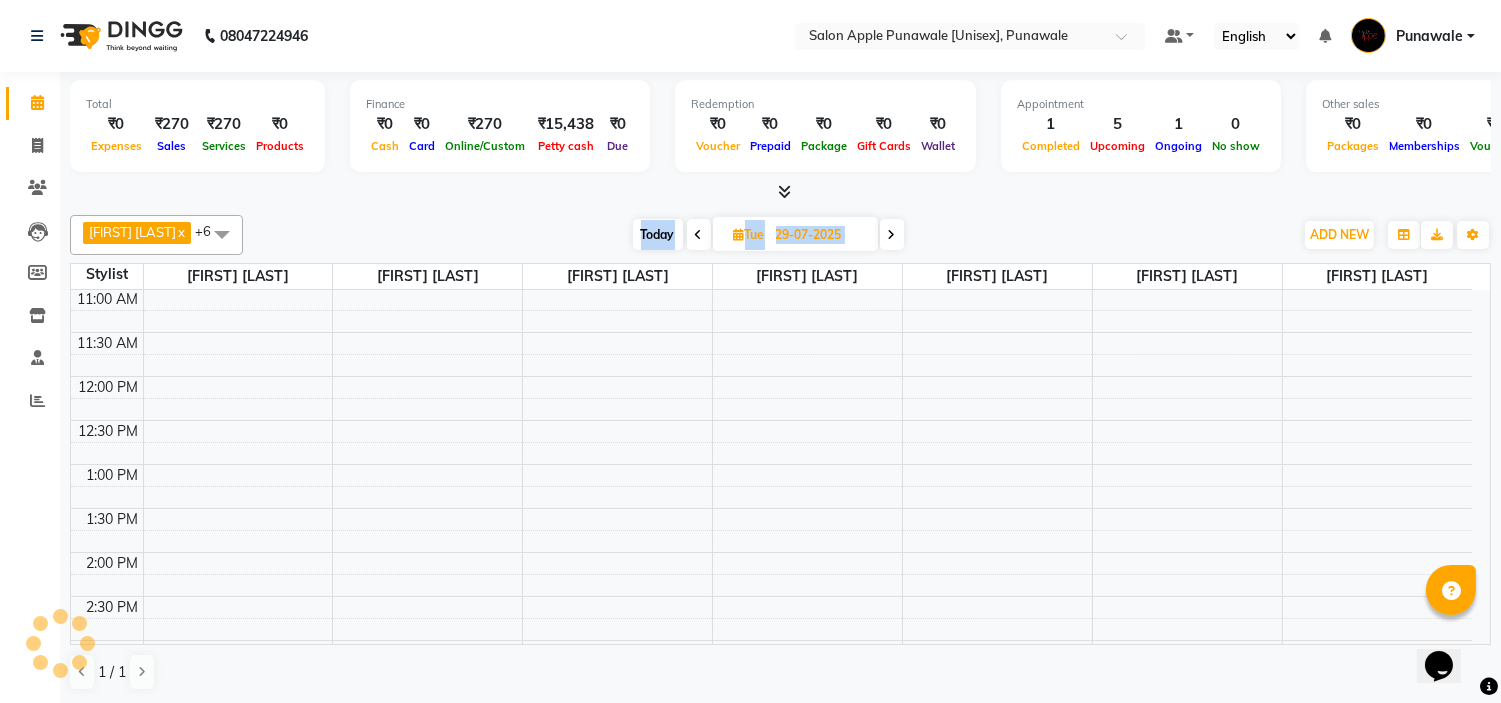 click at bounding box center [892, 235] 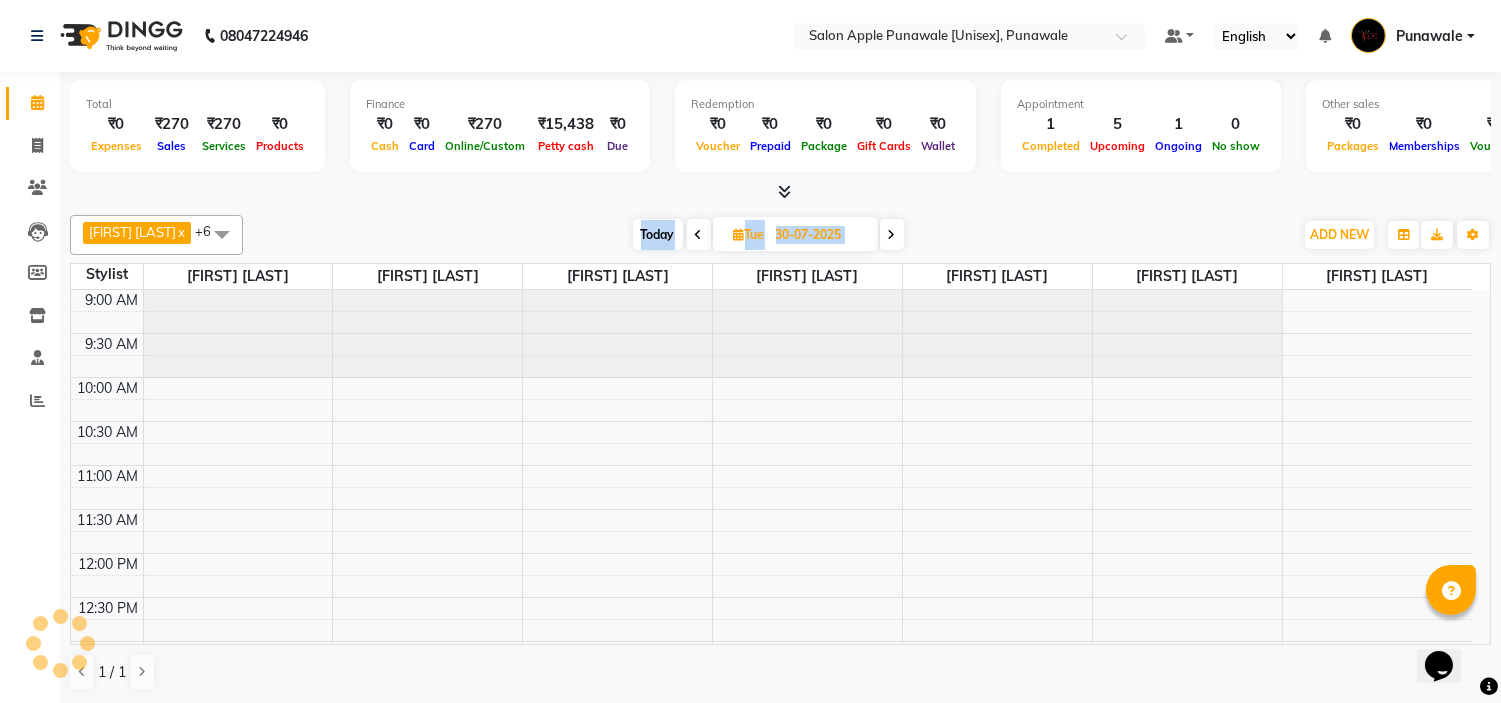 click at bounding box center (892, 235) 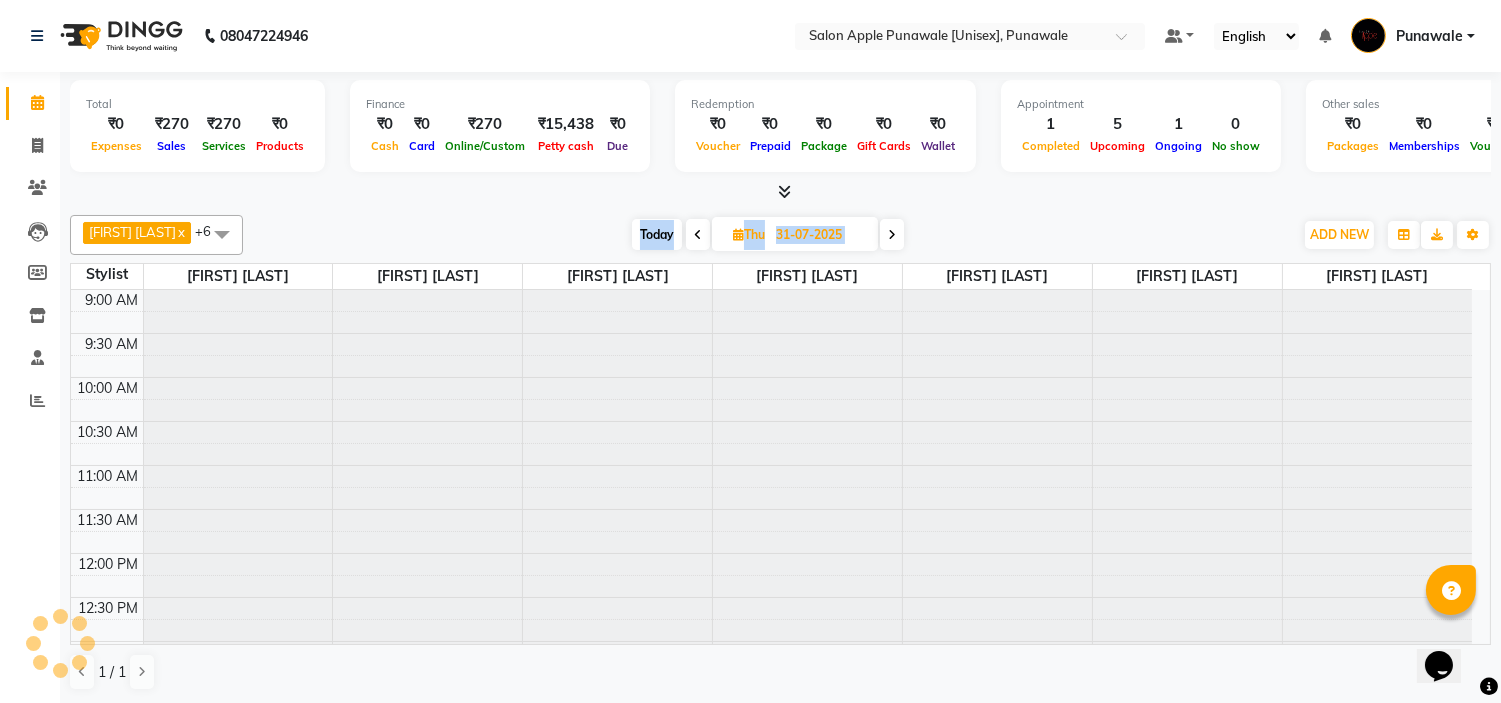 scroll, scrollTop: 0, scrollLeft: 0, axis: both 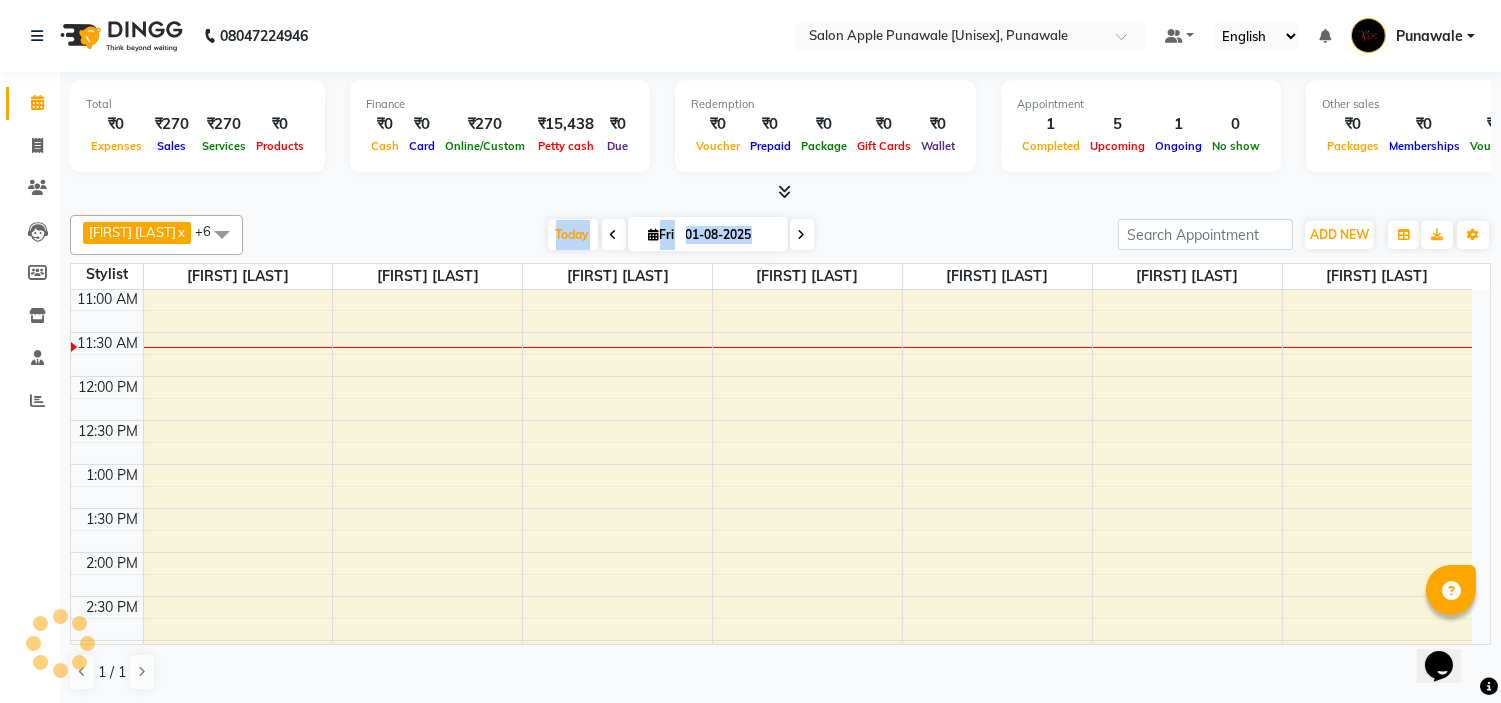 click on "Today  Fri 01-08-2025" at bounding box center (680, 235) 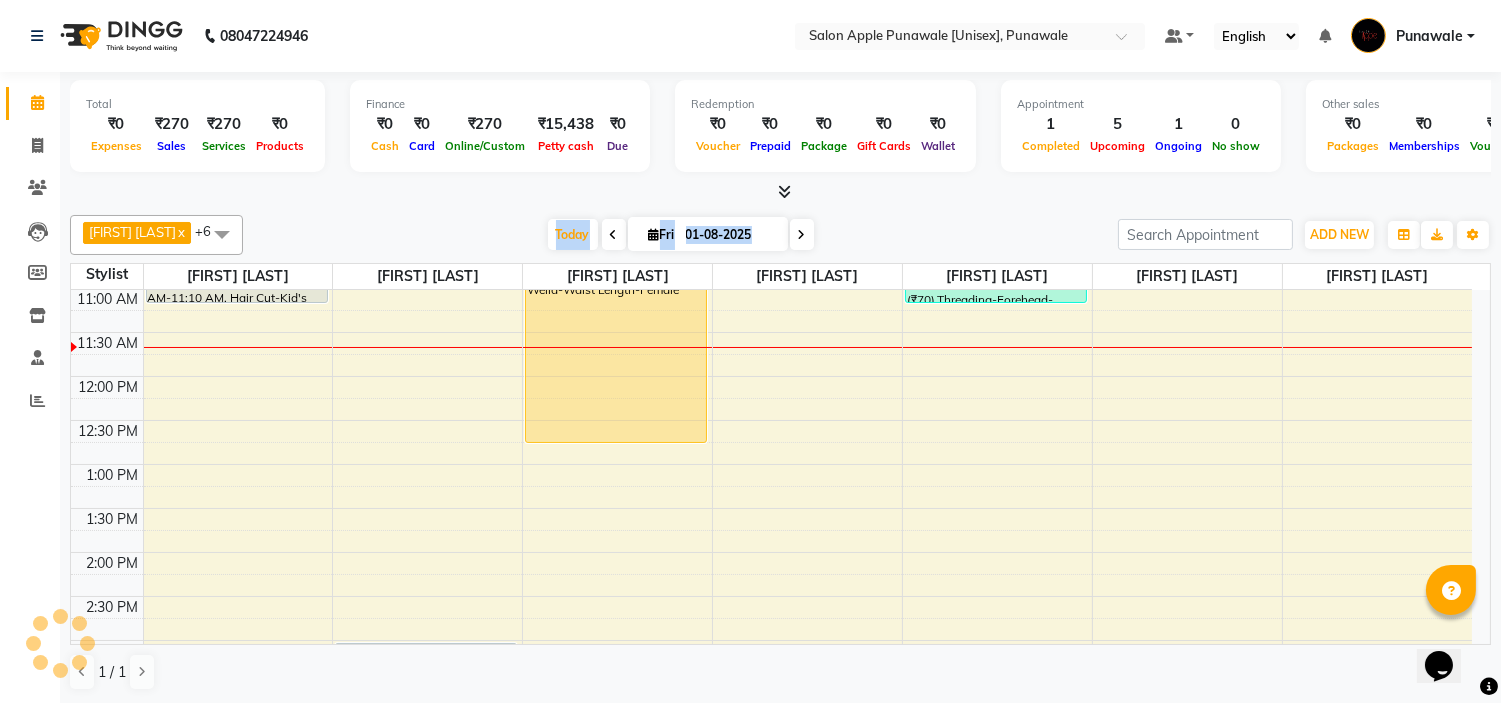 click on "Today  Fri 01-08-2025" at bounding box center [680, 235] 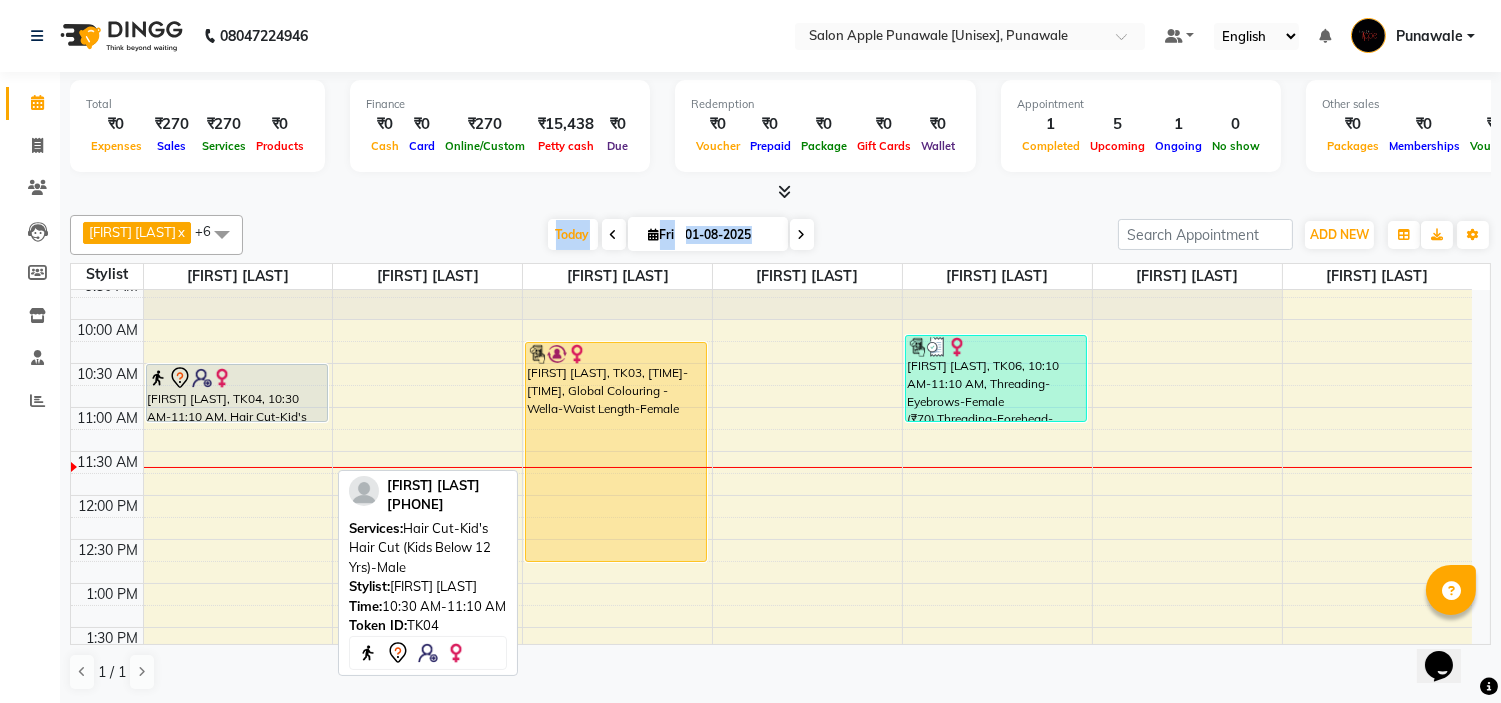 scroll, scrollTop: 111, scrollLeft: 0, axis: vertical 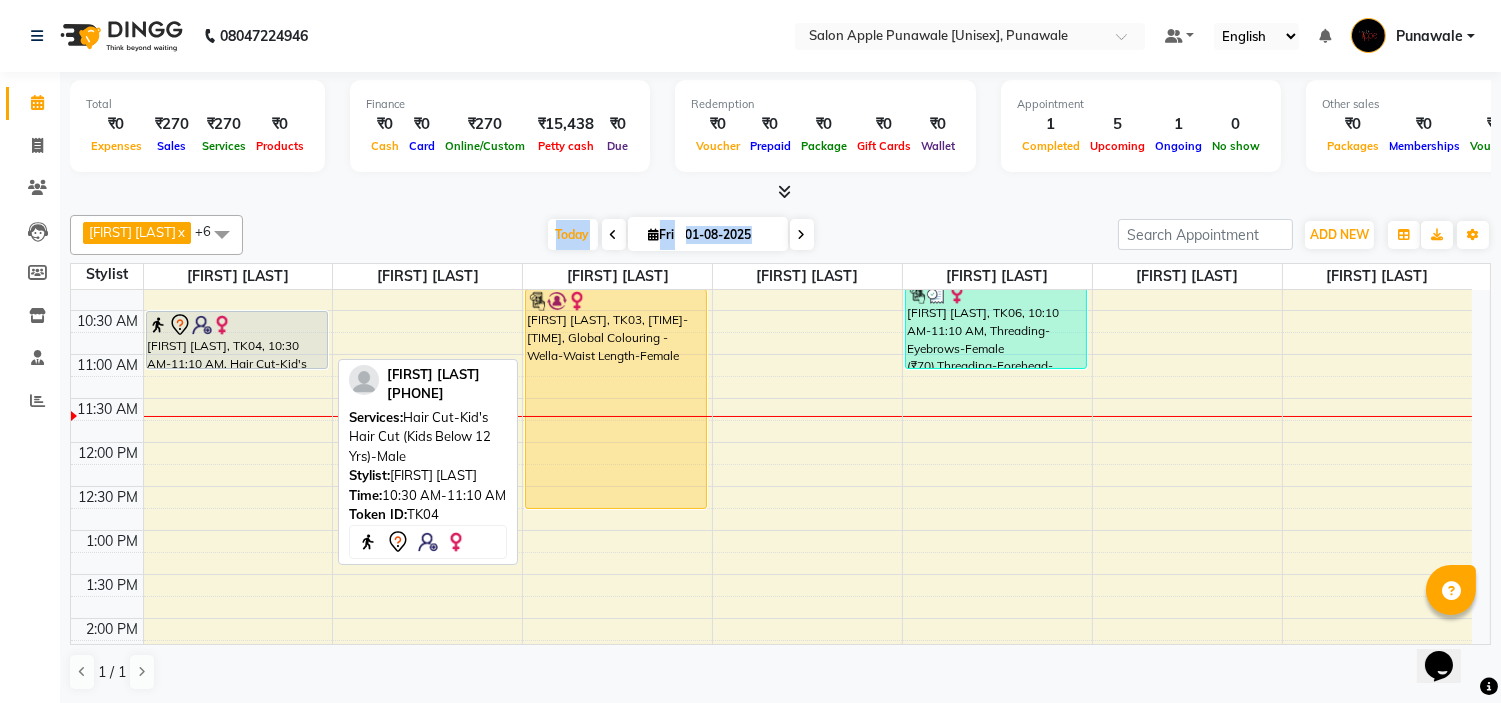 click at bounding box center [237, 325] 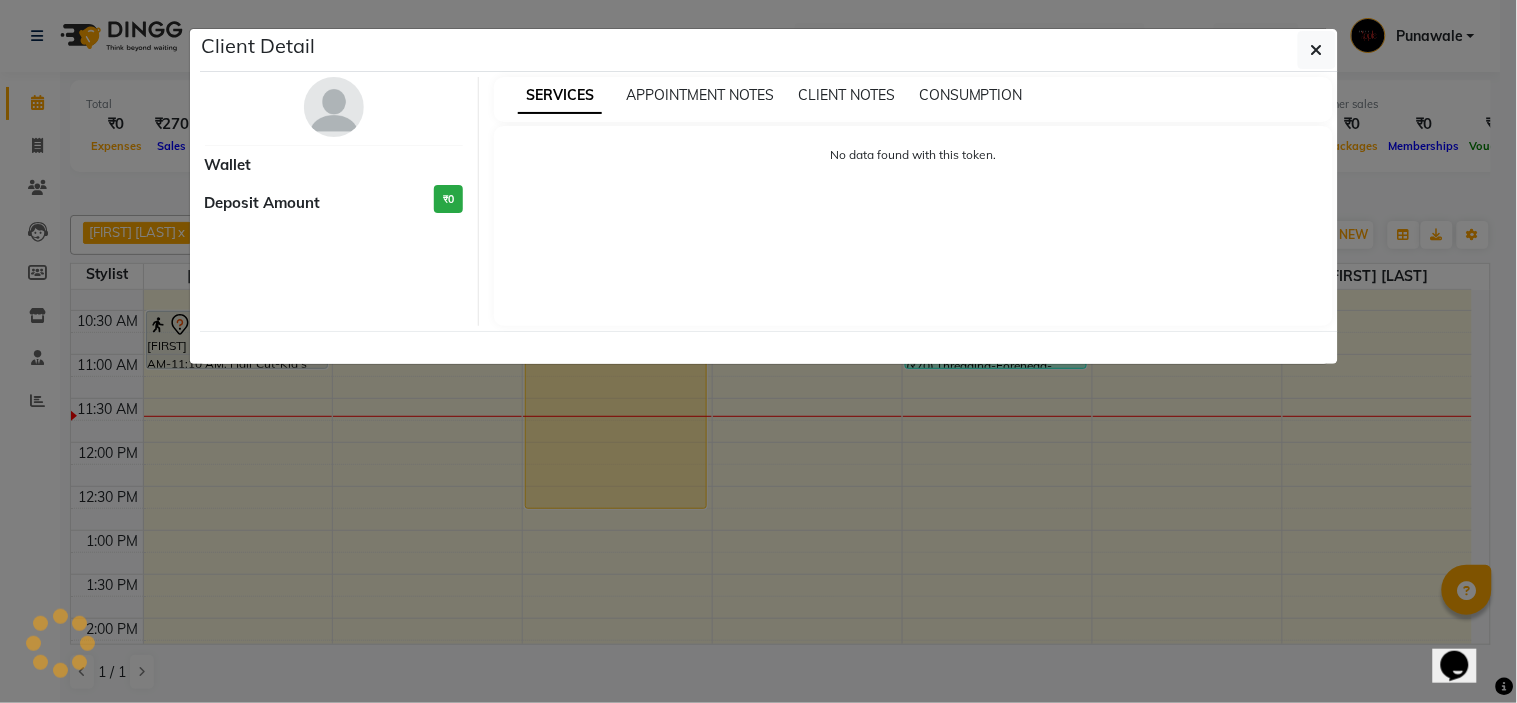select on "7" 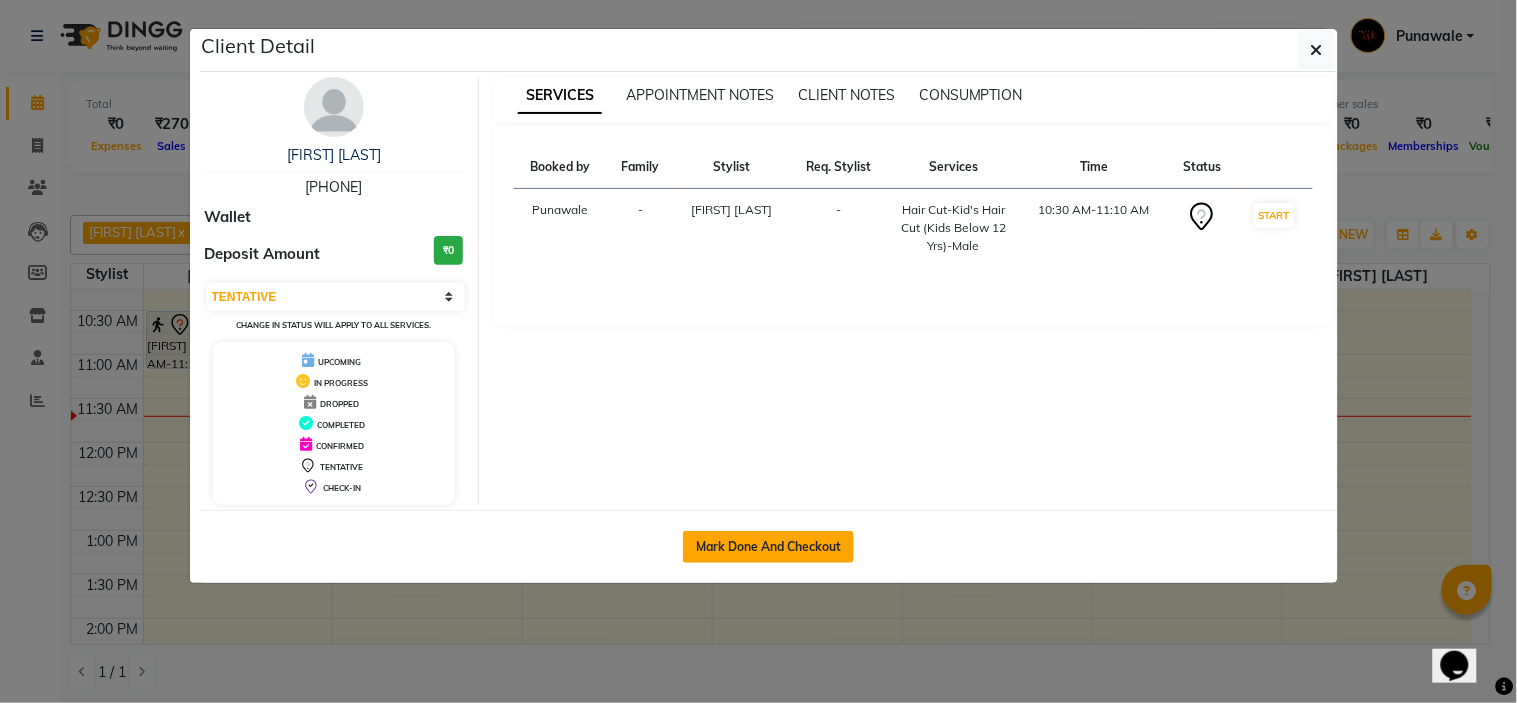 click on "Mark Done And Checkout" 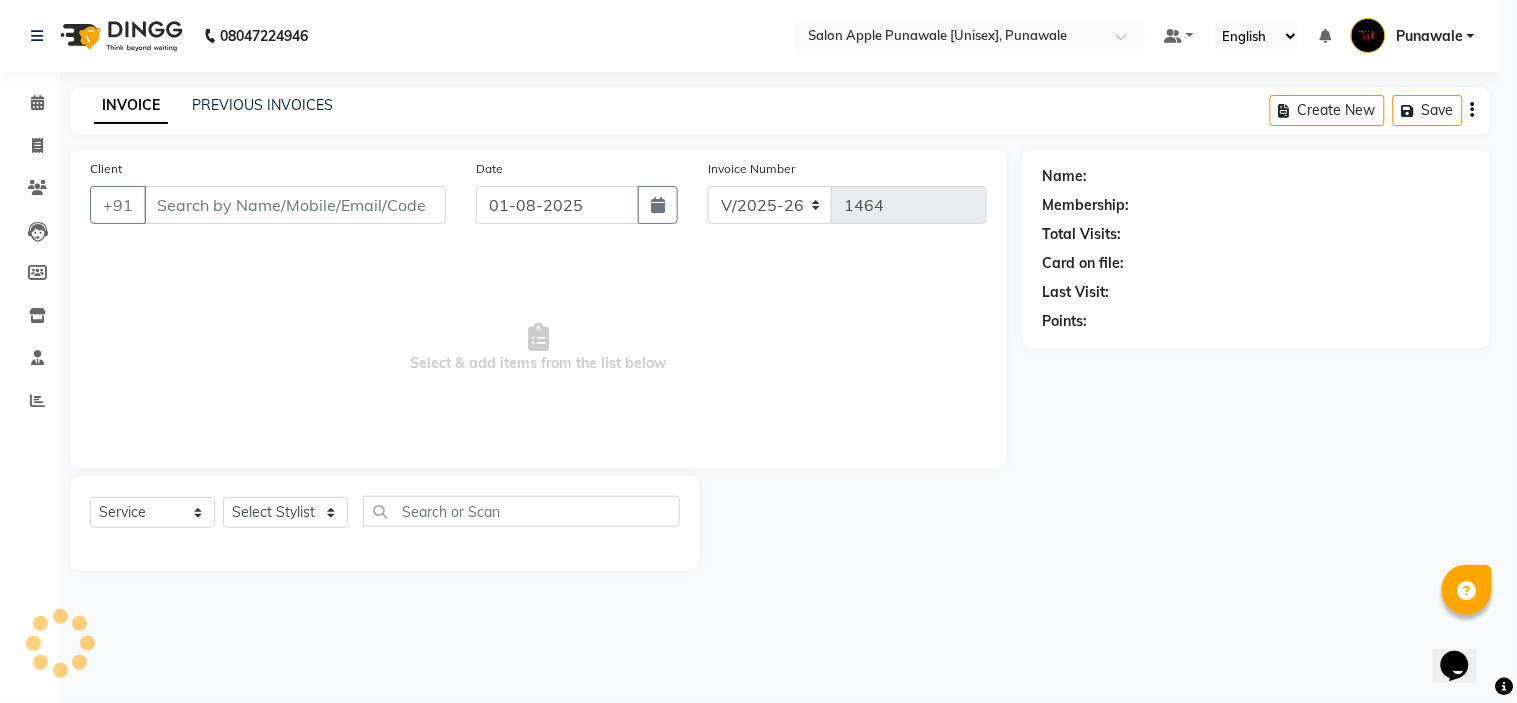 select on "3" 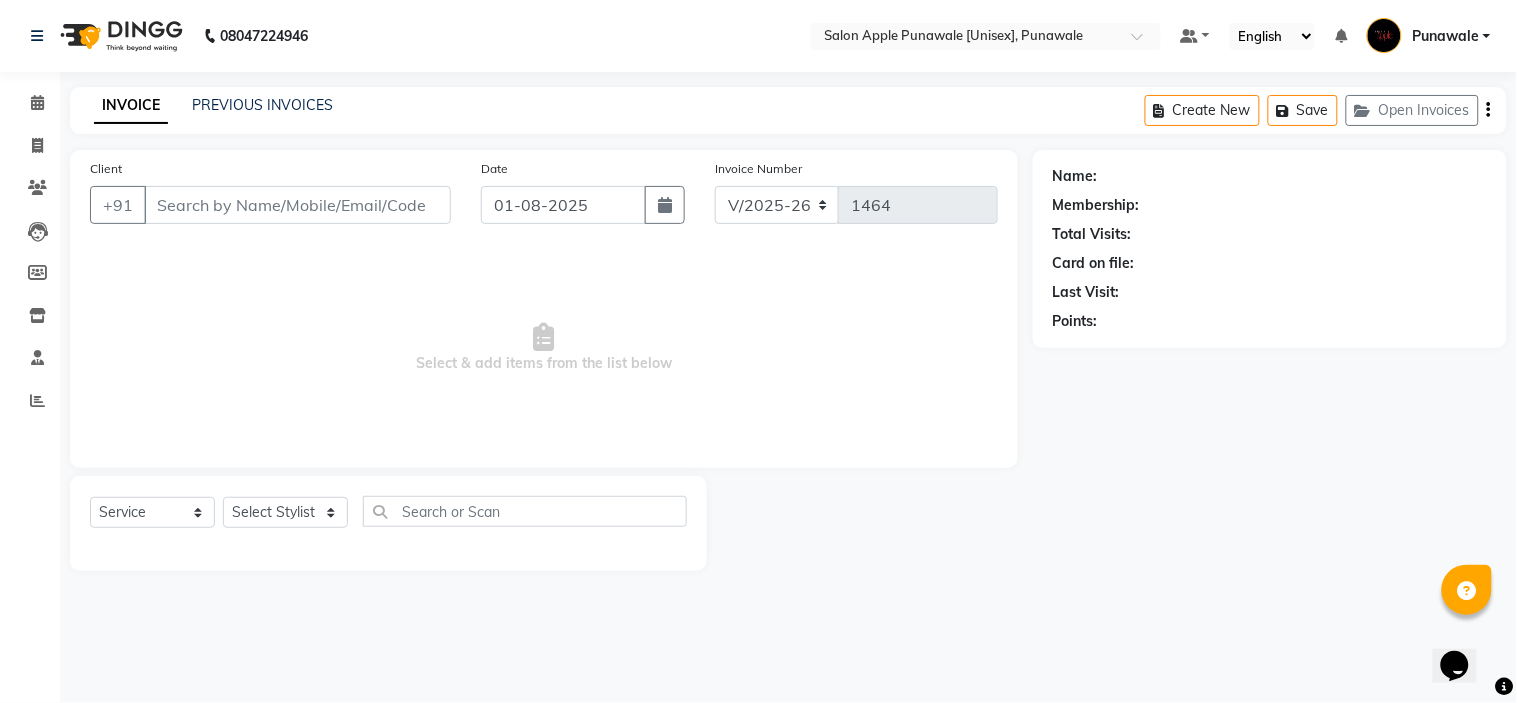 type on "[PHONE]" 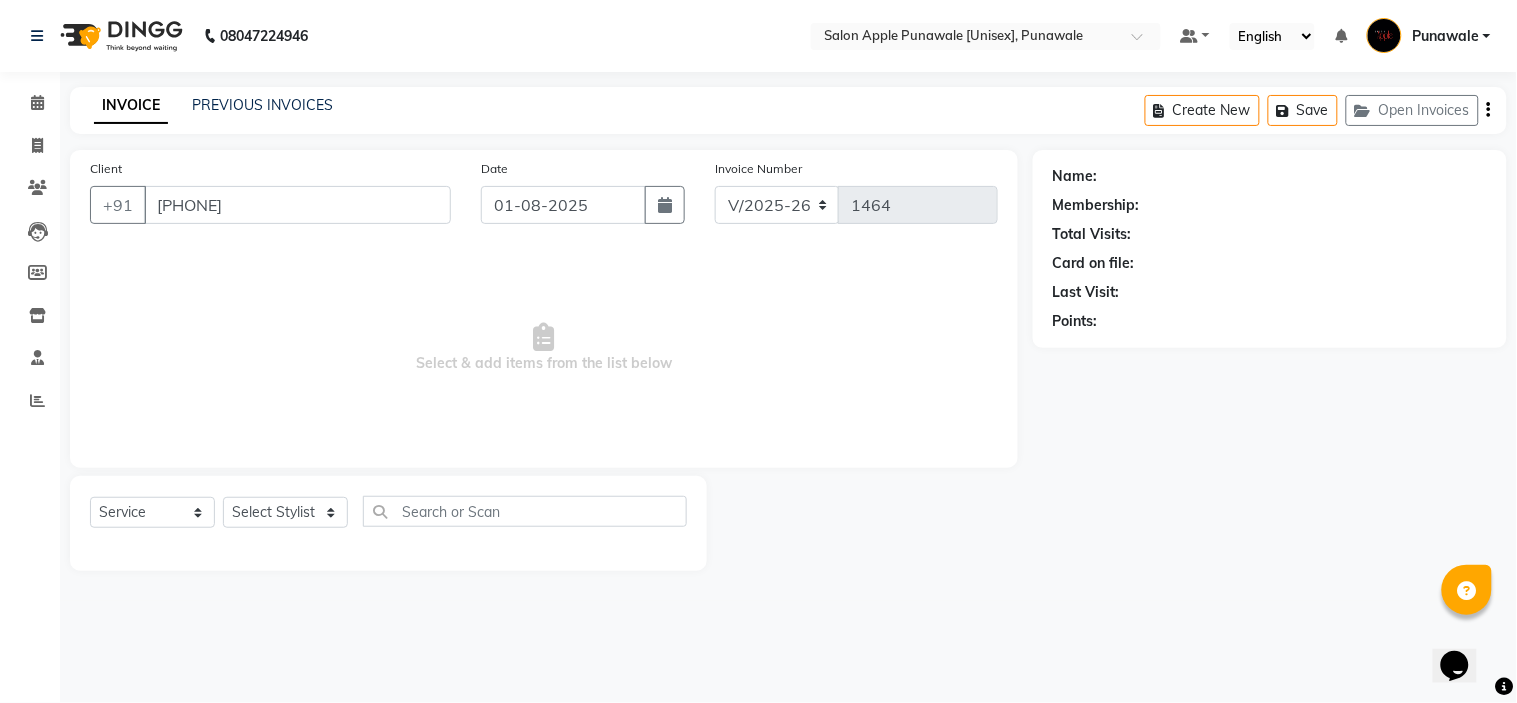 select on "54408" 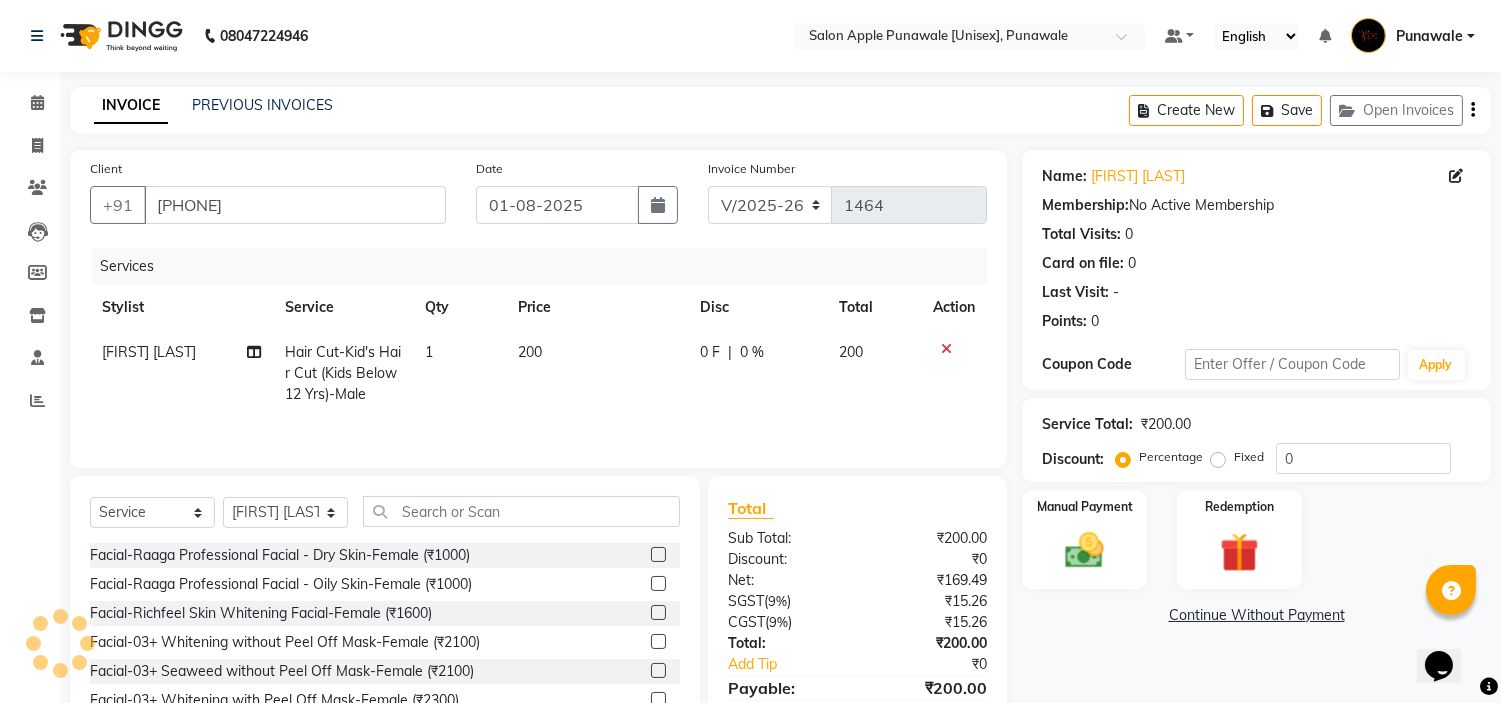scroll, scrollTop: 100, scrollLeft: 0, axis: vertical 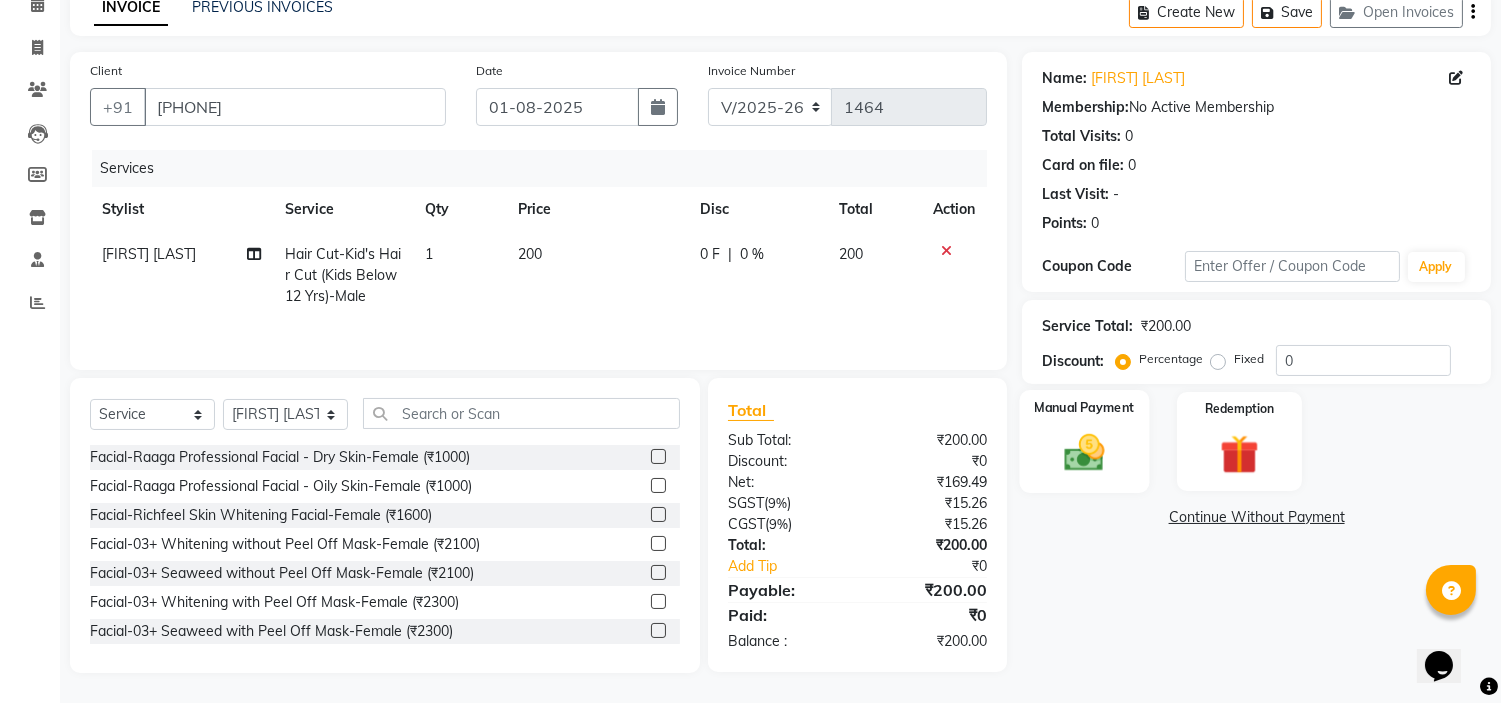 click on "Manual Payment" 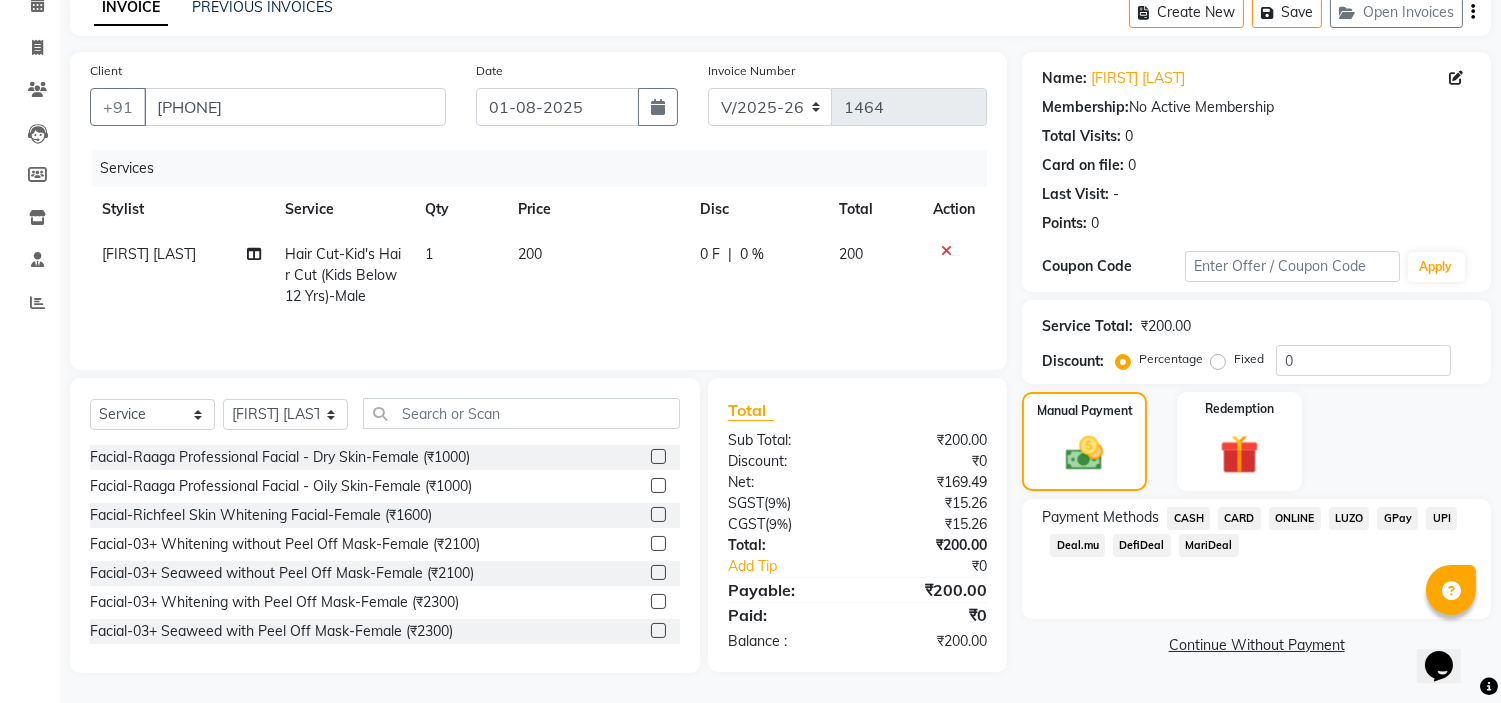 click on "ONLINE" 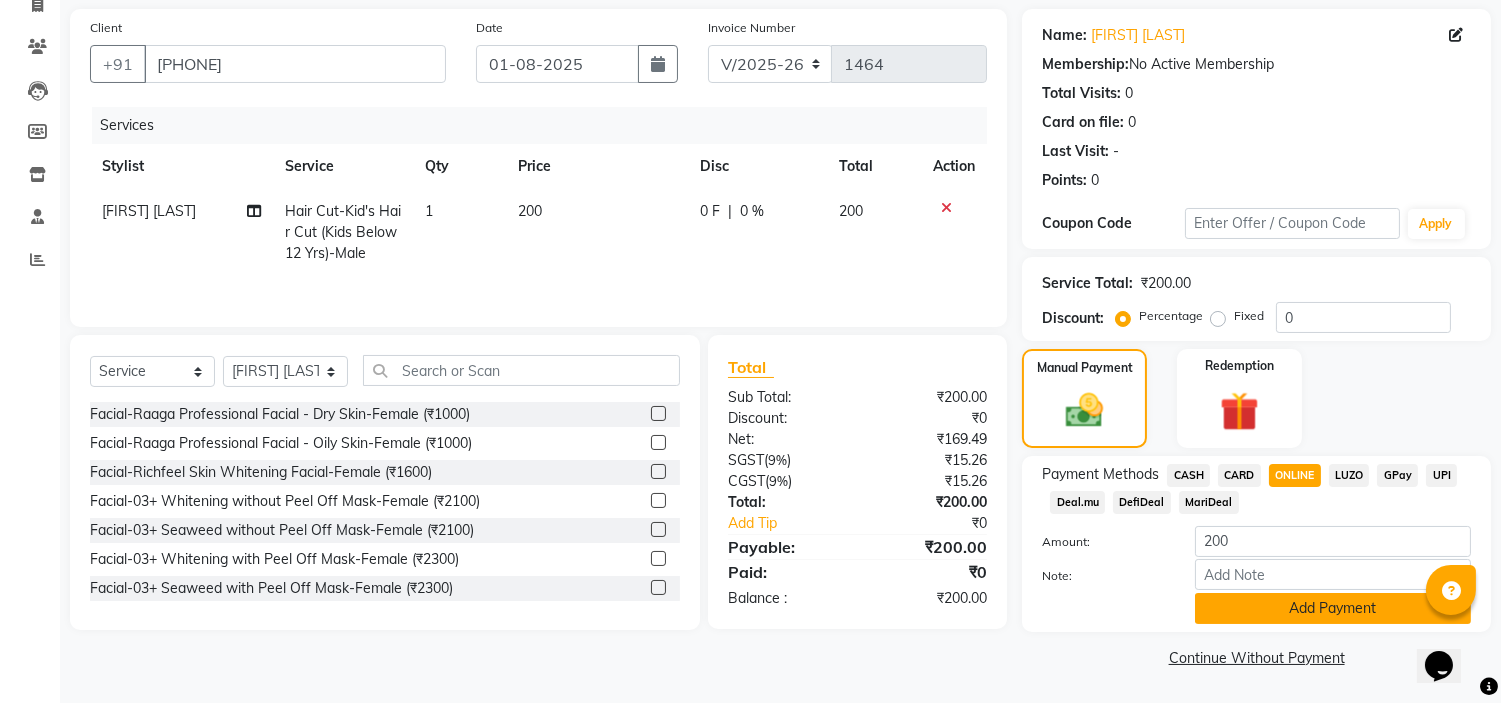 click on "Add Payment" 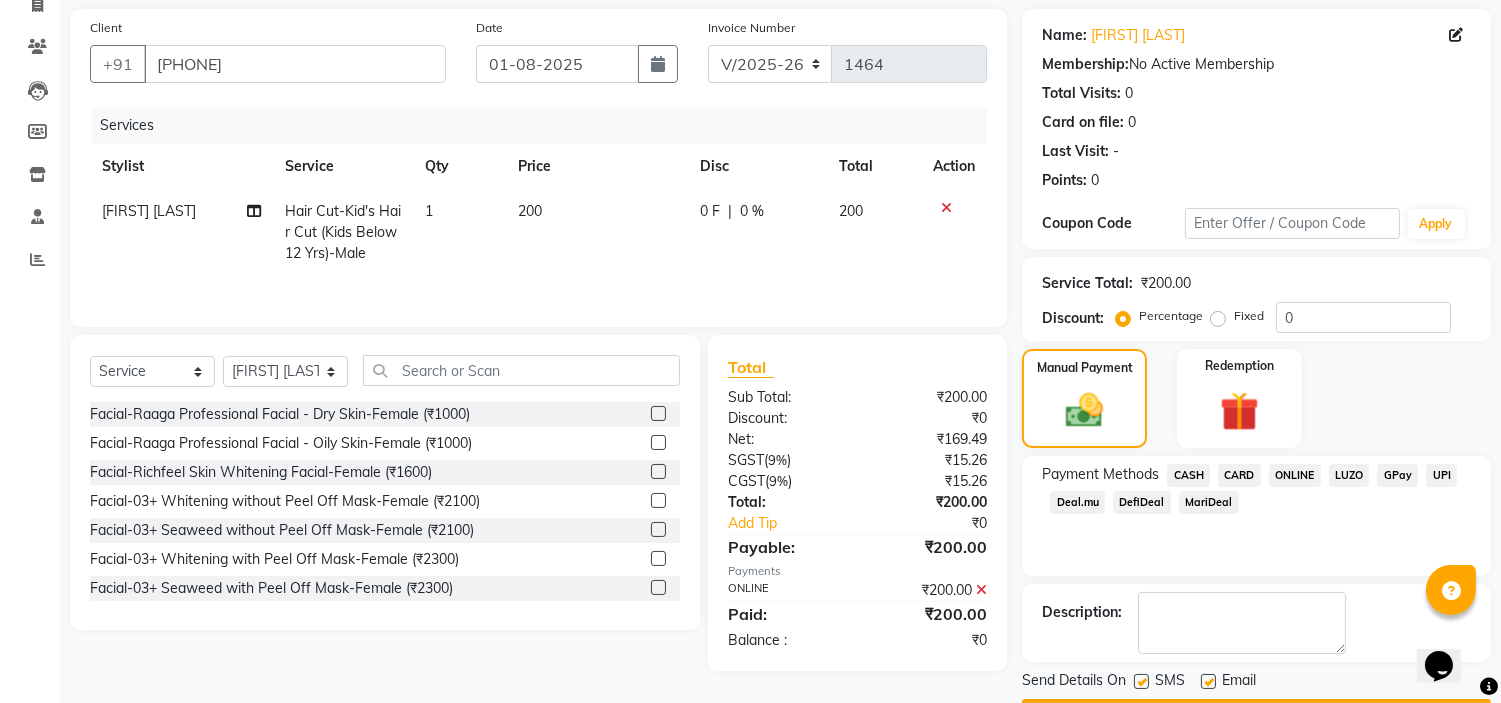 scroll, scrollTop: 196, scrollLeft: 0, axis: vertical 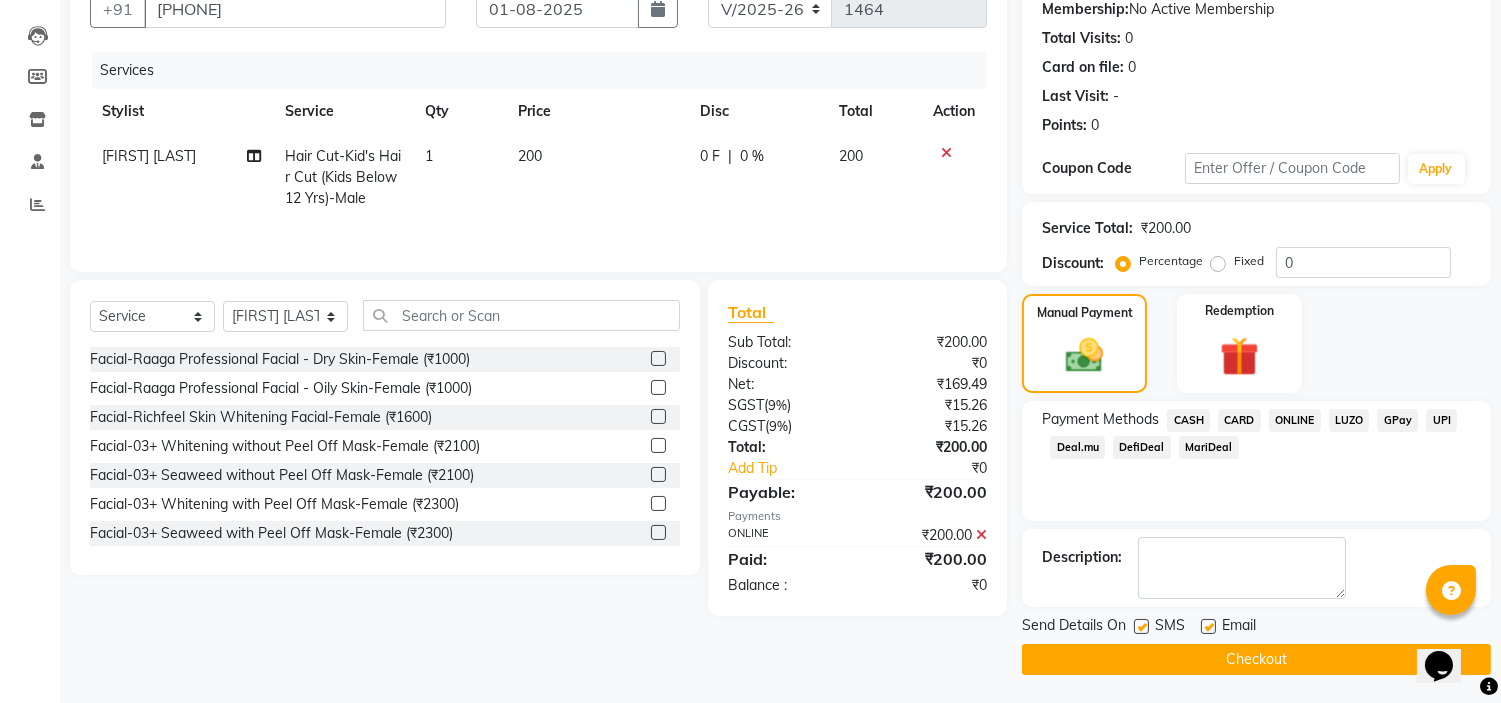 click on "Checkout" 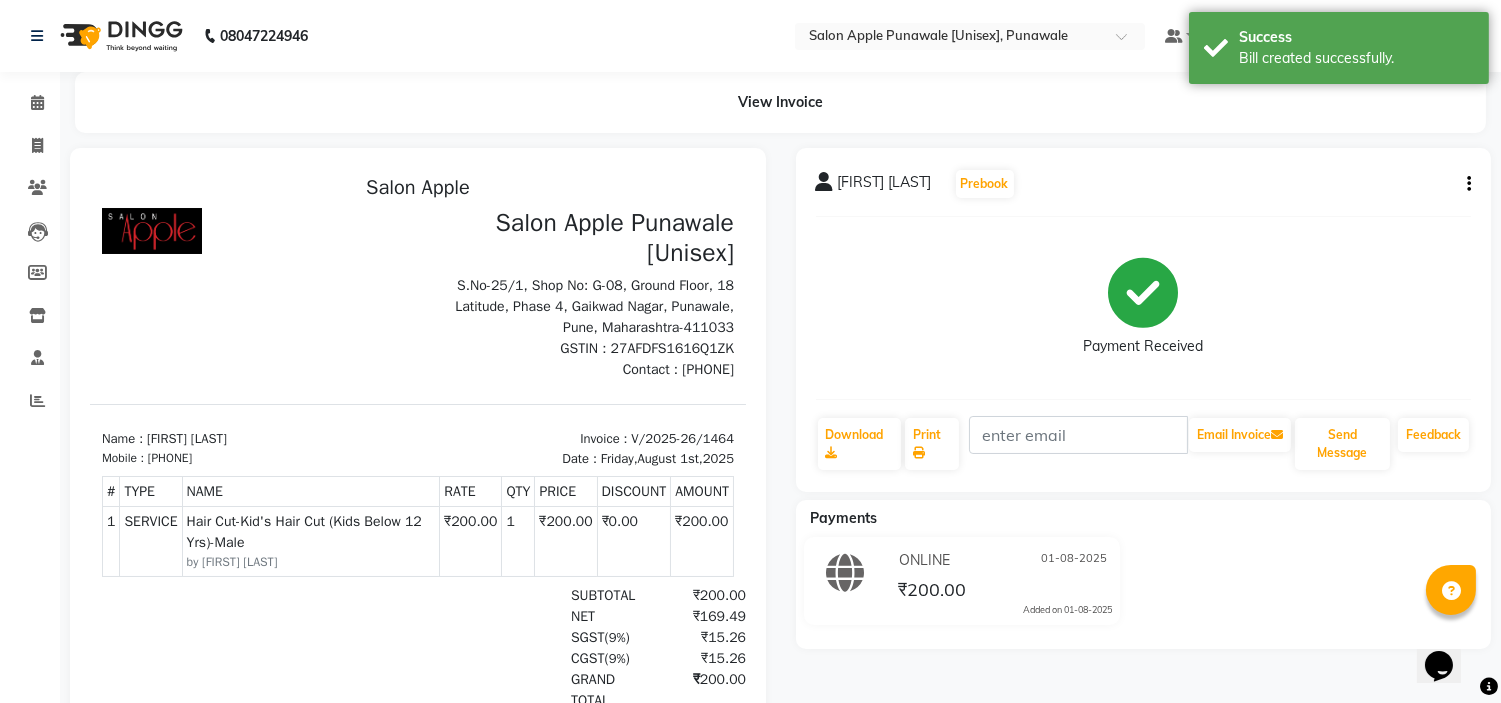 scroll, scrollTop: 0, scrollLeft: 0, axis: both 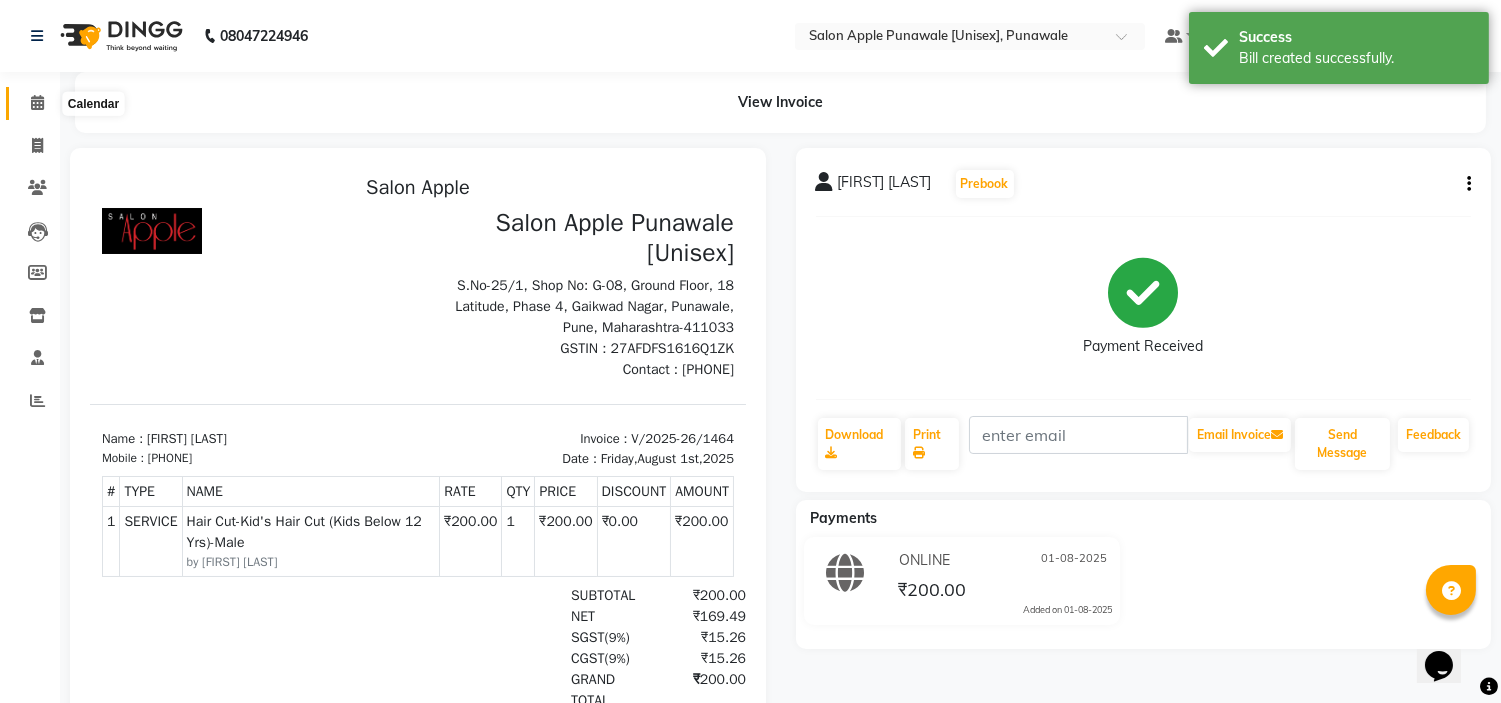 click 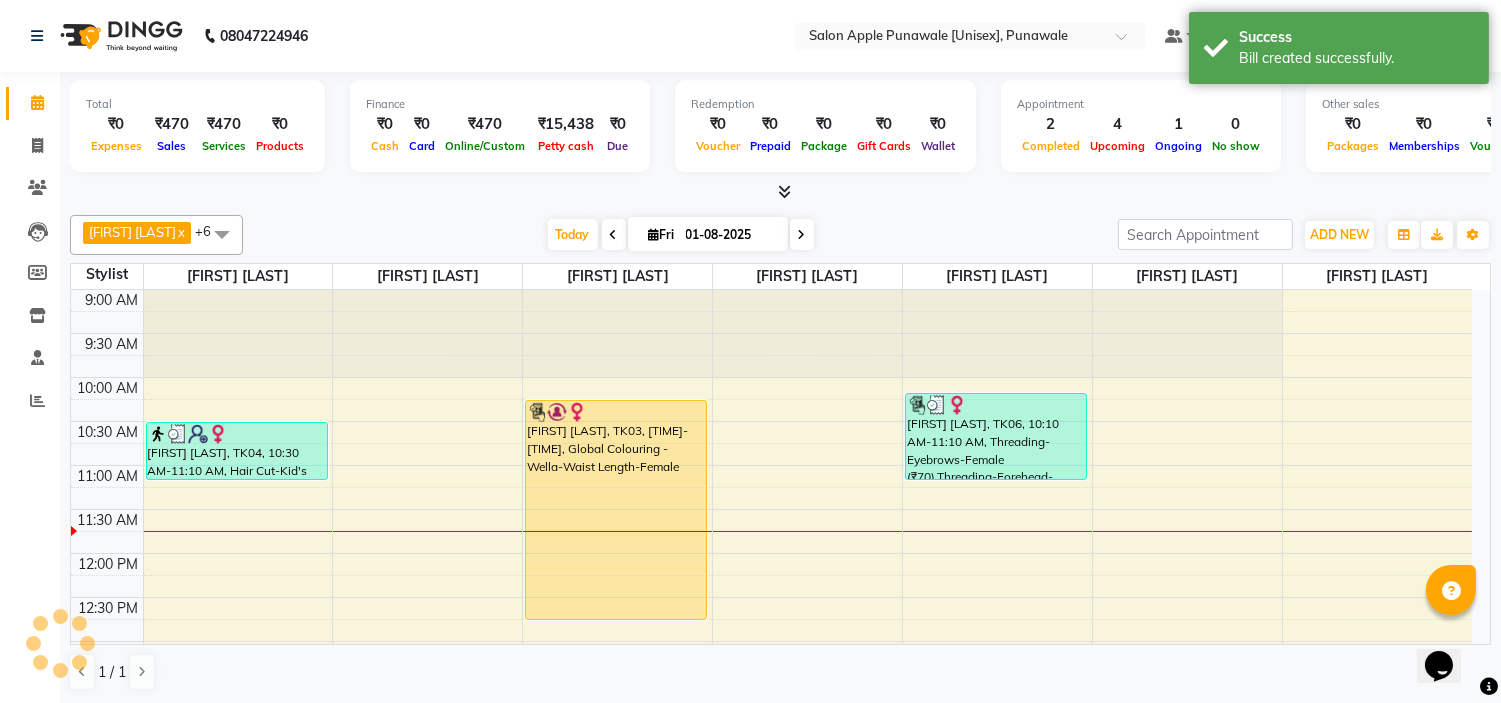 scroll, scrollTop: 177, scrollLeft: 0, axis: vertical 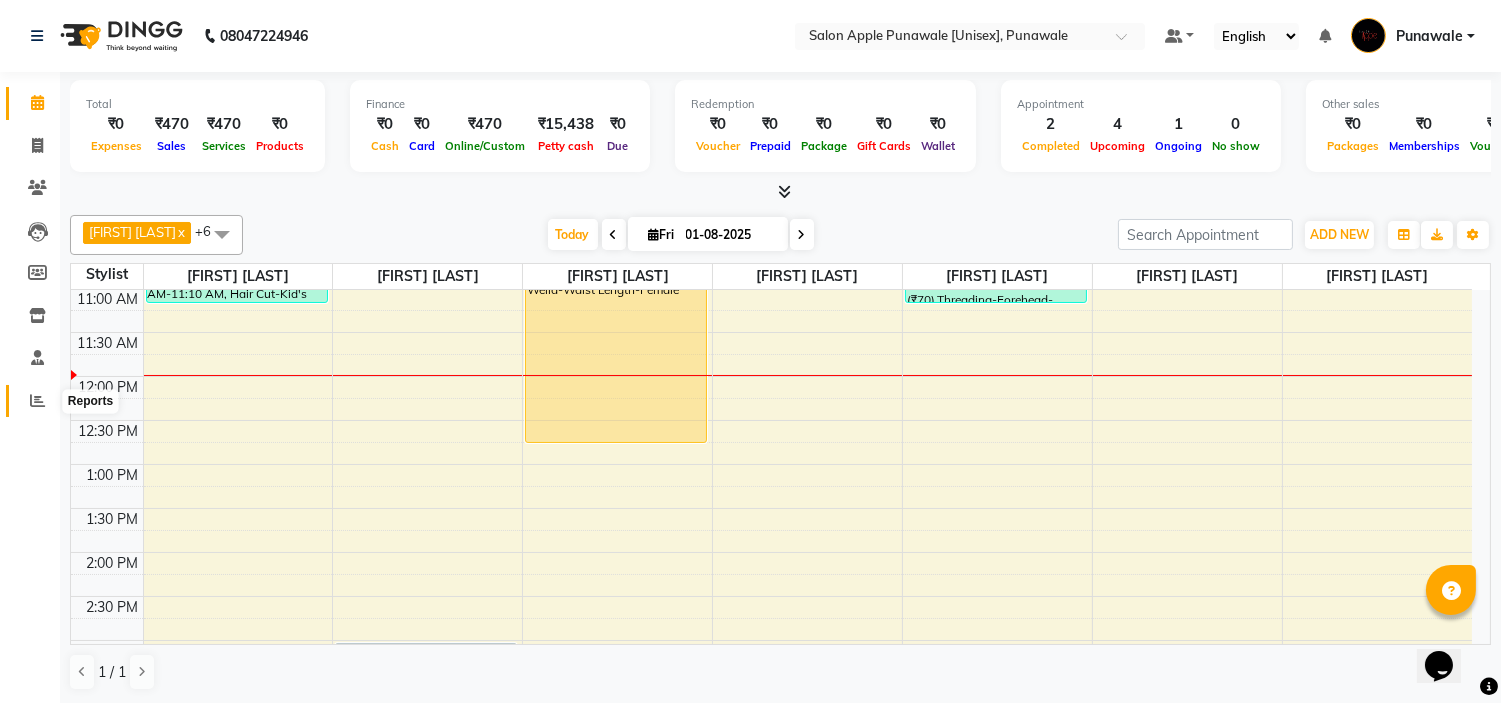 click 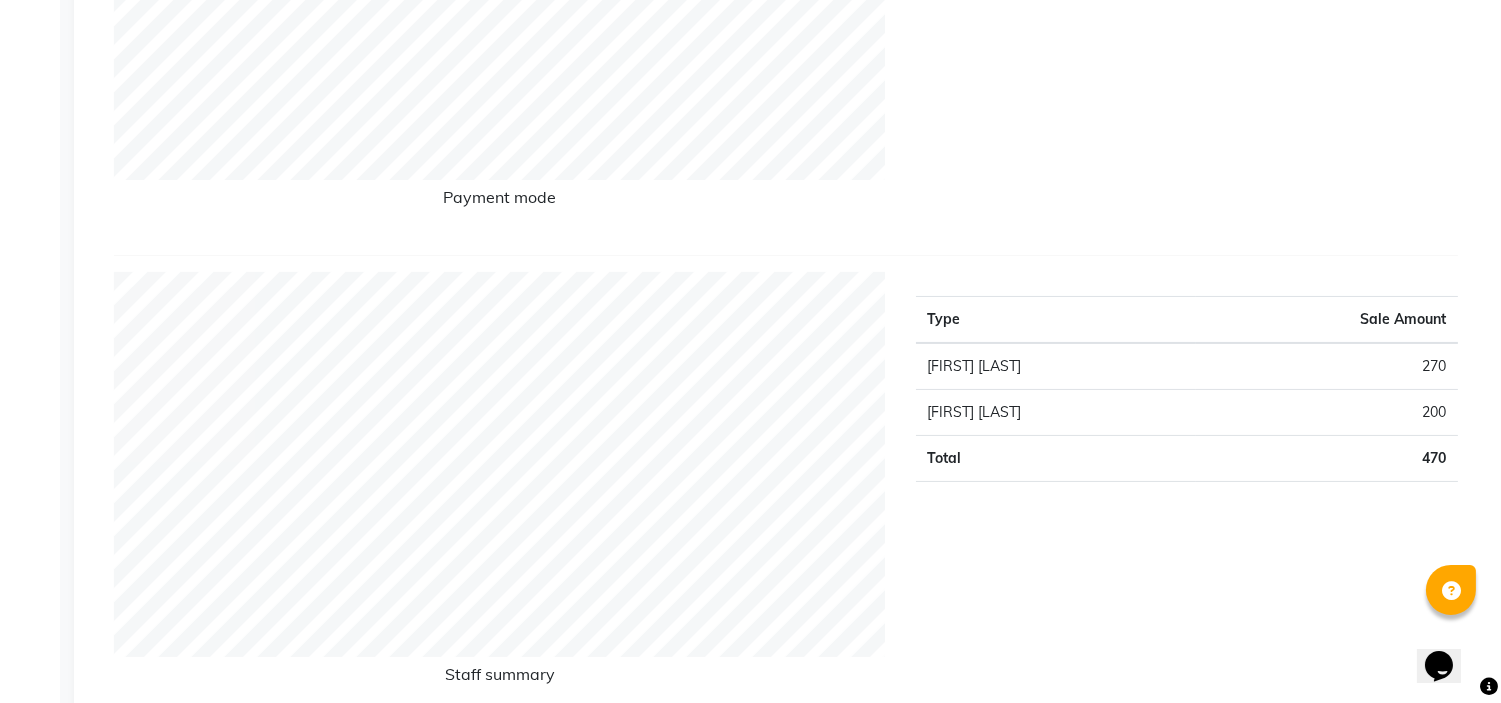 scroll, scrollTop: 0, scrollLeft: 0, axis: both 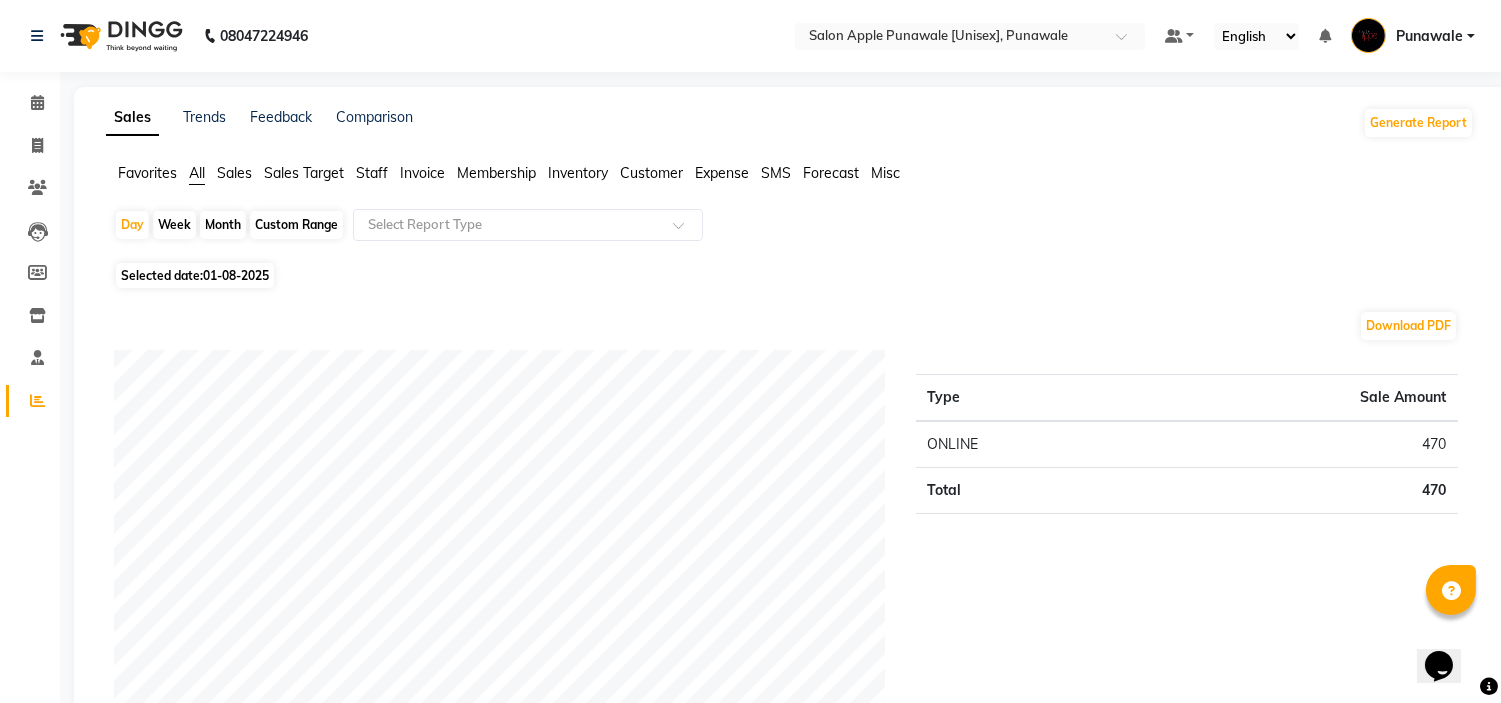 click on "Month" 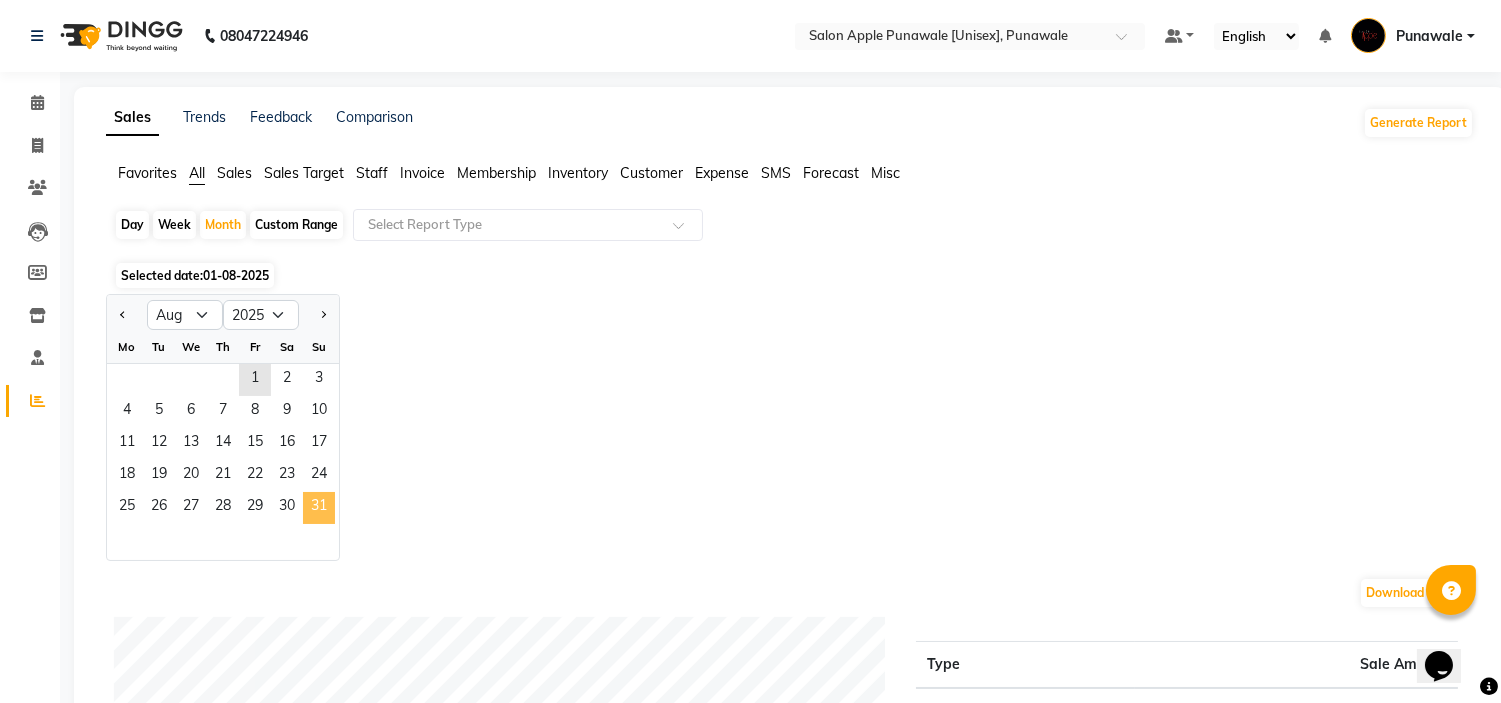 click on "31" 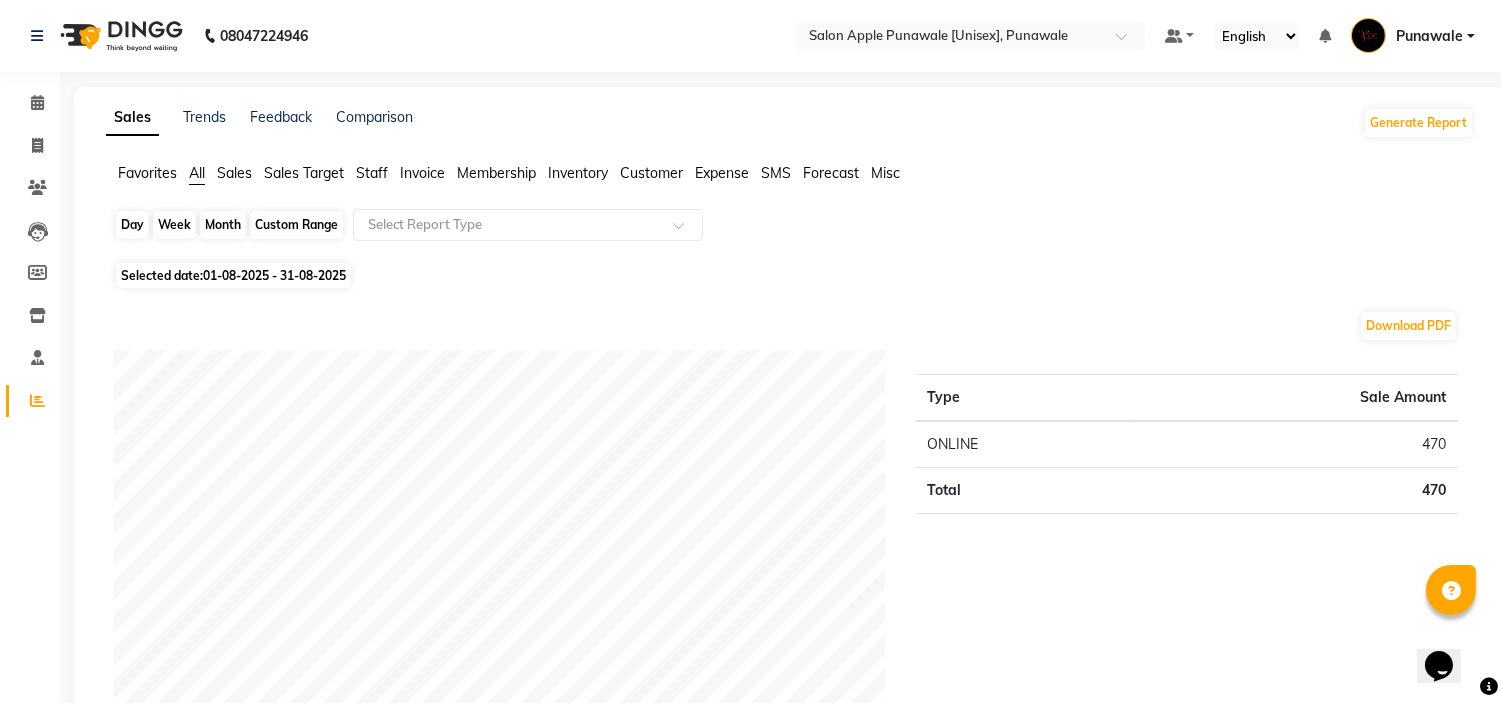 click on "Month" 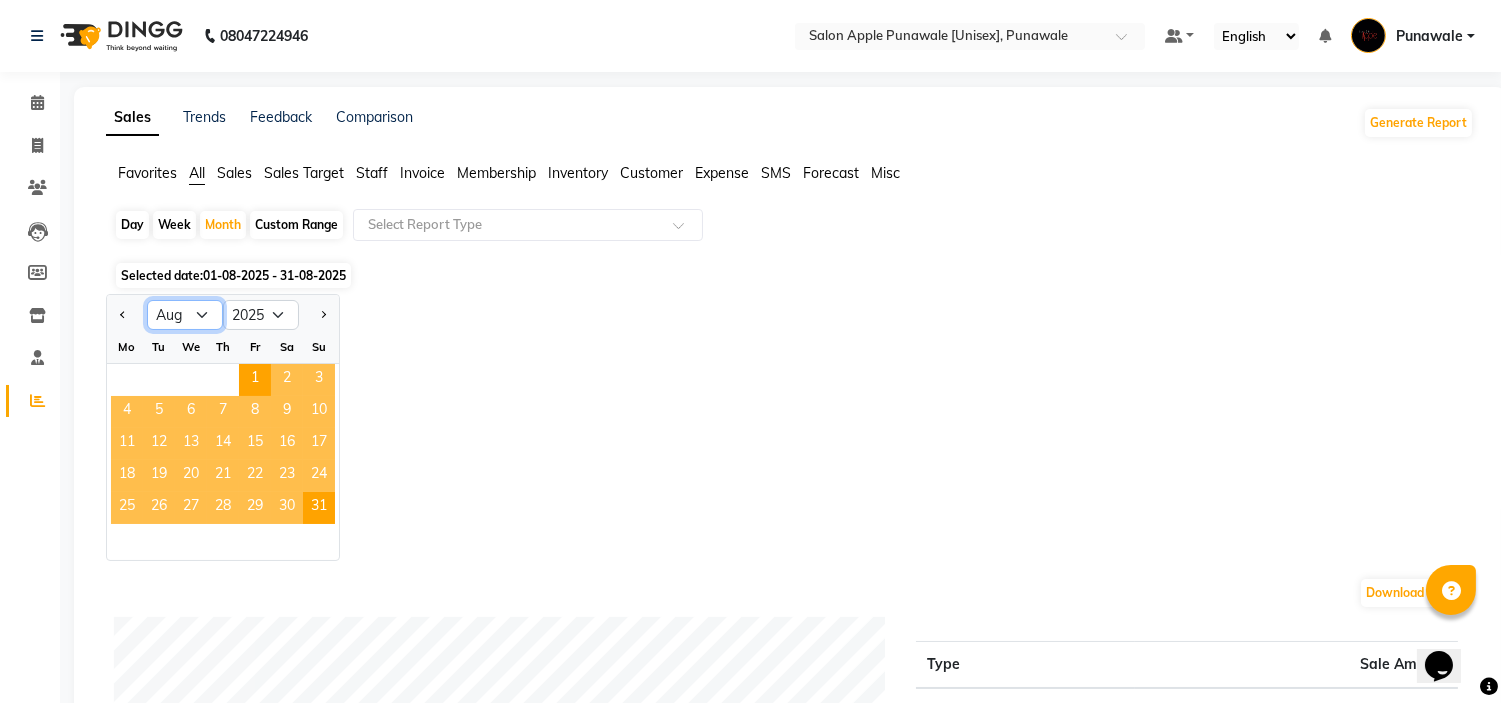 click on "Jan Feb Mar Apr May Jun Jul Aug Sep Oct Nov Dec" 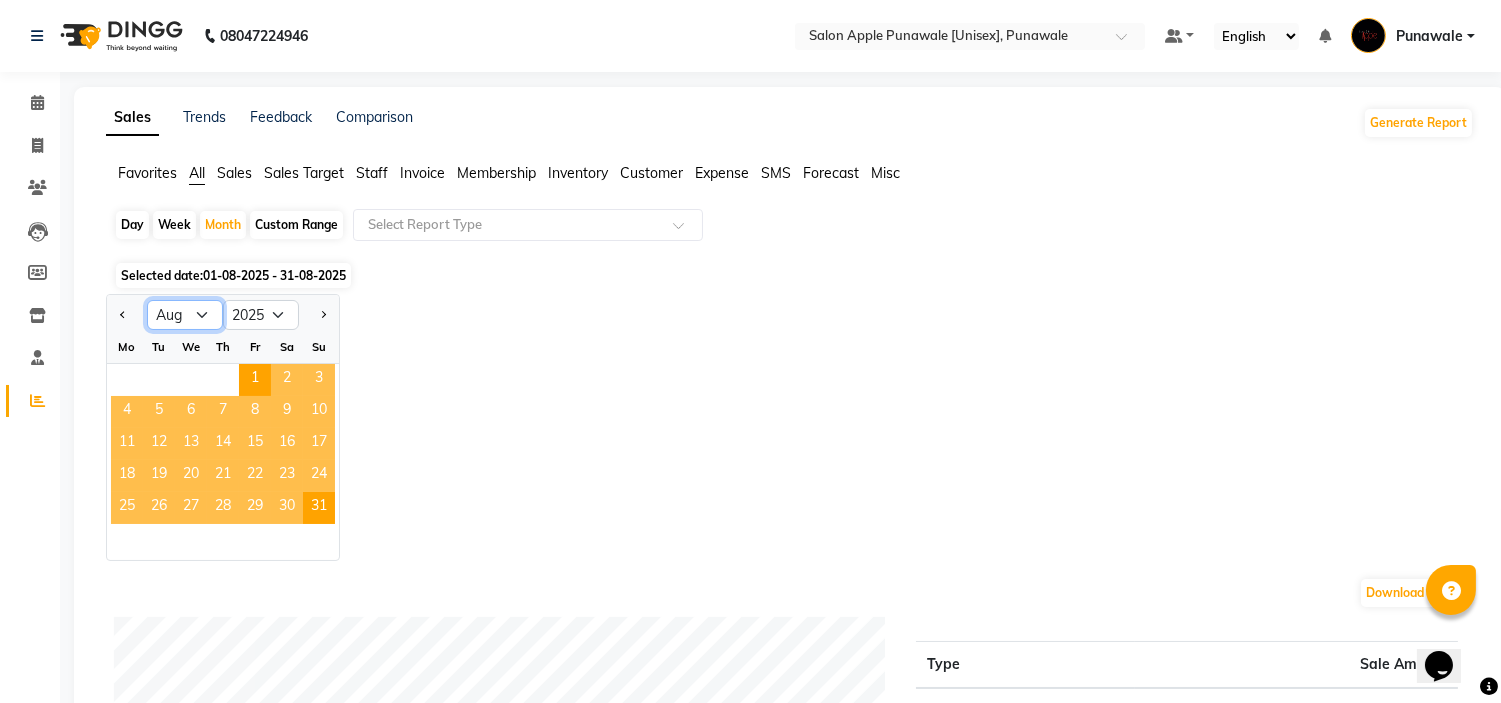 select on "7" 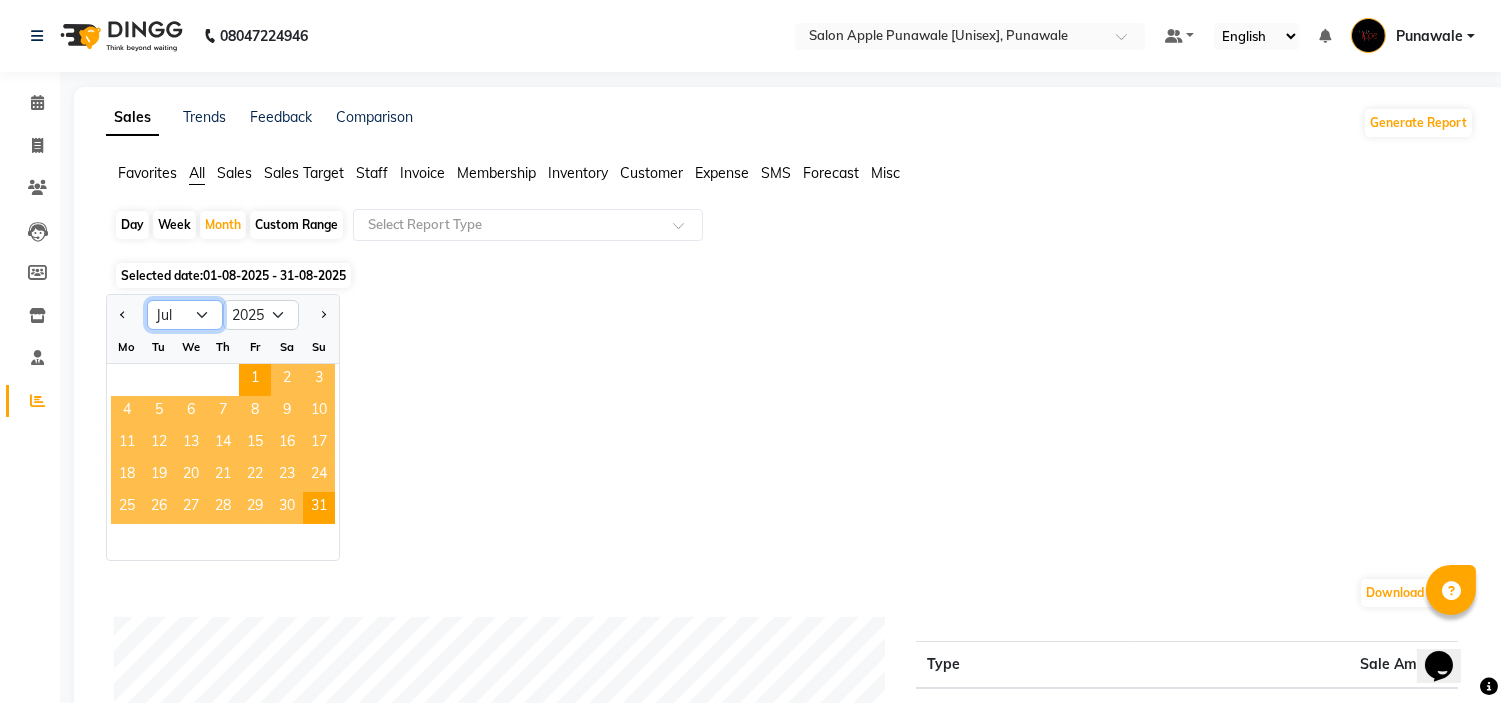 click on "Jan Feb Mar Apr May Jun Jul Aug Sep Oct Nov Dec" 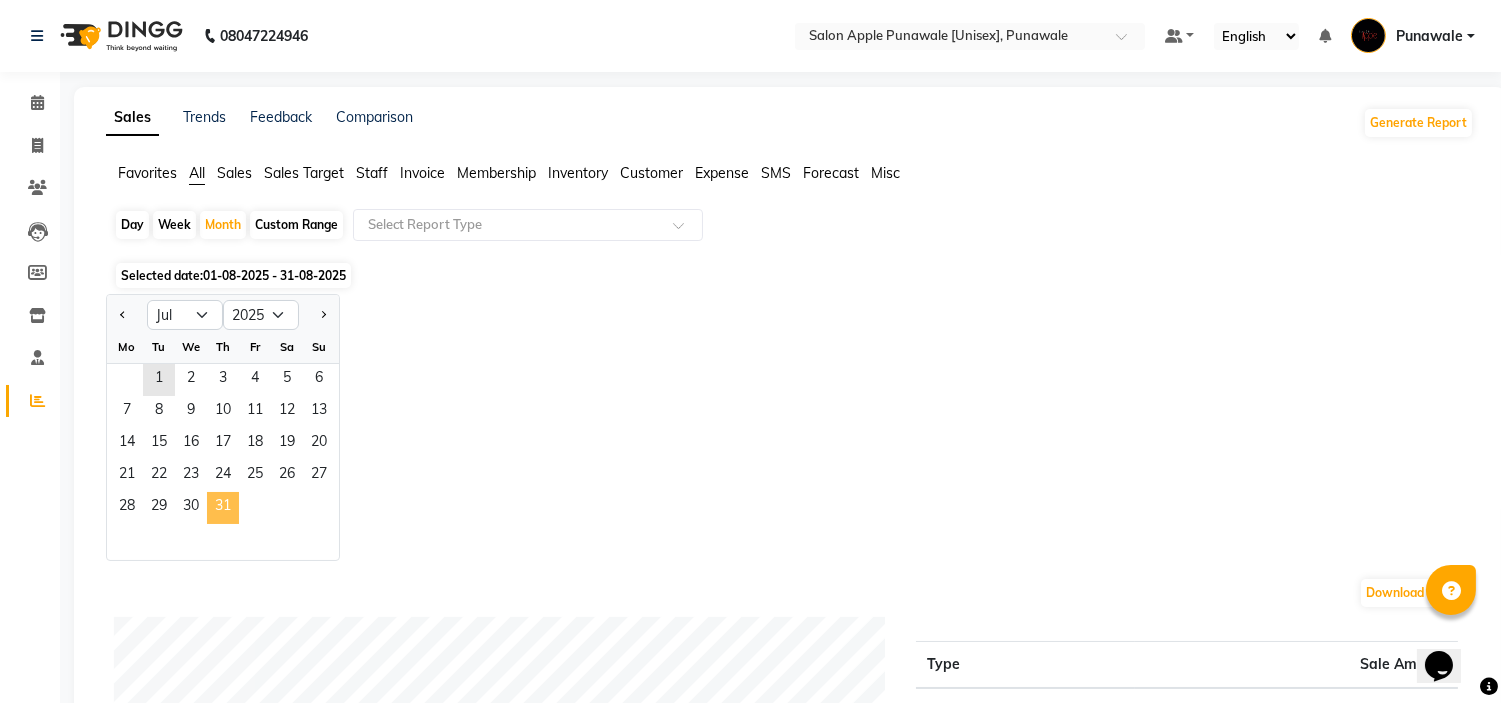 click on "31" 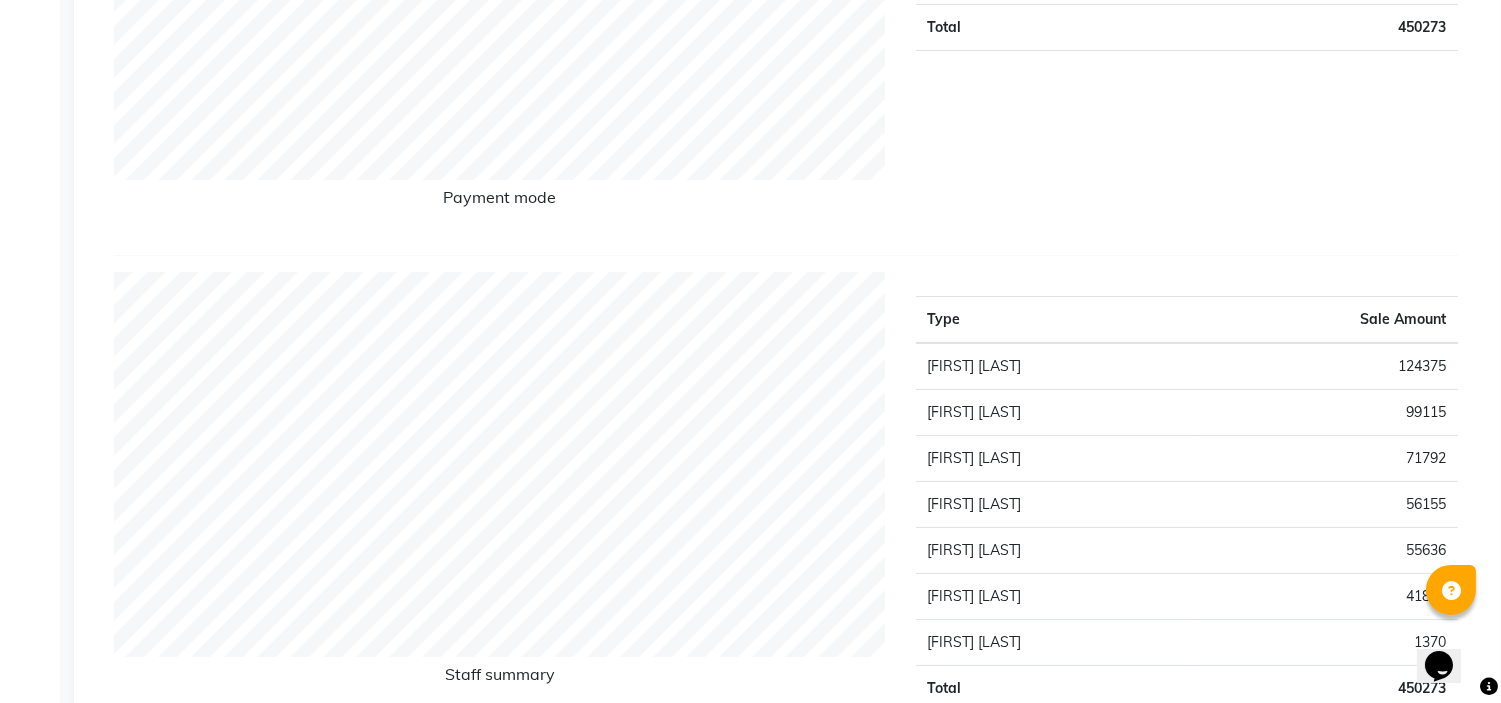 scroll, scrollTop: 0, scrollLeft: 0, axis: both 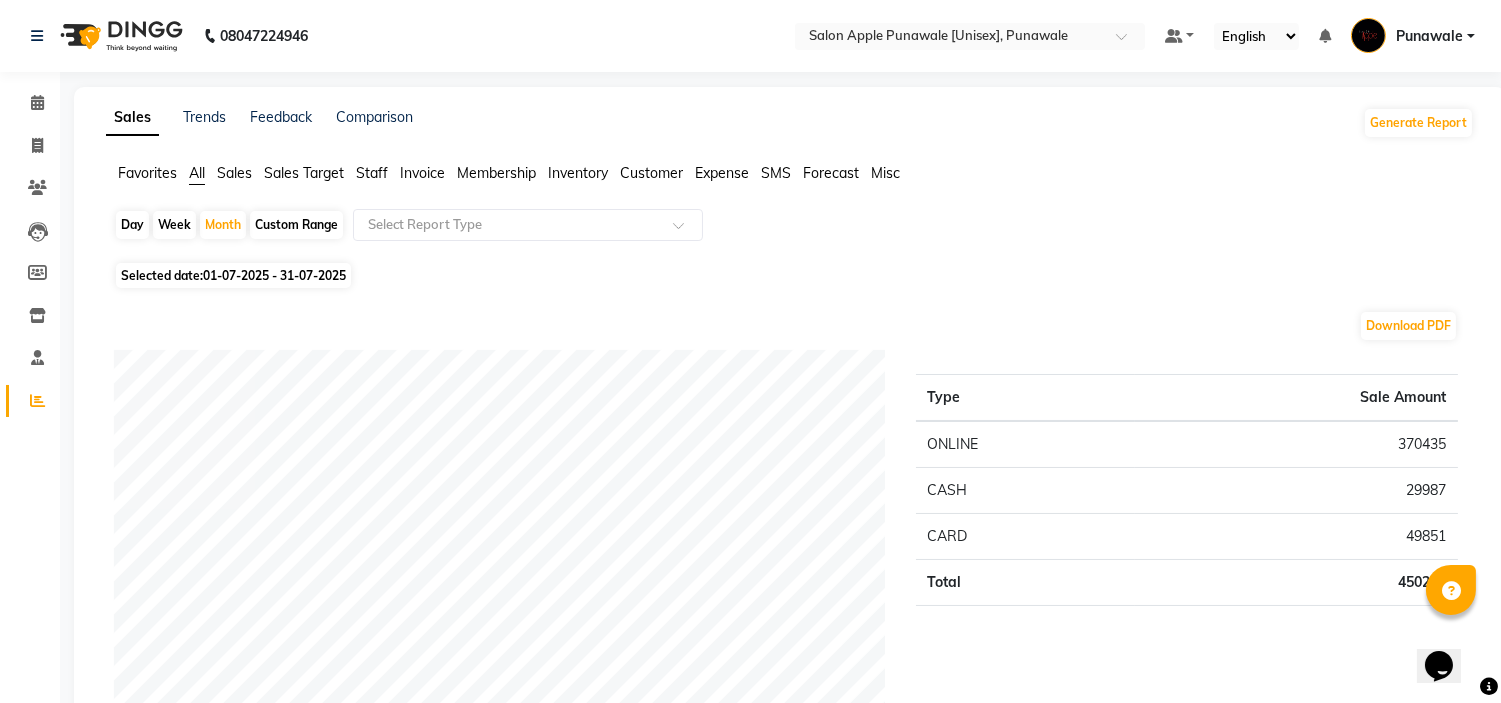 click on "Staff" 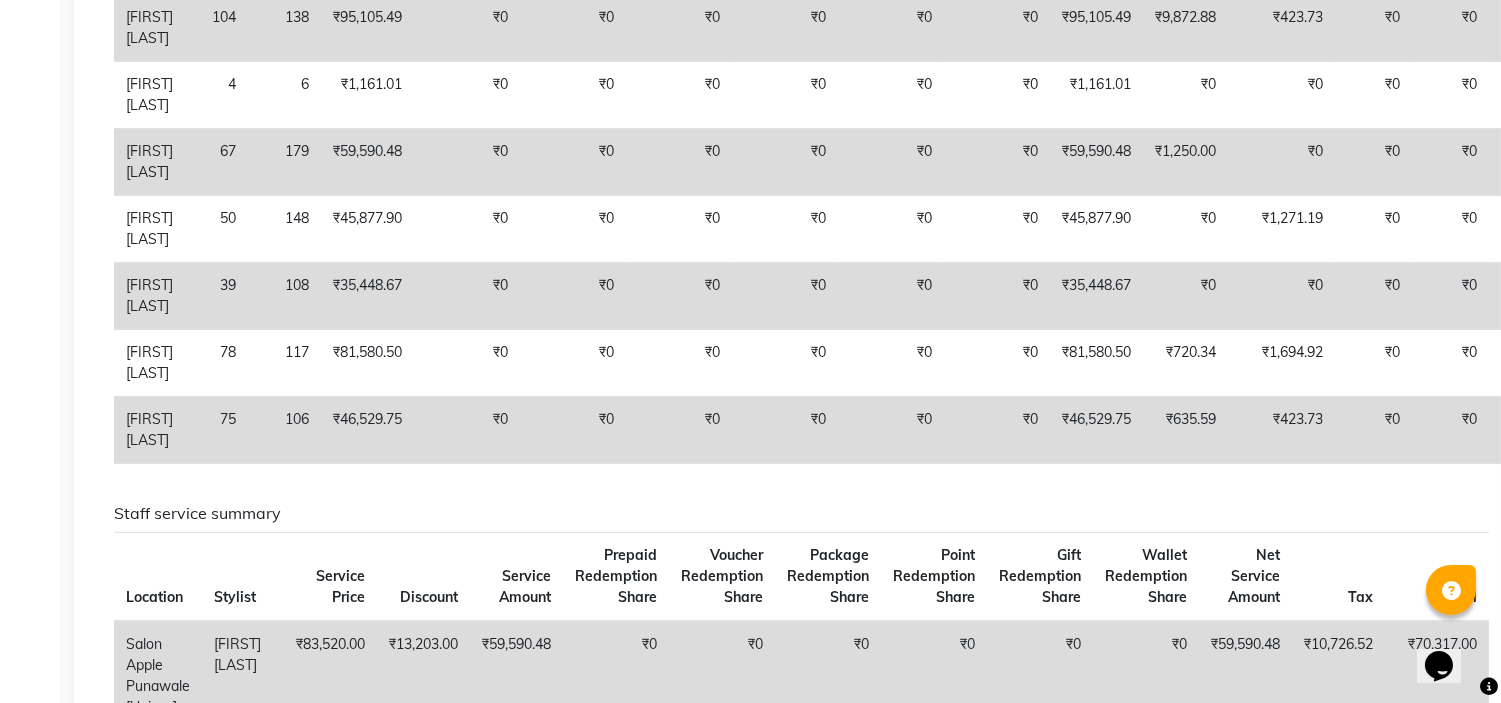 scroll, scrollTop: 0, scrollLeft: 0, axis: both 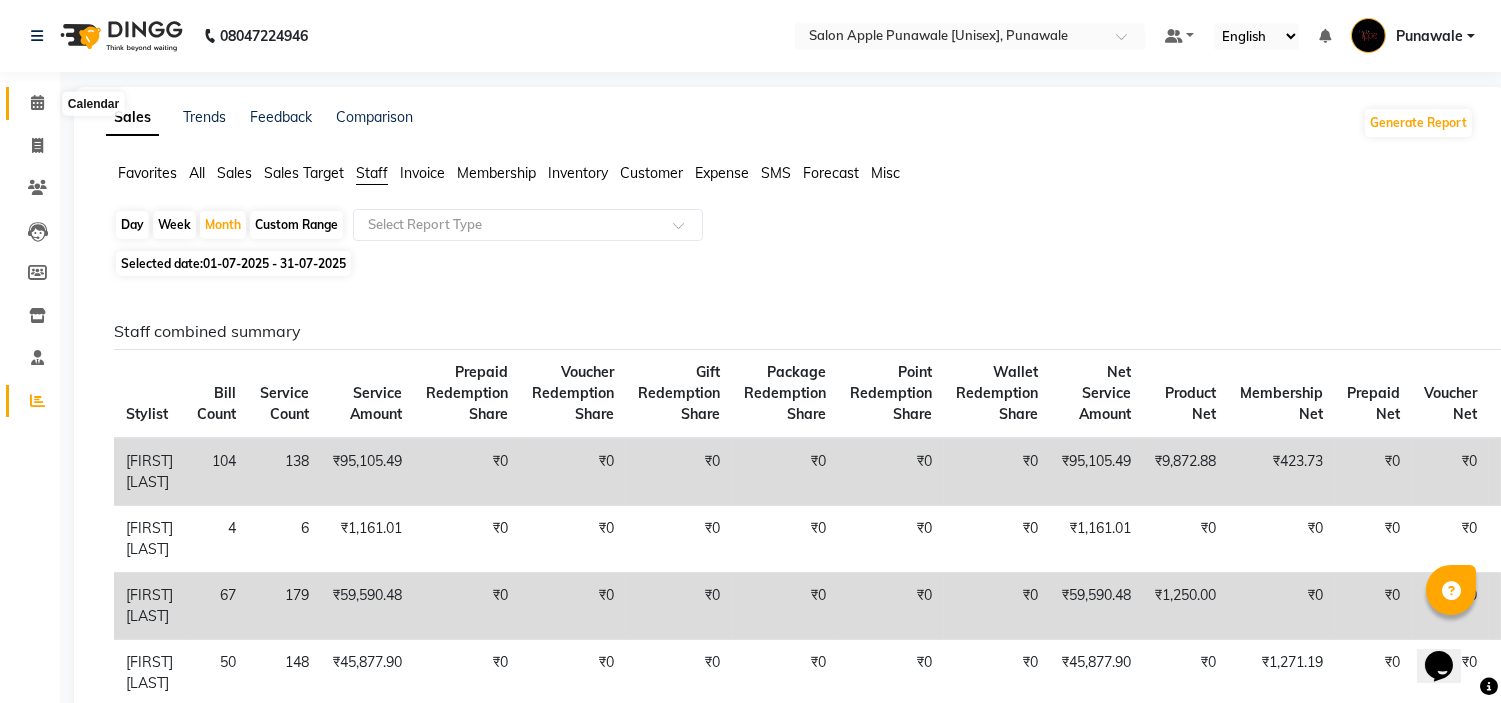 click 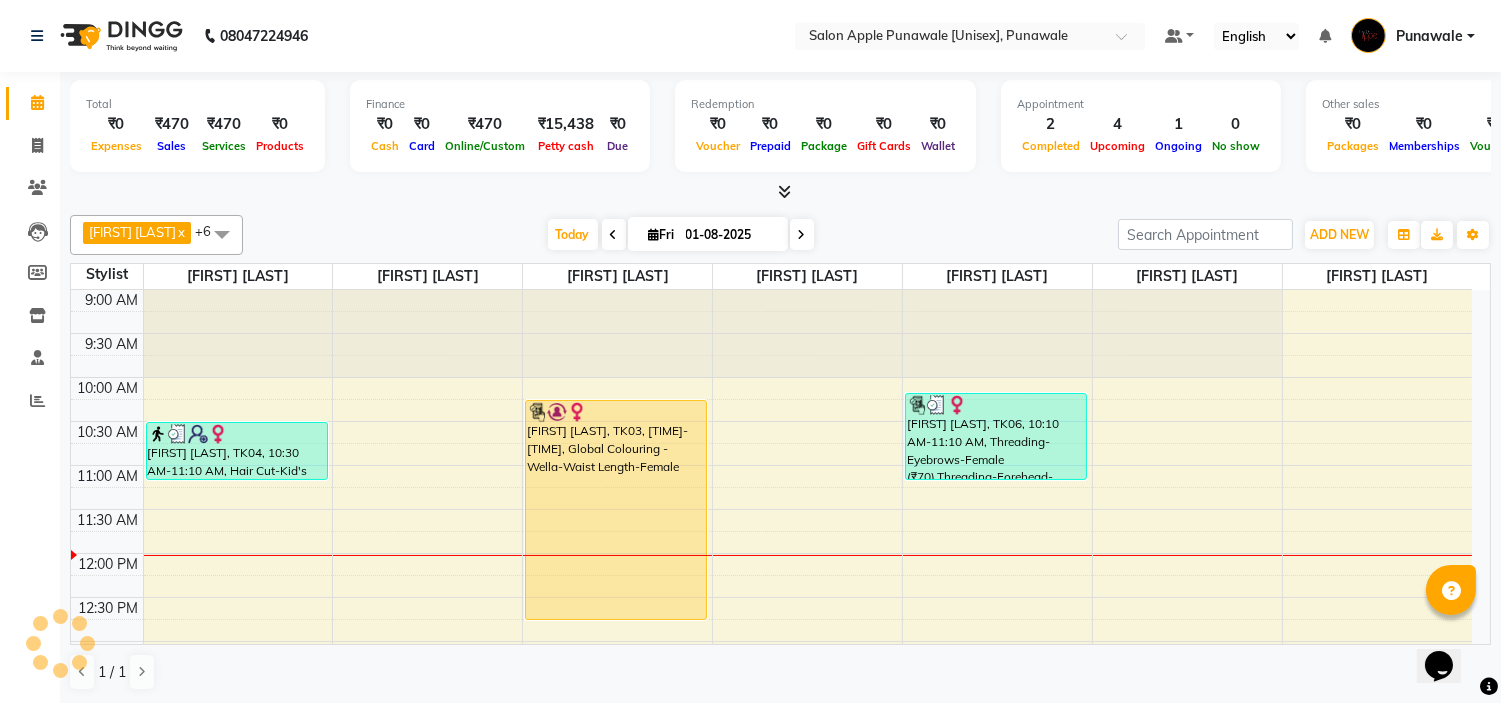 scroll, scrollTop: 0, scrollLeft: 0, axis: both 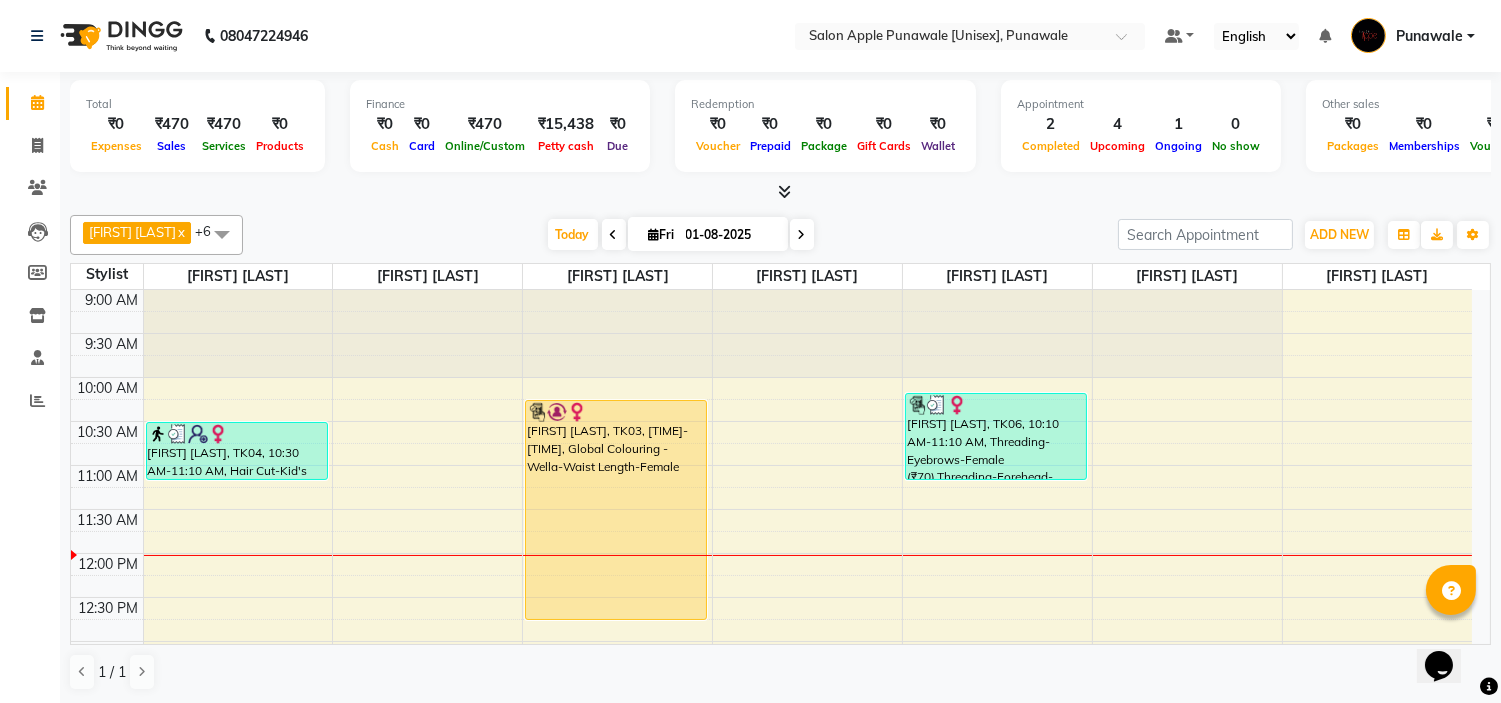 click at bounding box center (614, 234) 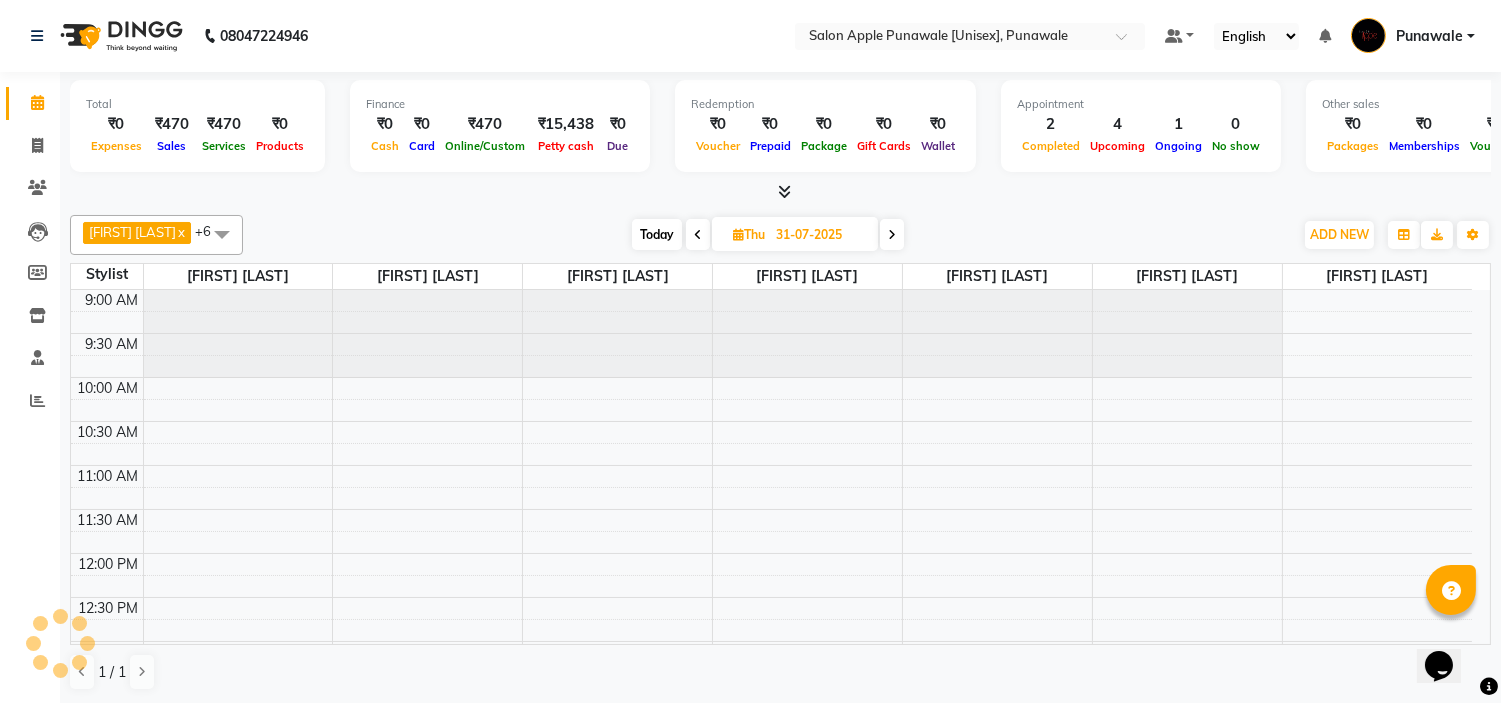 scroll, scrollTop: 265, scrollLeft: 0, axis: vertical 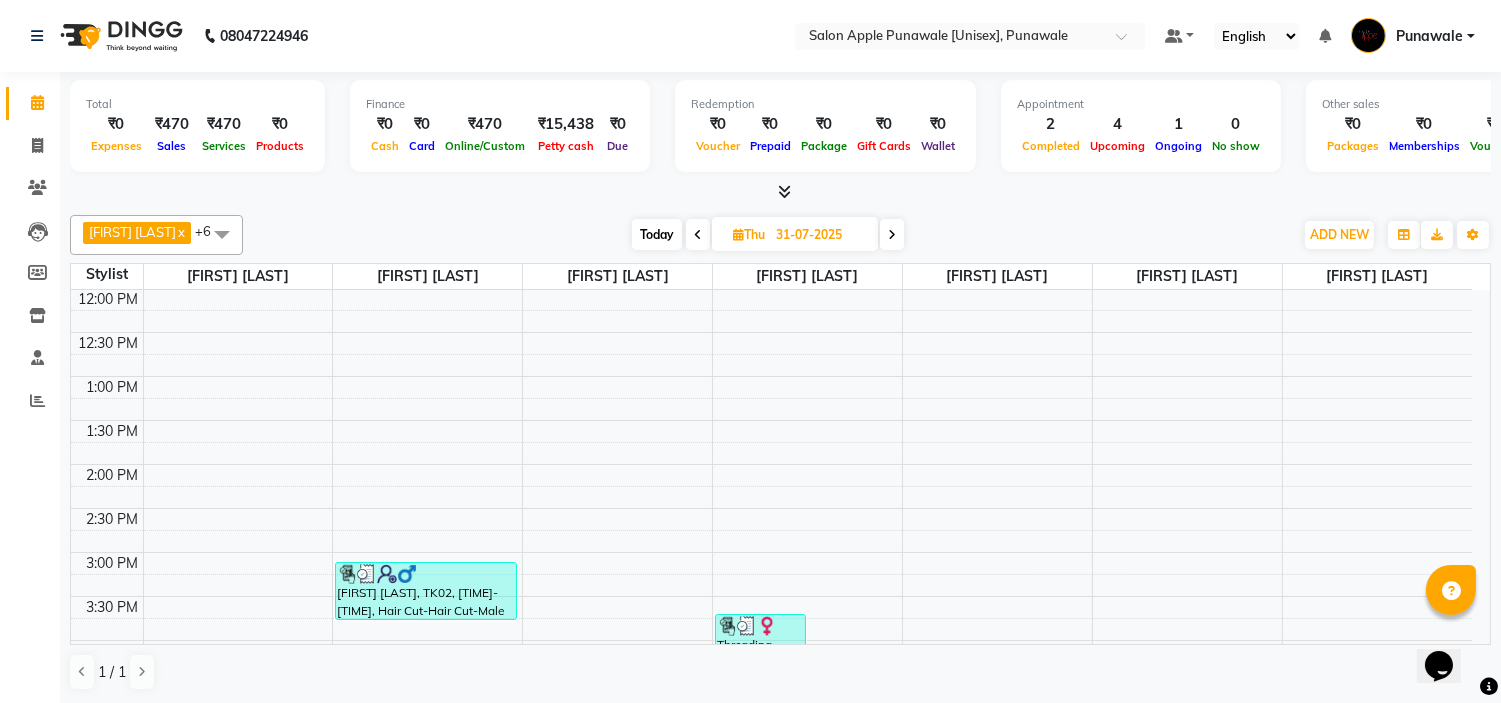 click at bounding box center (698, 234) 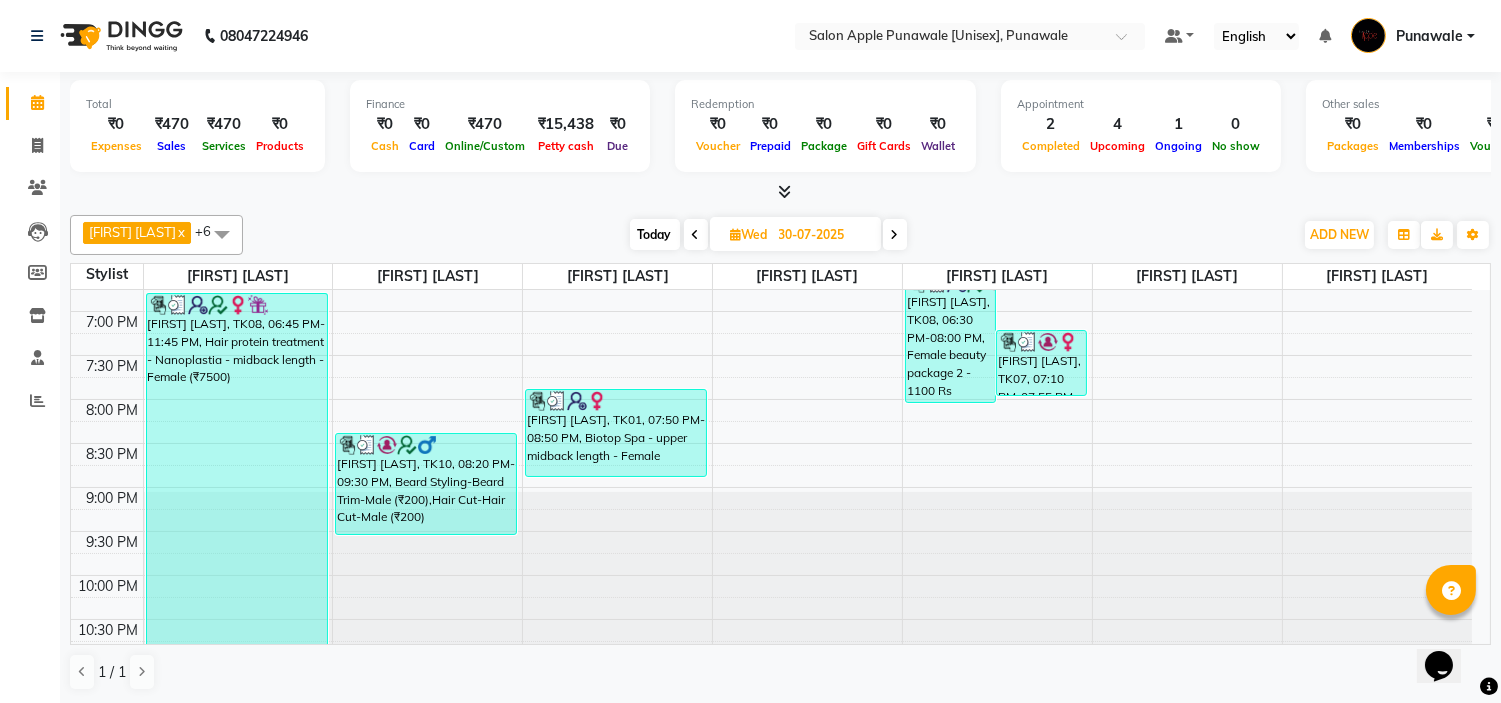 scroll, scrollTop: 882, scrollLeft: 0, axis: vertical 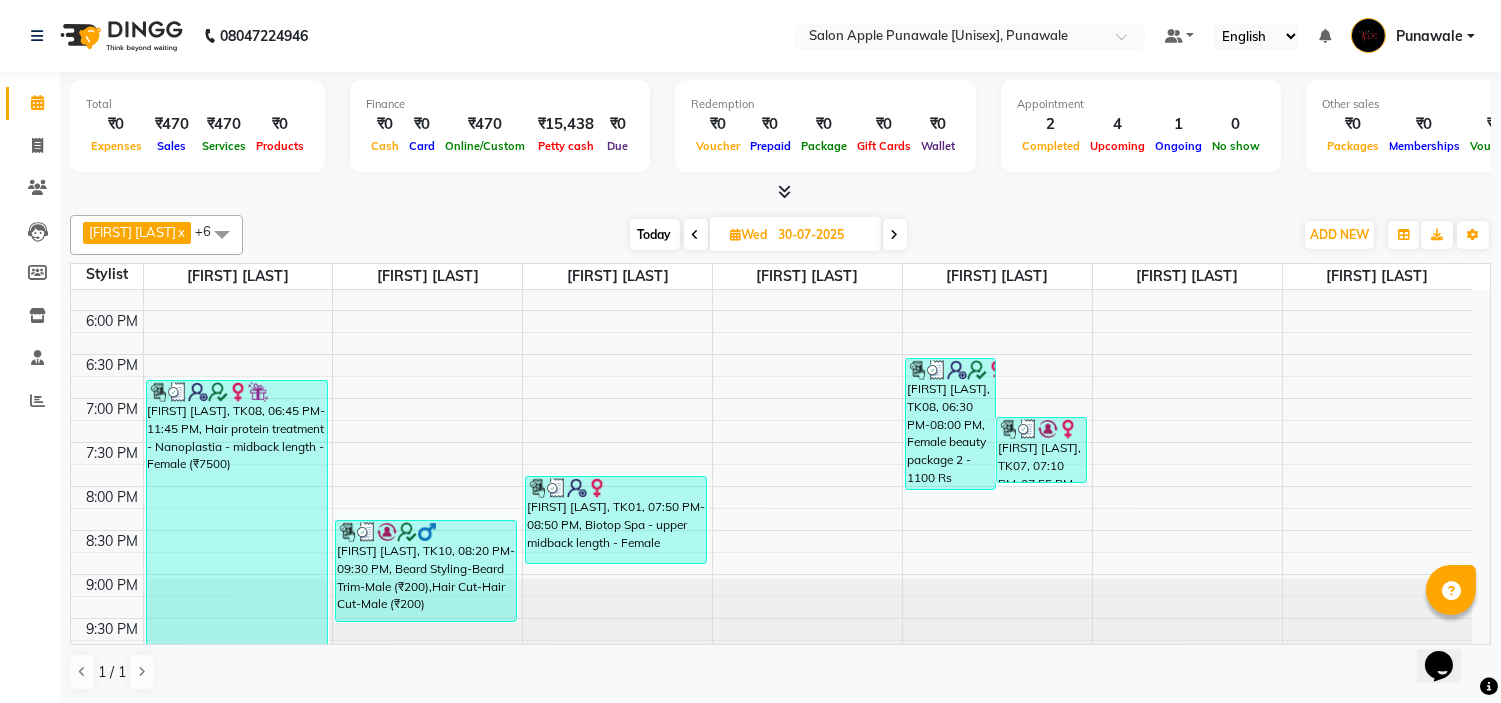 click on "30-07-2025" at bounding box center [823, 235] 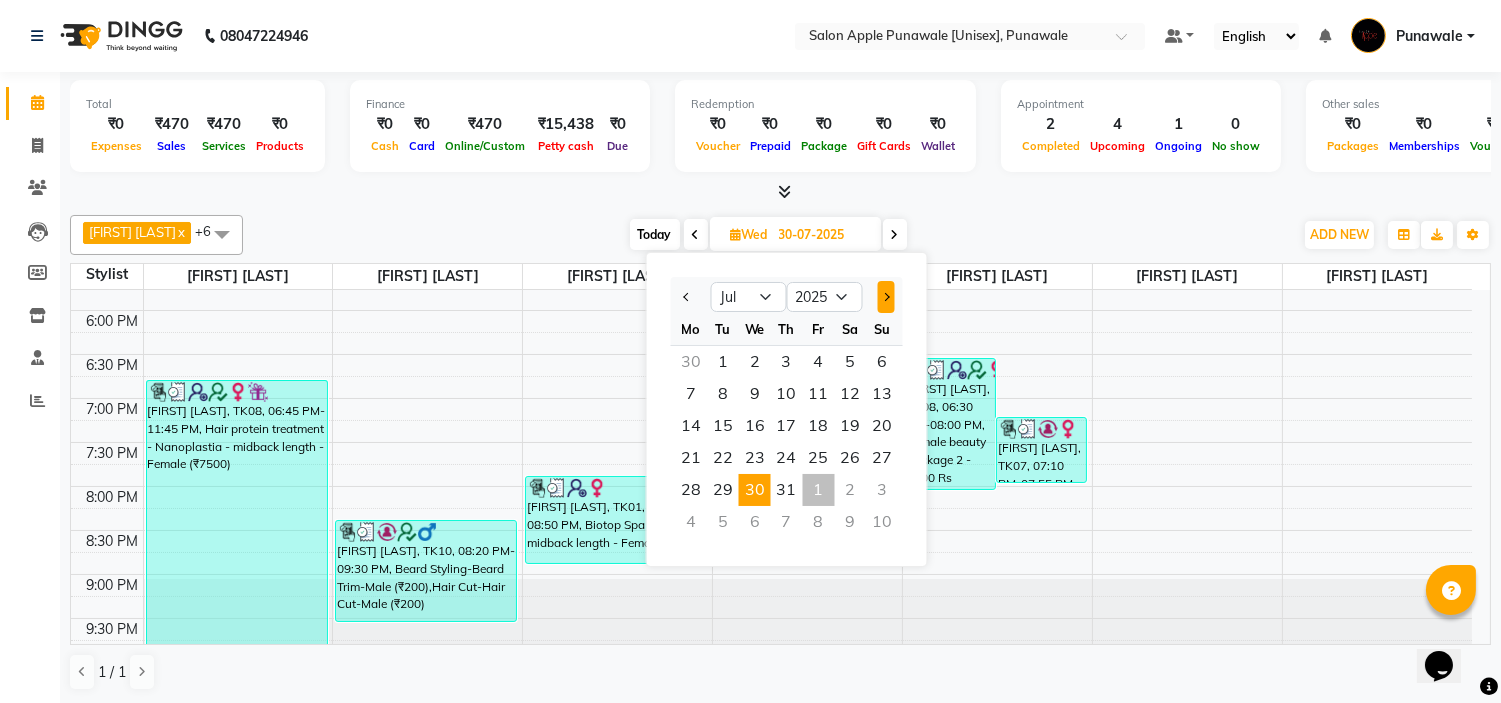 click at bounding box center (885, 297) 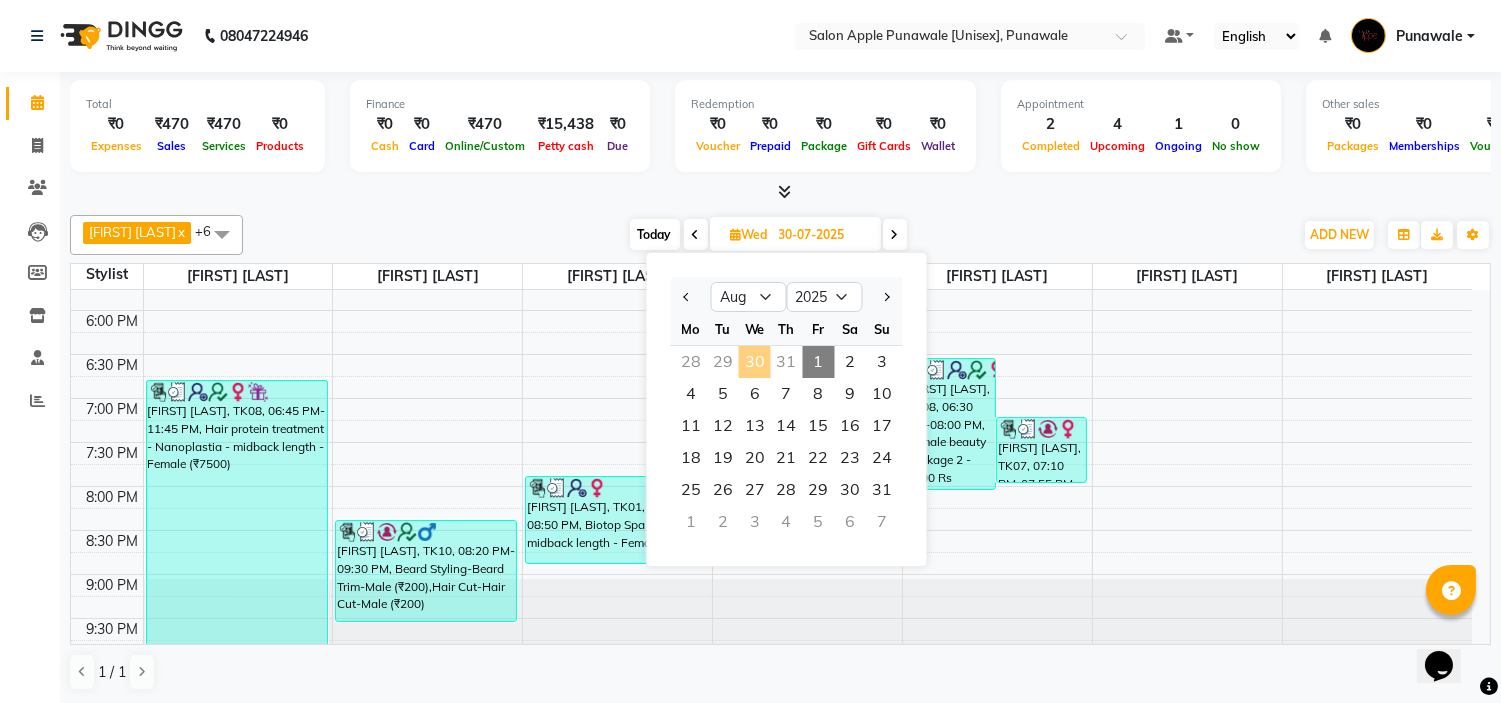 click on "1" at bounding box center [819, 362] 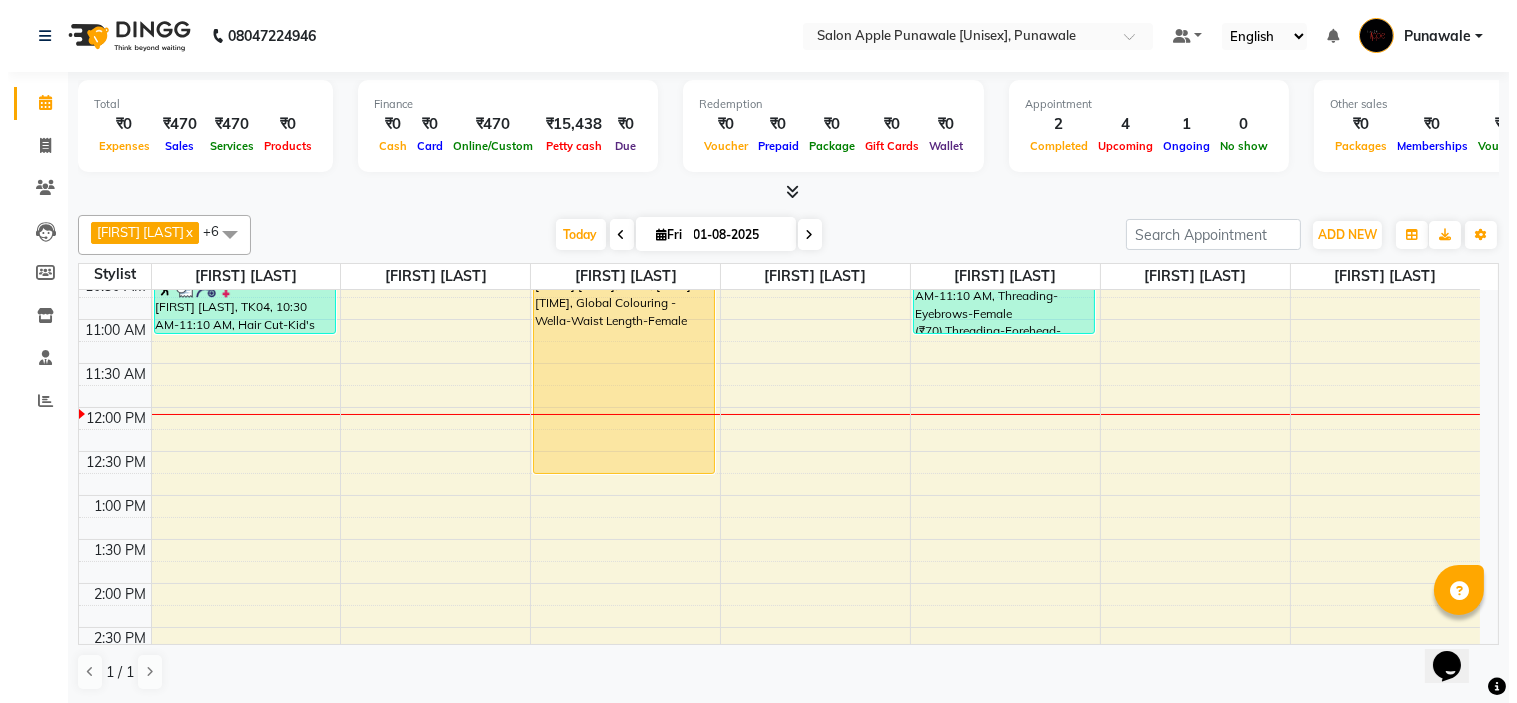 scroll, scrollTop: 333, scrollLeft: 0, axis: vertical 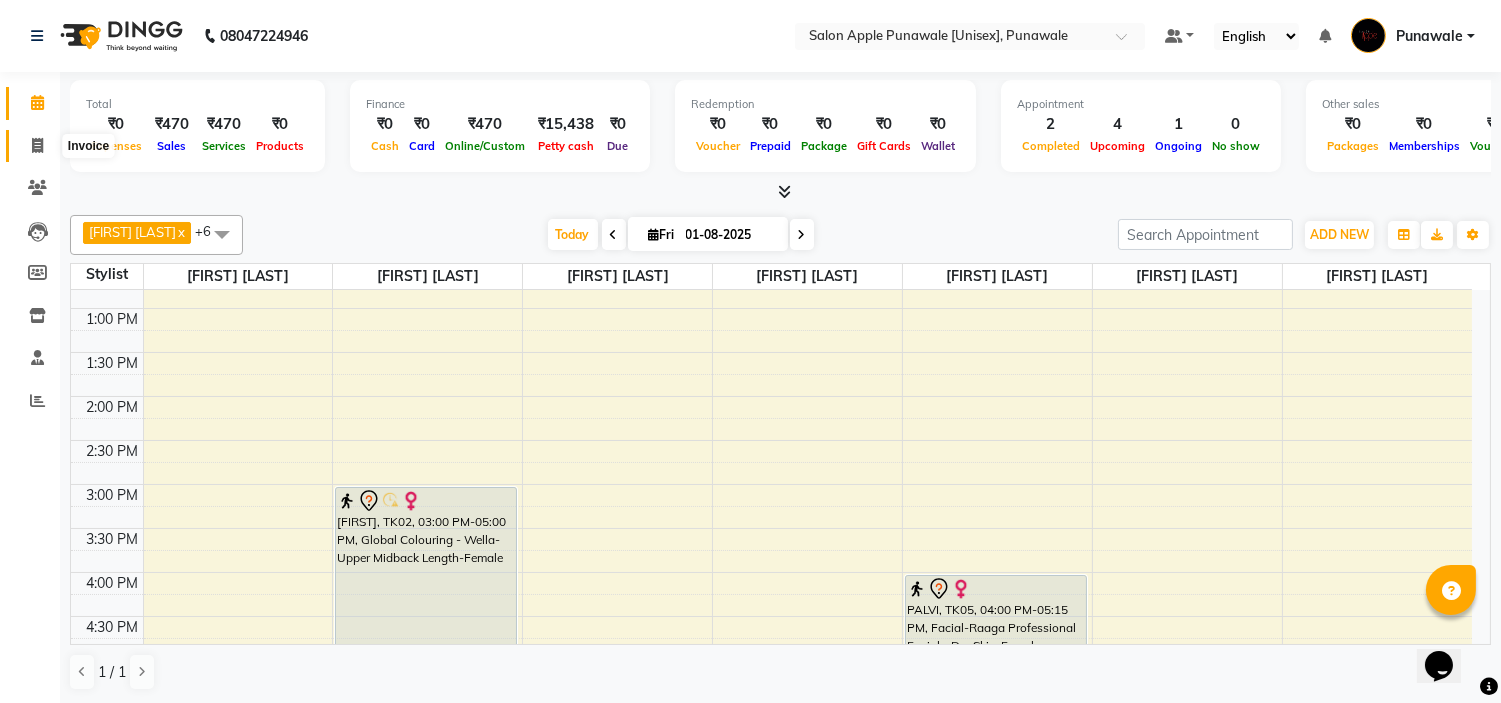 click 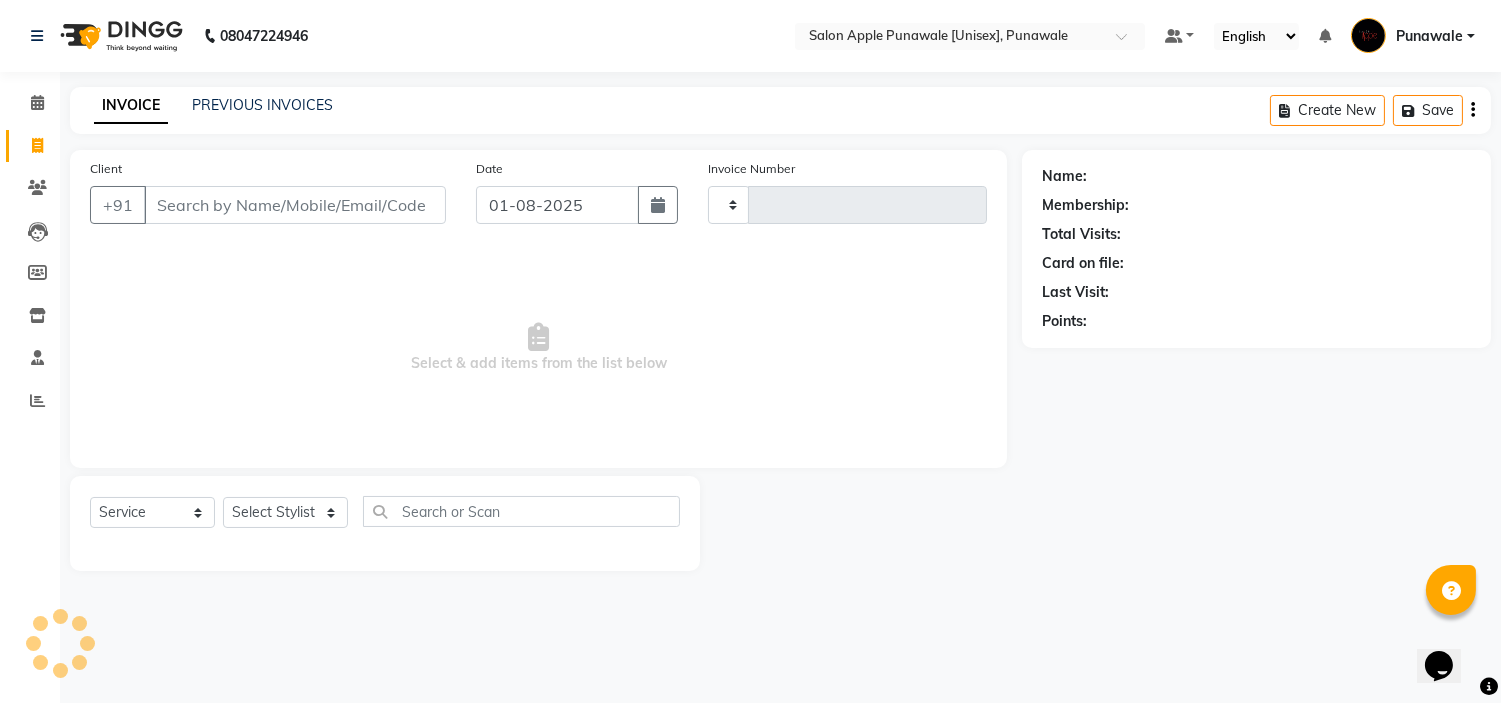type on "1465" 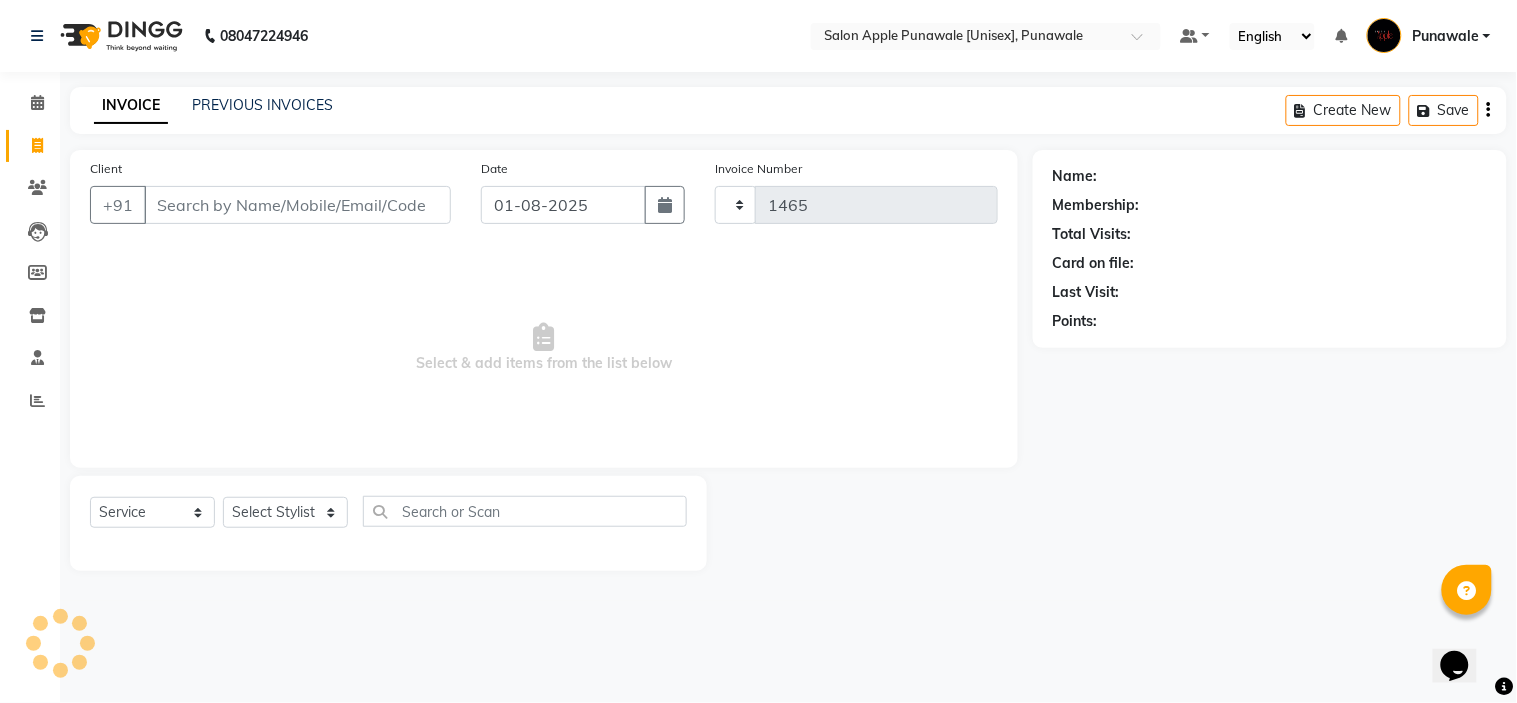 select on "5421" 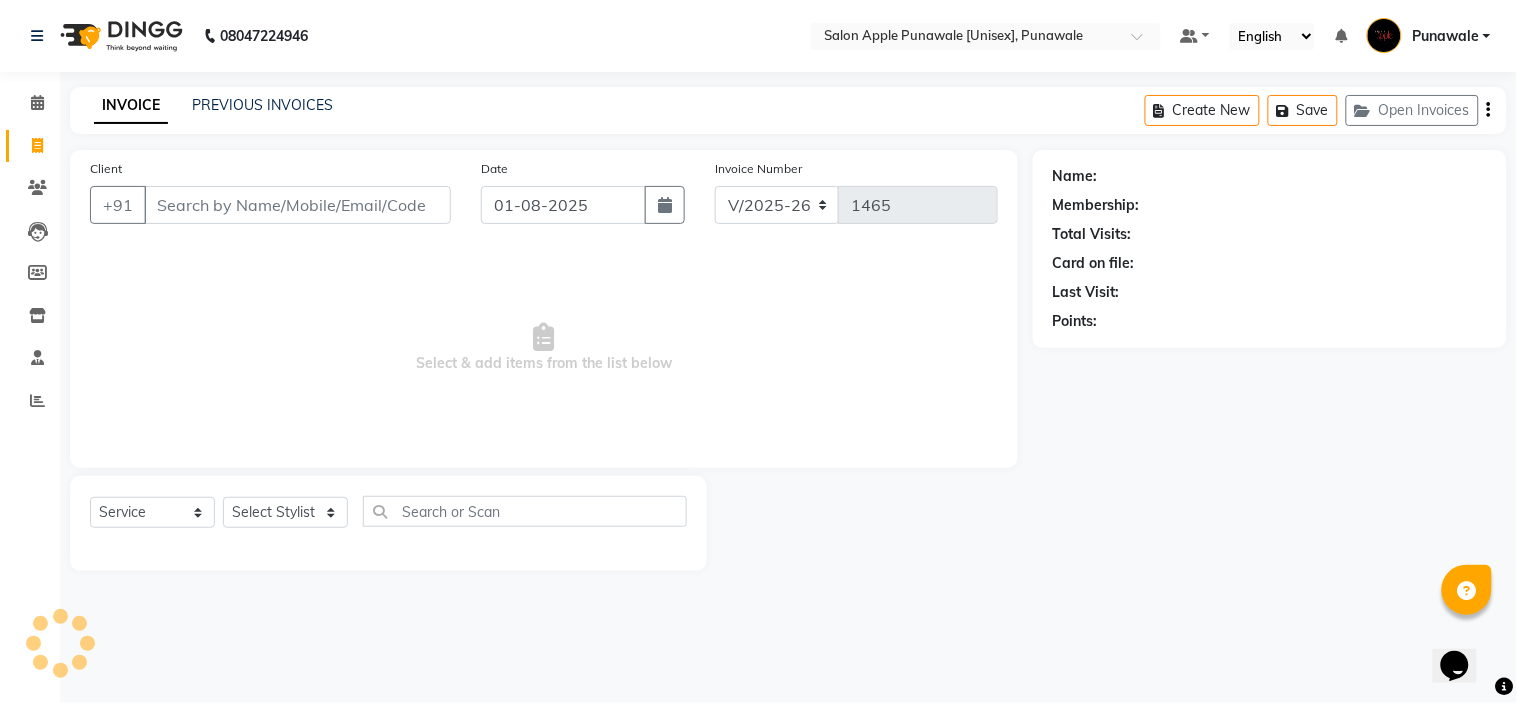 click on "Client" at bounding box center [297, 205] 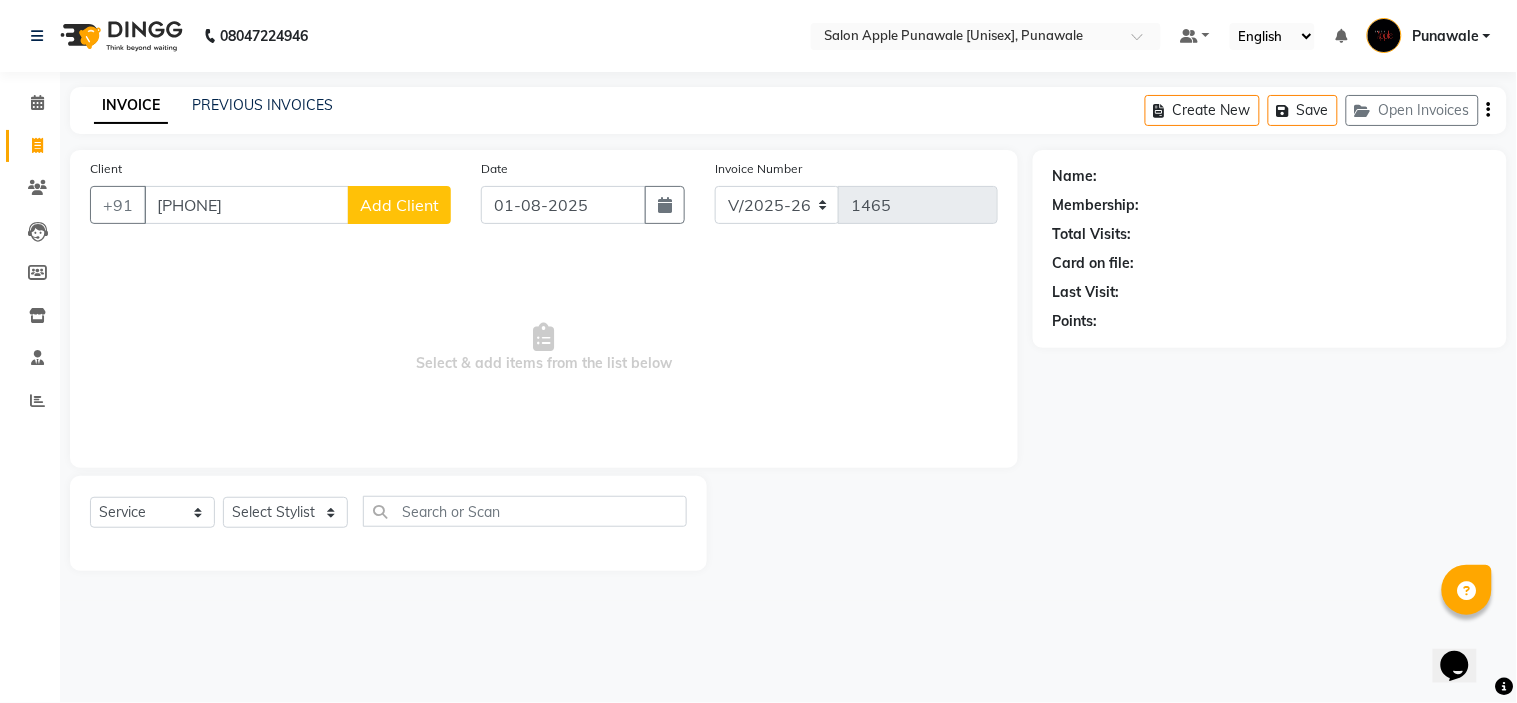 type on "[PHONE]" 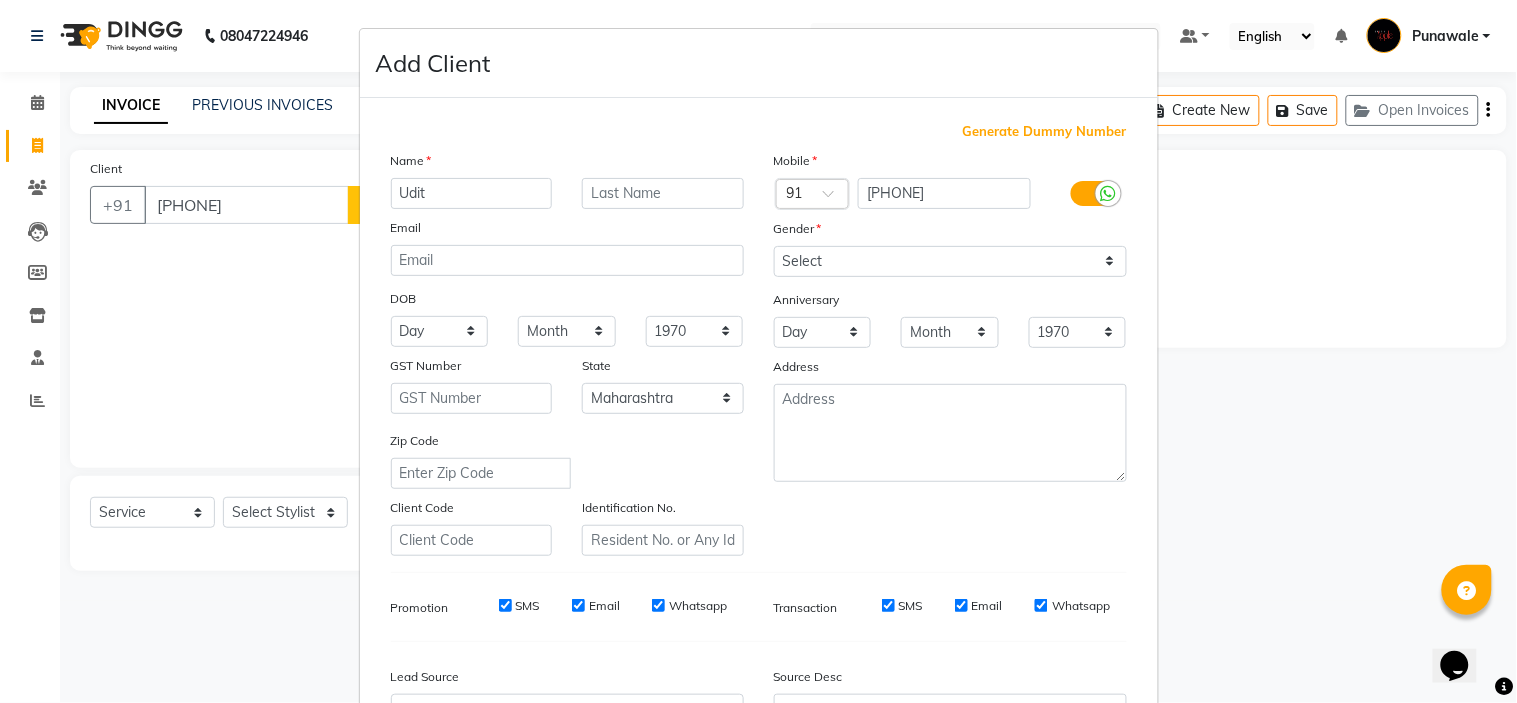 type on "Udit" 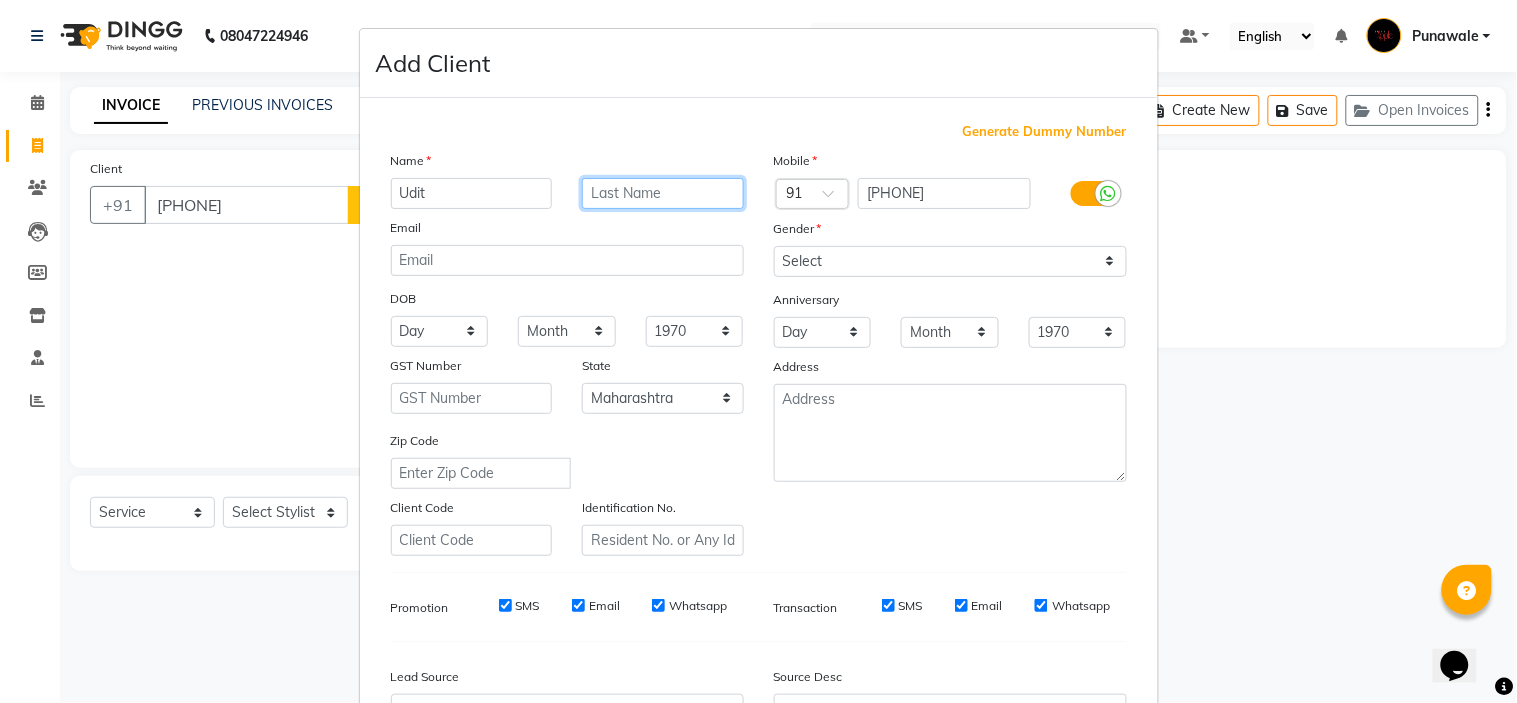click at bounding box center [663, 193] 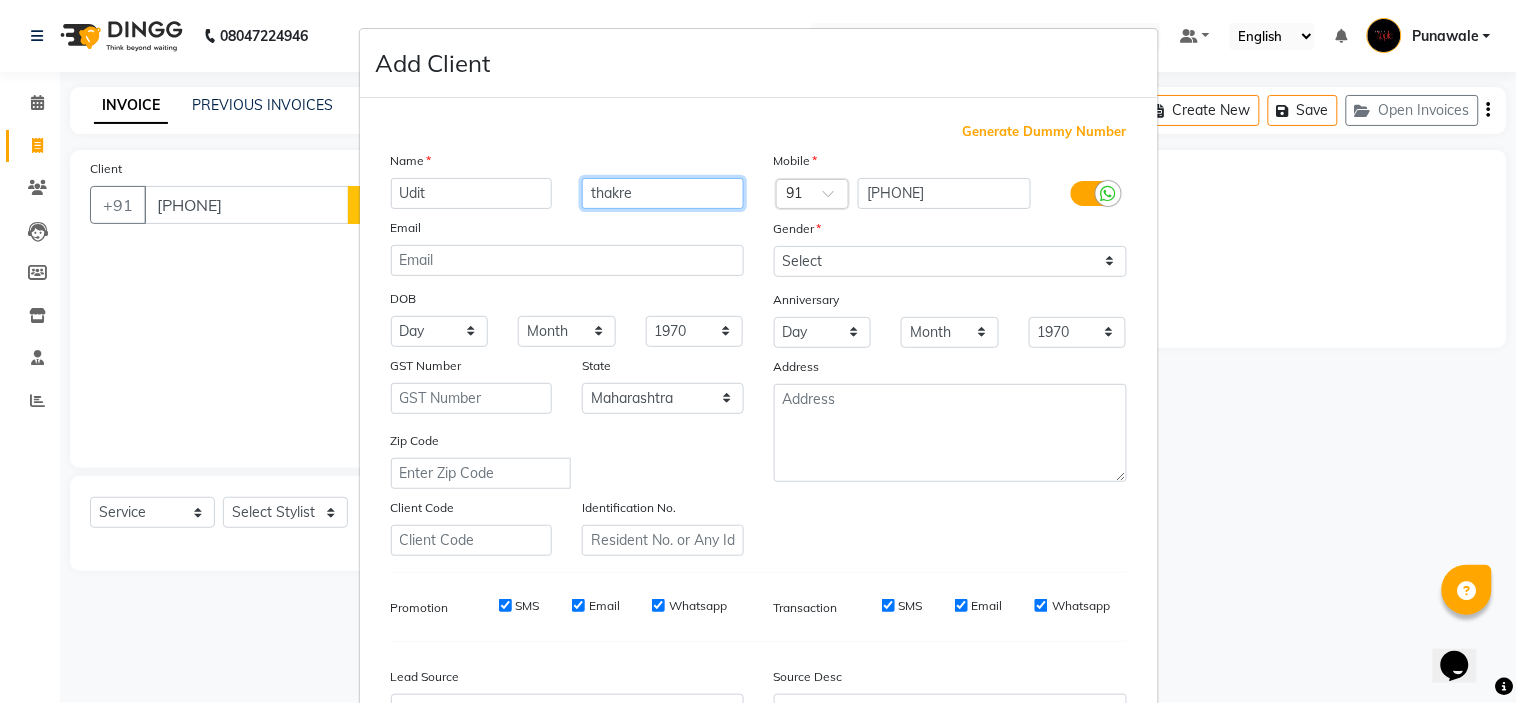 type on "thakre" 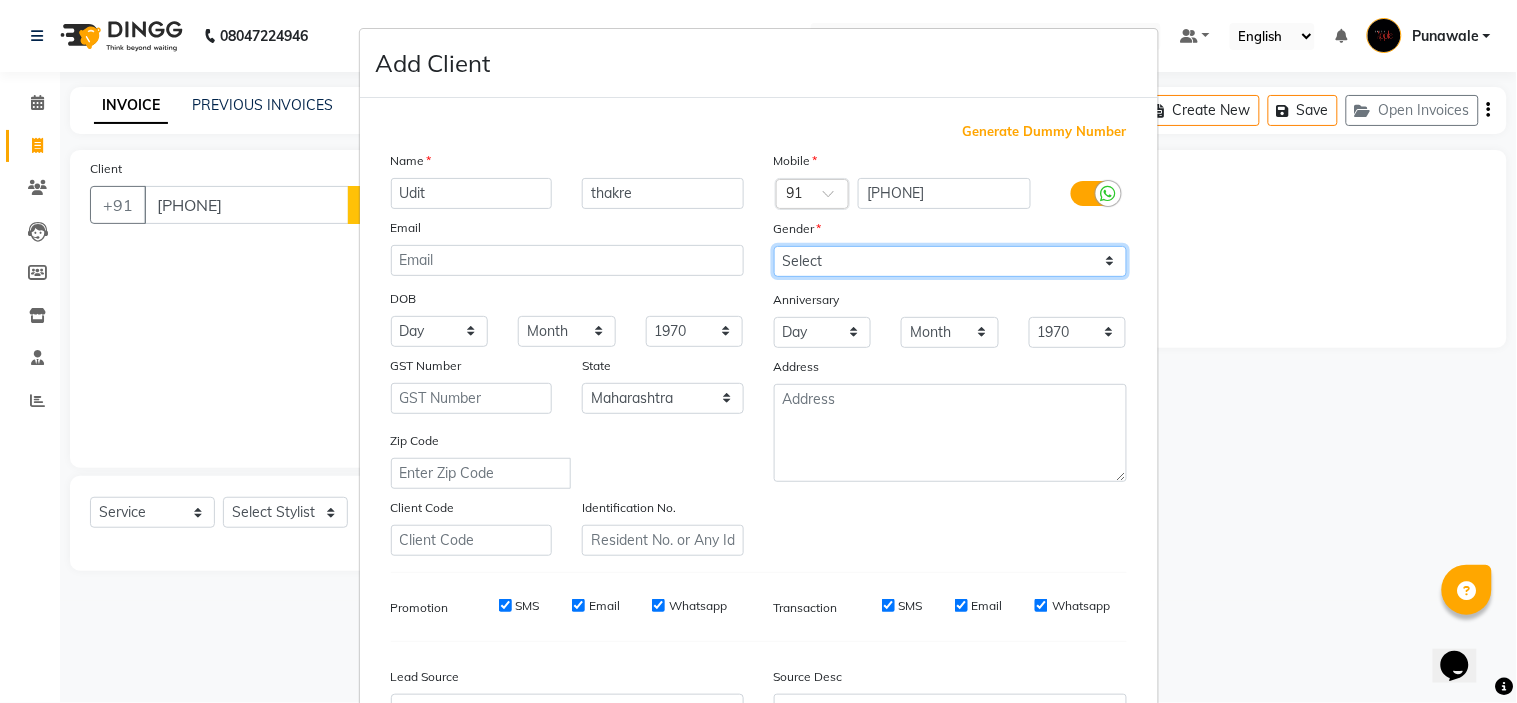 drag, startPoint x: 1088, startPoint y: 263, endPoint x: 1082, endPoint y: 273, distance: 11.661903 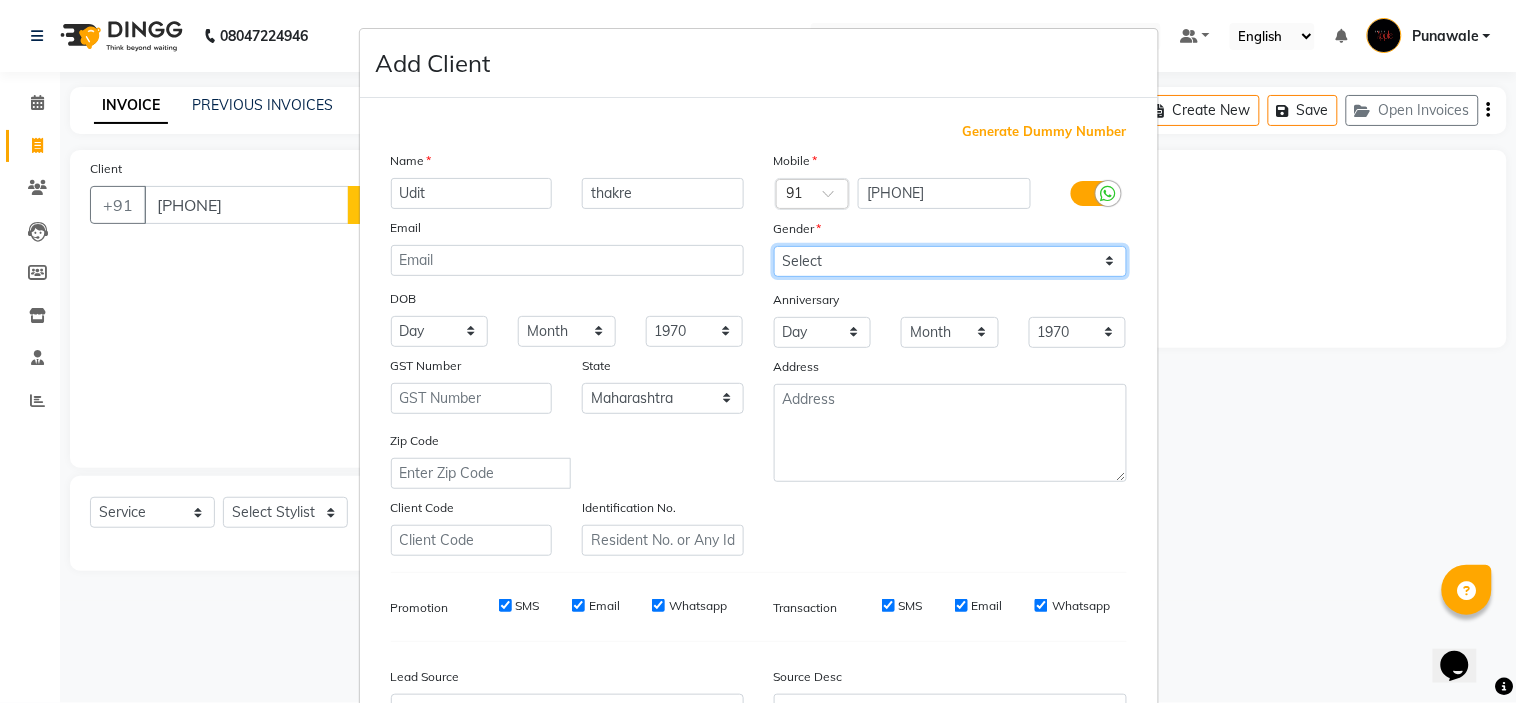 select on "male" 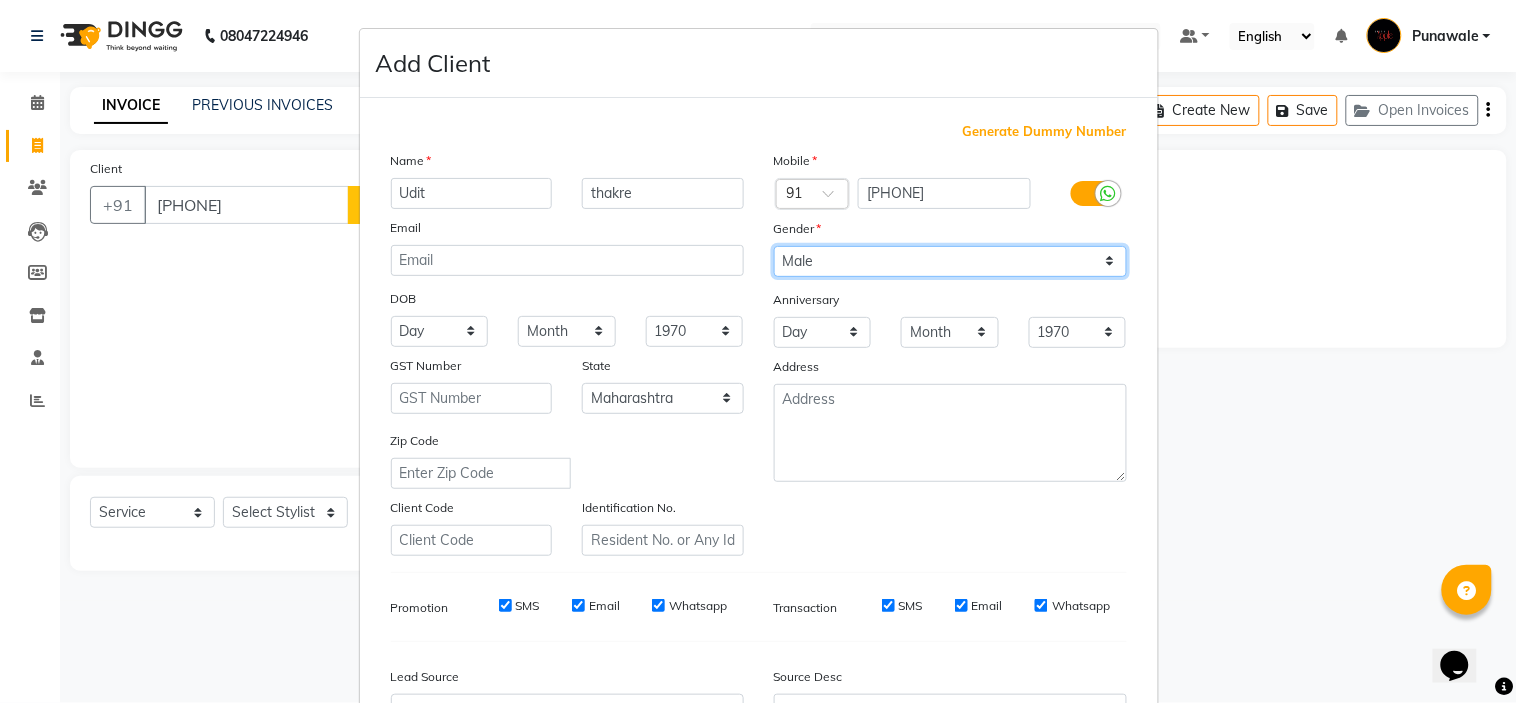 click on "Select Male Female Other Prefer Not To Say" at bounding box center (950, 261) 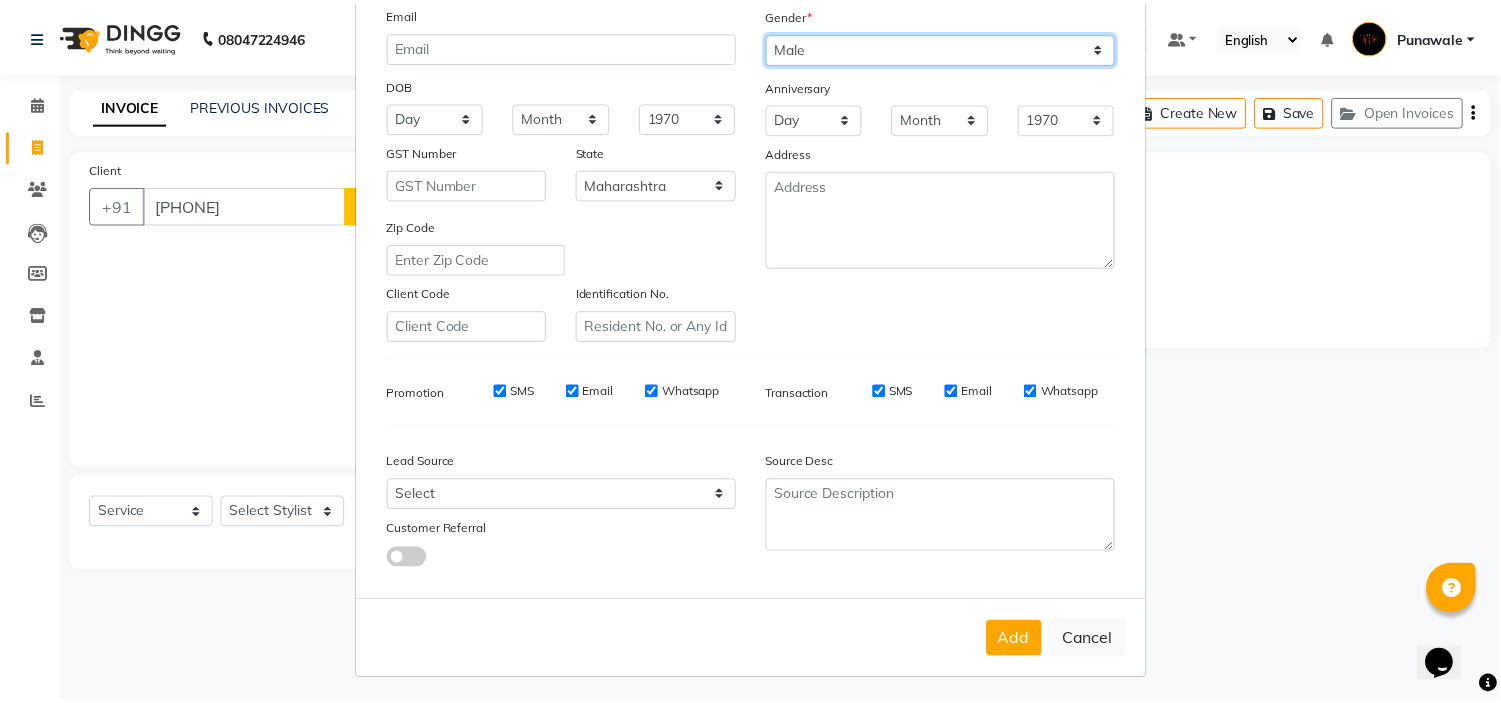 scroll, scrollTop: 221, scrollLeft: 0, axis: vertical 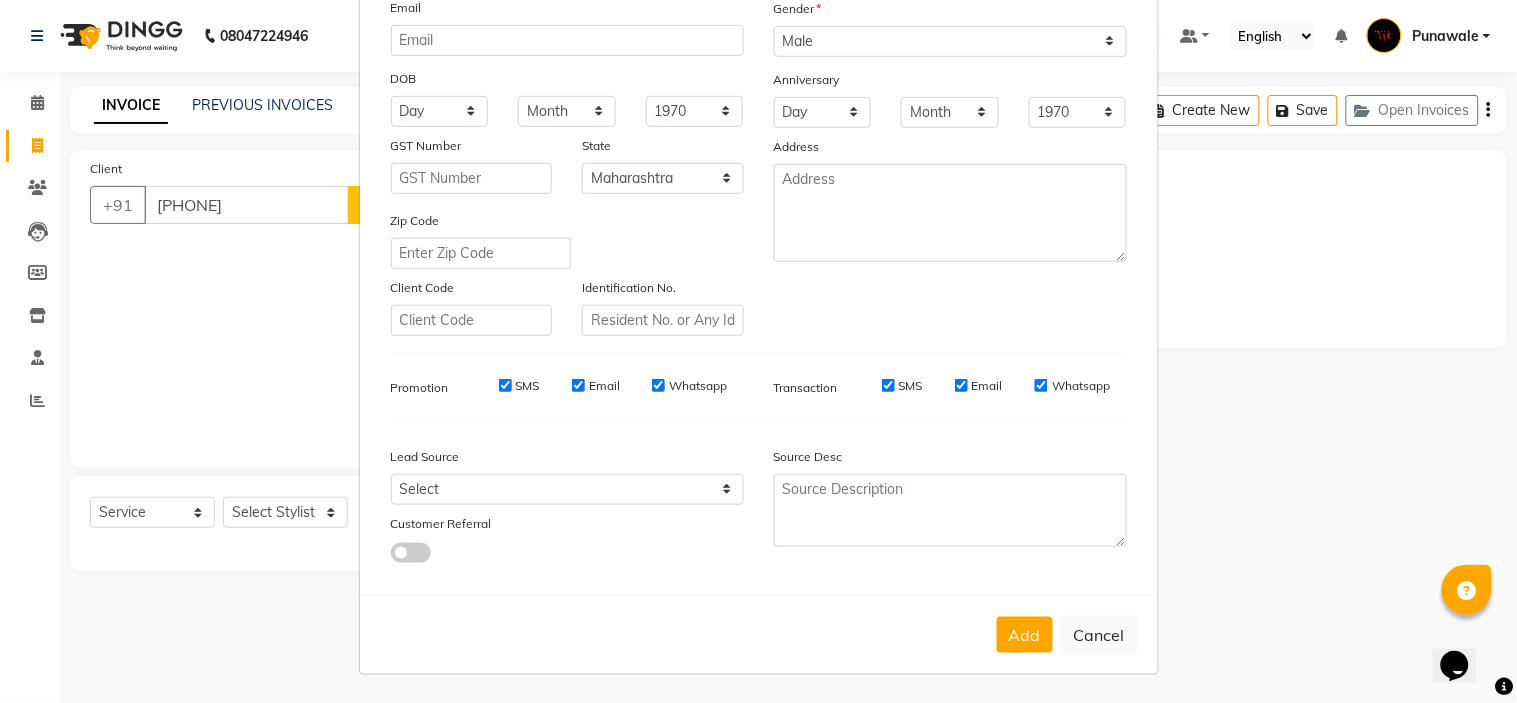 click on "Add   Cancel" at bounding box center [759, 634] 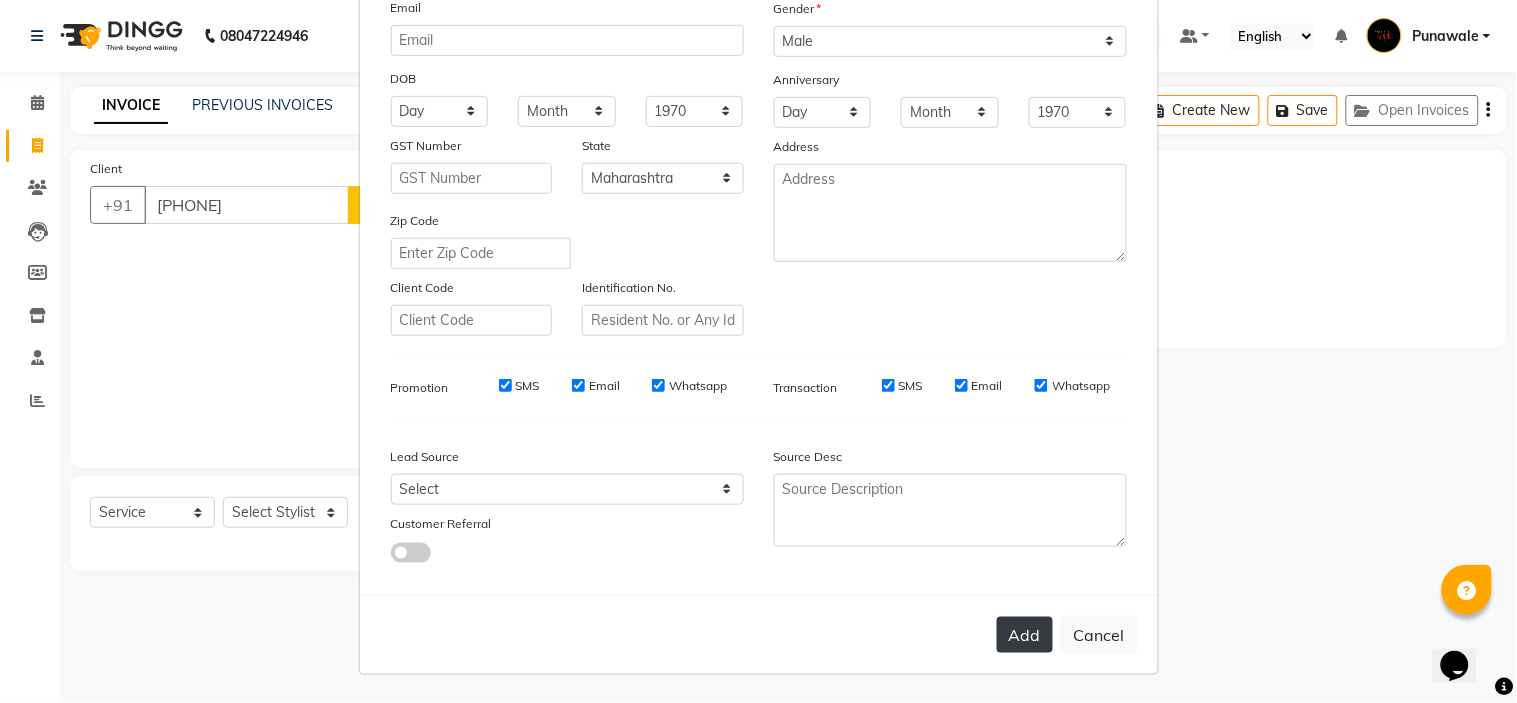click on "Add" at bounding box center [1025, 635] 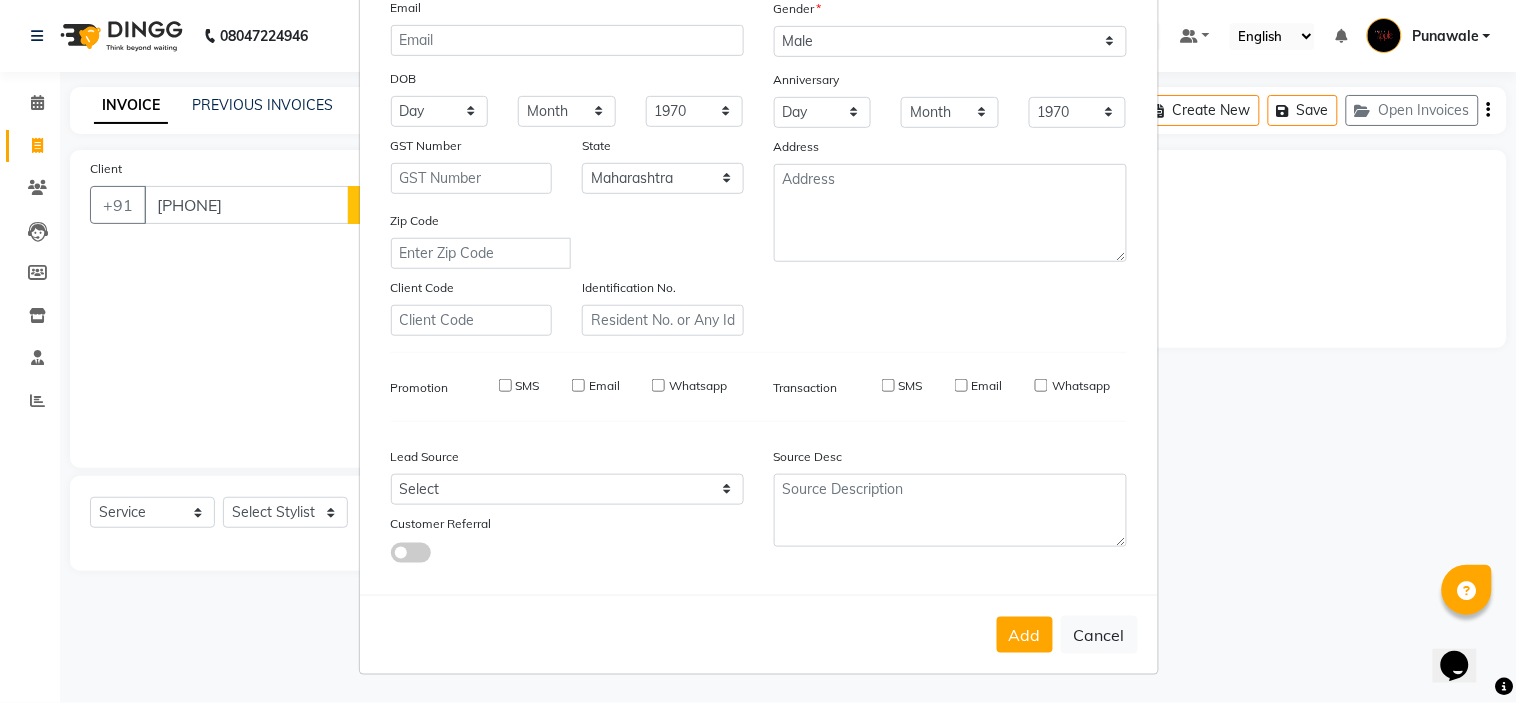 type 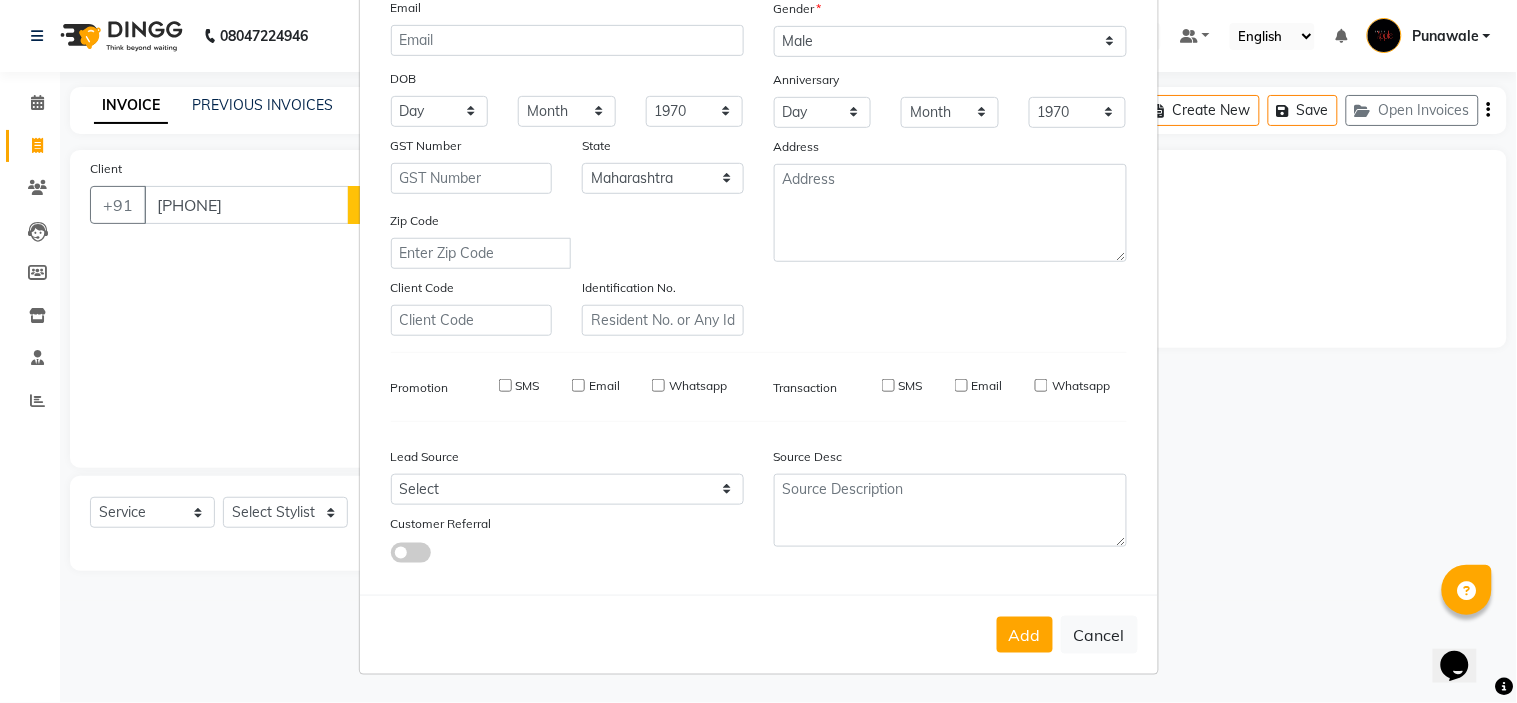 select 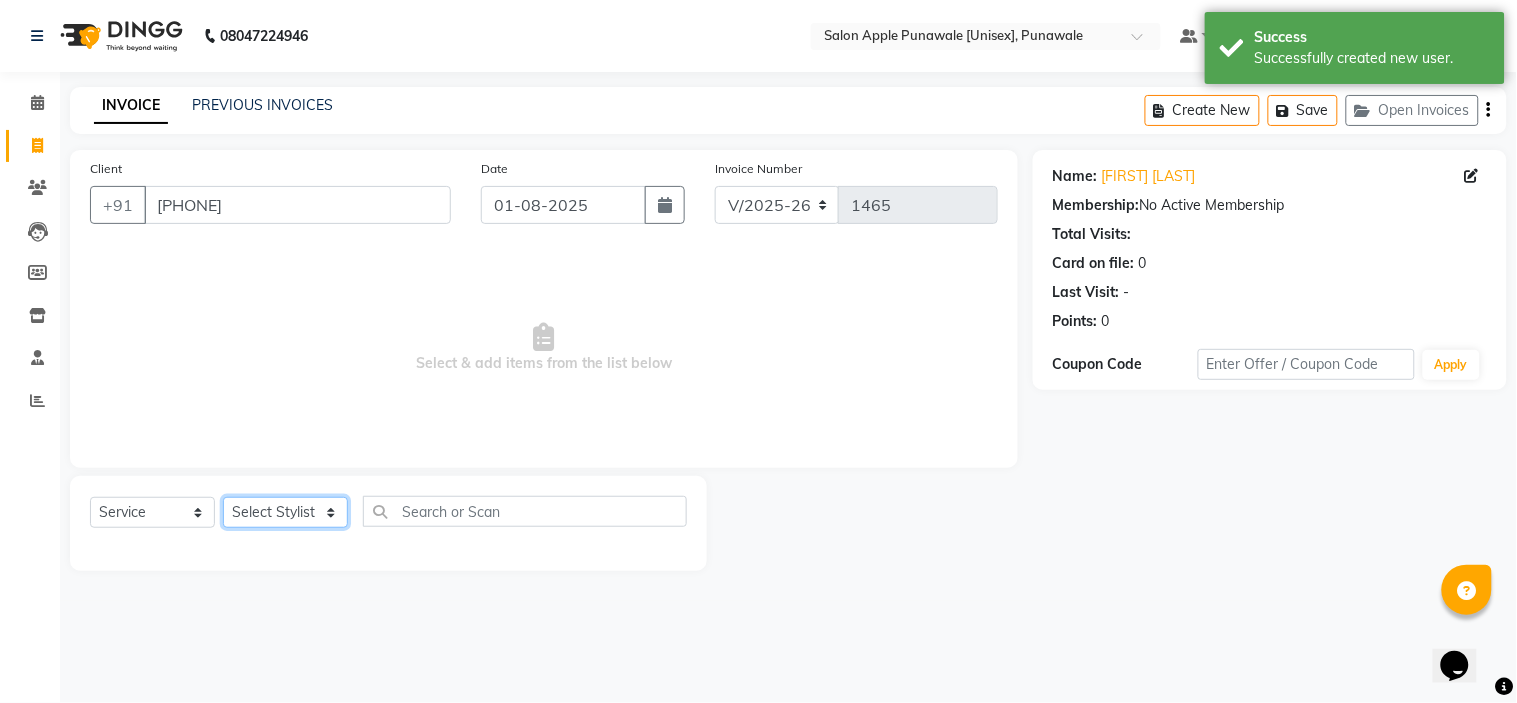 click on "Select Stylist Avi Sonawane Kamlesh Nikam Kaveri Nikam Pallavi Waghamare Shruti Khapake Sneha Jadhav Sohail Shaikh  Vivek Hire" 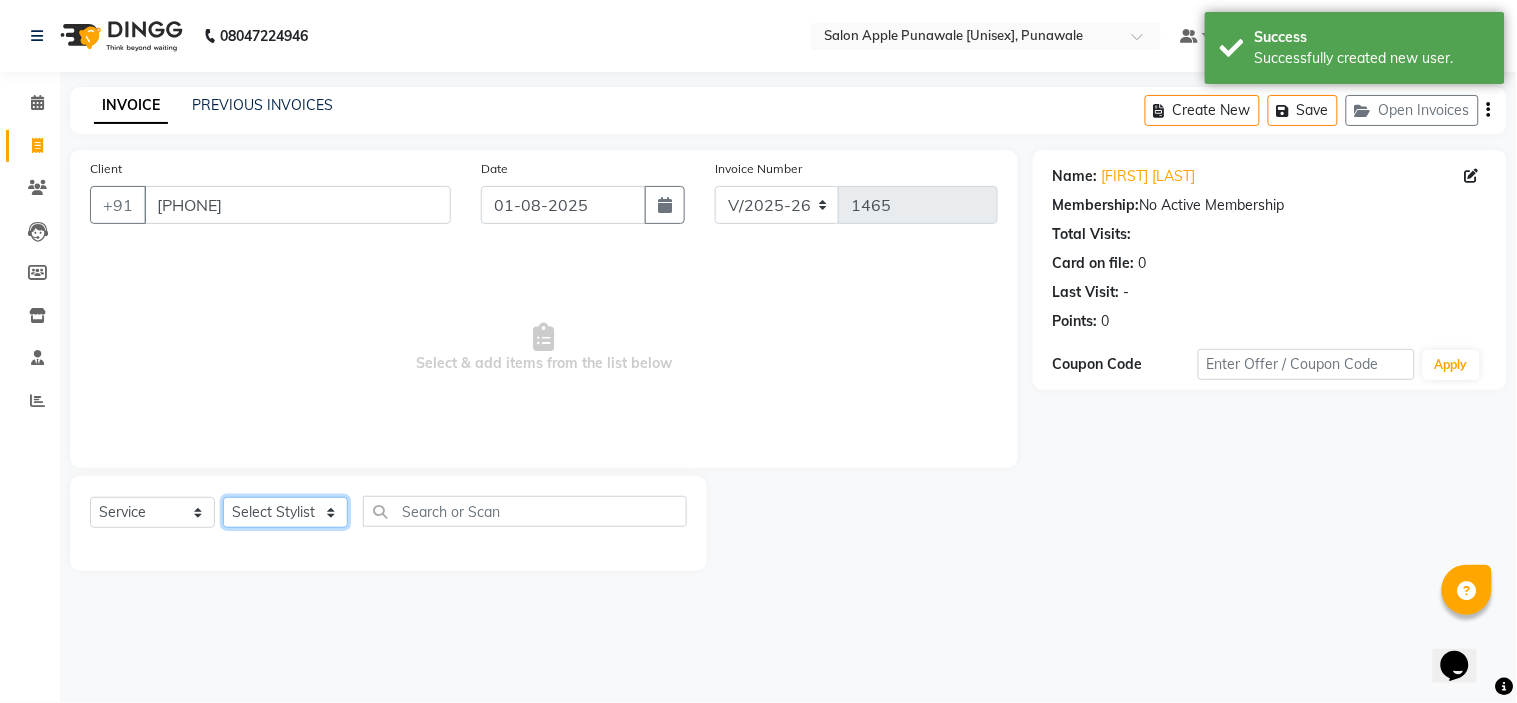 select on "80185" 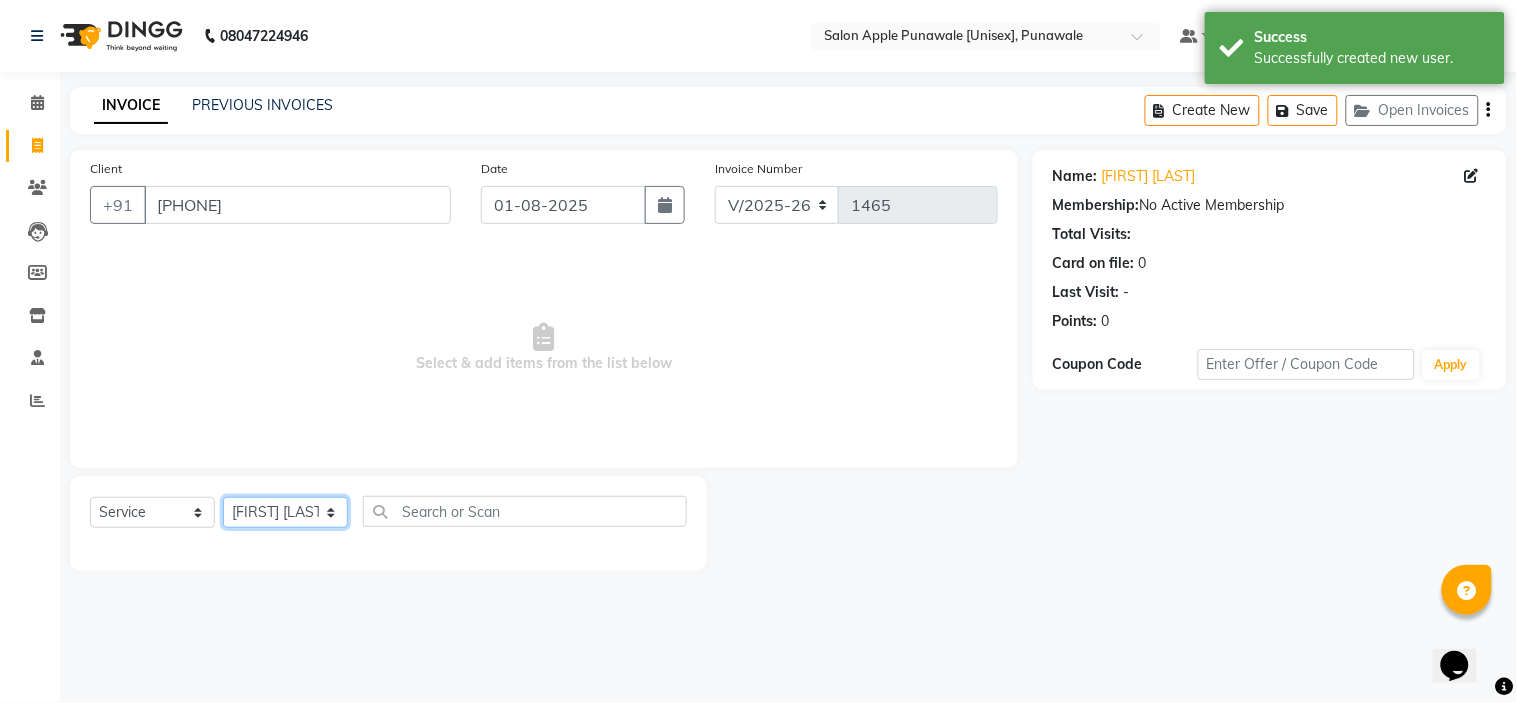 click on "Select Stylist Avi Sonawane Kamlesh Nikam Kaveri Nikam Pallavi Waghamare Shruti Khapake Sneha Jadhav Sohail Shaikh  Vivek Hire" 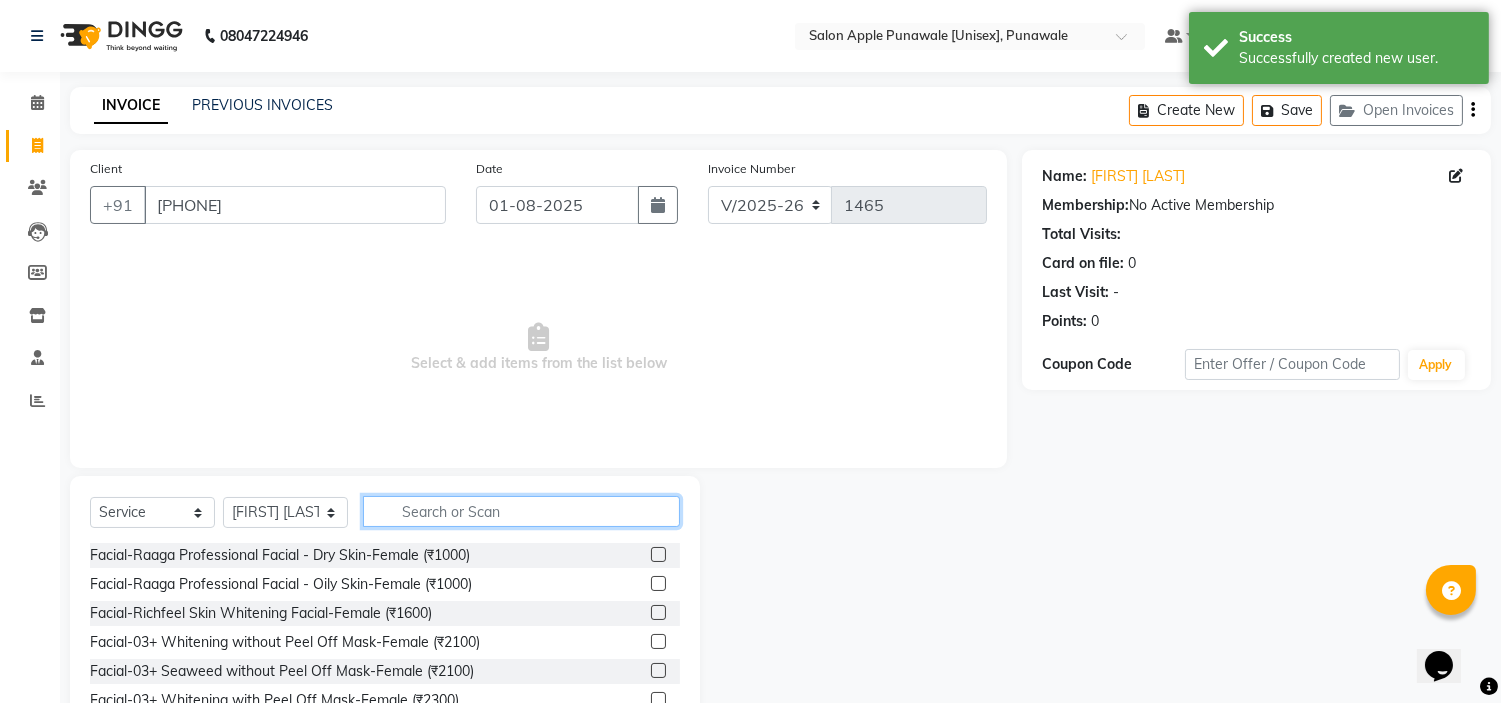 click 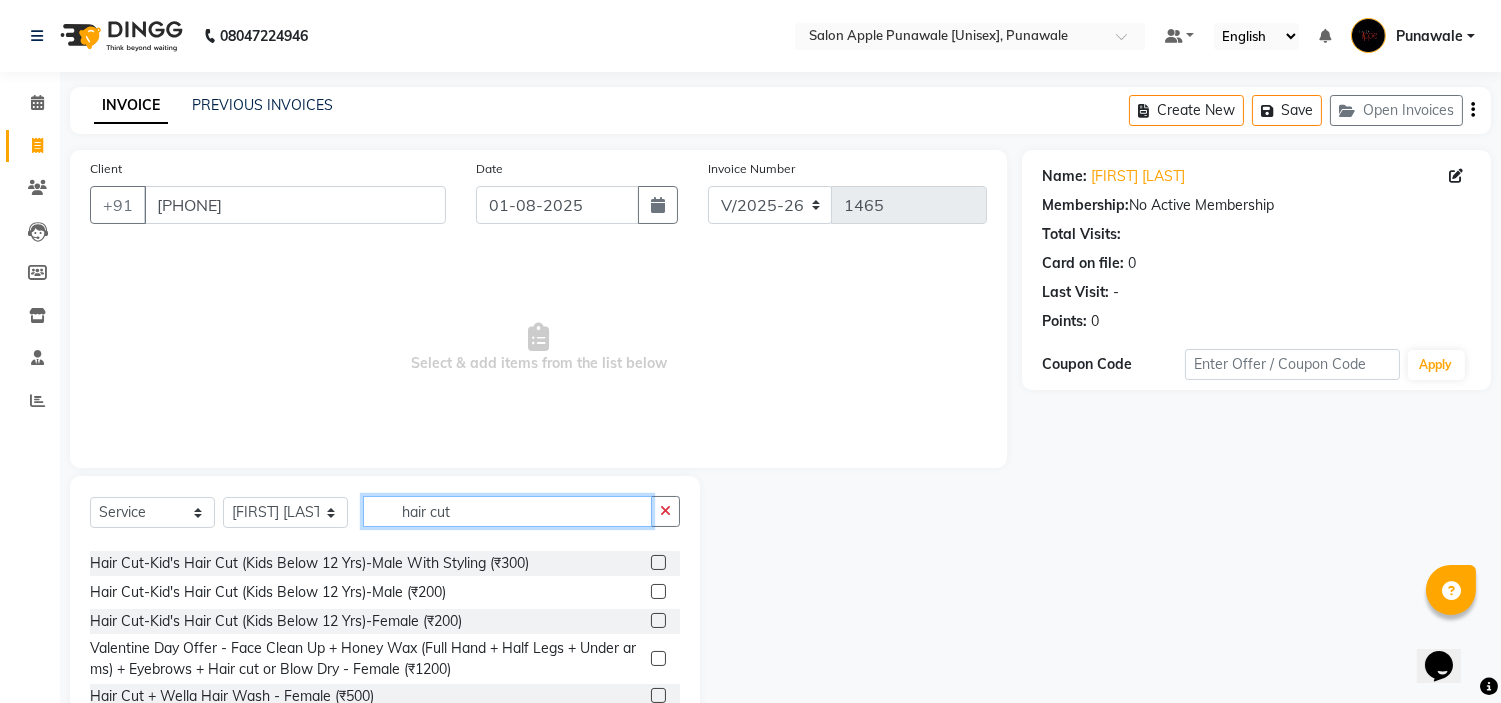 scroll, scrollTop: 211, scrollLeft: 0, axis: vertical 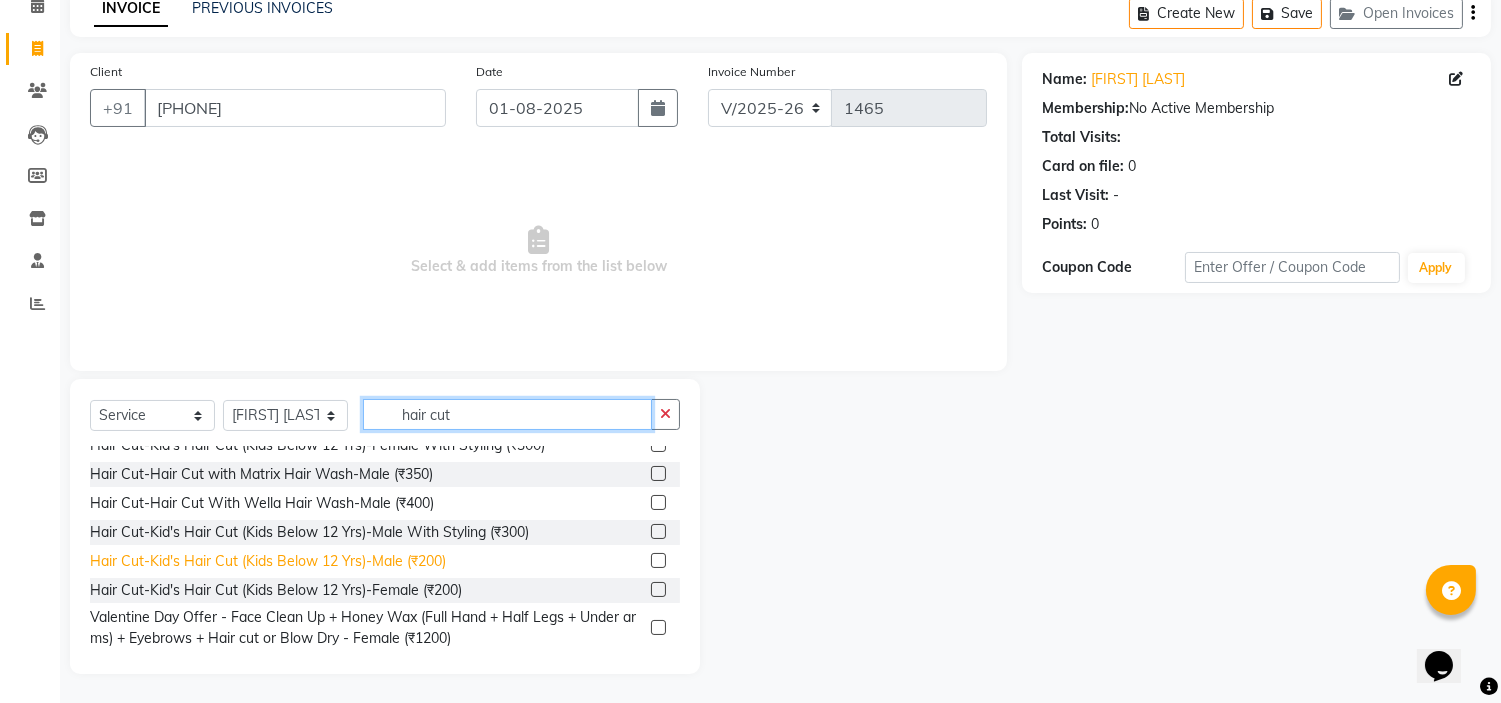type on "hair cut" 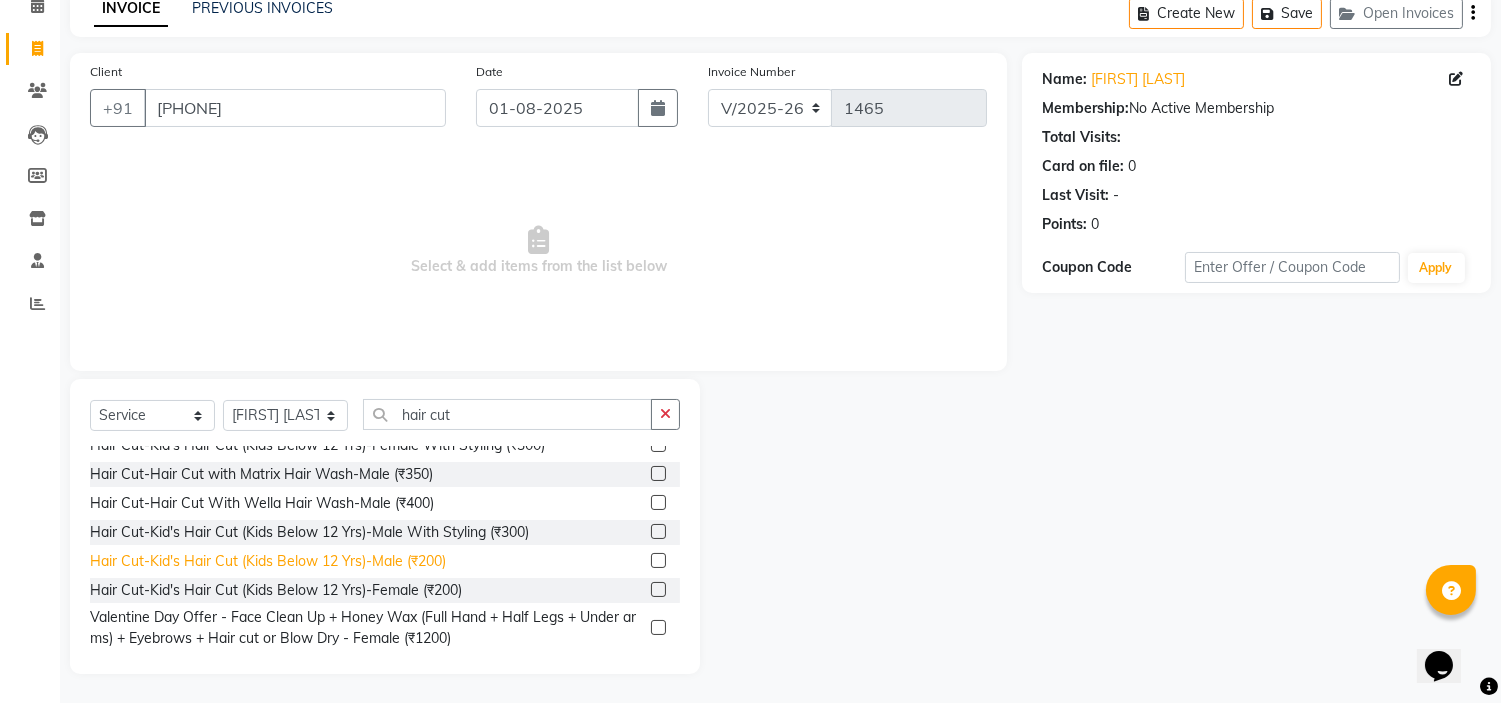 click on "Hair Cut-Kid's Hair Cut (Kids Below 12 Yrs)-Male (₹200)" 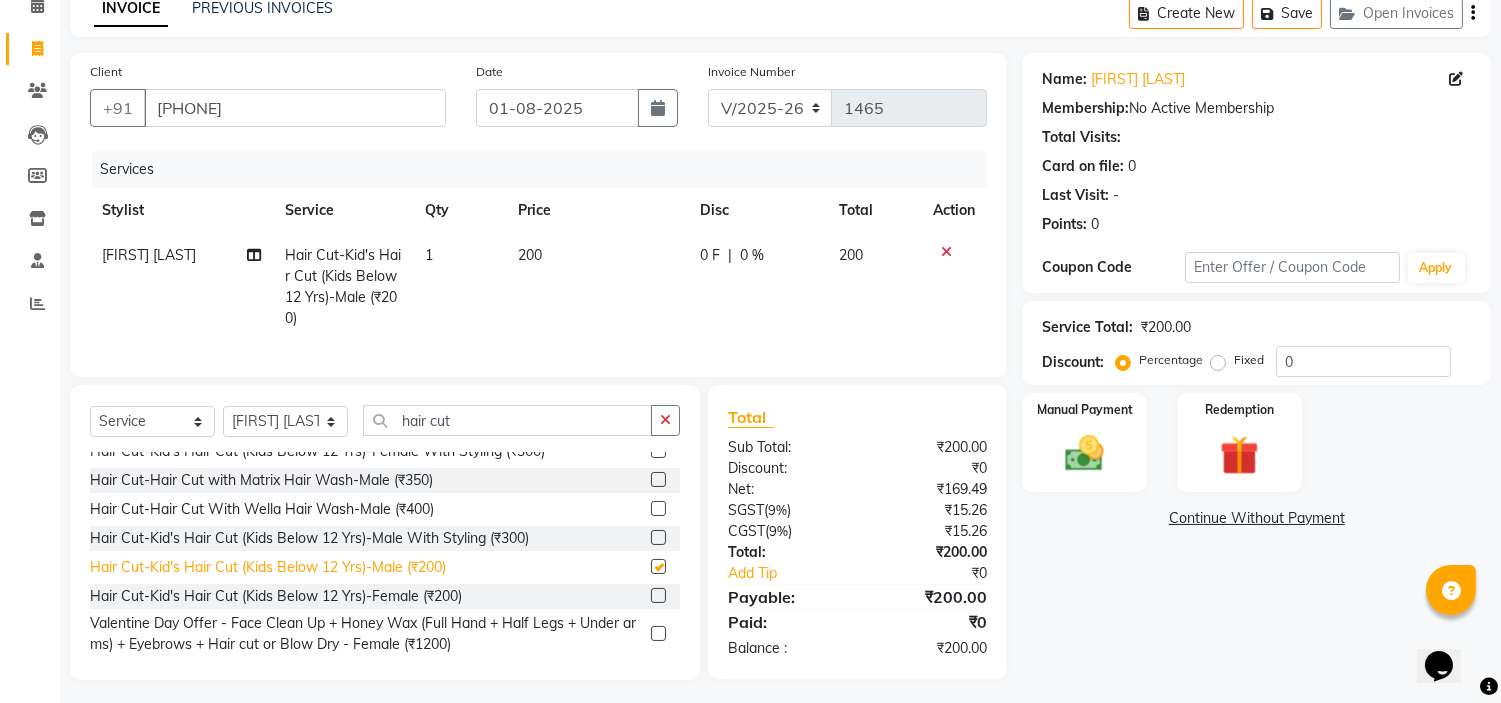 checkbox on "false" 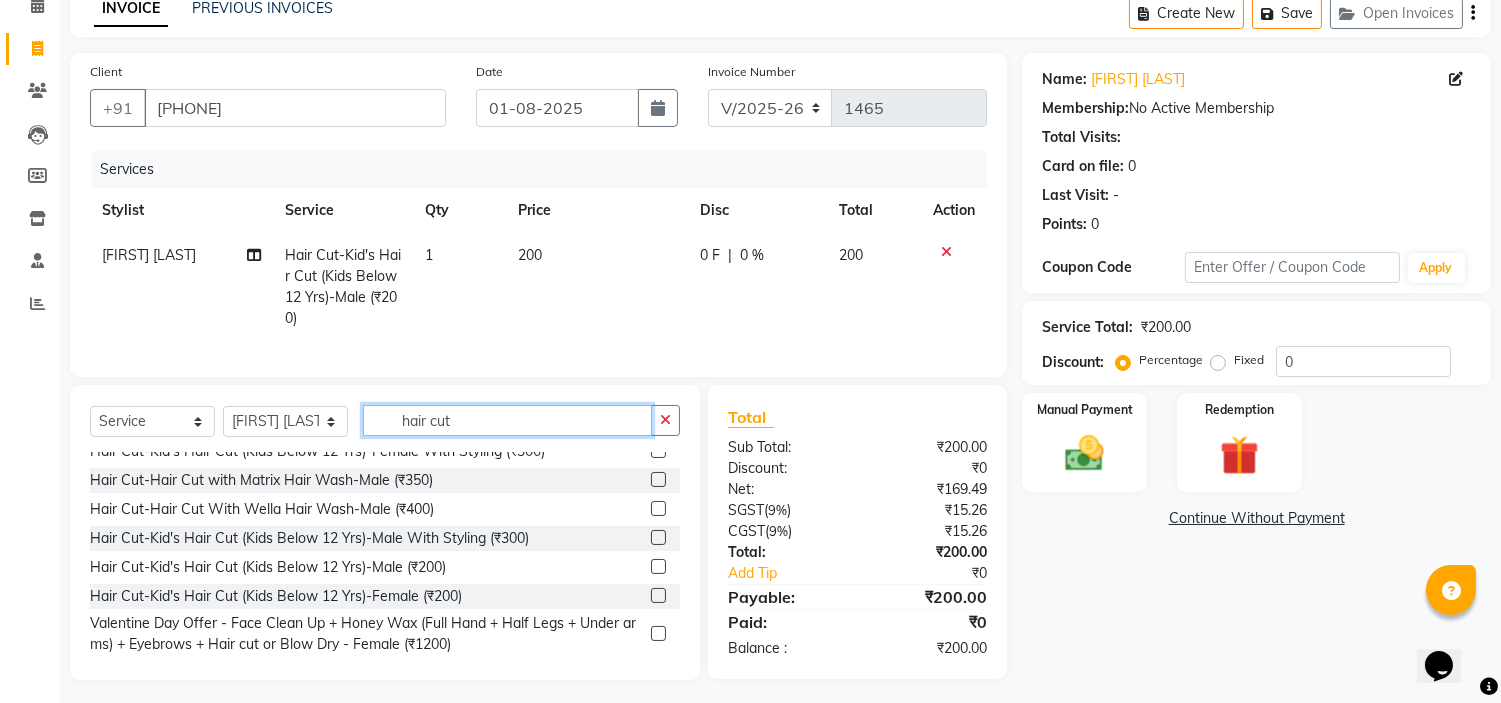 click on "hair cut" 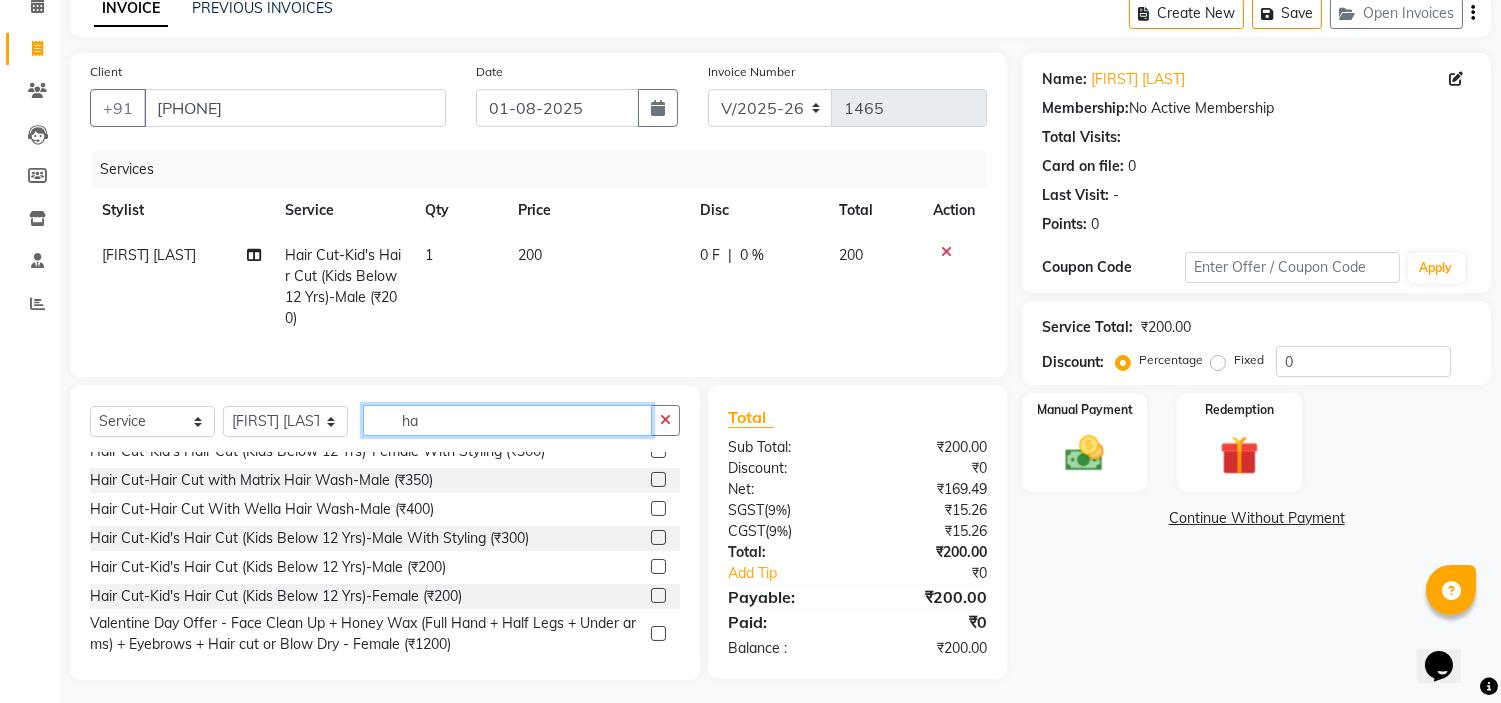 type on "h" 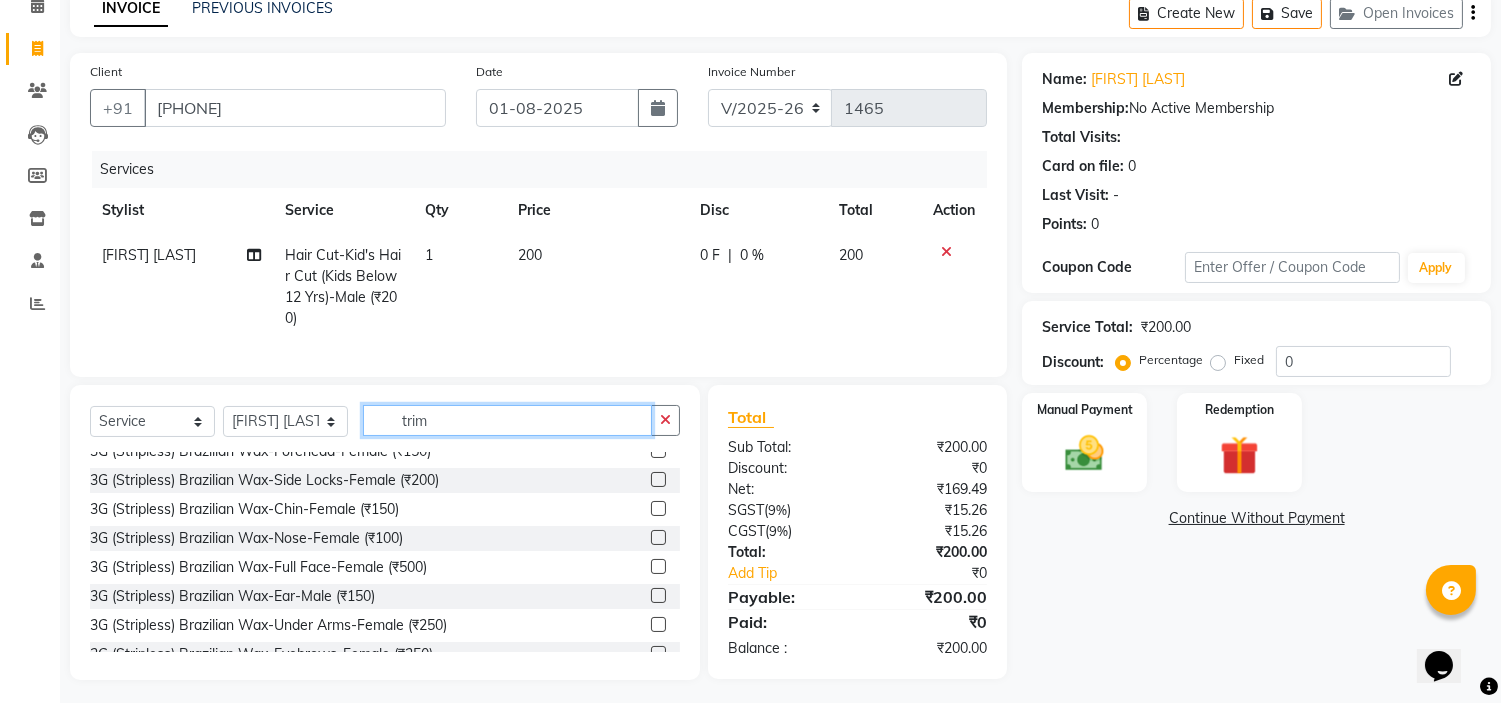 scroll, scrollTop: 0, scrollLeft: 0, axis: both 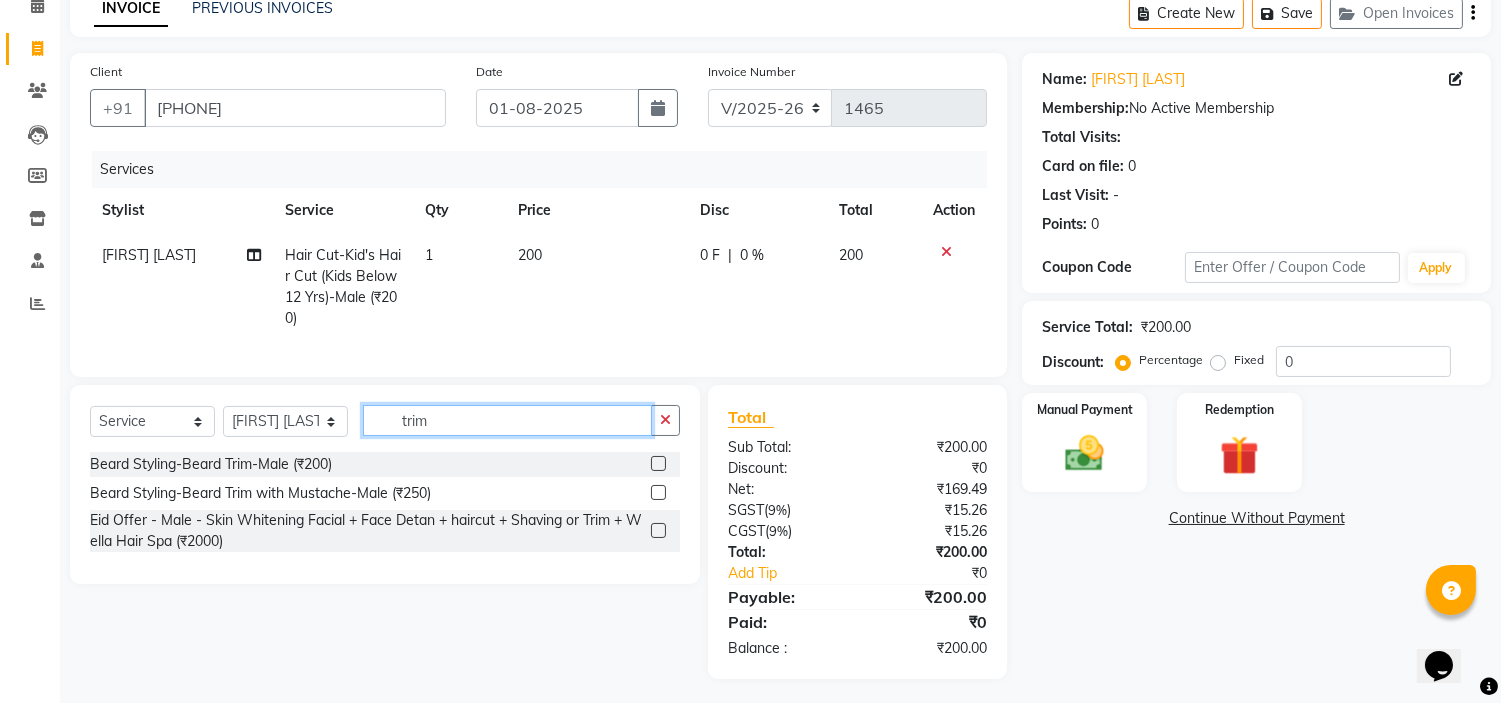 type on "trim" 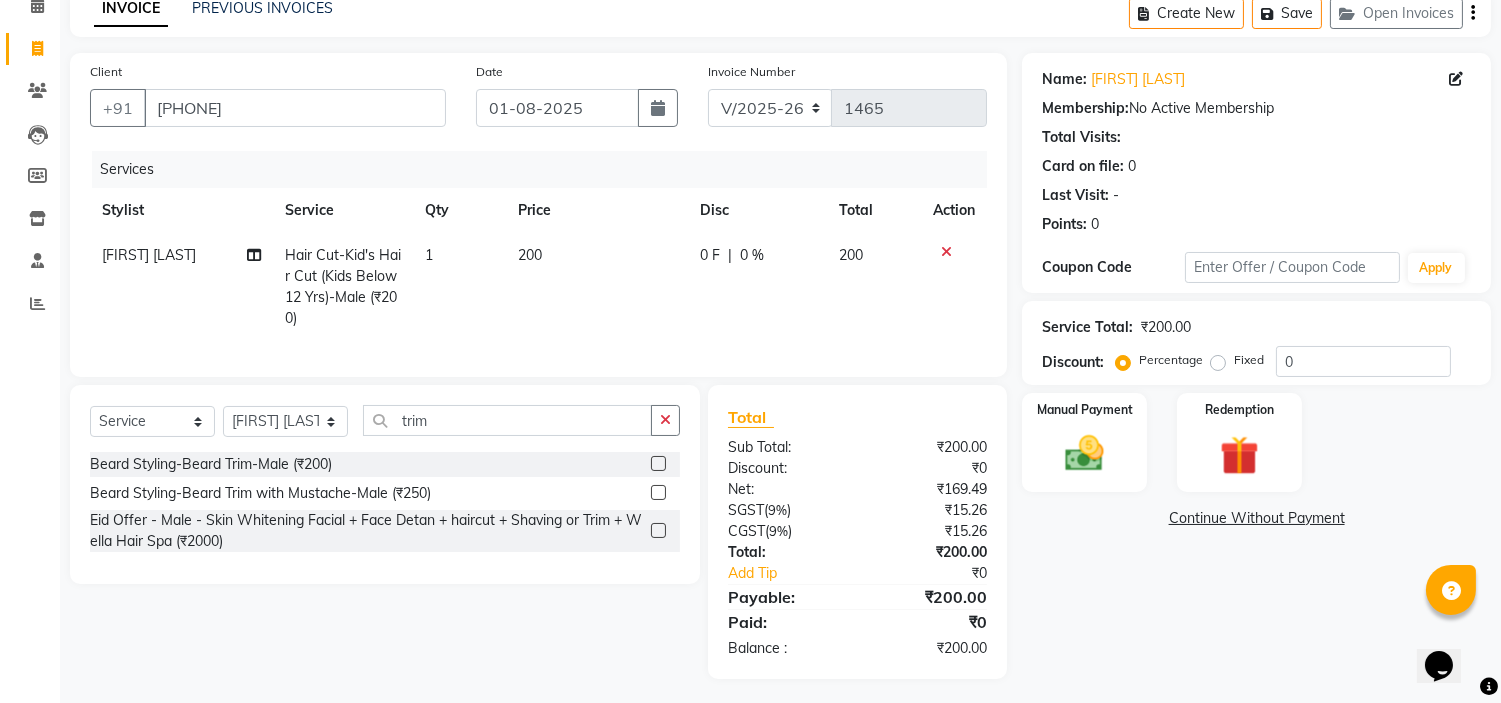 click on "Beard Styling-Beard Trim-Male (₹200)  Beard Styling-Beard Trim with Mustache-Male (₹250)  Eid Offer - Male - Skin Whitening Facial + Face Detan + haircut + Shaving or Trim + Wella Hair Spa (₹2000)" 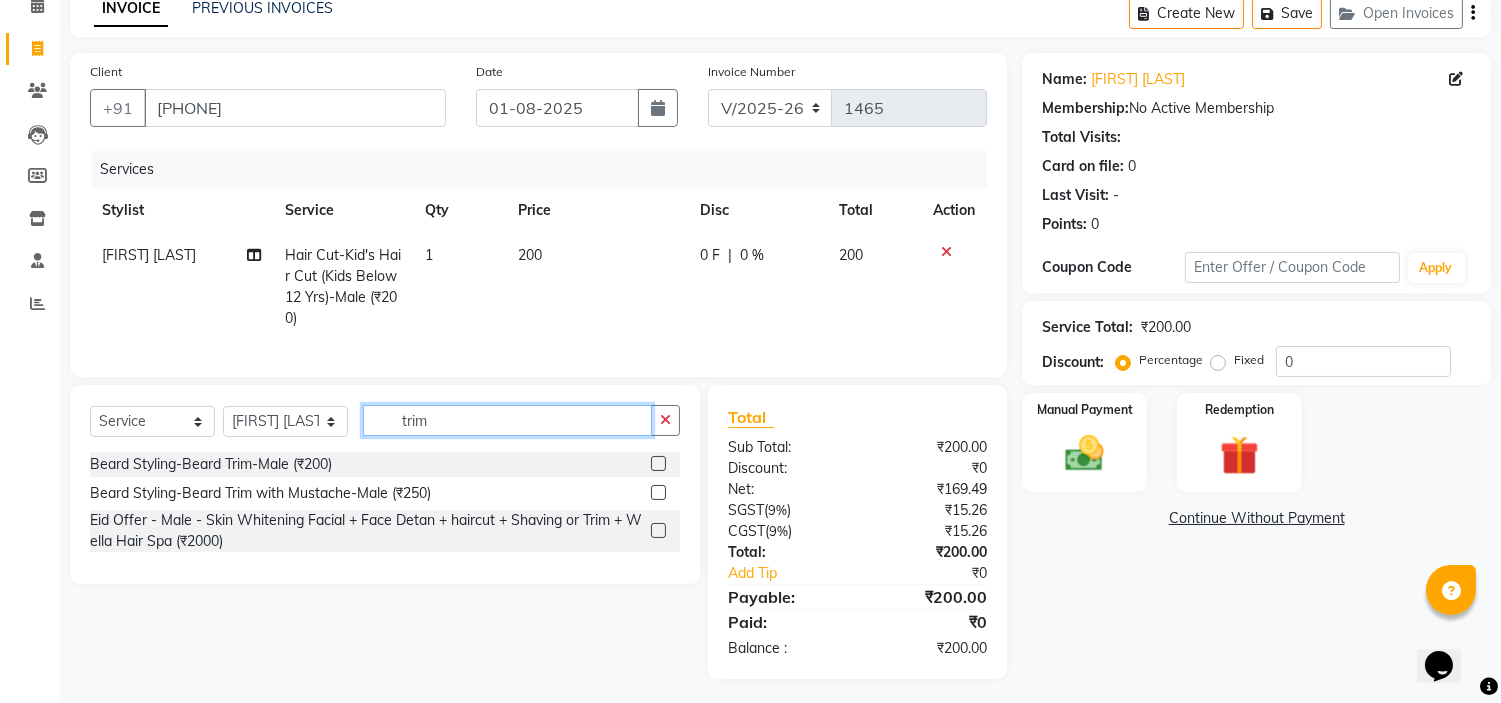 click on "trim" 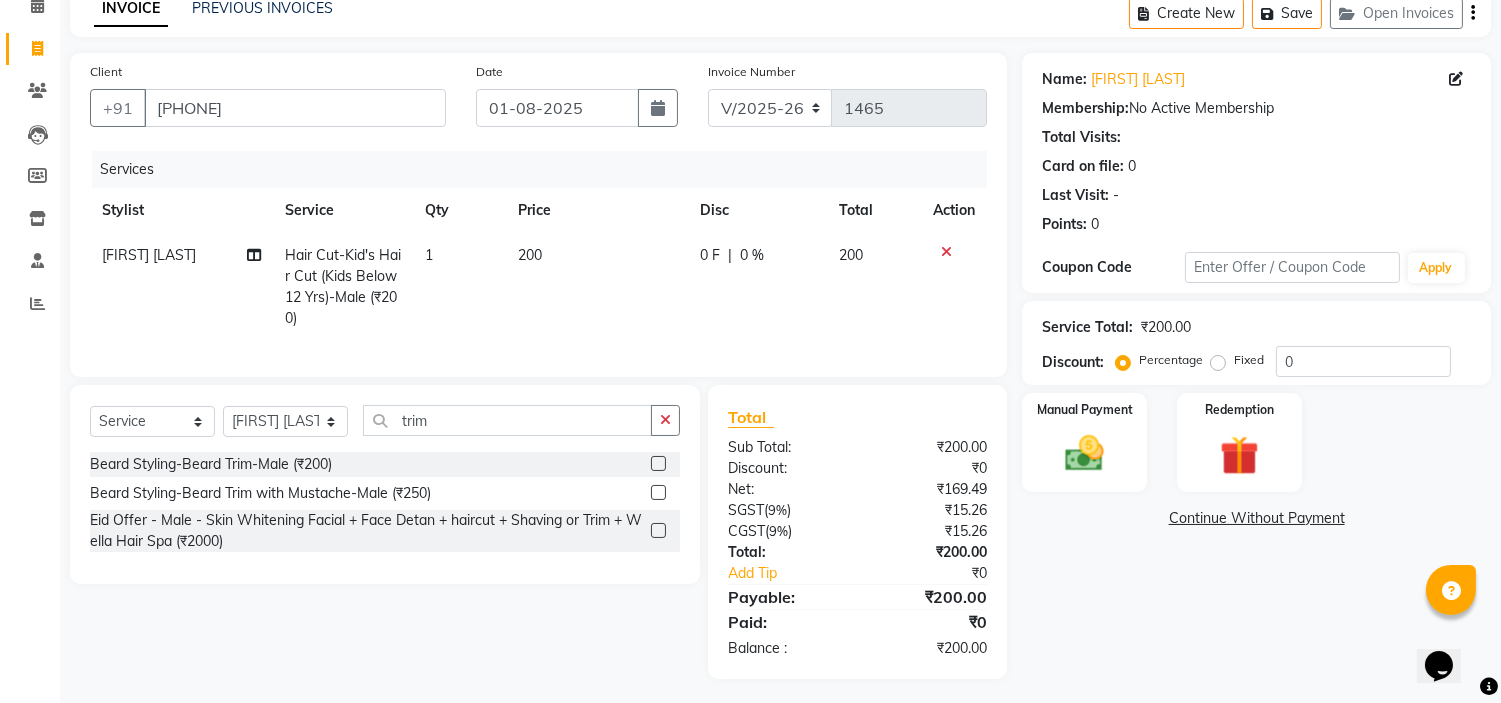 click 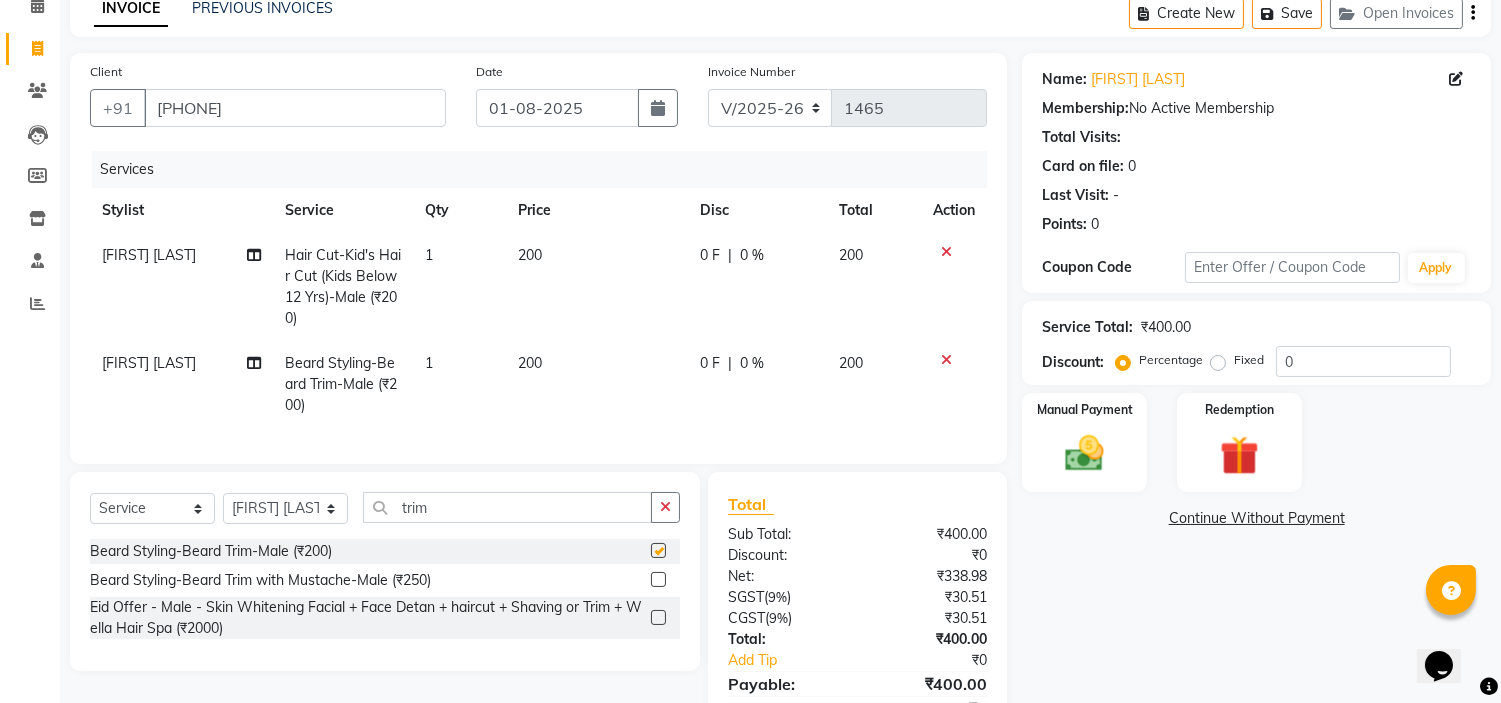 checkbox on "false" 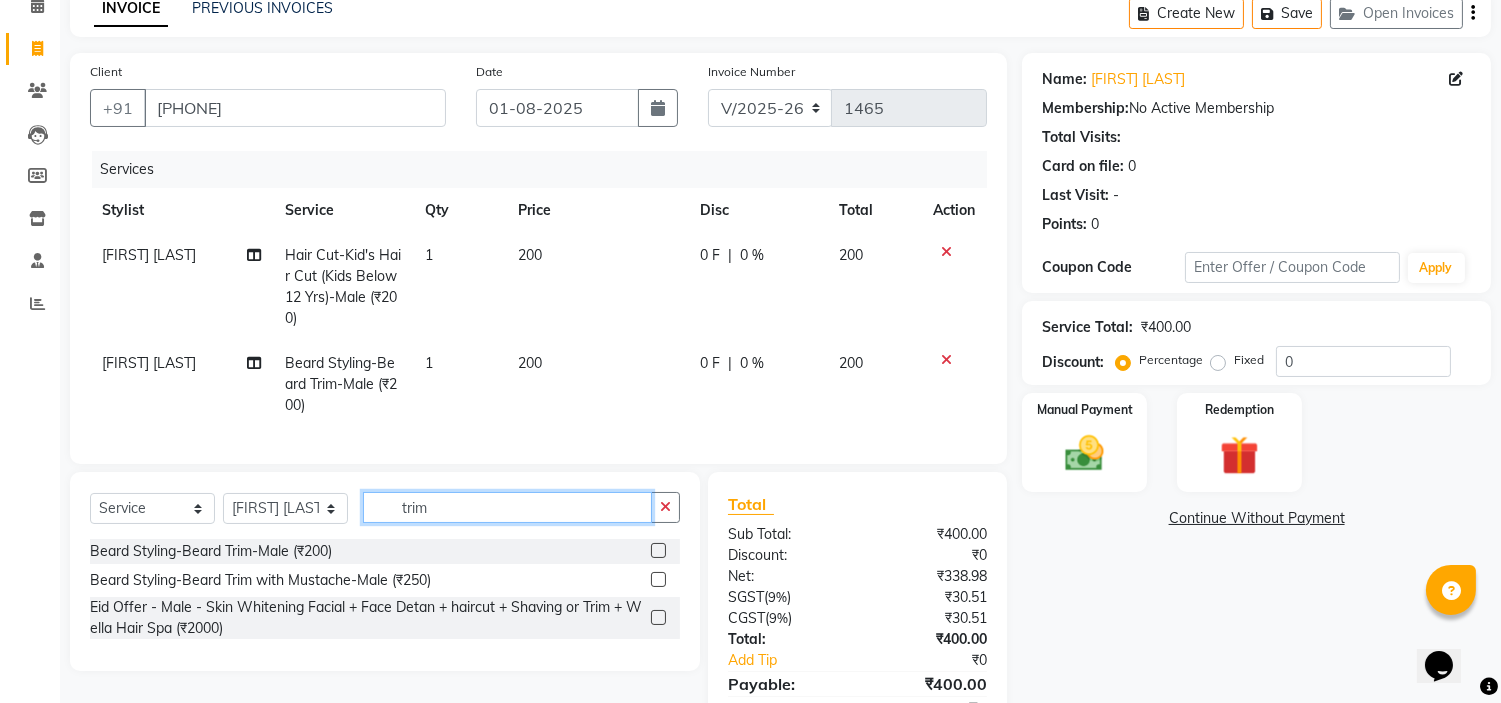 click on "trim" 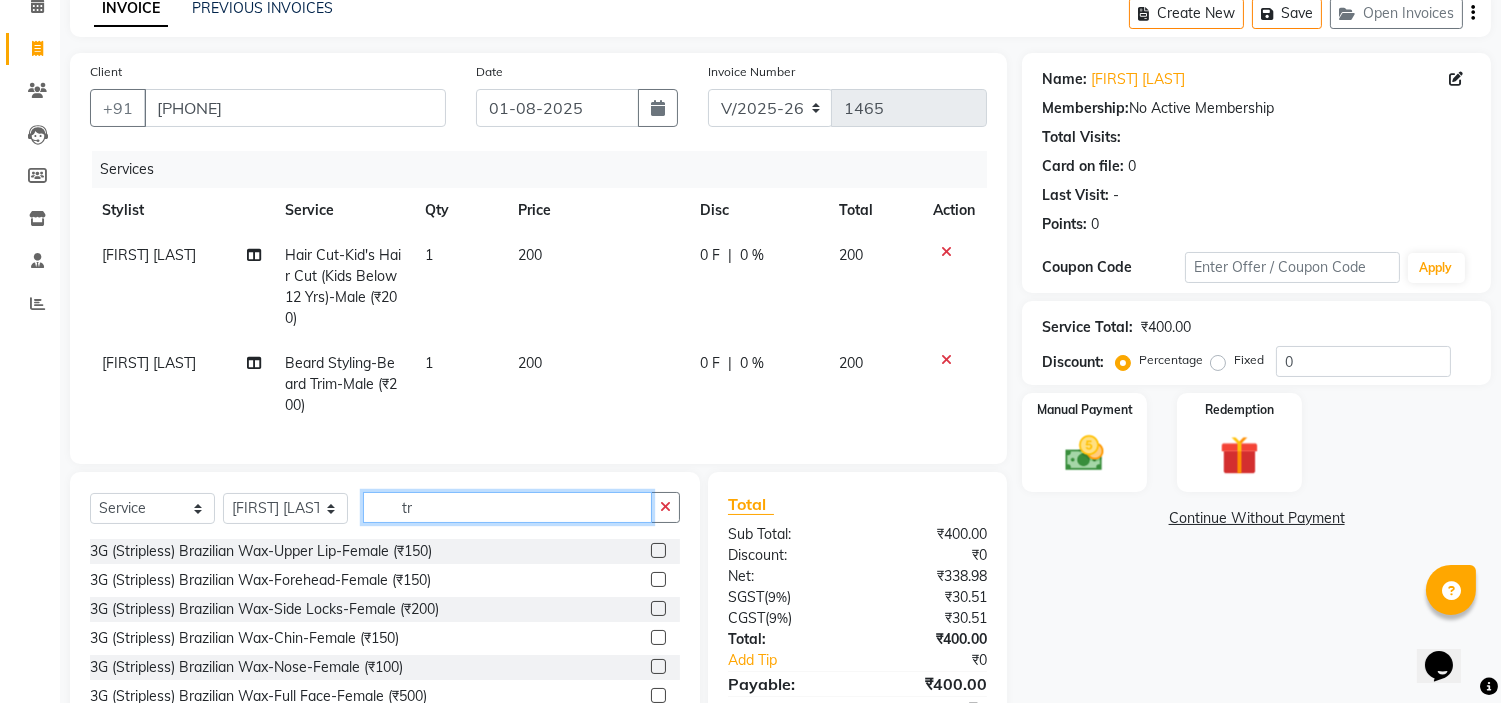type on "t" 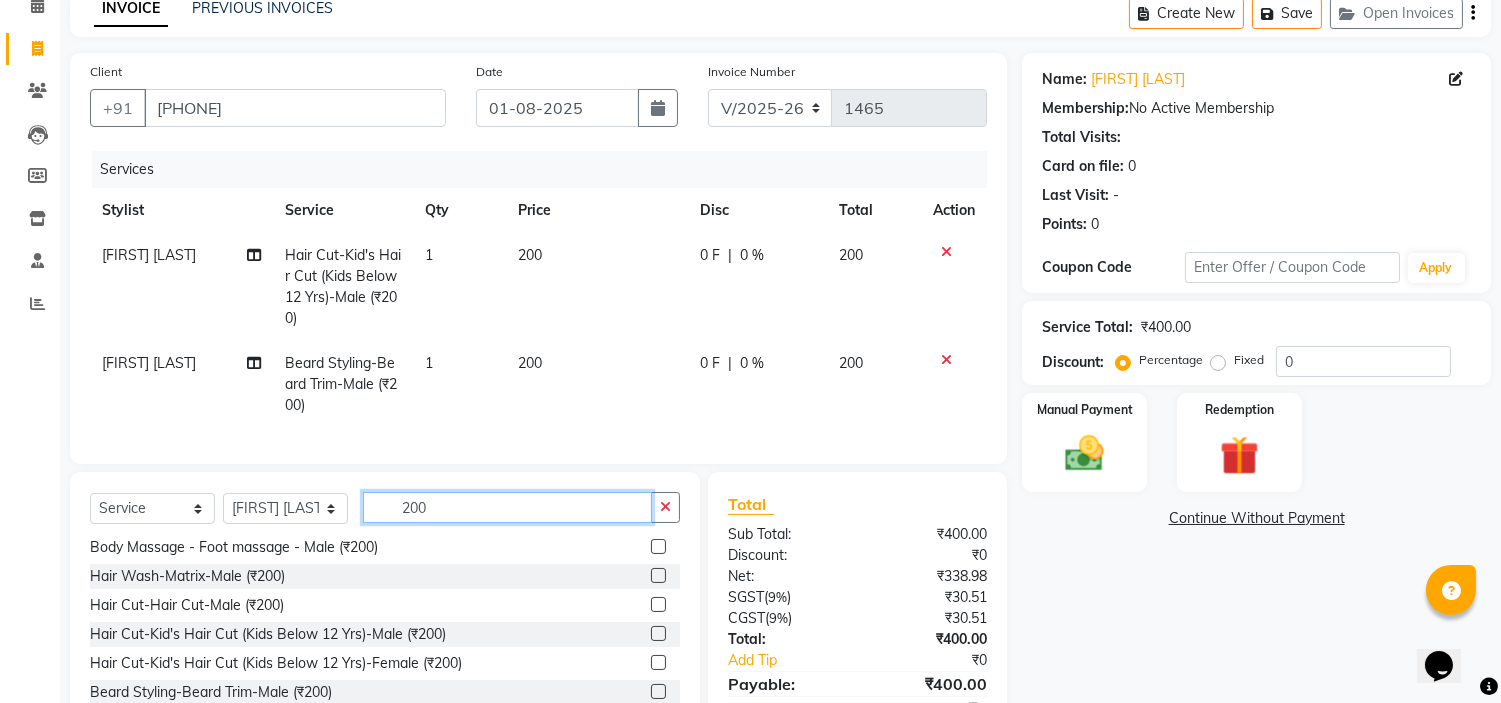 scroll, scrollTop: 222, scrollLeft: 0, axis: vertical 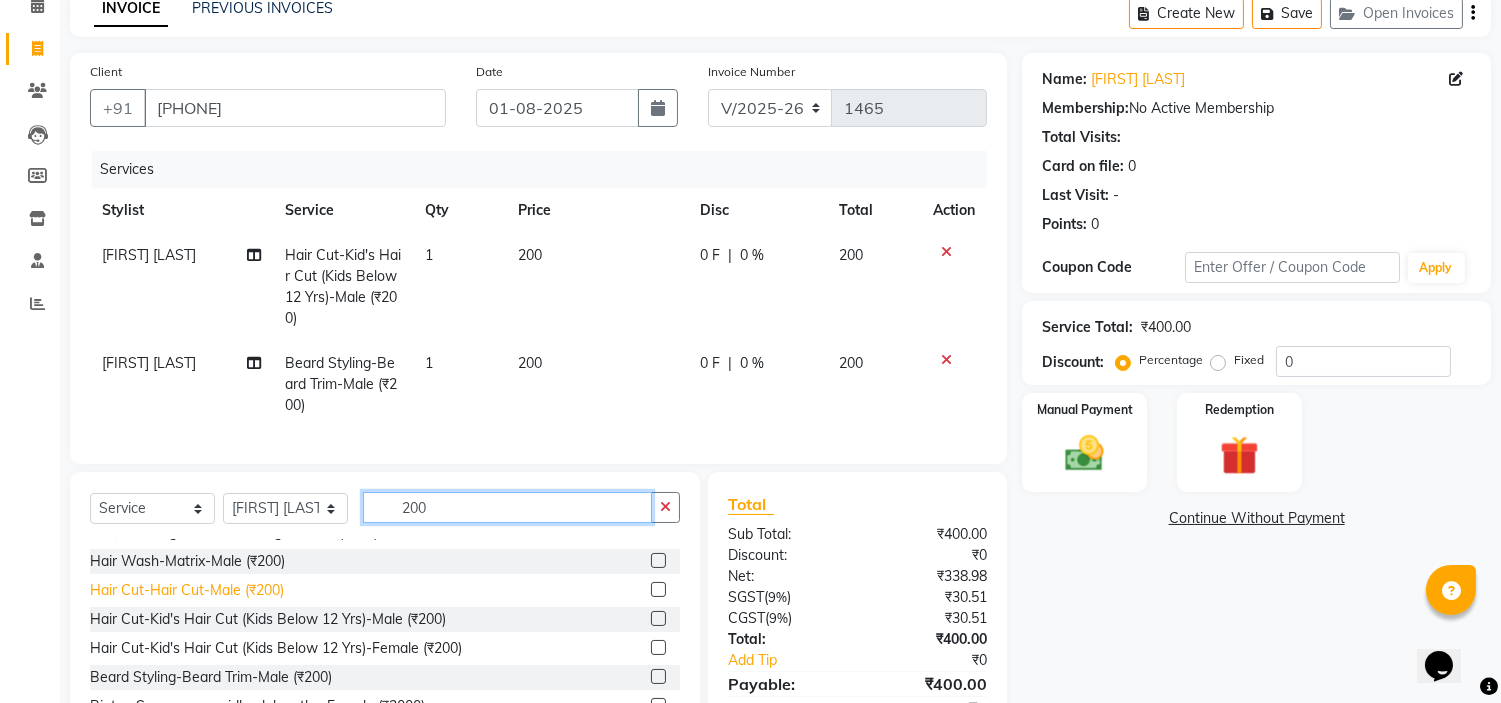 type on "200" 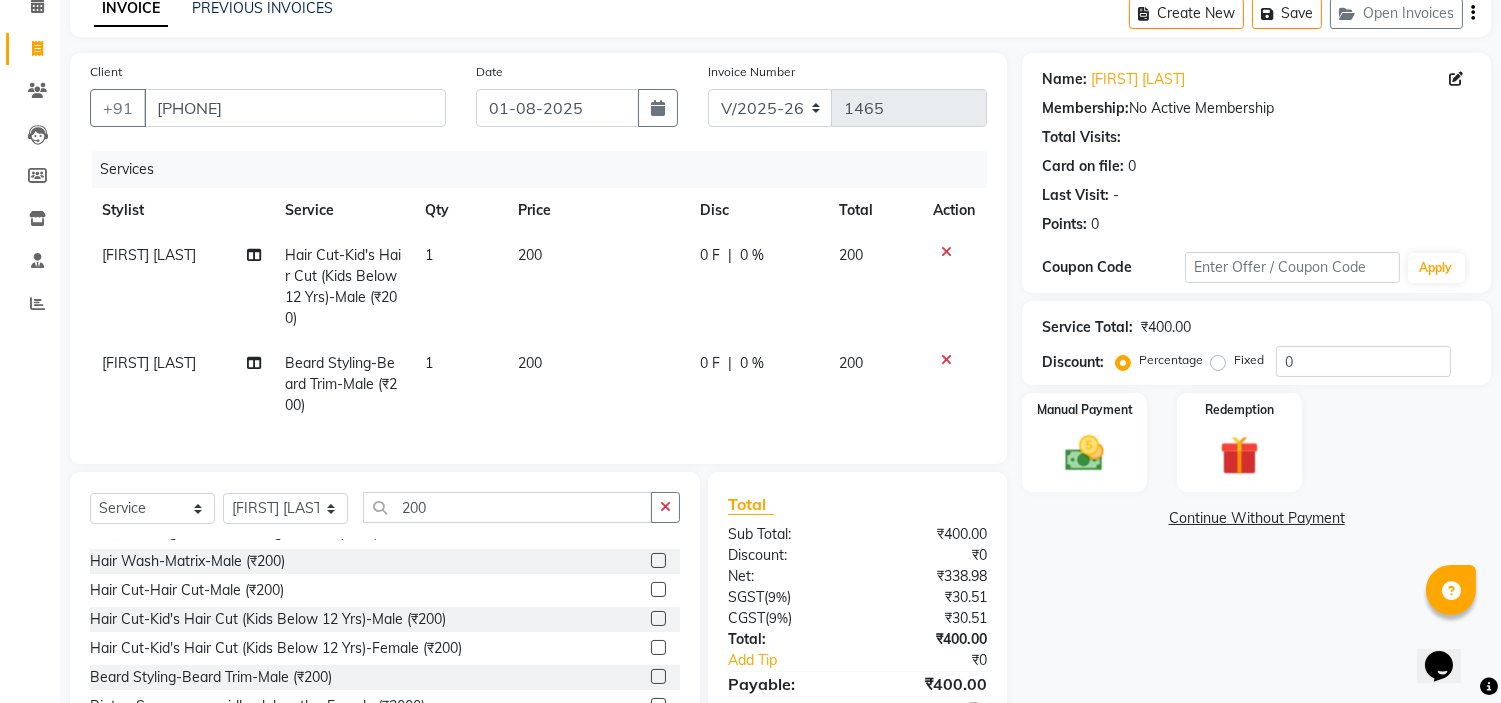 click on "Hair Cut-Hair Cut-Male  (₹200)" 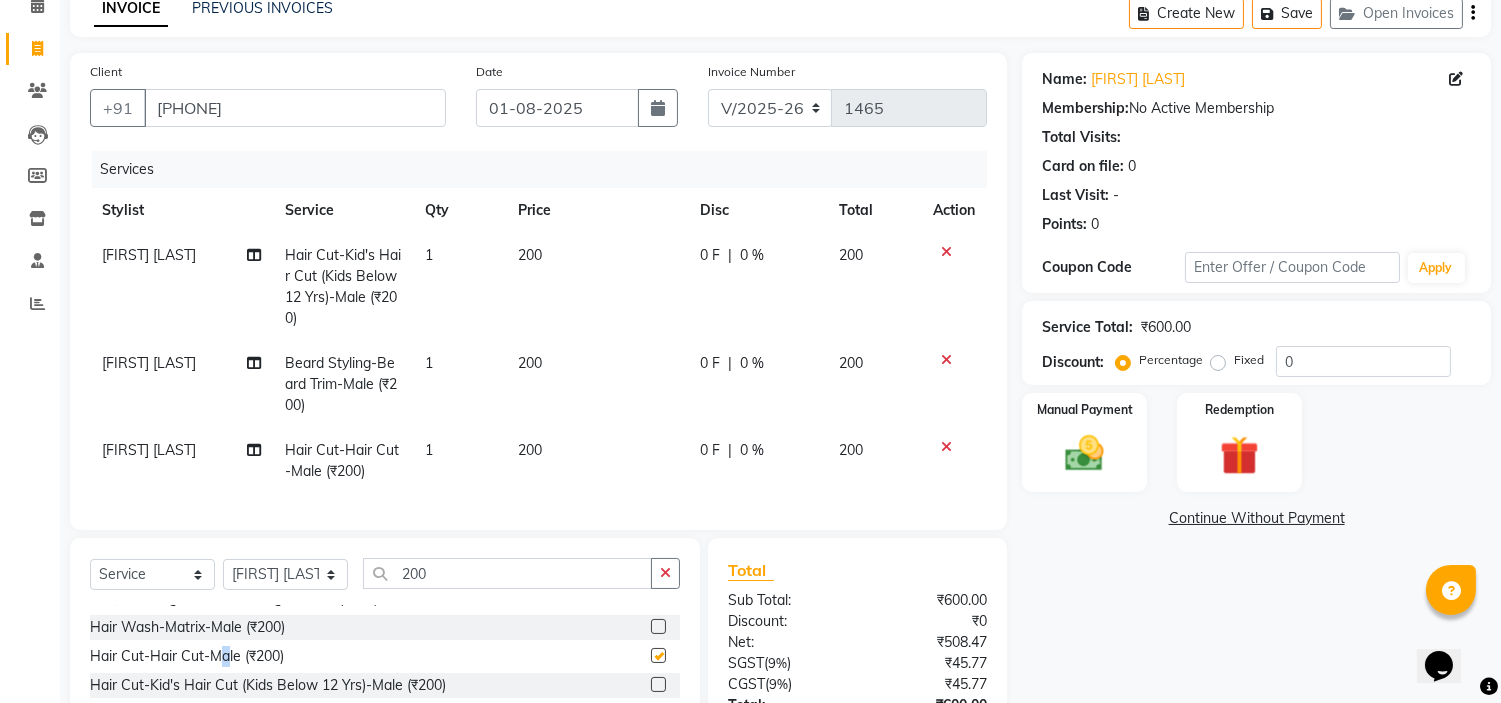 checkbox on "false" 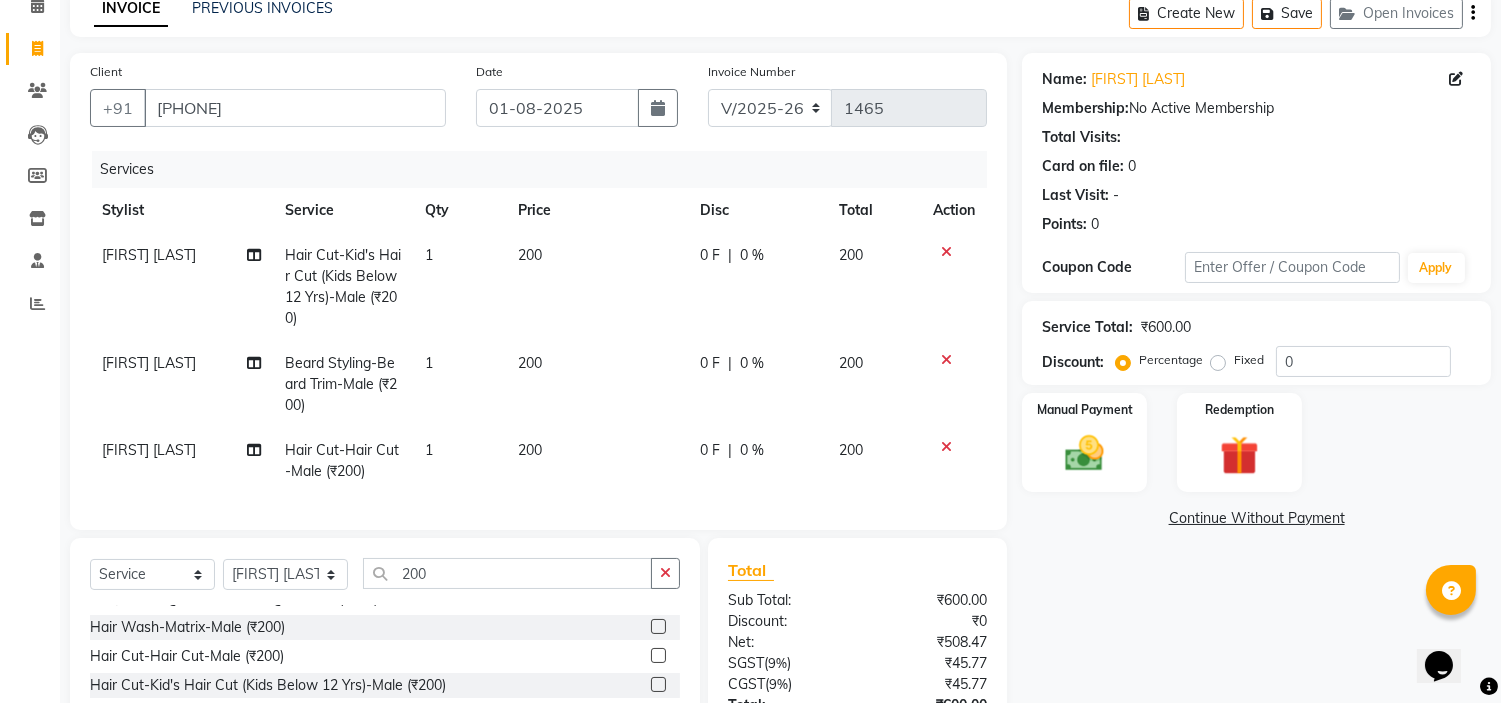 click 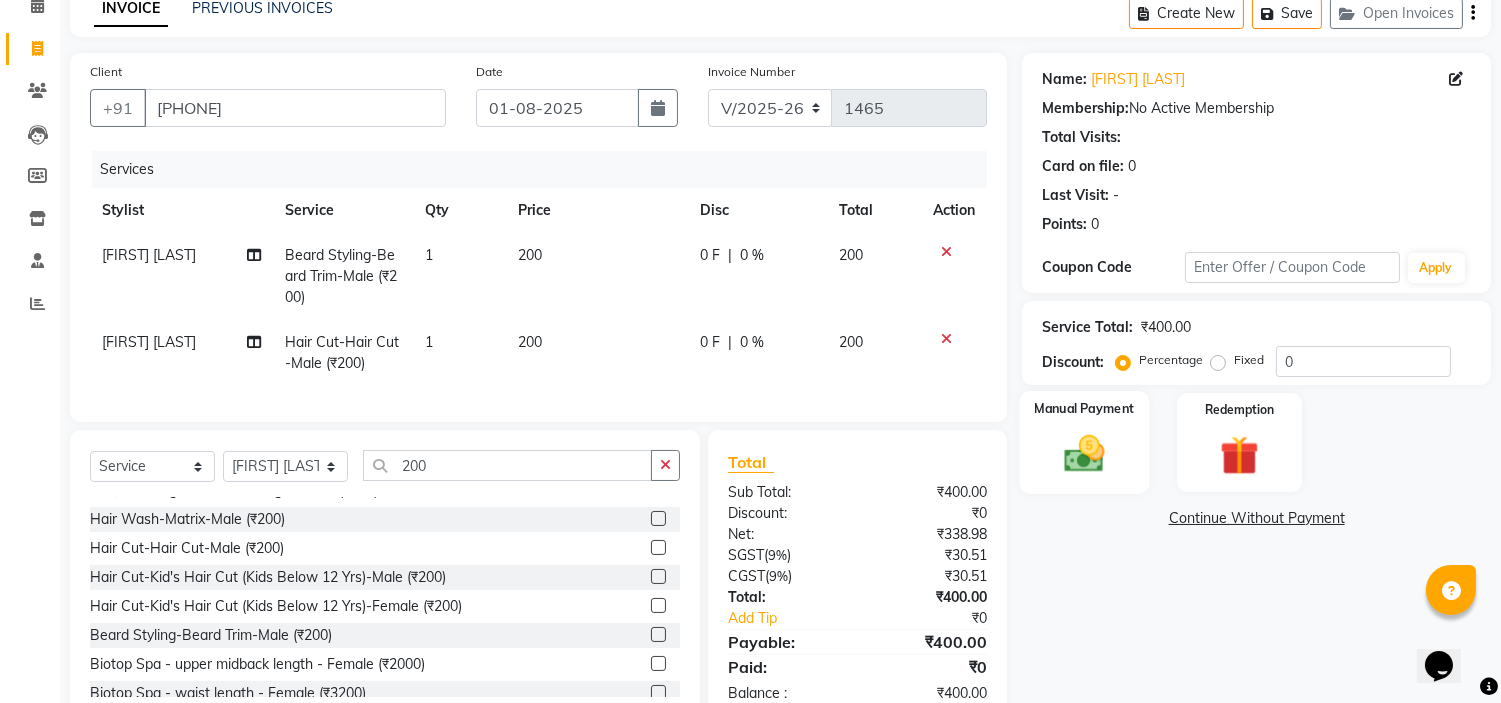 scroll, scrollTop: 165, scrollLeft: 0, axis: vertical 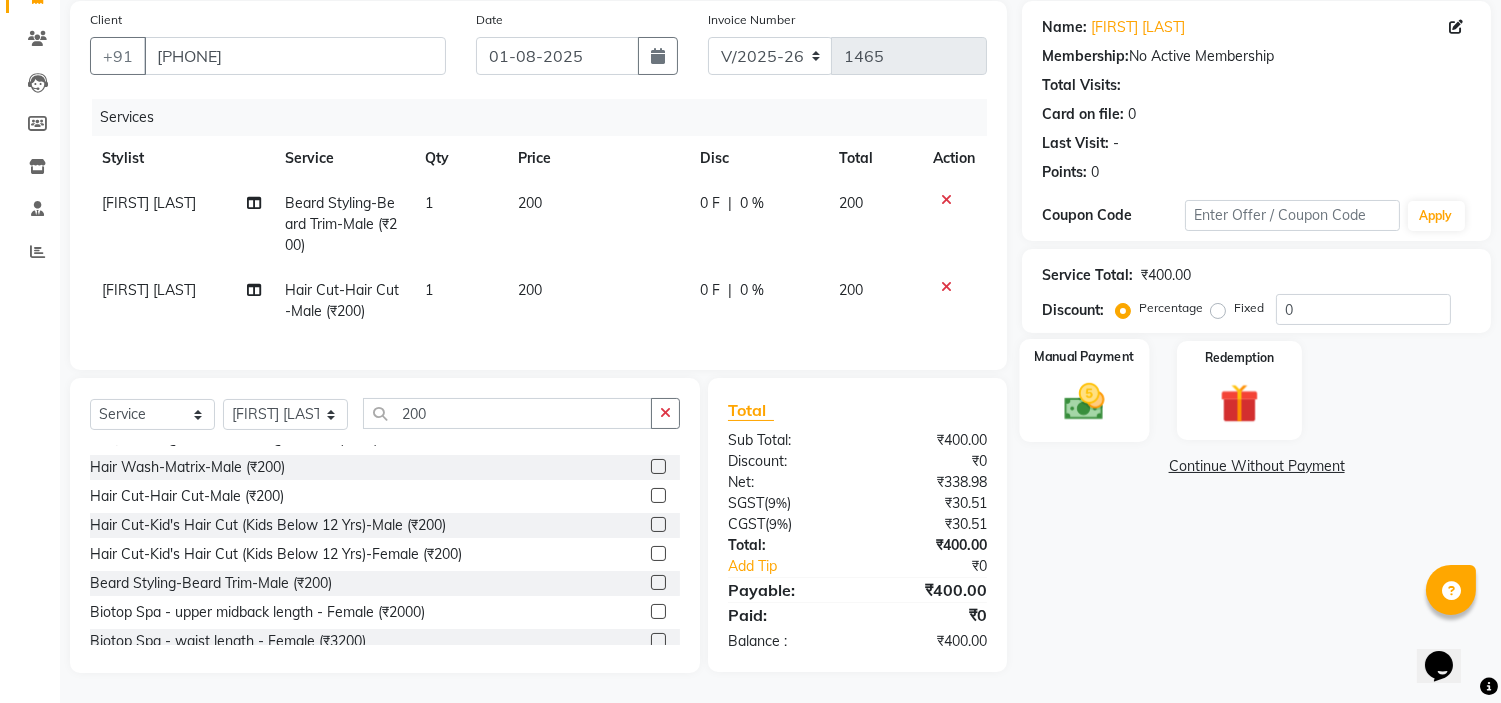click 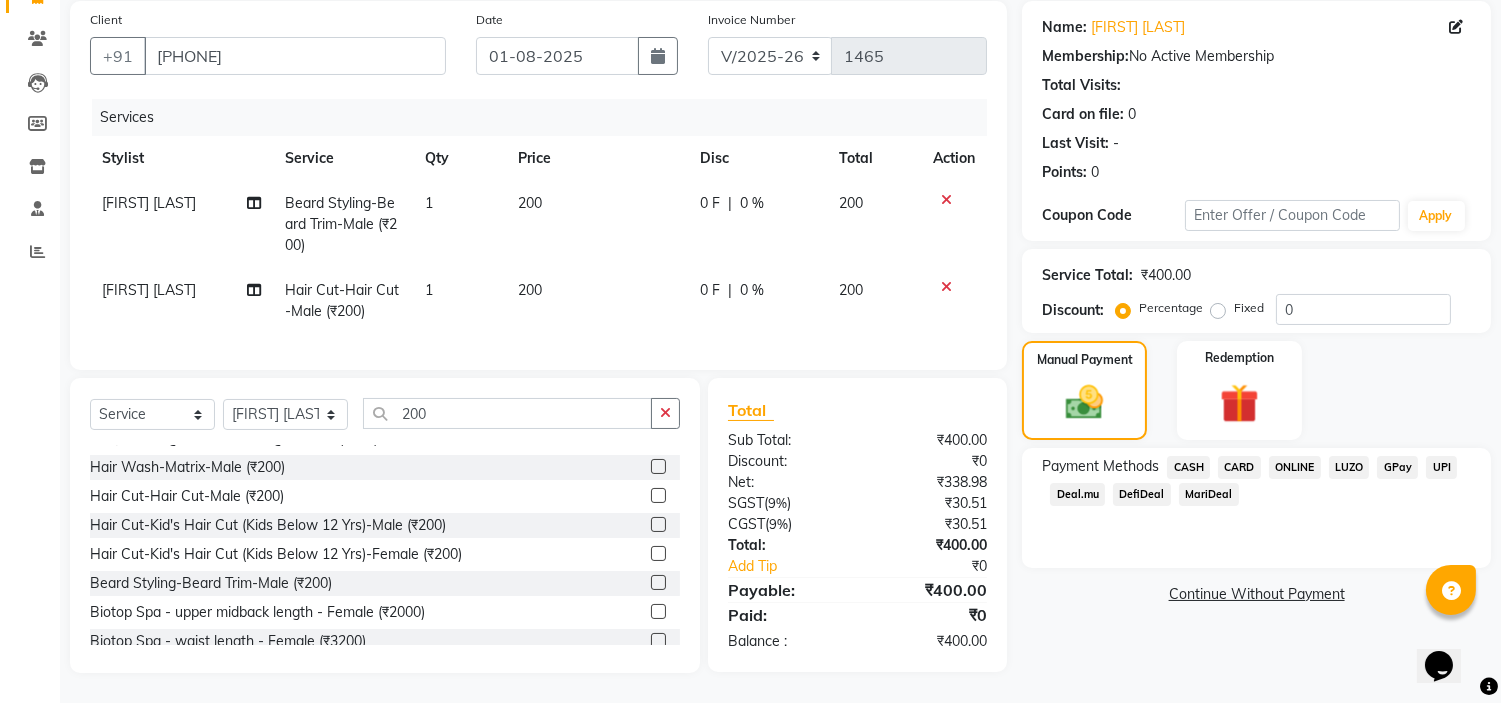 click on "ONLINE" 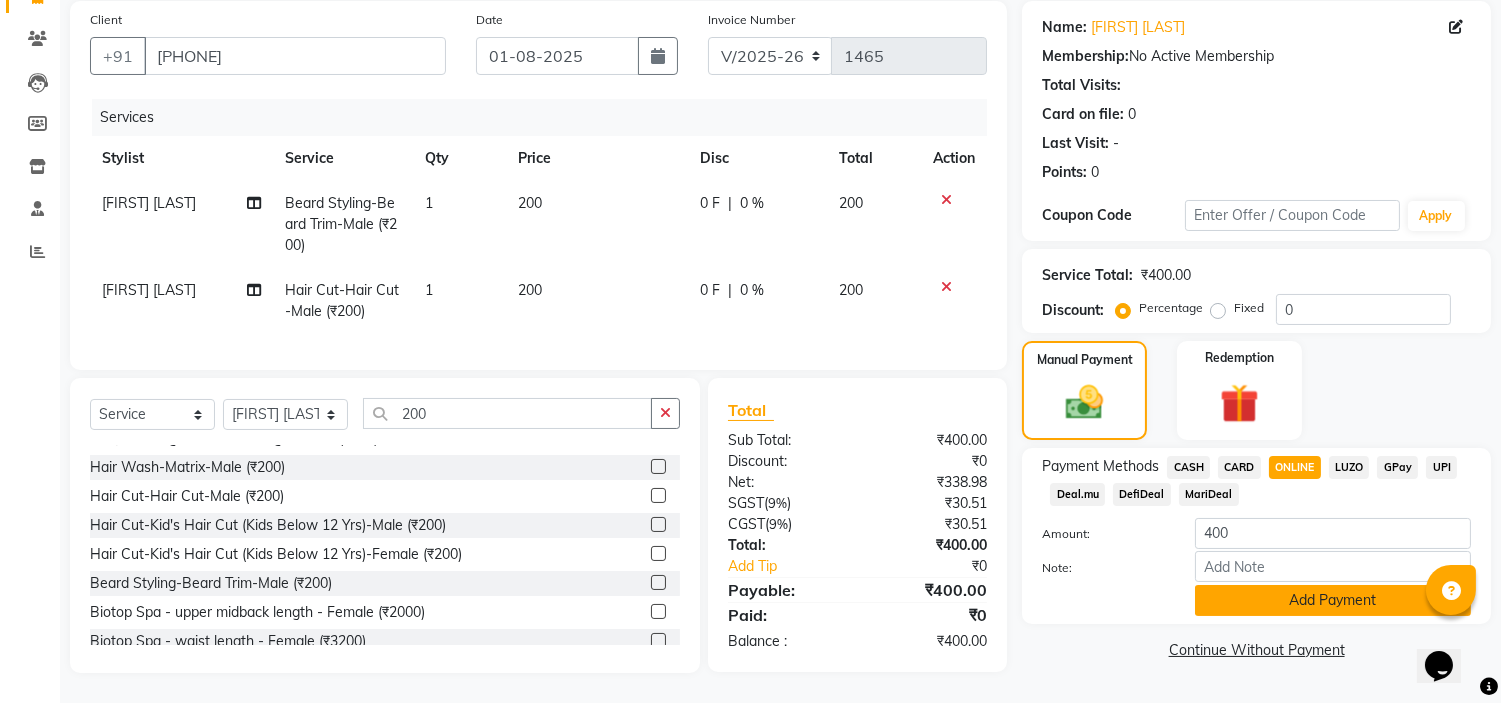 click on "Add Payment" 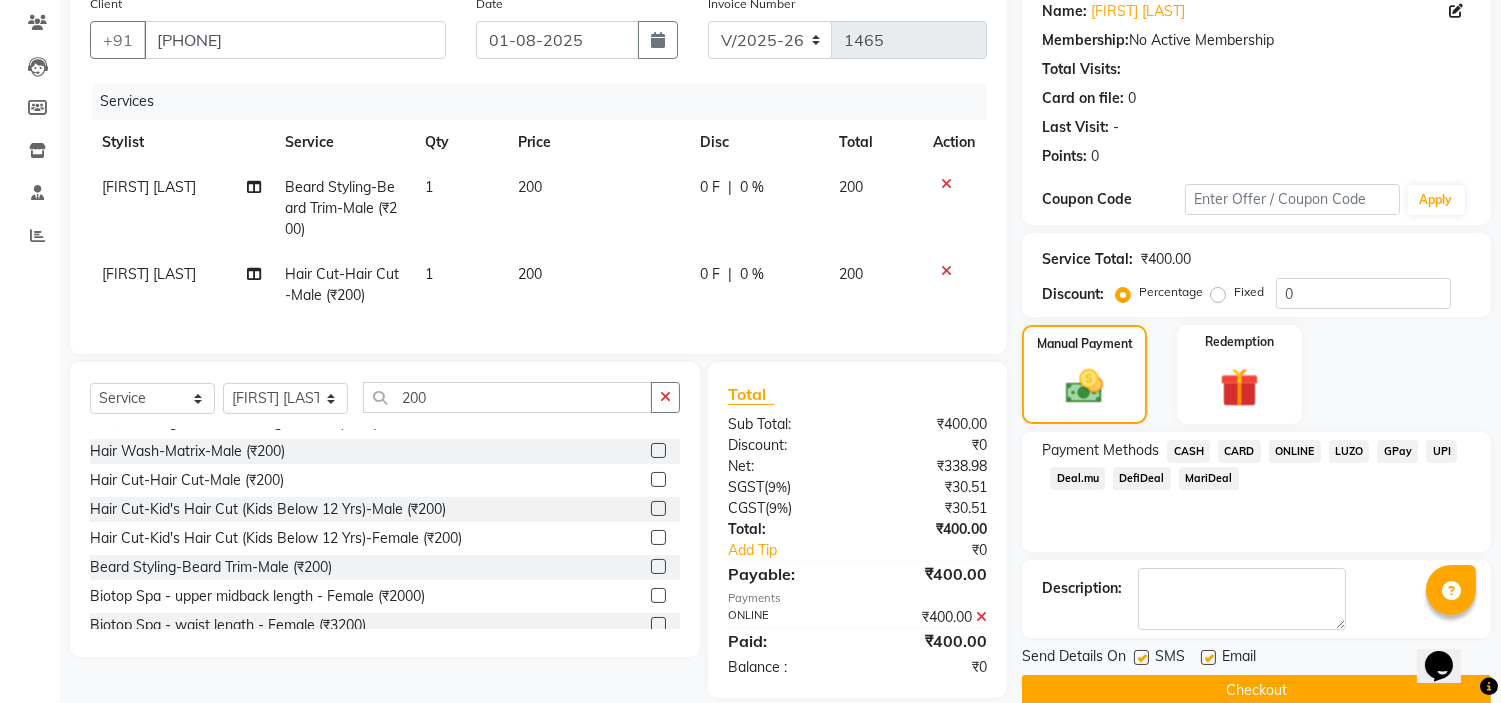 scroll, scrollTop: 206, scrollLeft: 0, axis: vertical 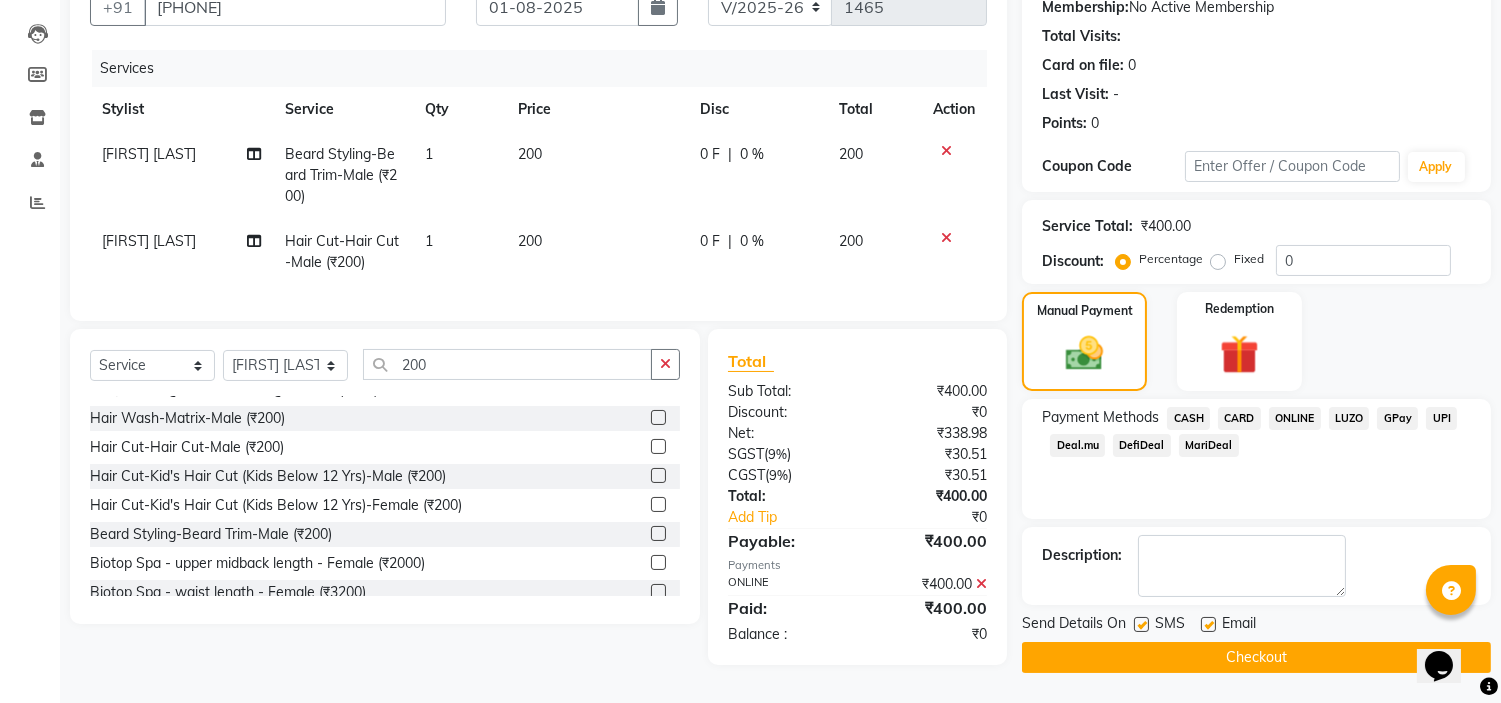click on "Checkout" 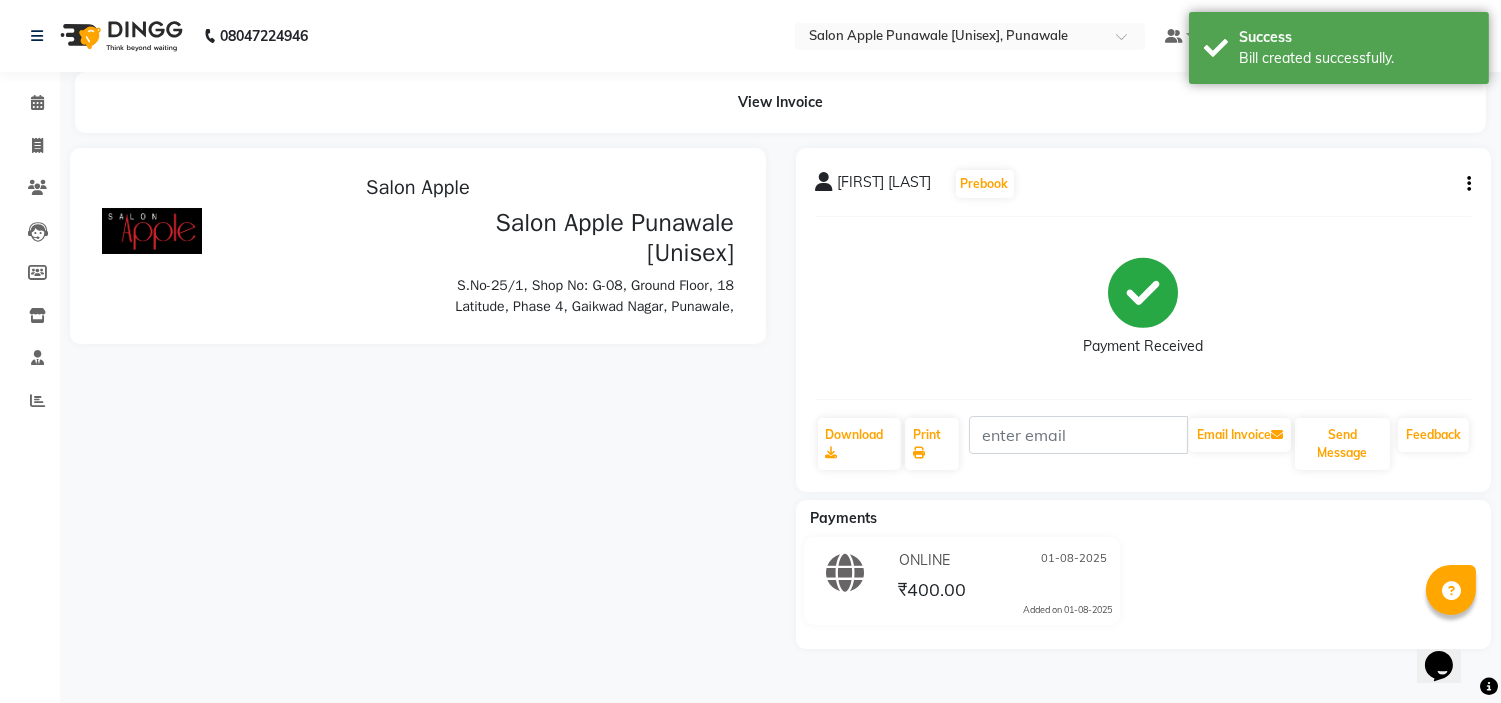 scroll, scrollTop: 0, scrollLeft: 0, axis: both 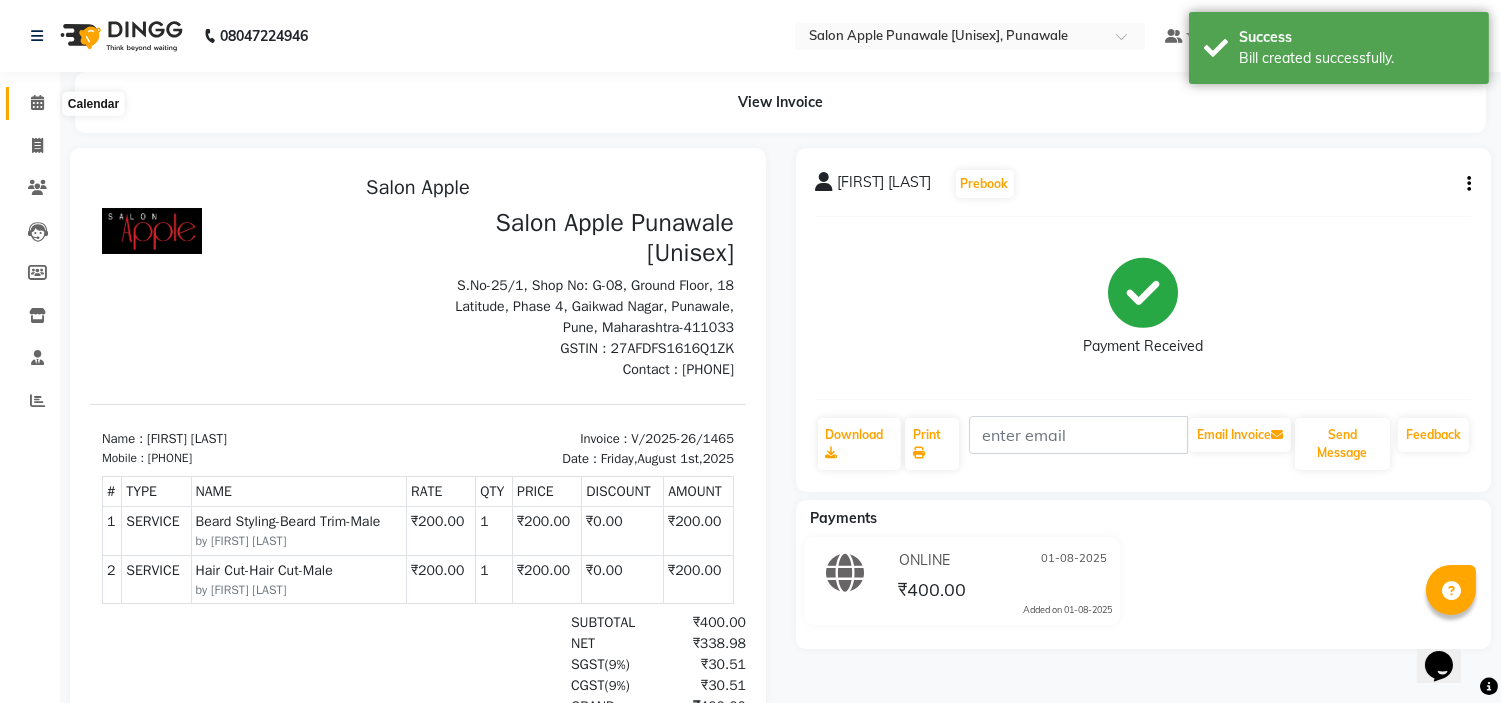 click 